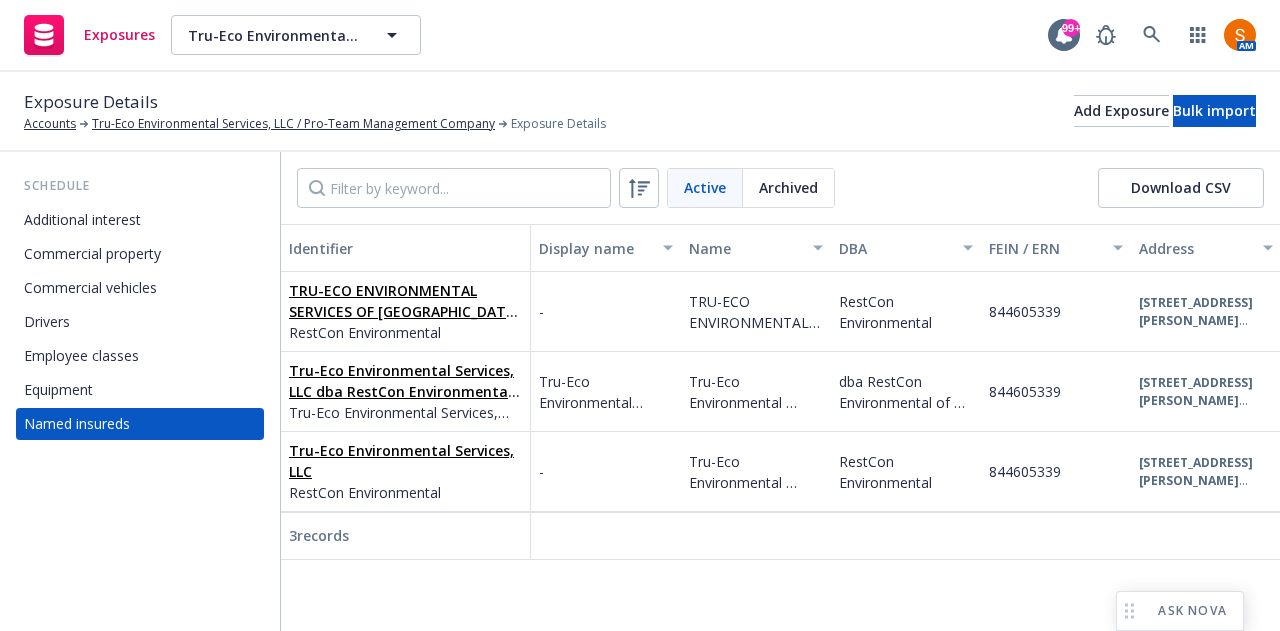 scroll, scrollTop: 0, scrollLeft: 0, axis: both 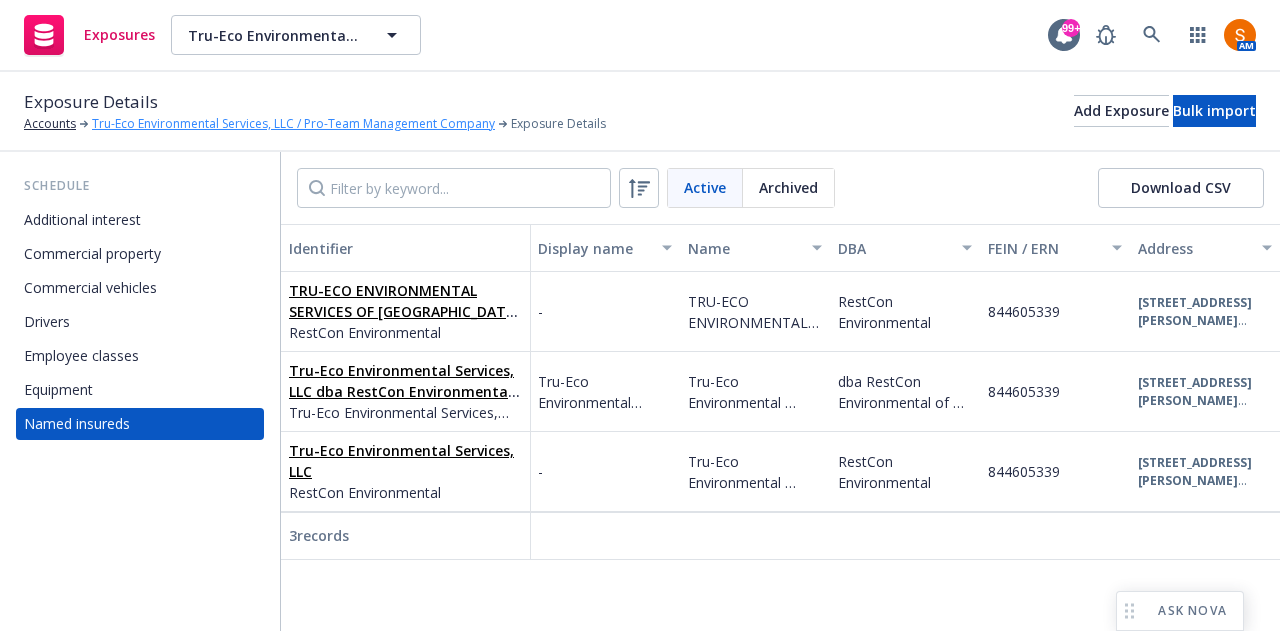 click on "Tru-Eco Environmental Services, LLC / Pro-Team Management Company" at bounding box center [293, 124] 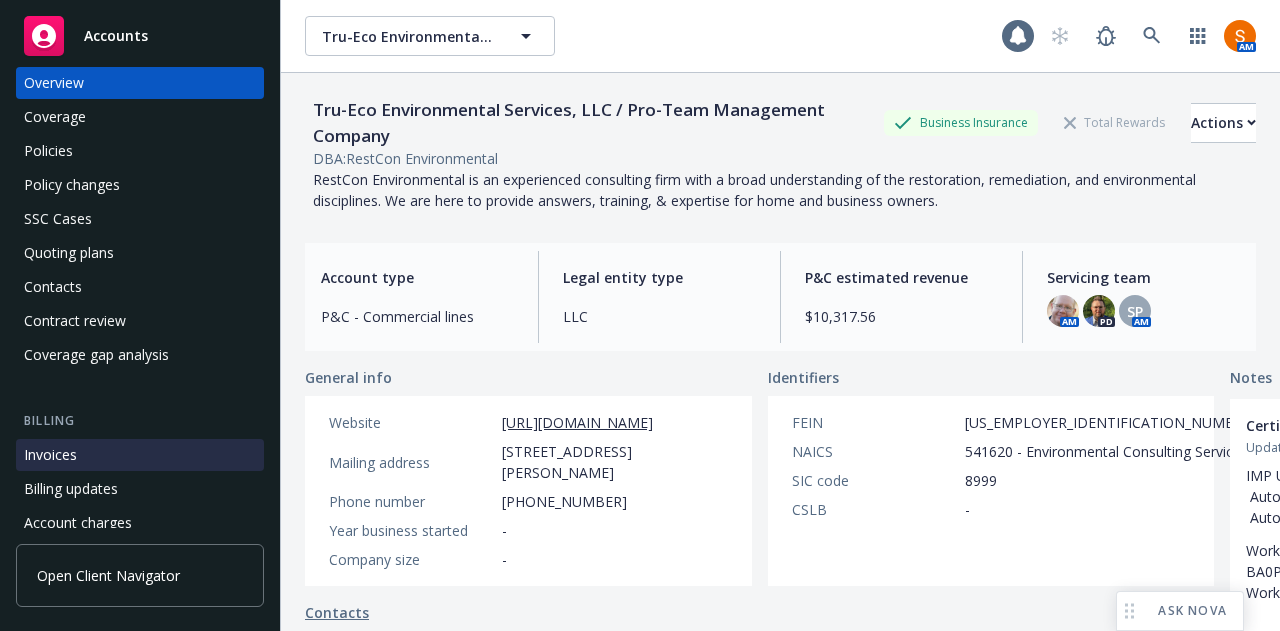 scroll, scrollTop: 22, scrollLeft: 0, axis: vertical 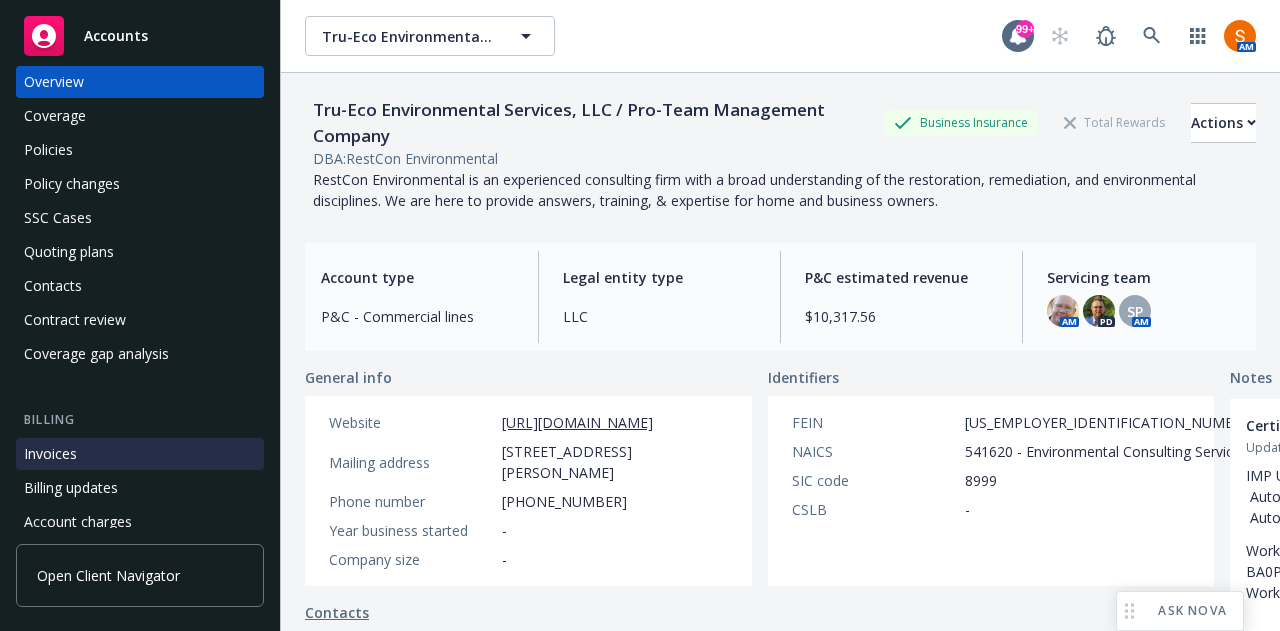 click on "Invoices" at bounding box center (140, 454) 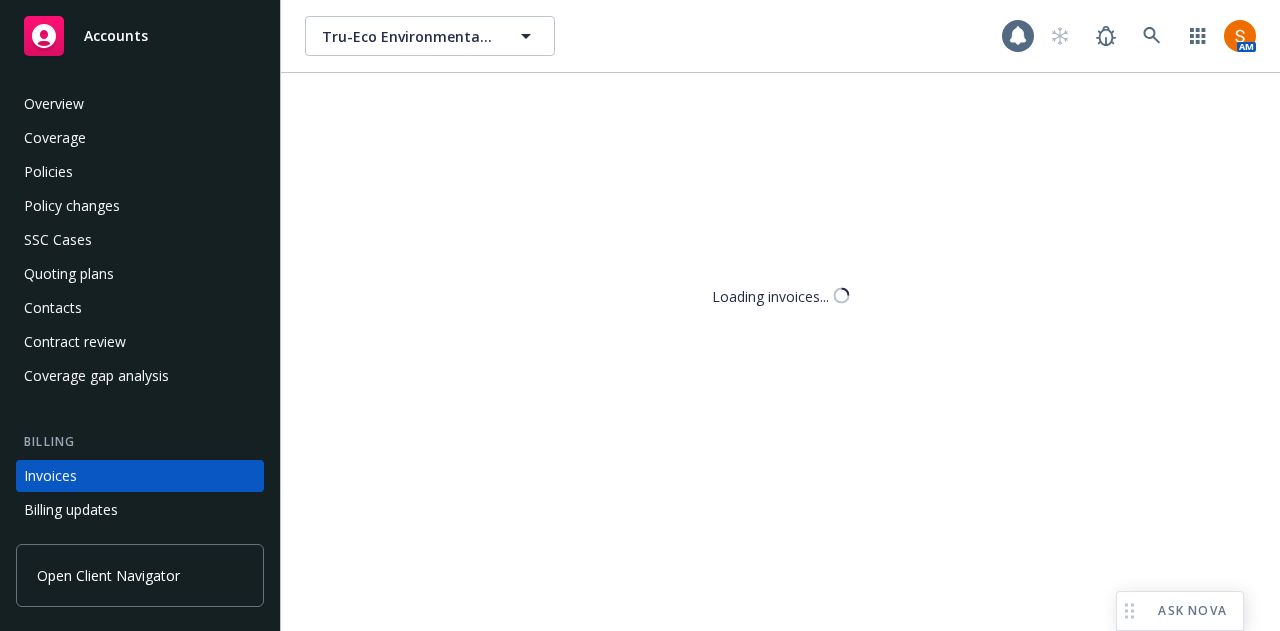 scroll, scrollTop: 128, scrollLeft: 0, axis: vertical 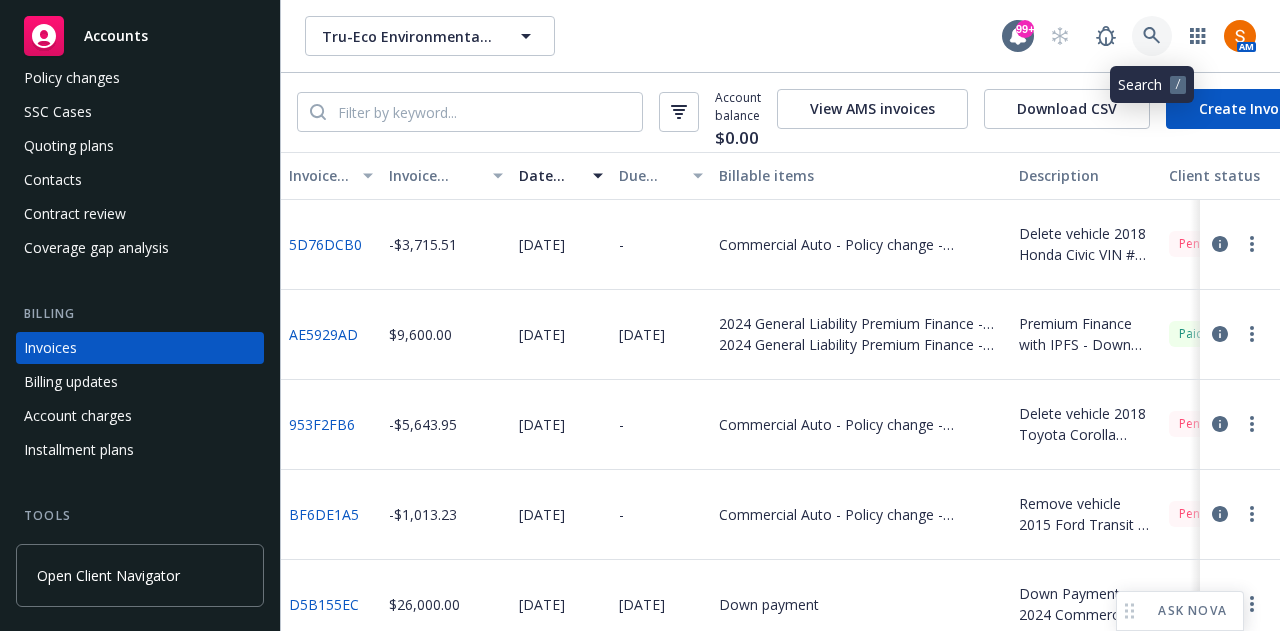 click 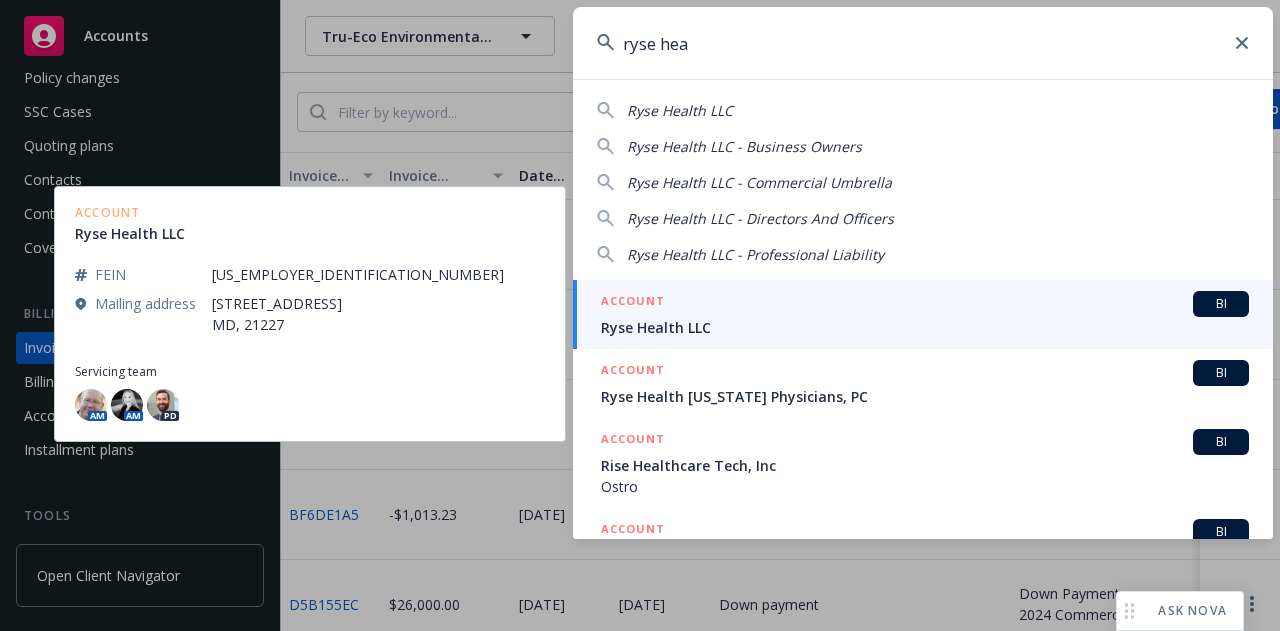 type on "ryse hea" 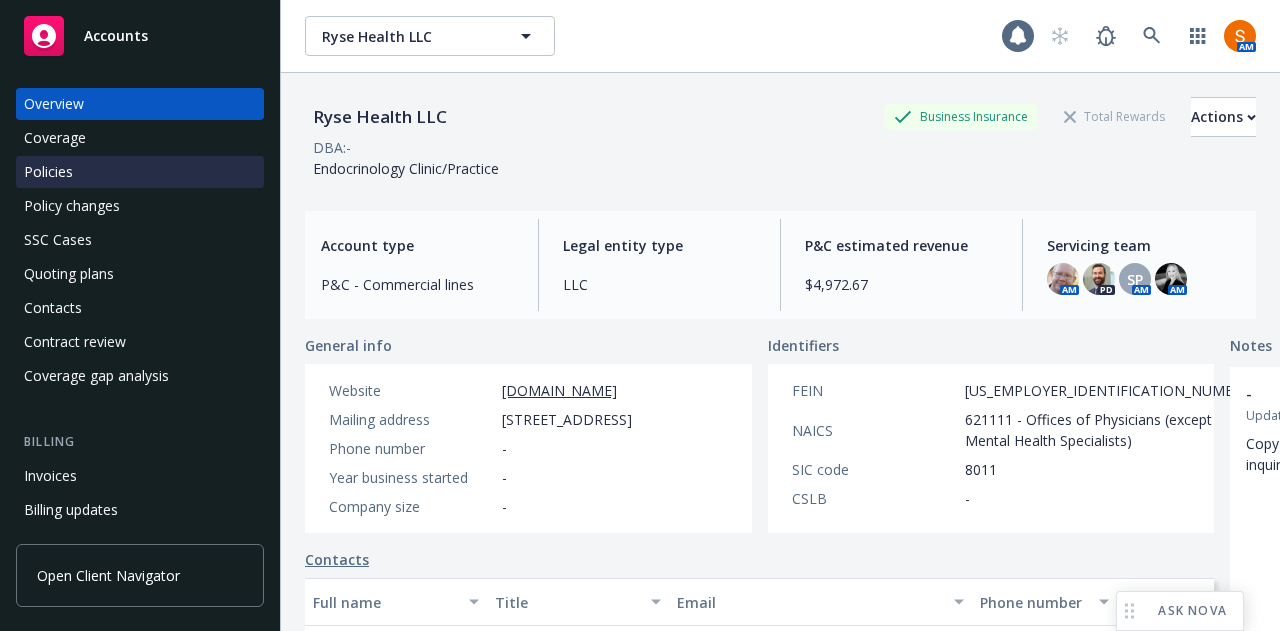 click on "Policies" at bounding box center [48, 172] 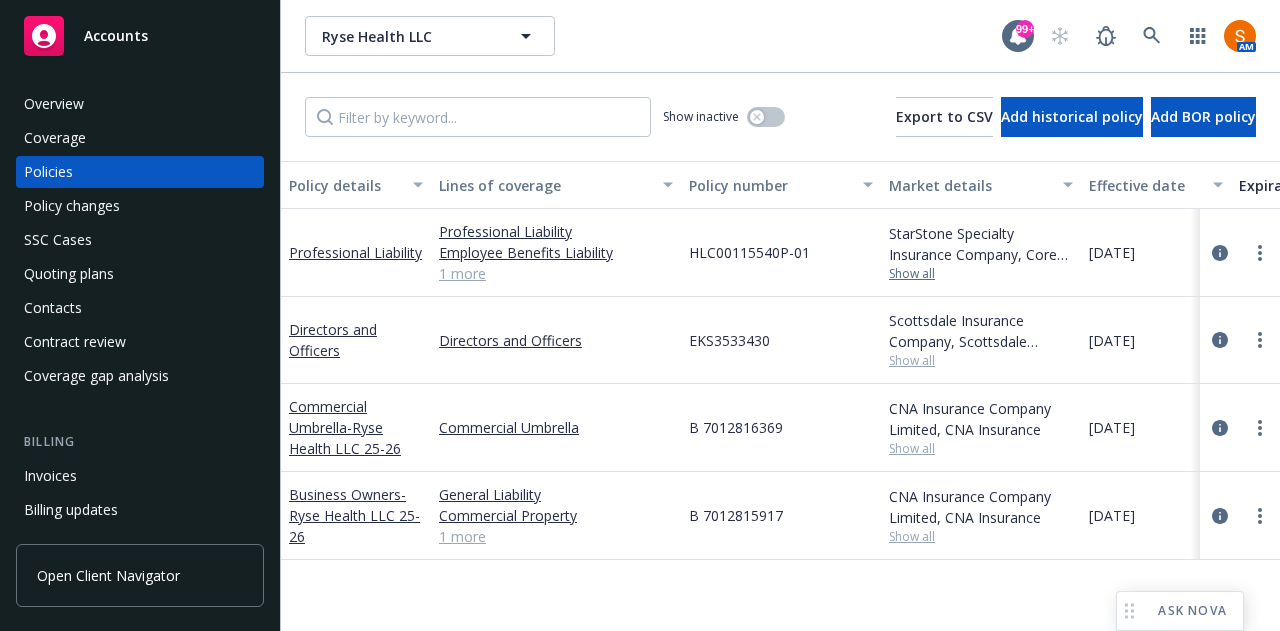 scroll, scrollTop: 0, scrollLeft: 212, axis: horizontal 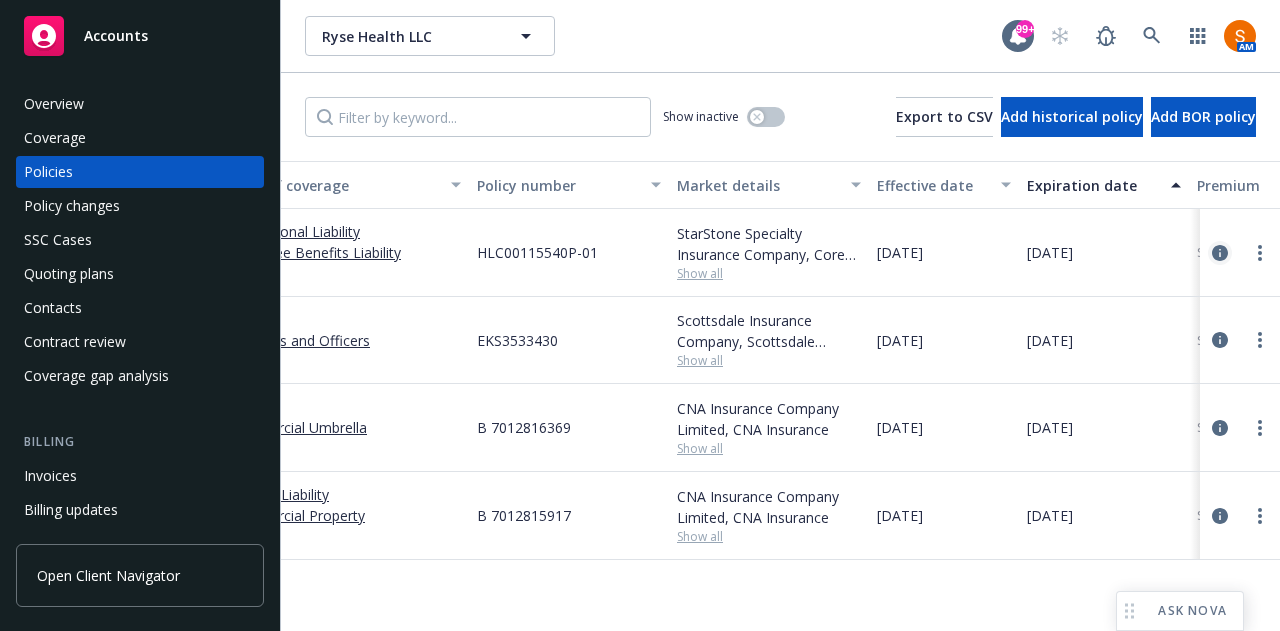 click at bounding box center [1220, 253] 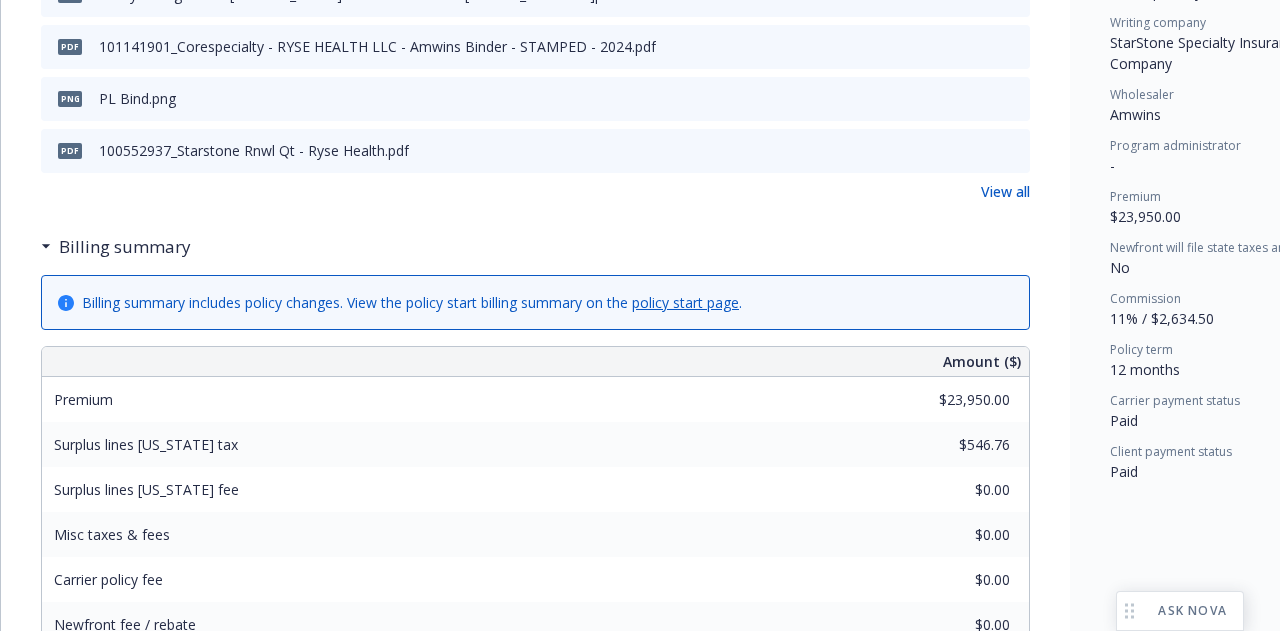 scroll, scrollTop: 932, scrollLeft: 0, axis: vertical 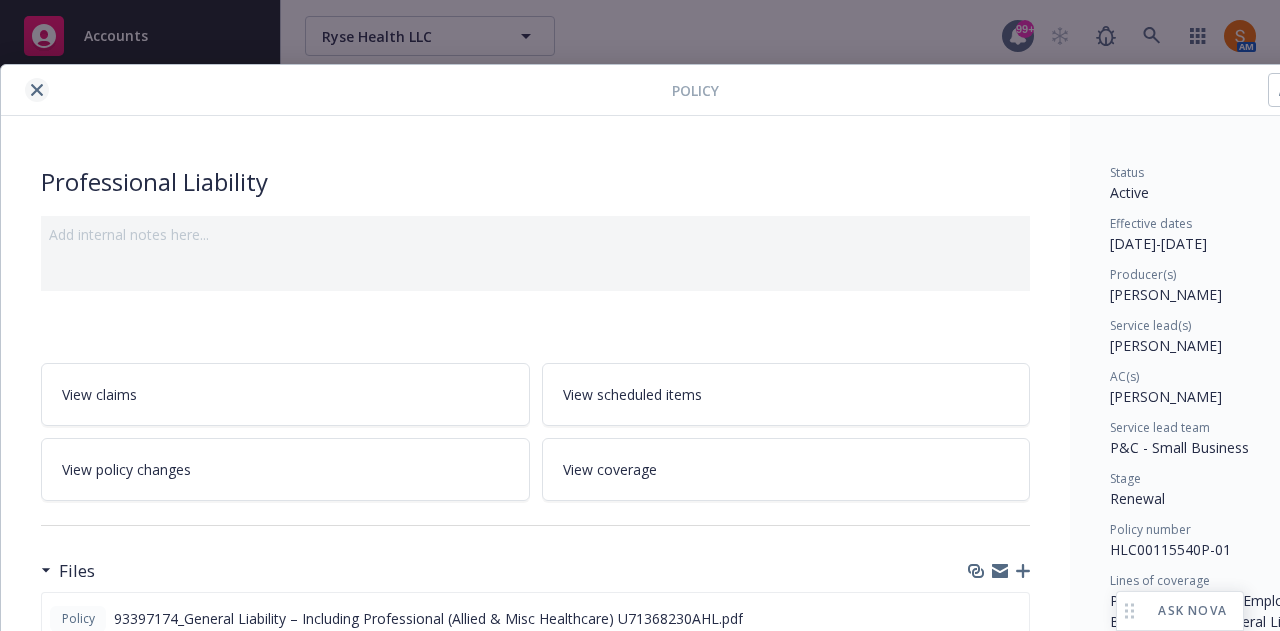 click 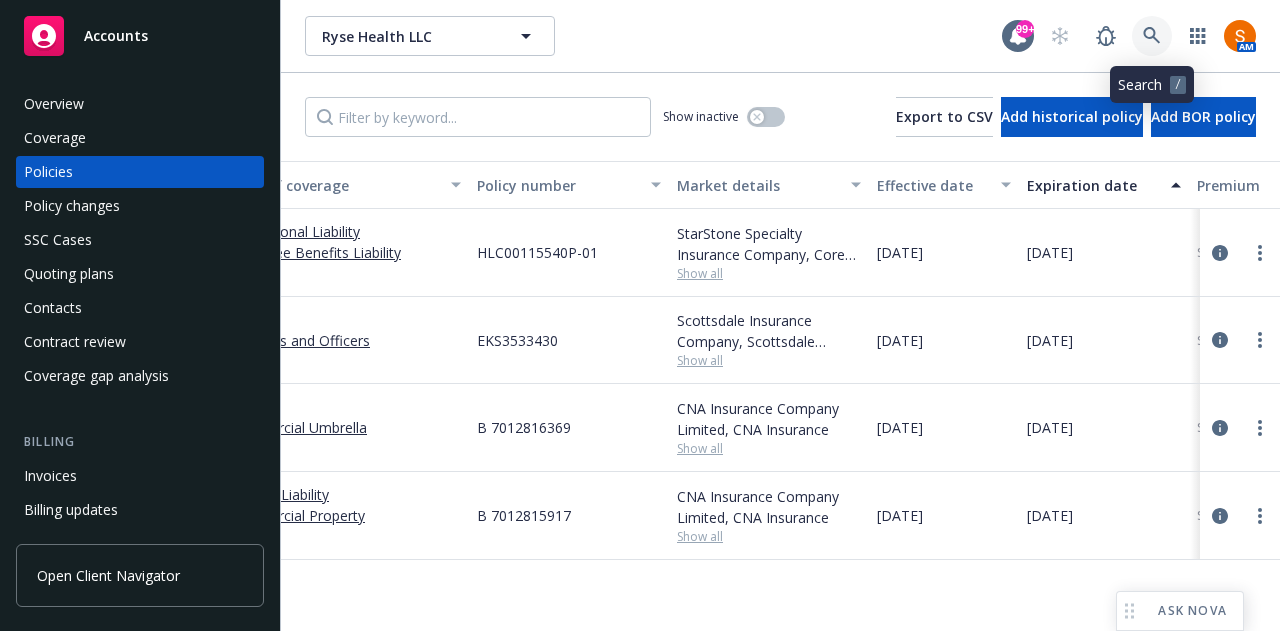 click 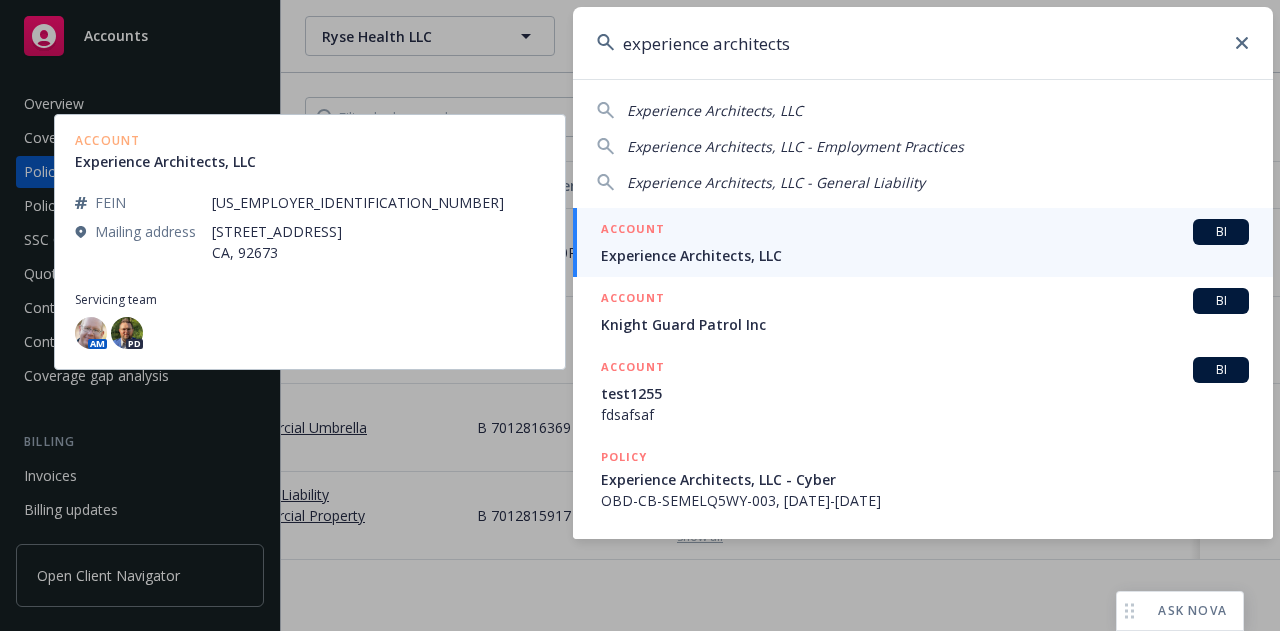 type on "experience architects" 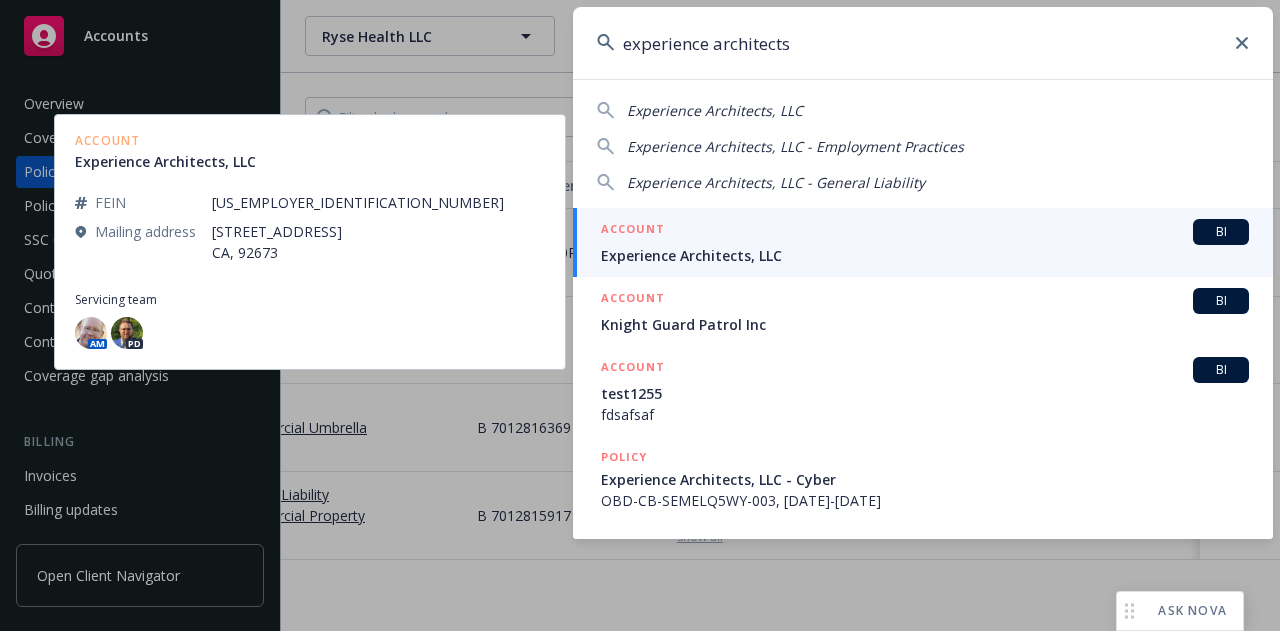 click on "Experience Architects, LLC" at bounding box center [925, 255] 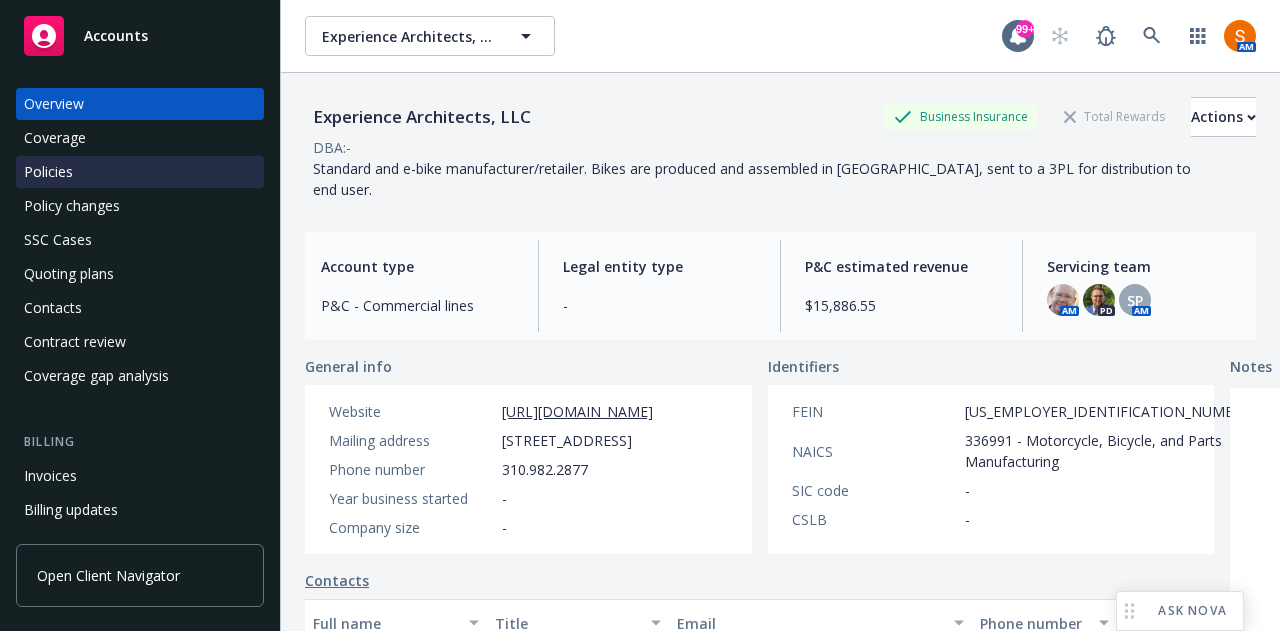 click on "Policies" at bounding box center [140, 172] 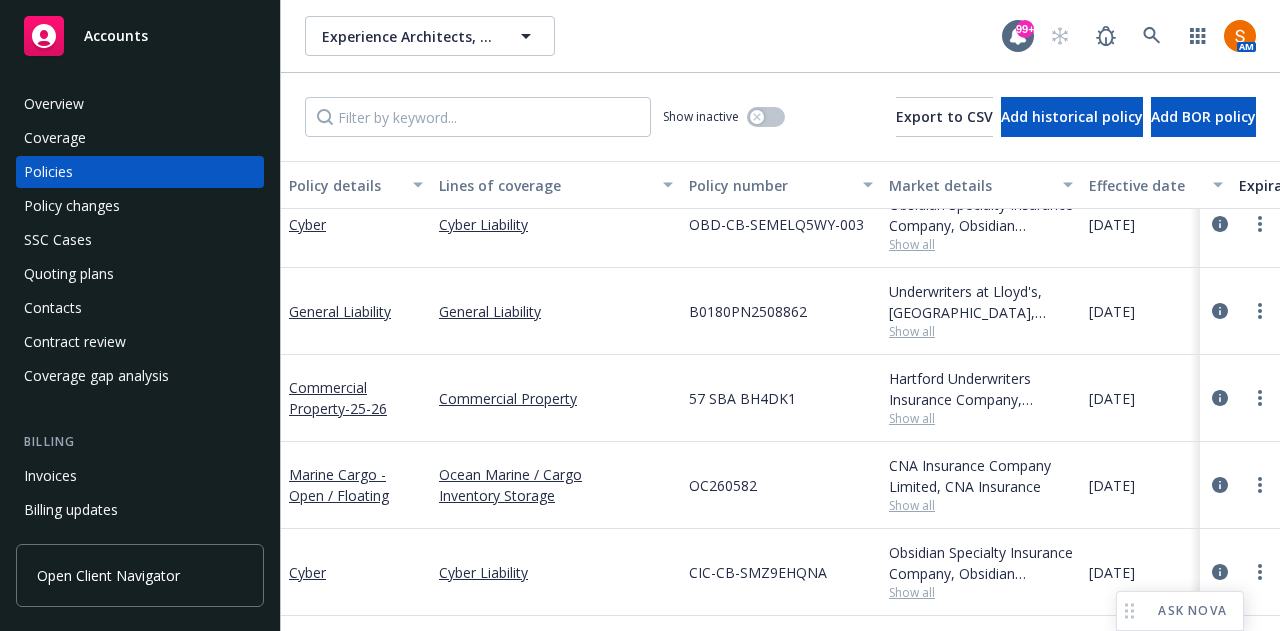 scroll, scrollTop: 0, scrollLeft: 0, axis: both 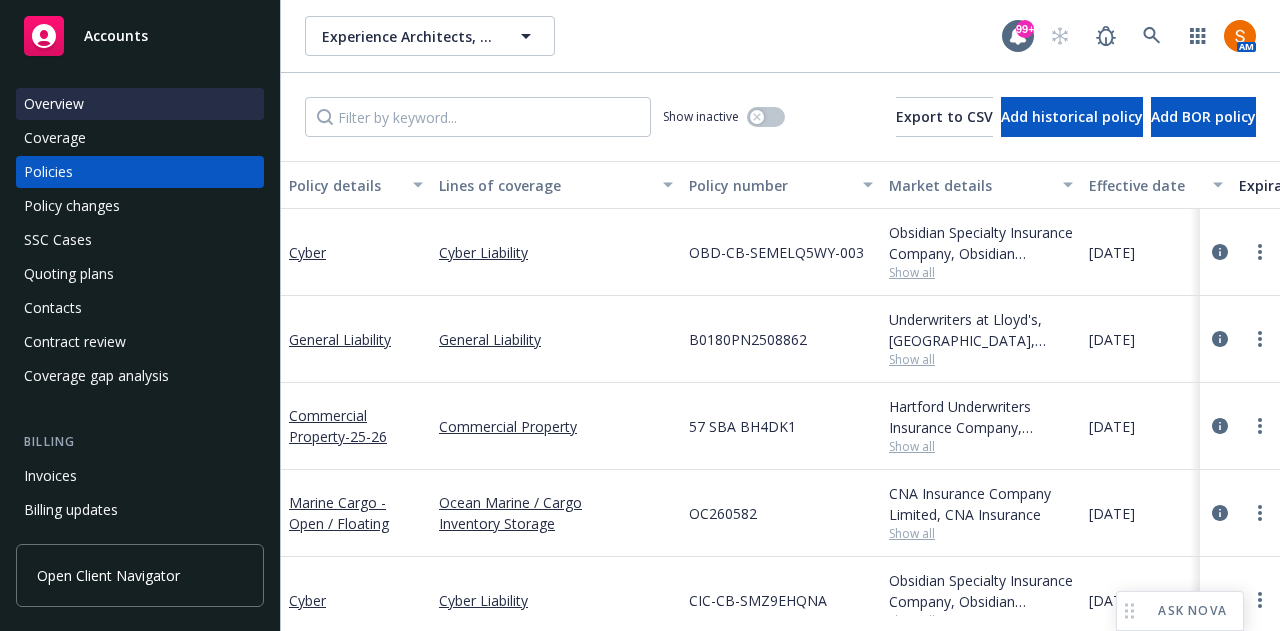 click on "Overview" at bounding box center [140, 104] 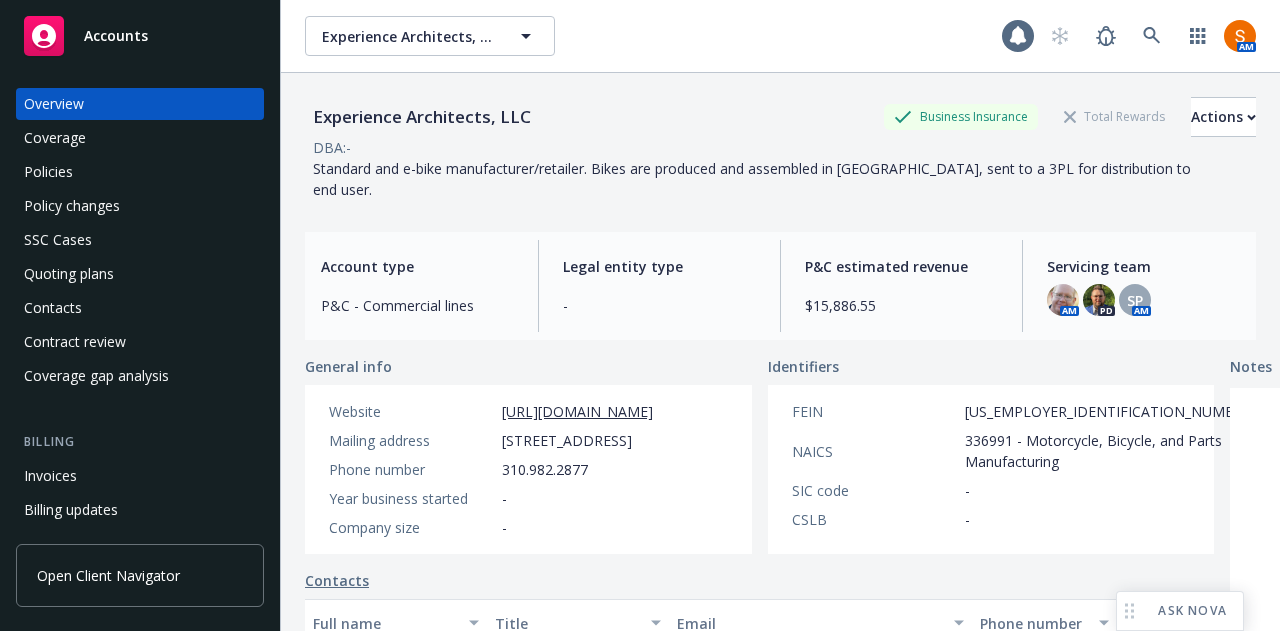 scroll, scrollTop: 254, scrollLeft: 0, axis: vertical 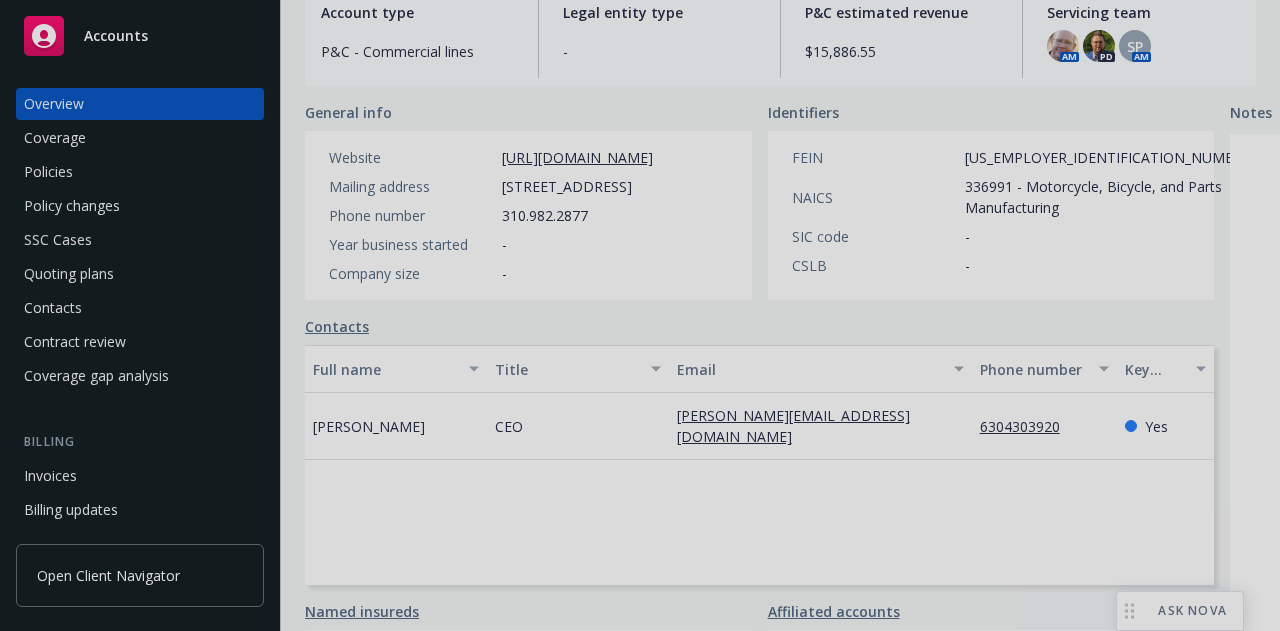 click at bounding box center [640, 315] 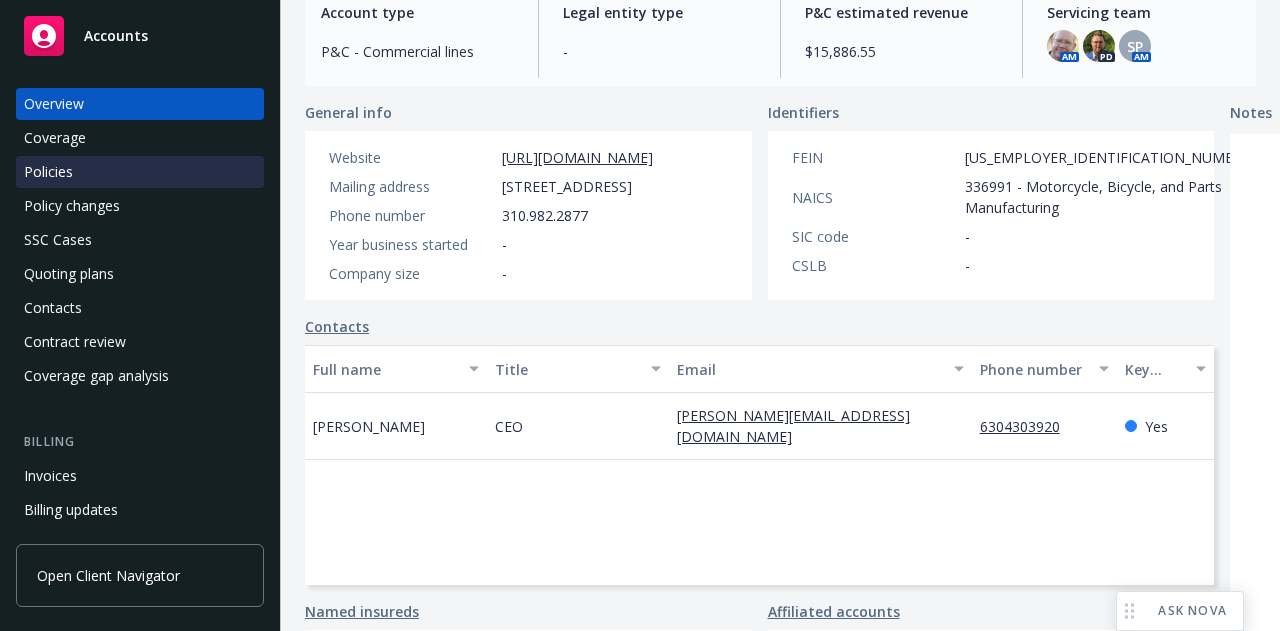 click on "Policies" at bounding box center (140, 172) 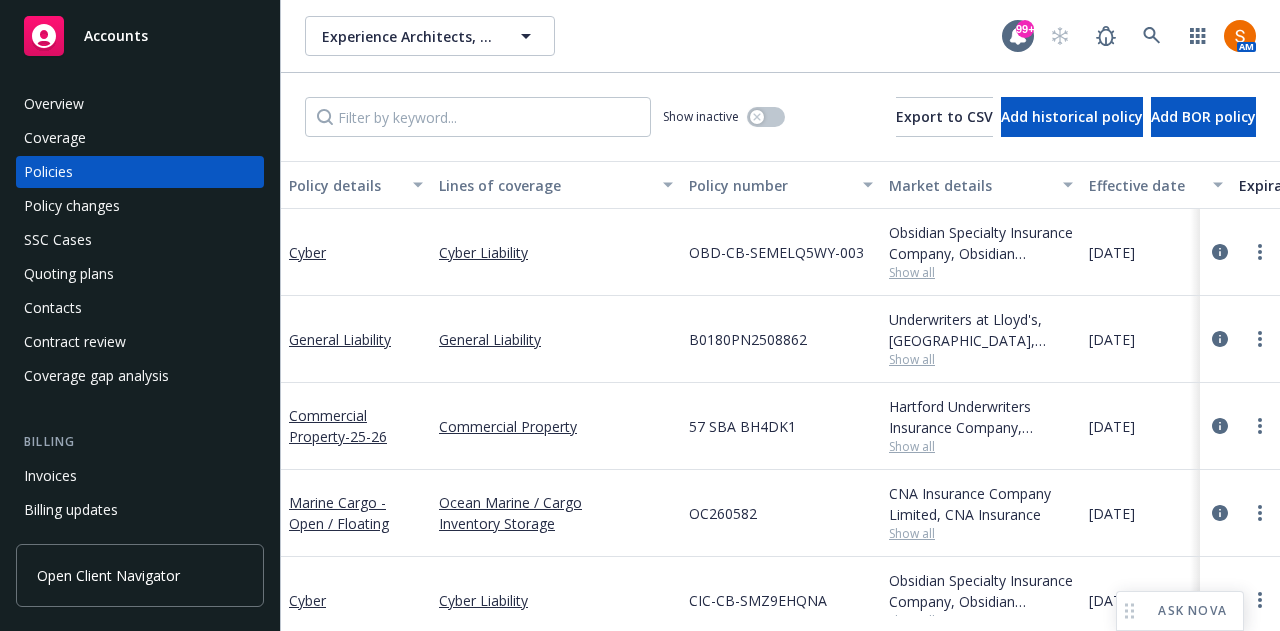 scroll, scrollTop: 41, scrollLeft: 0, axis: vertical 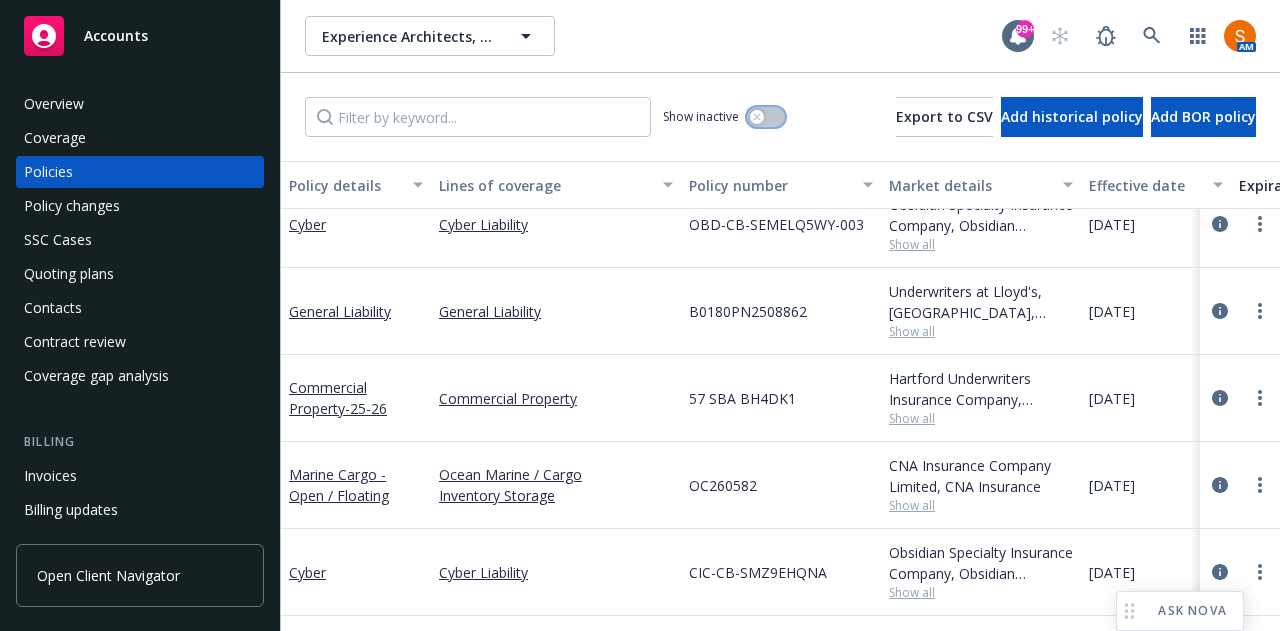 click 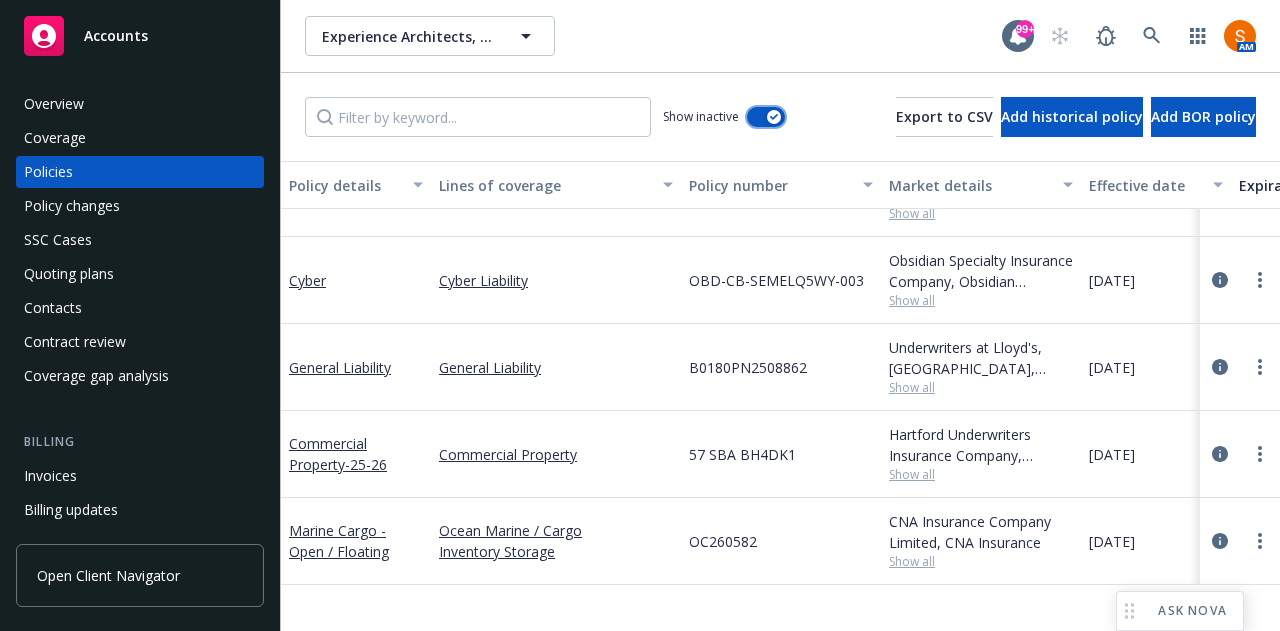 scroll, scrollTop: 0, scrollLeft: 0, axis: both 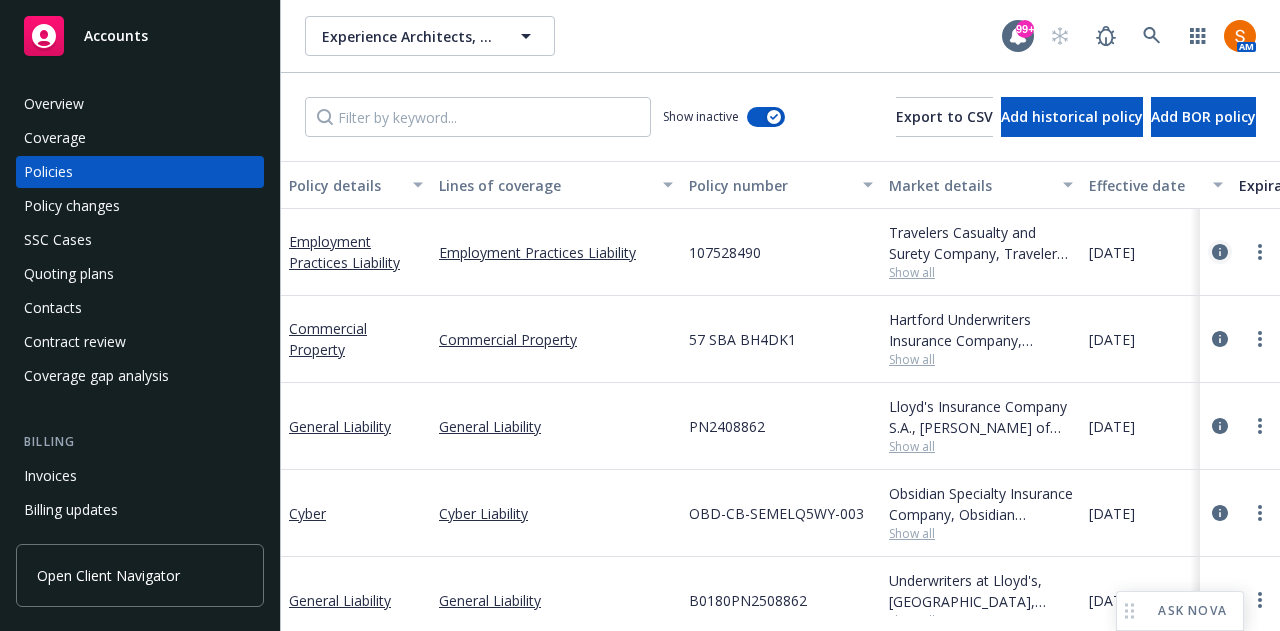 click 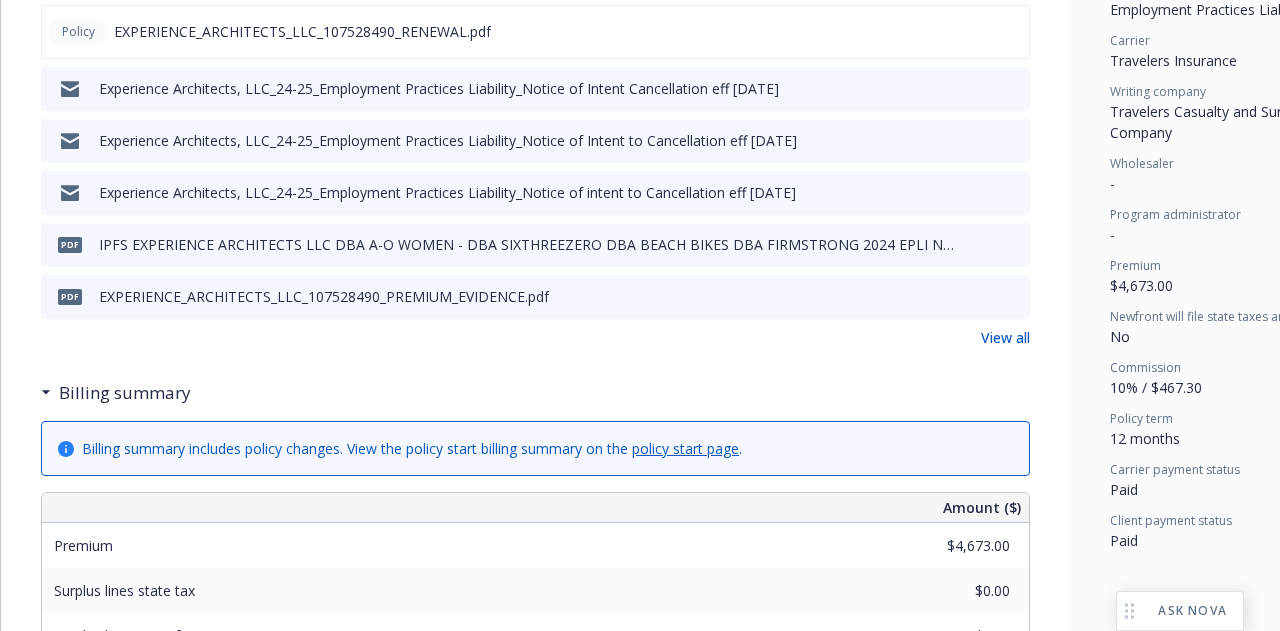 scroll, scrollTop: 592, scrollLeft: 0, axis: vertical 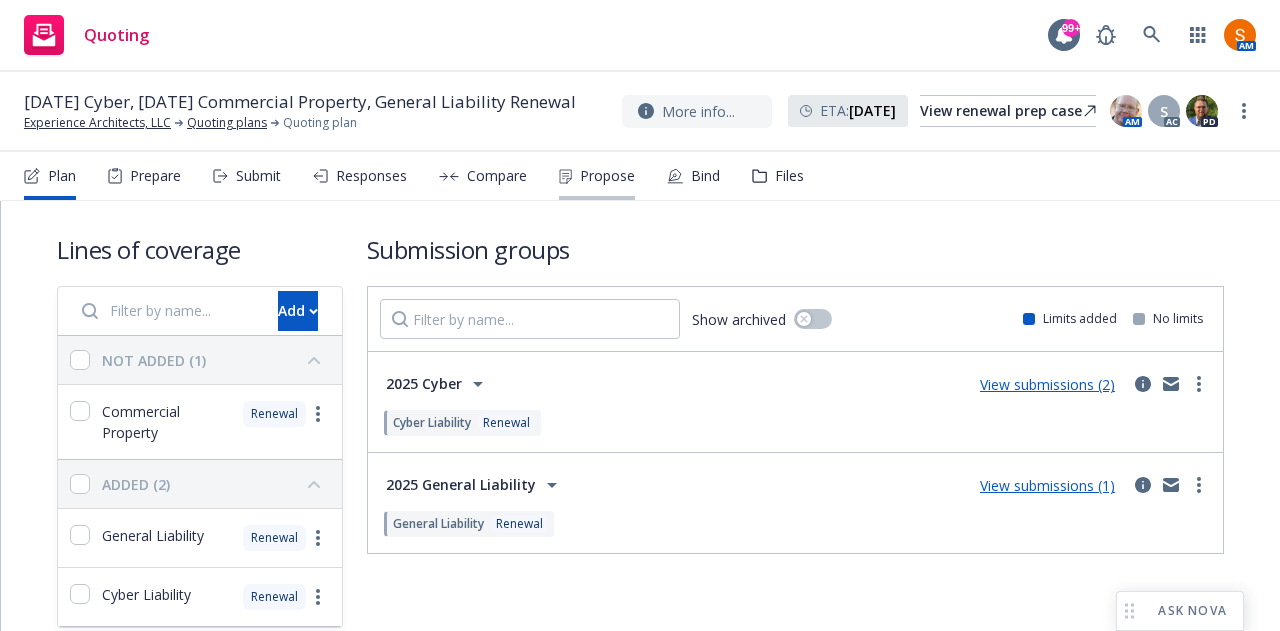 click on "Propose" at bounding box center [607, 176] 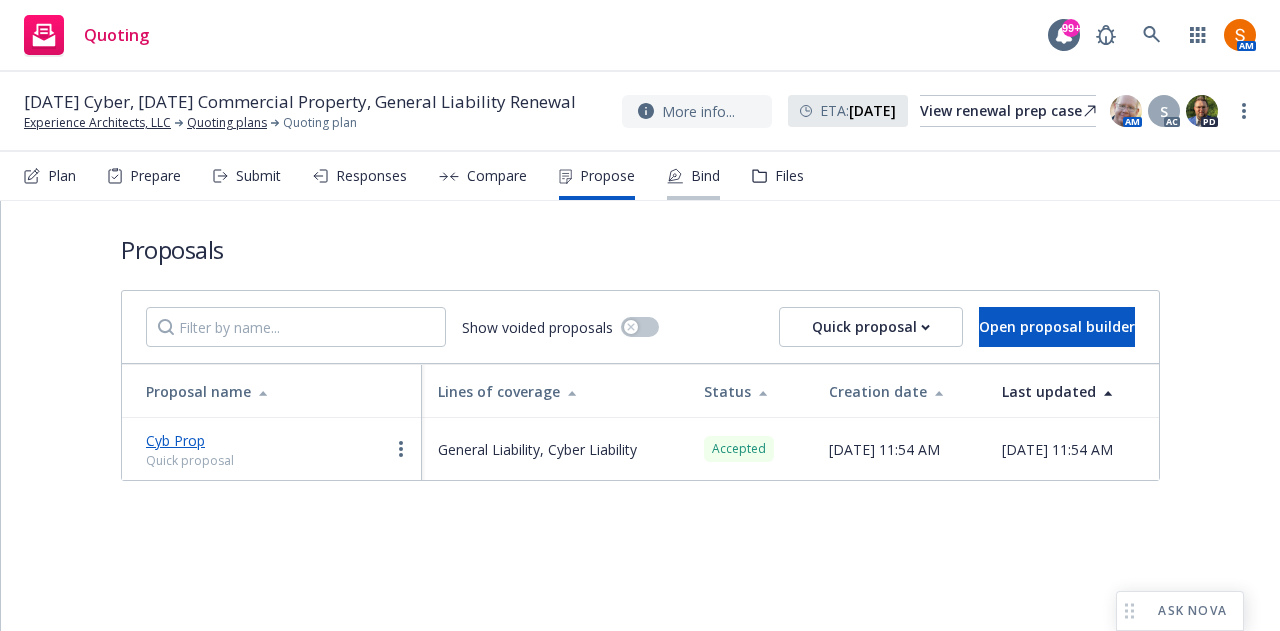 click on "Bind" at bounding box center [693, 176] 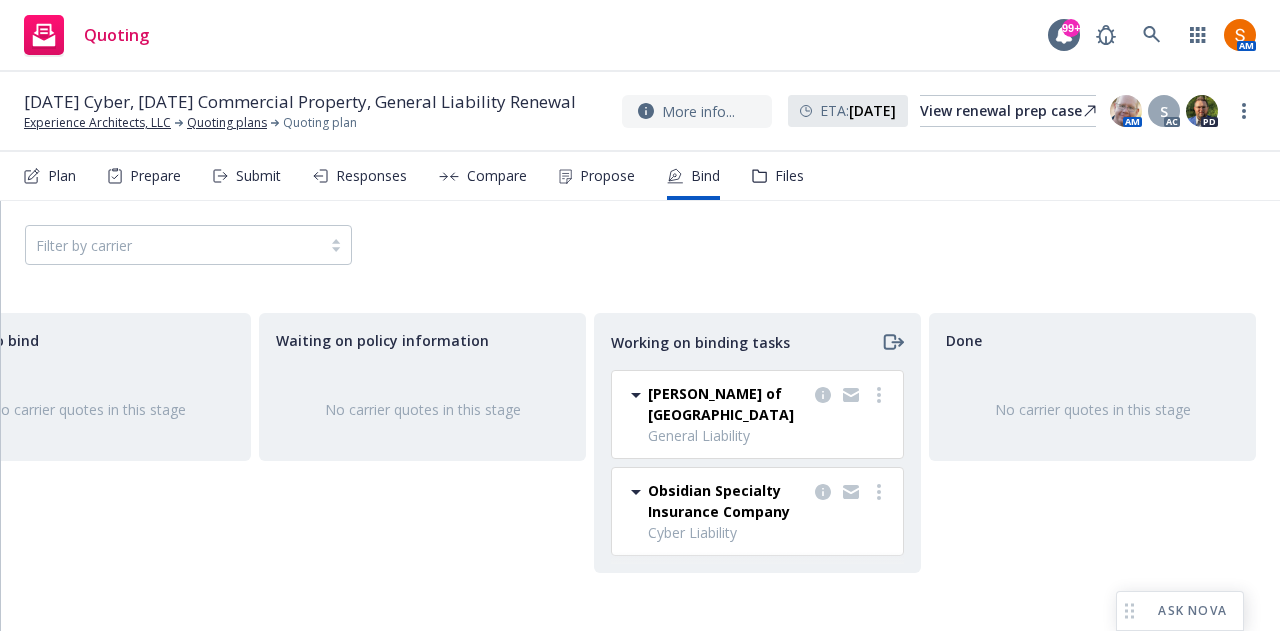 scroll, scrollTop: 0, scrollLeft: 0, axis: both 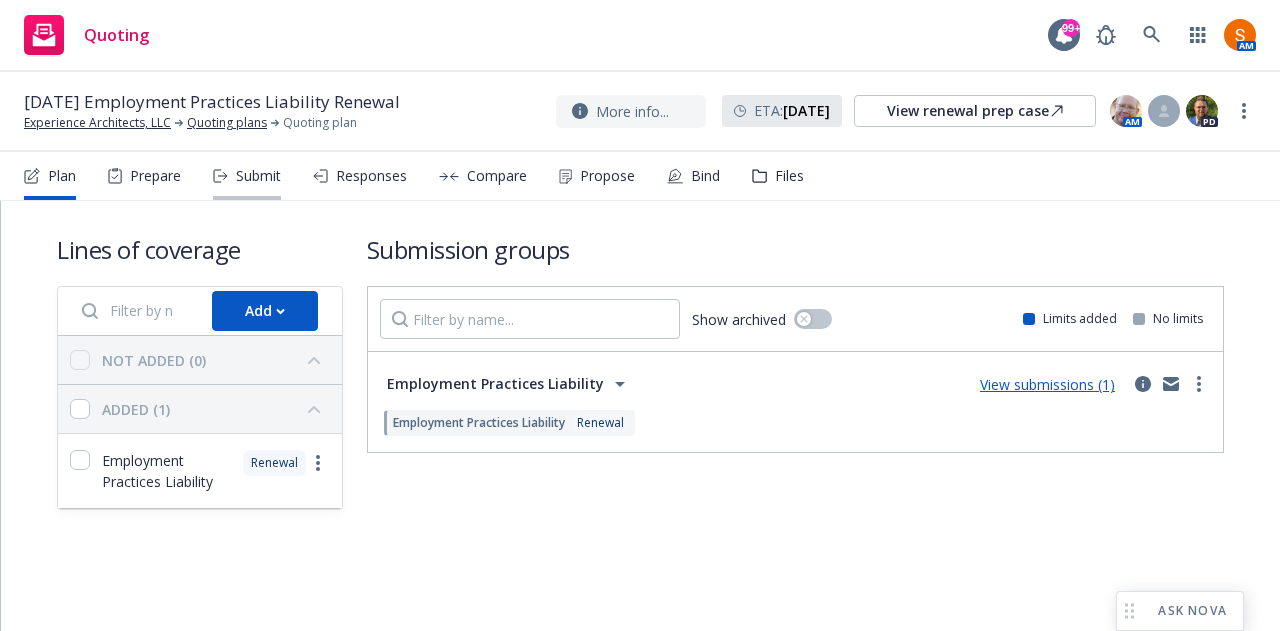 click on "Submit" at bounding box center [258, 176] 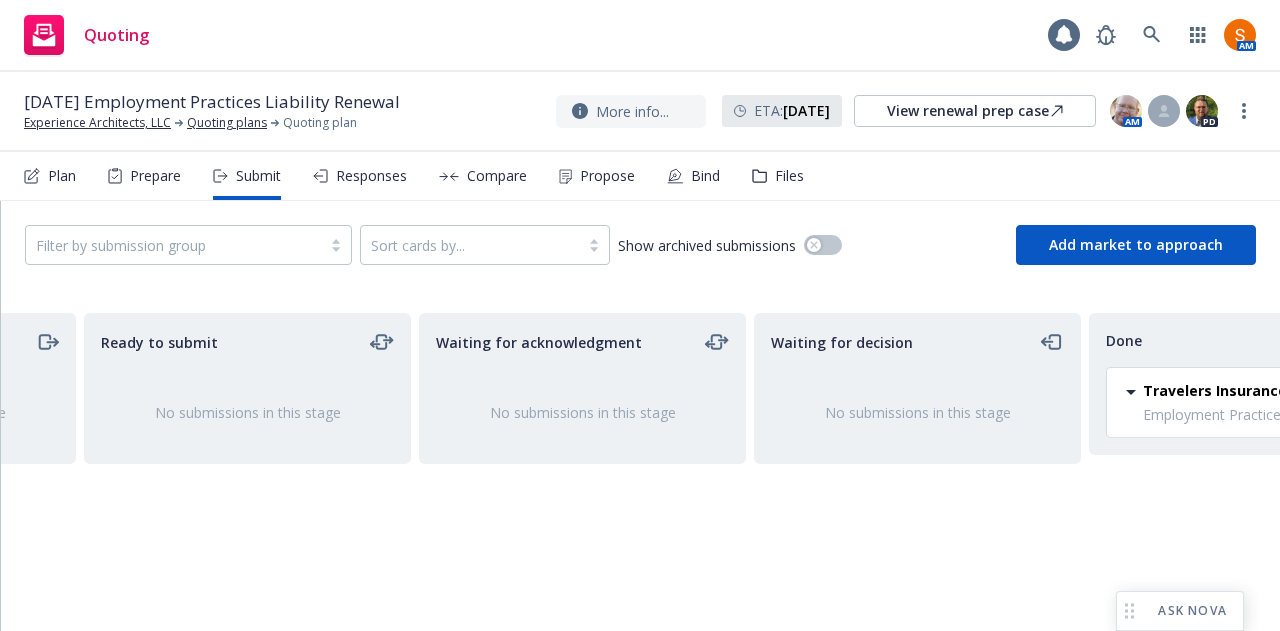 scroll, scrollTop: 0, scrollLeft: 283, axis: horizontal 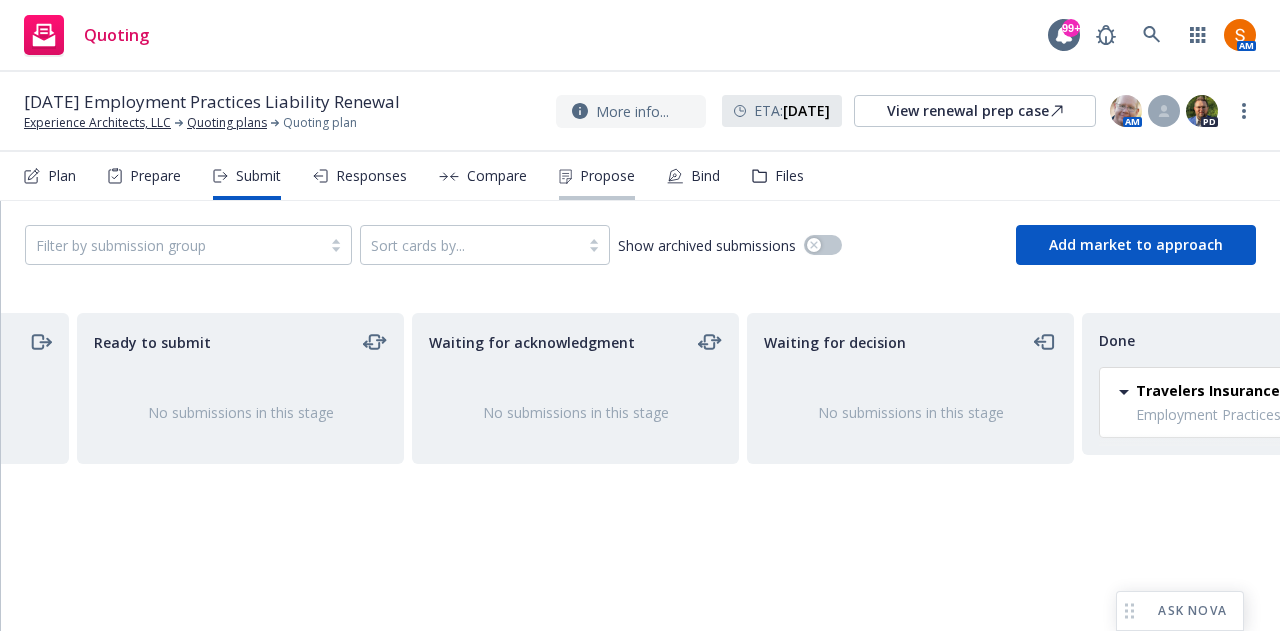 click on "Propose" at bounding box center (607, 176) 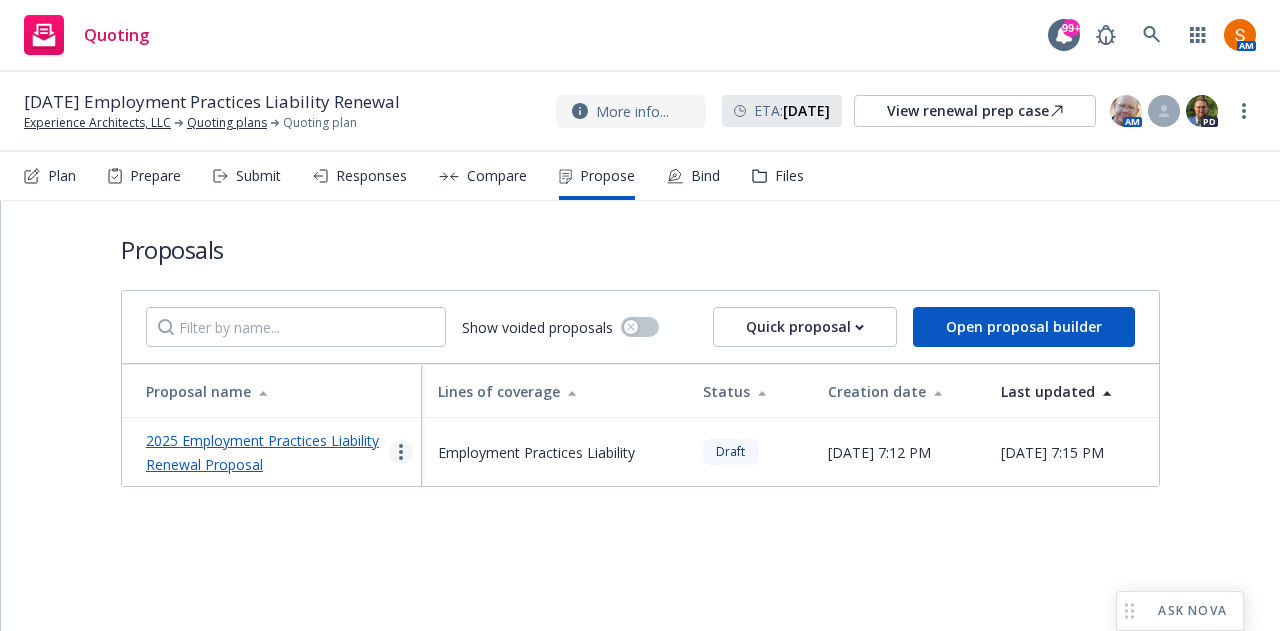 click at bounding box center [401, 452] 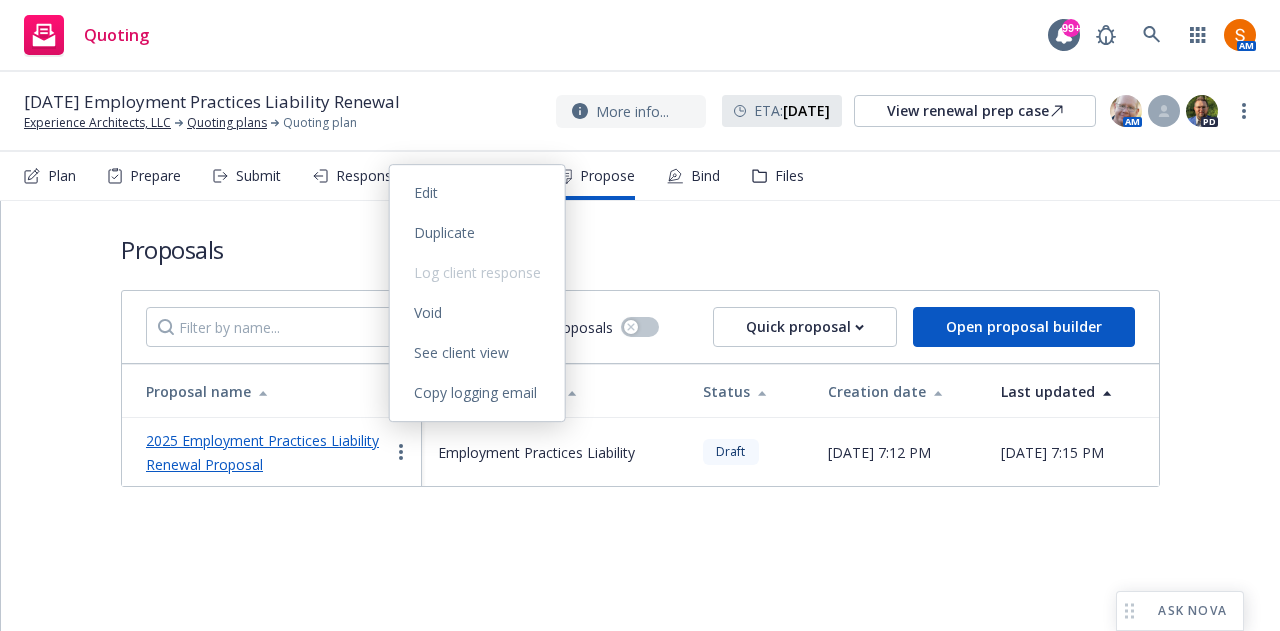 click on "2025 Employment Practices Liability Renewal Proposal" at bounding box center (267, 452) 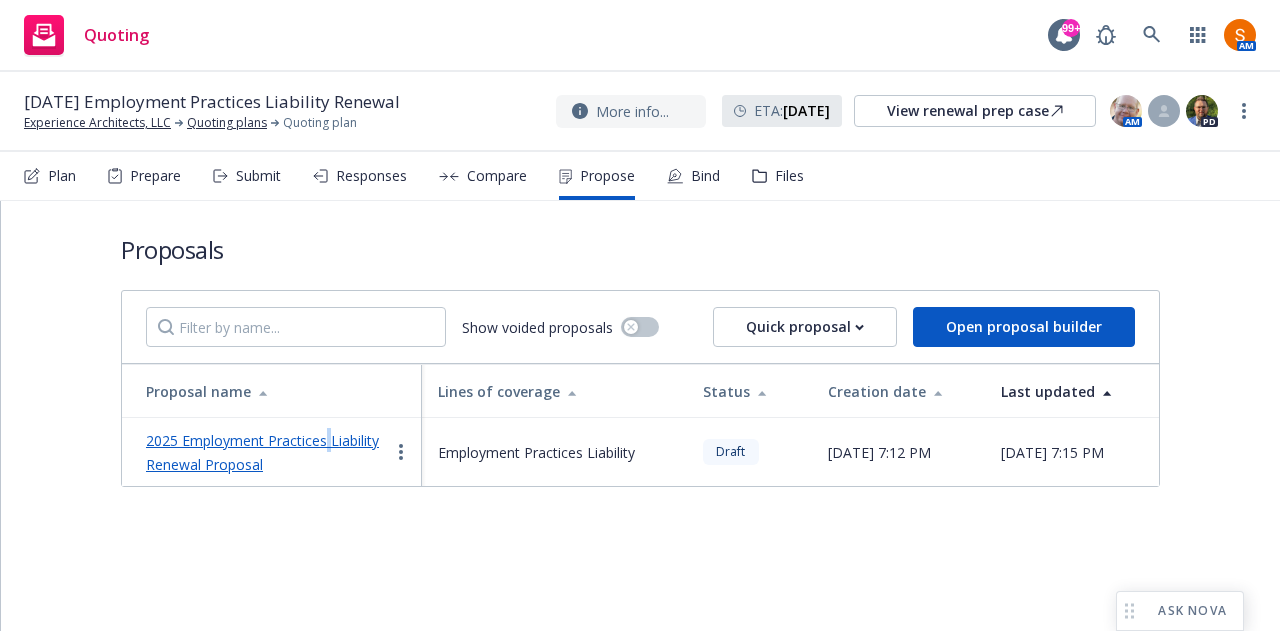 click on "2025 Employment Practices Liability Renewal Proposal" at bounding box center [267, 452] 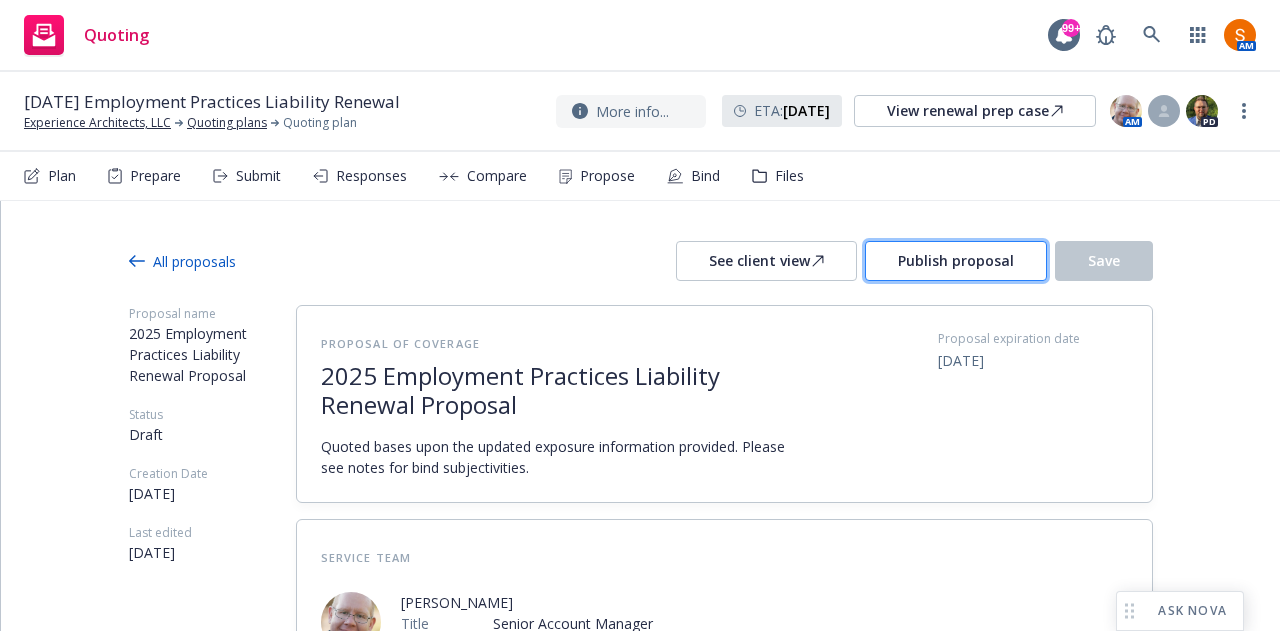 click on "Publish proposal" at bounding box center (956, 260) 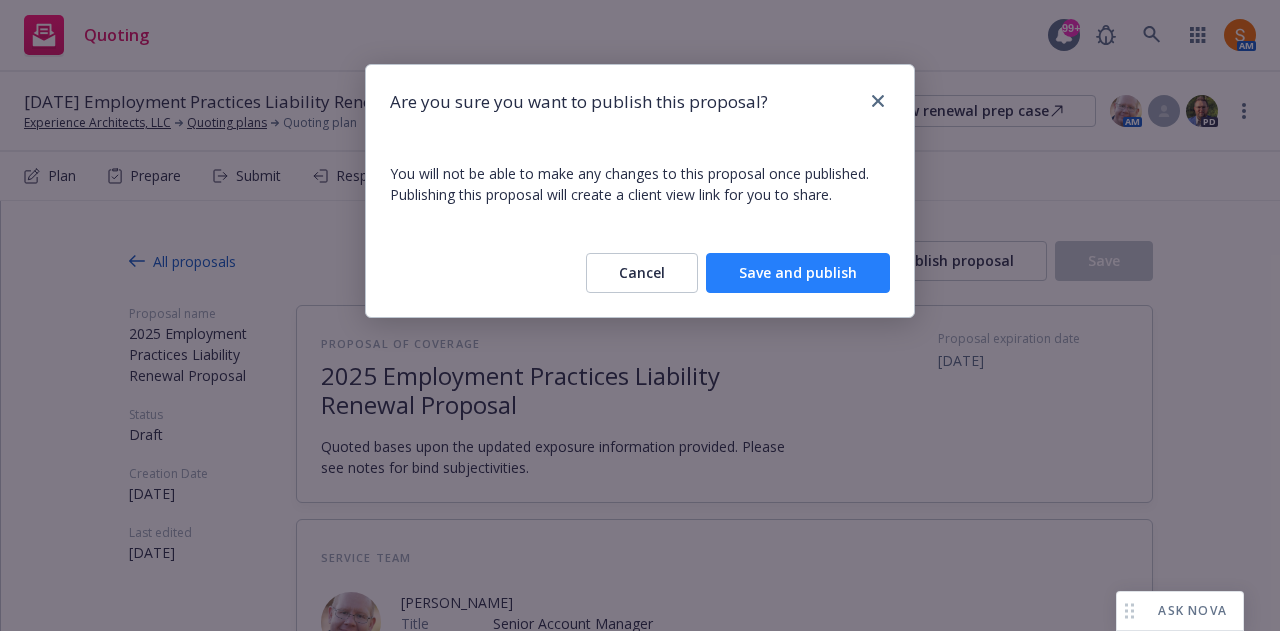 click on "Save and publish" at bounding box center (798, 273) 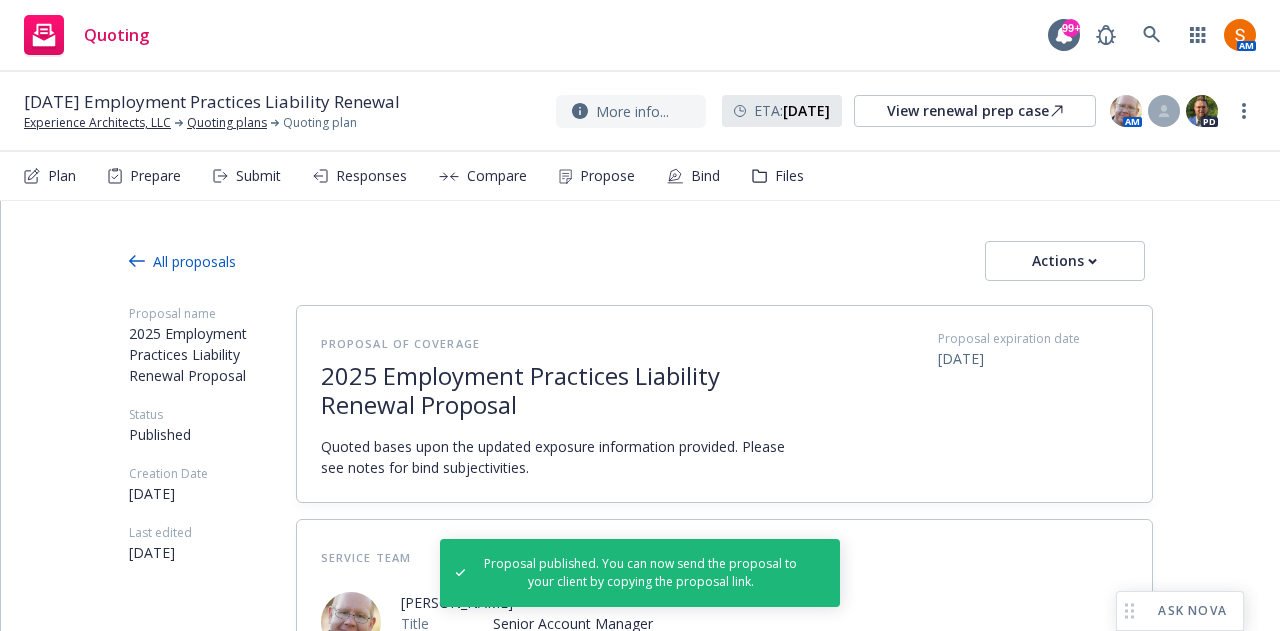 click on "Plan Prepare Submit Responses Compare Propose Bind Files" at bounding box center [414, 176] 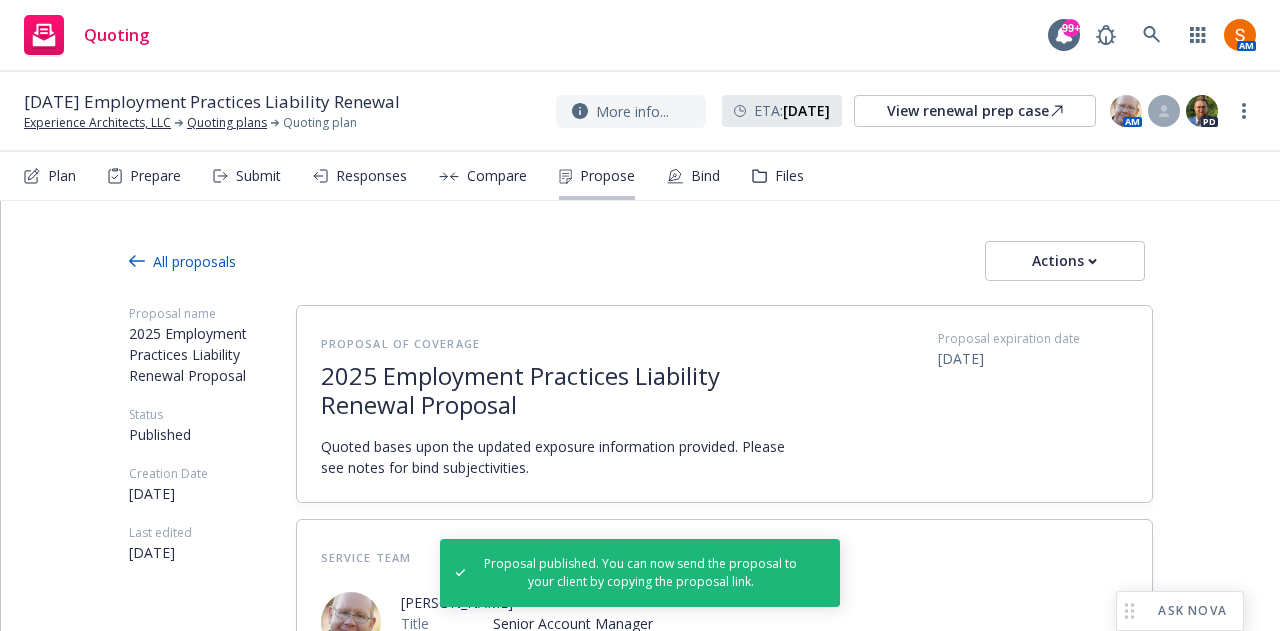 click on "Propose" at bounding box center (607, 176) 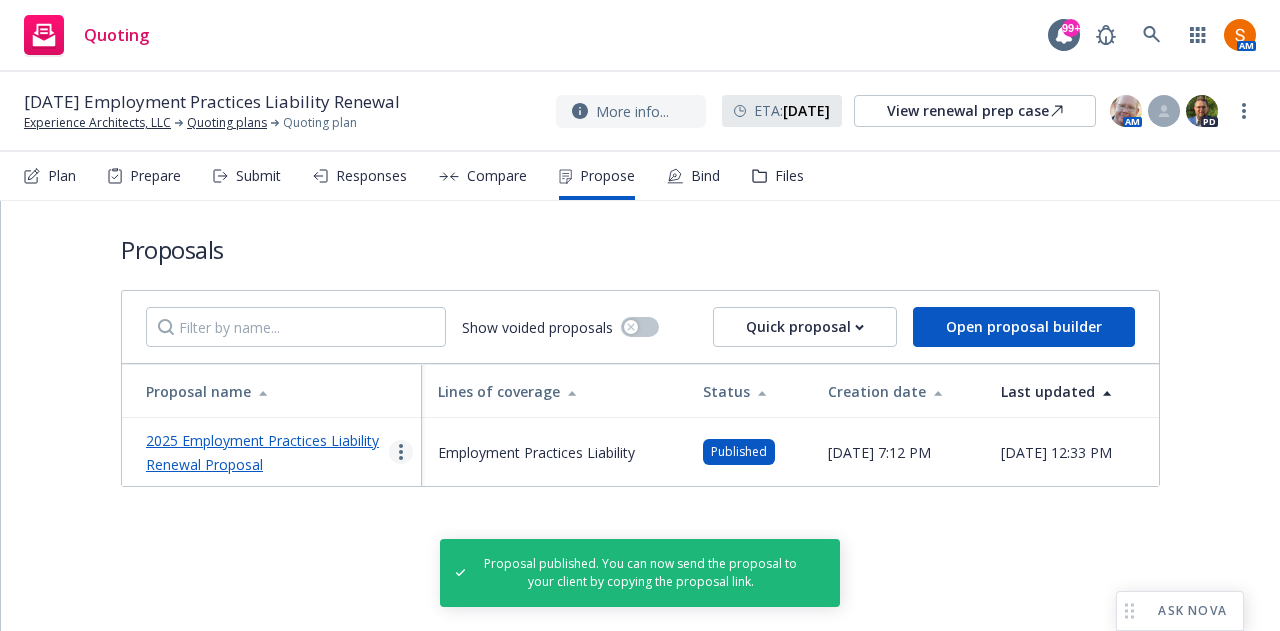 click at bounding box center (401, 452) 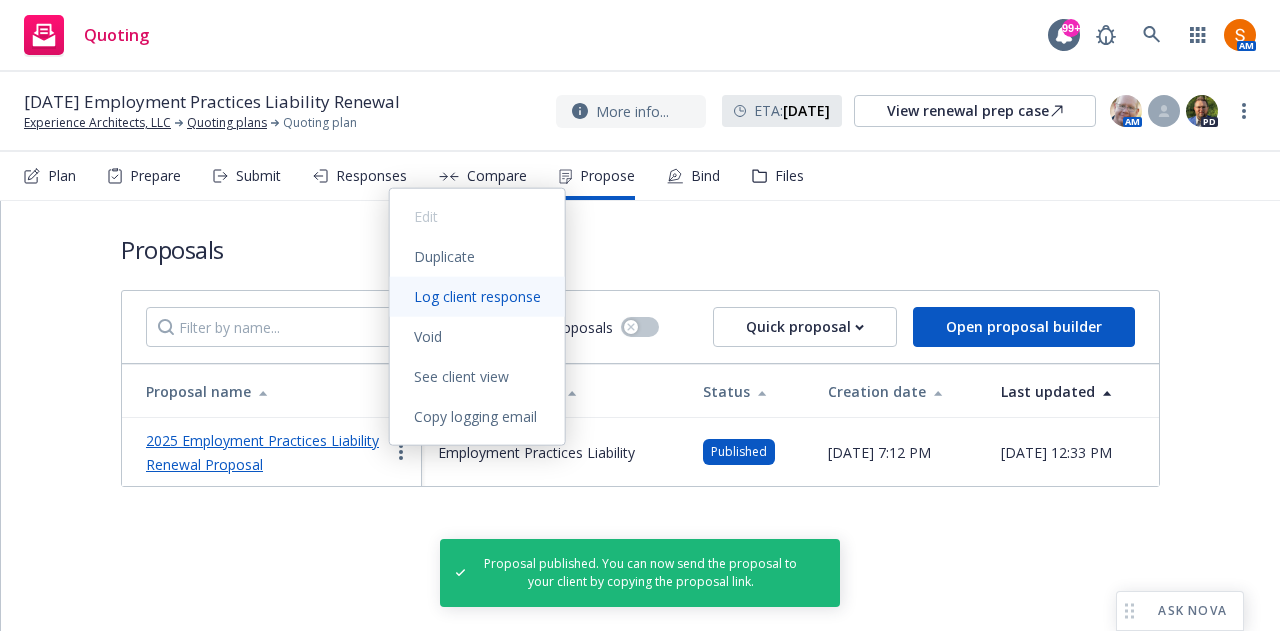click on "Log client response" at bounding box center [477, 297] 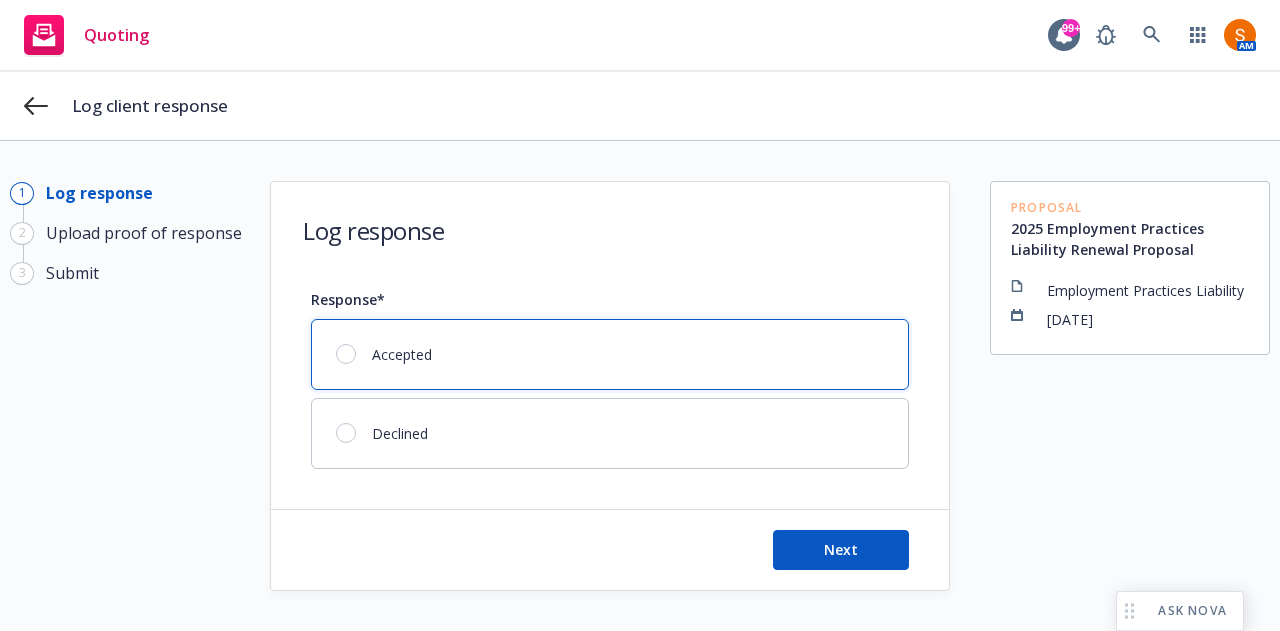 click on "Accepted" at bounding box center (610, 354) 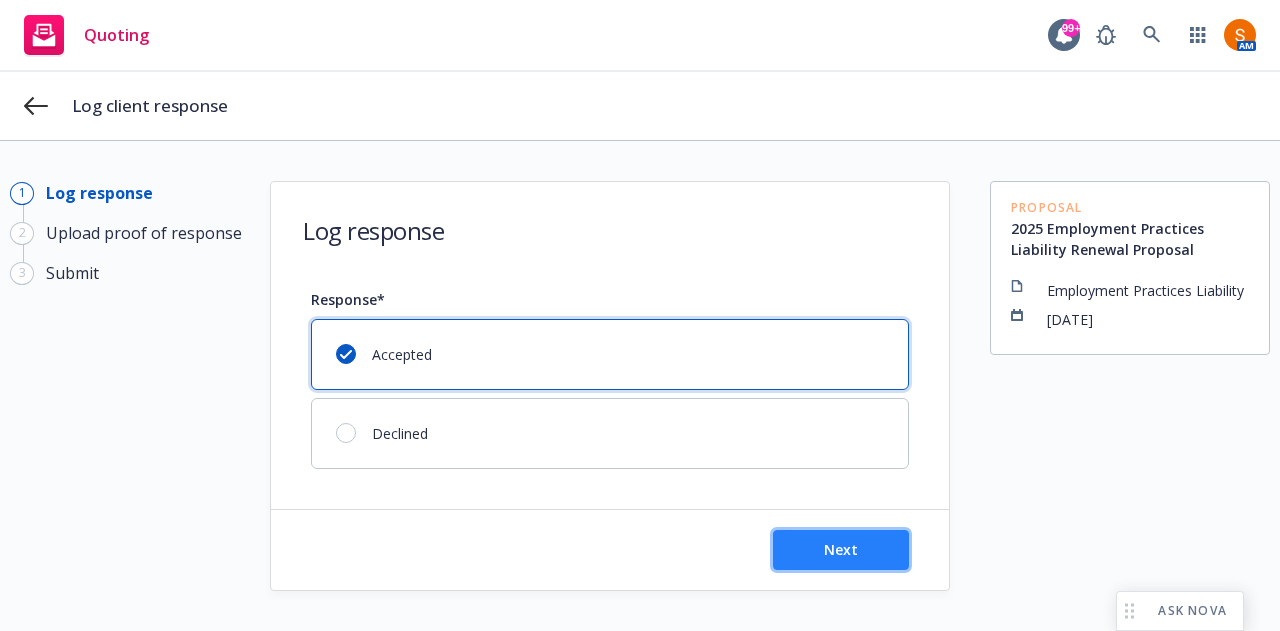 click on "Next" at bounding box center (841, 550) 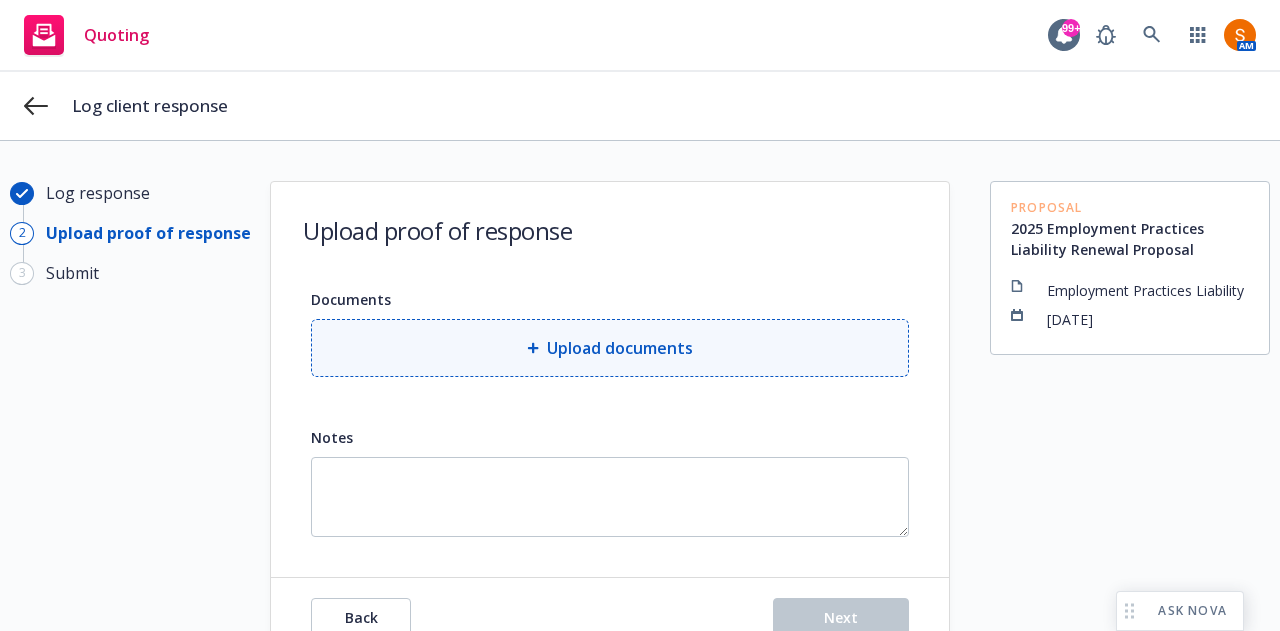 click on "Upload documents" at bounding box center [610, 348] 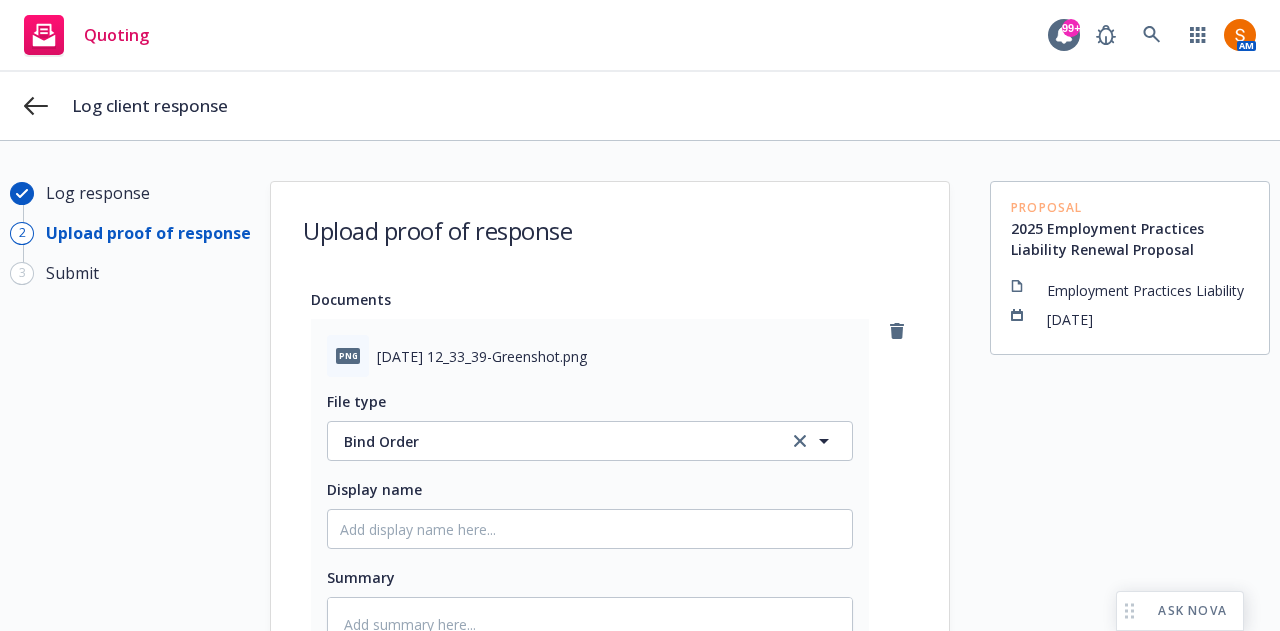 scroll, scrollTop: 426, scrollLeft: 0, axis: vertical 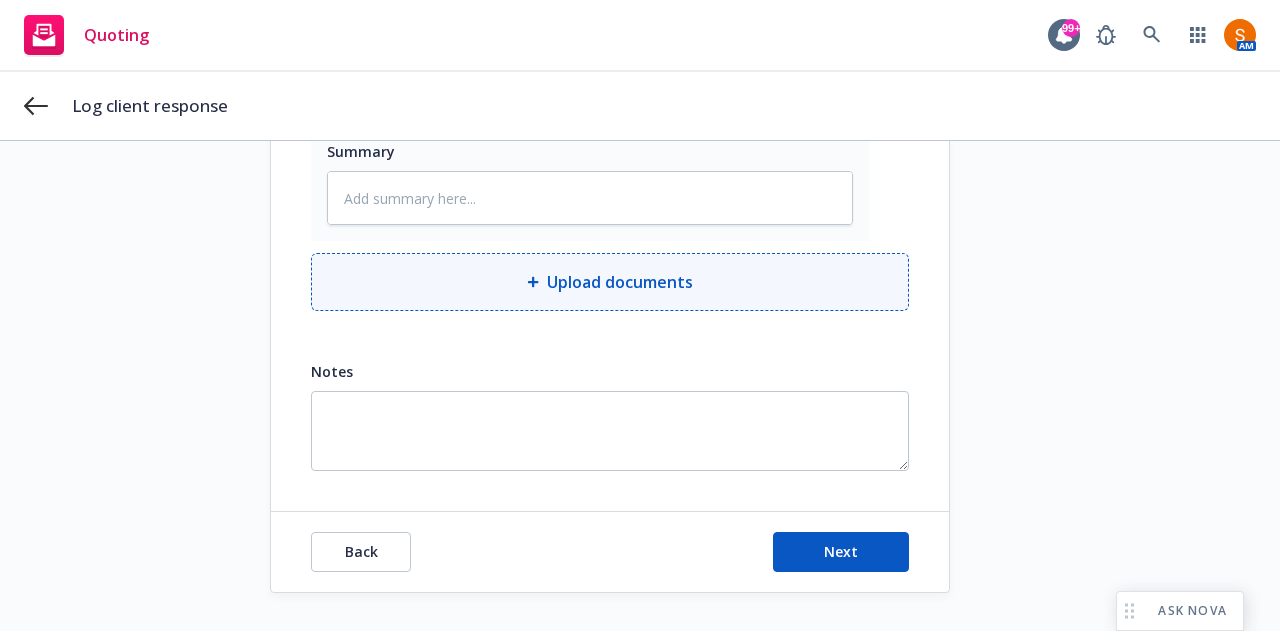 click on "Upload documents" at bounding box center [620, 282] 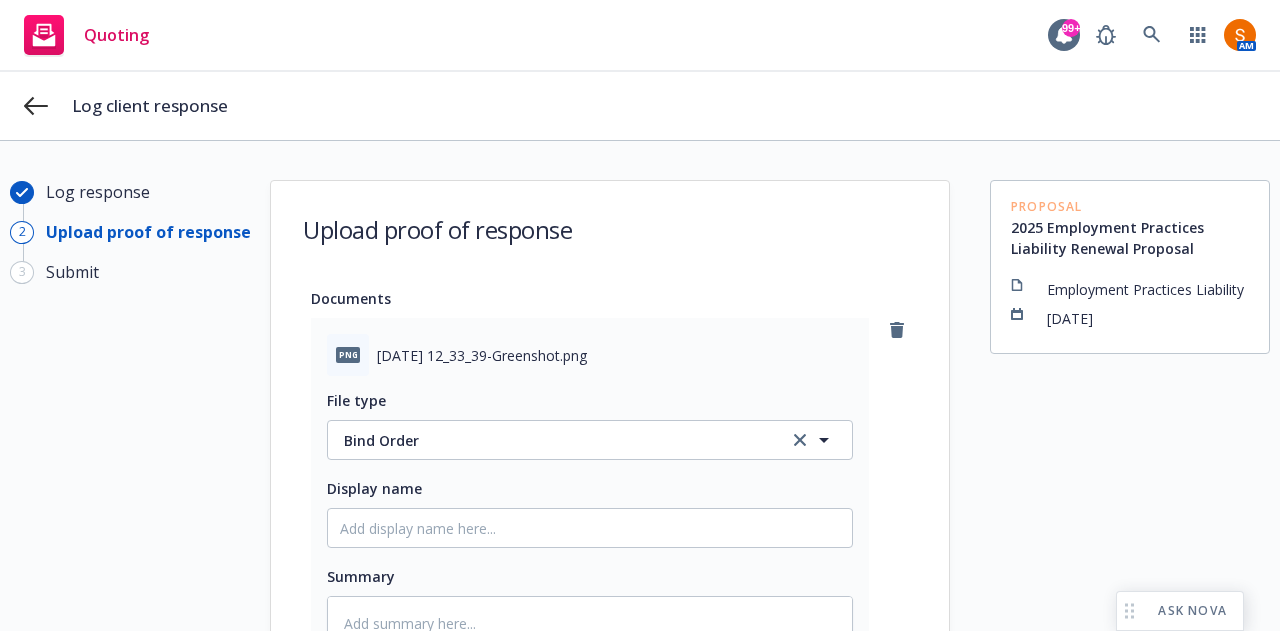 scroll, scrollTop: 426, scrollLeft: 0, axis: vertical 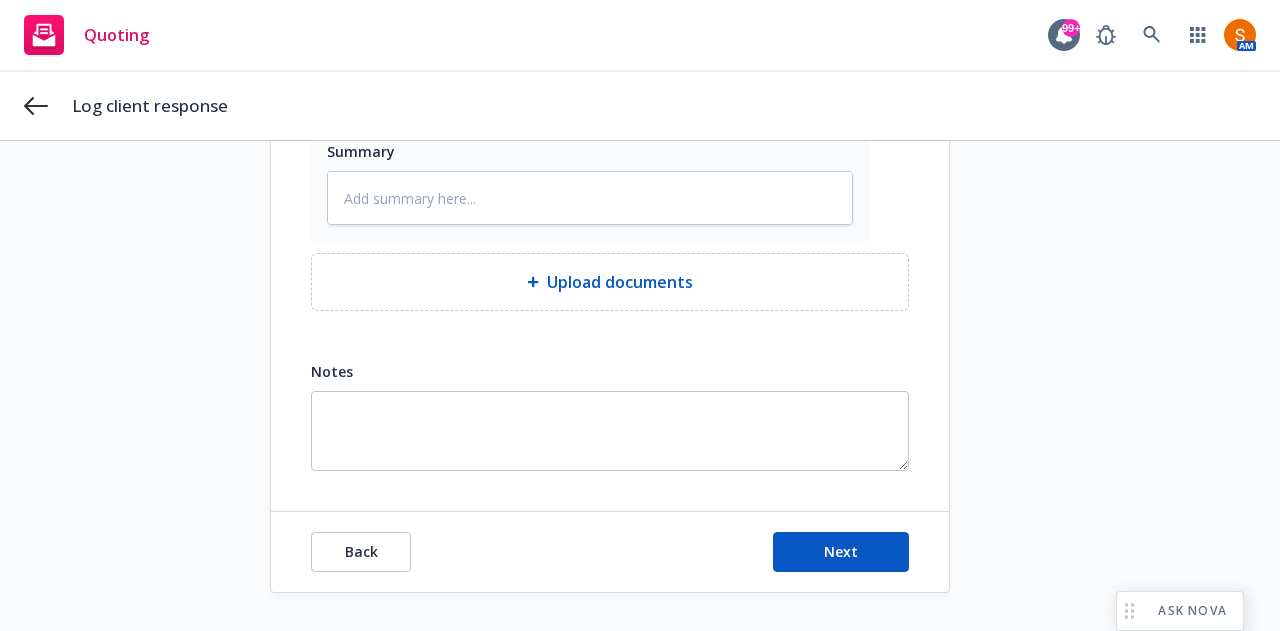 click on "Log response 2 Upload proof of response 3 Submit Upload proof of response Documents png 2025-07-14 12_33_39-Greenshot.png File type Bind Order Bind Order Display name Summary Upload documents Notes Back Next Proposal 2025 Employment Practices Liability Renewal Proposal Employment Practices Liability 06/12/2025" at bounding box center (640, 174) 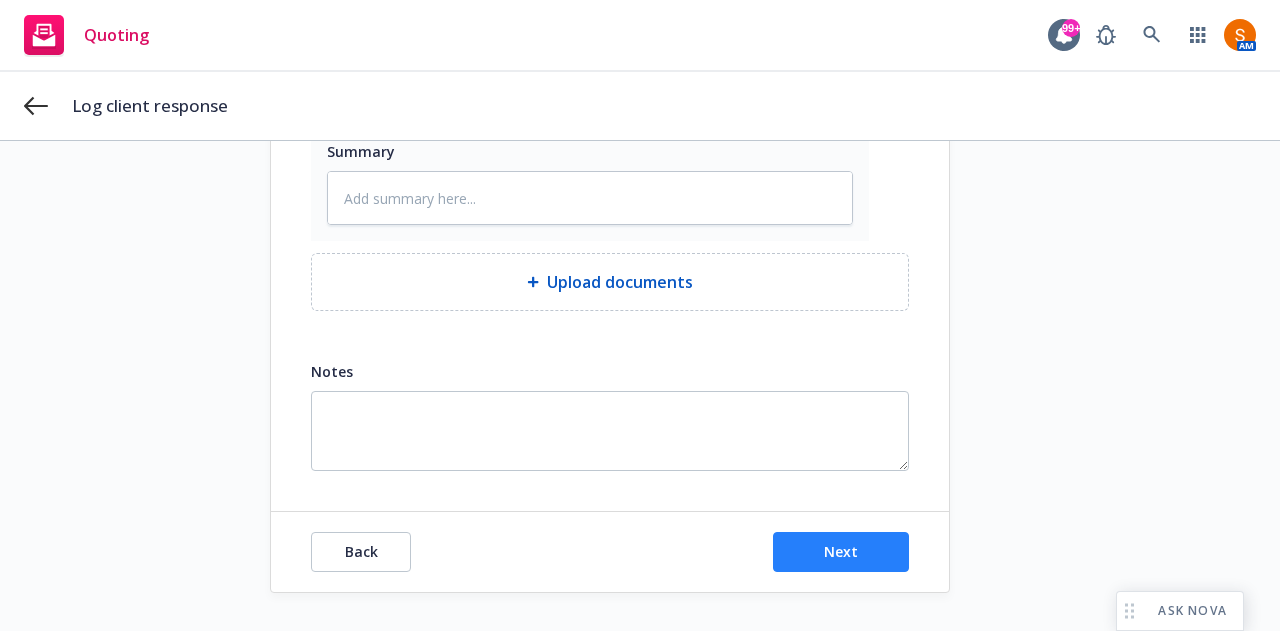 drag, startPoint x: 850, startPoint y: 529, endPoint x: 850, endPoint y: 546, distance: 17 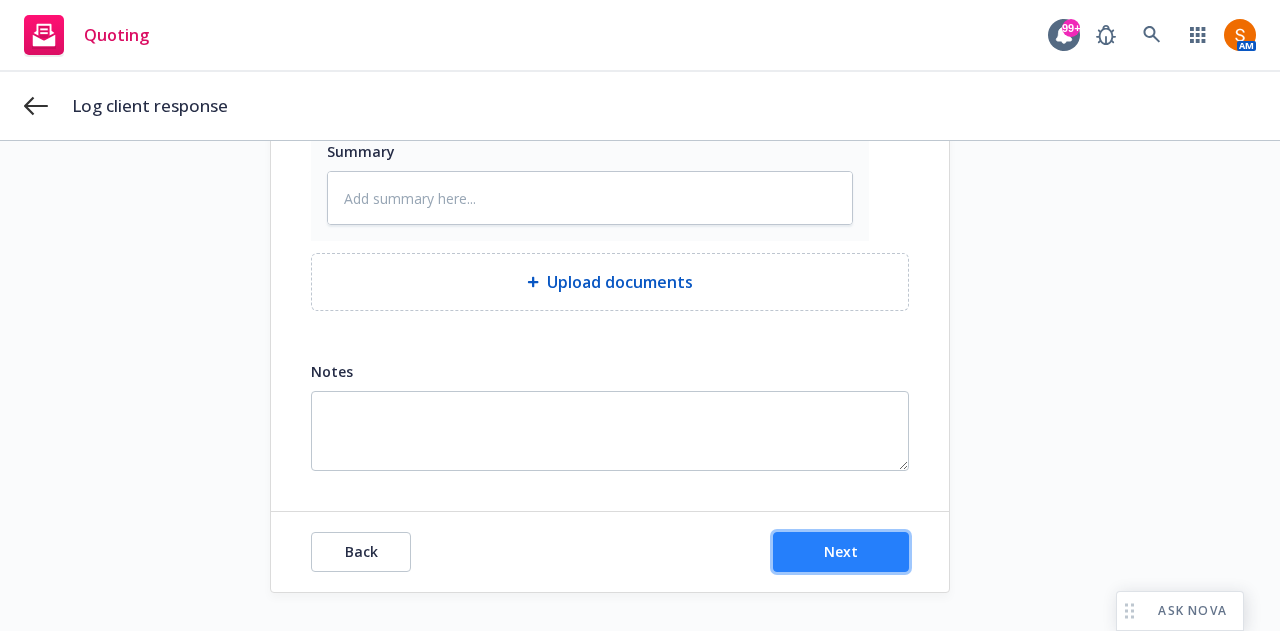 click on "Next" at bounding box center (841, 552) 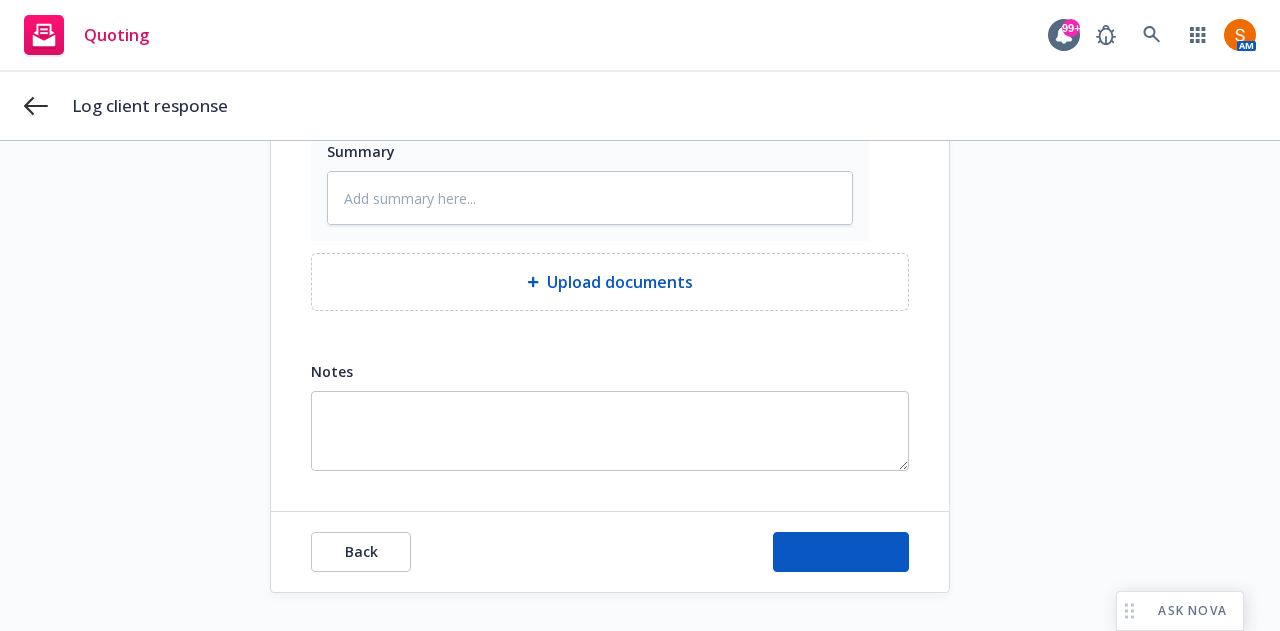 scroll, scrollTop: 72, scrollLeft: 0, axis: vertical 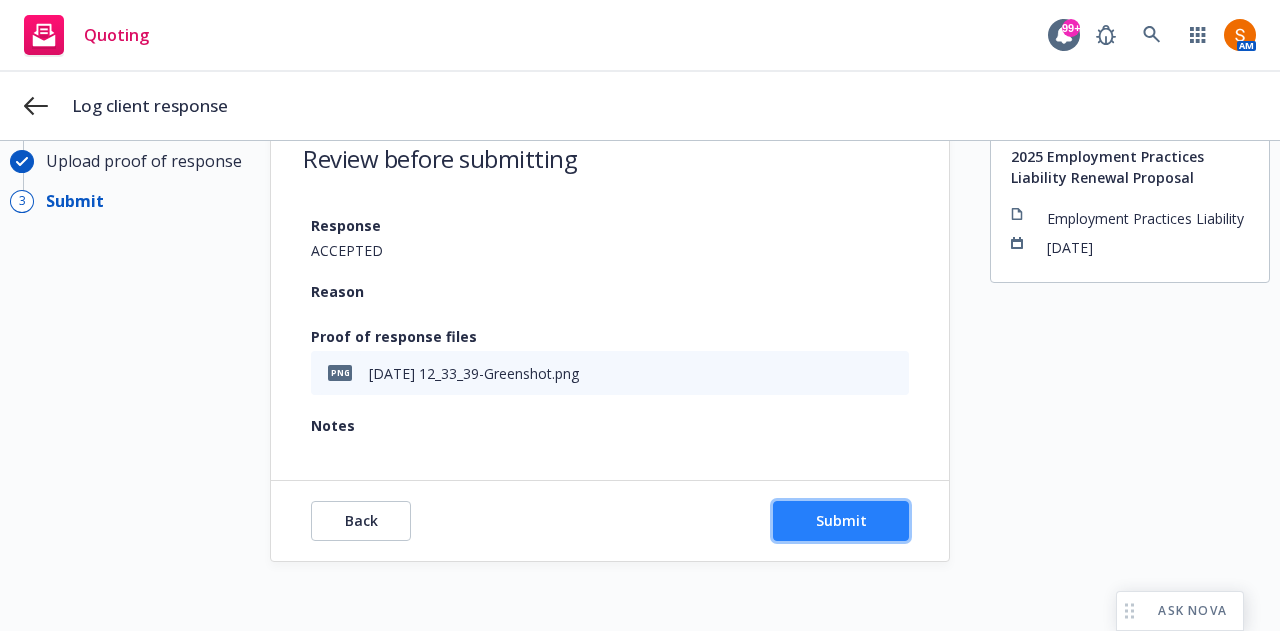 click on "Submit" at bounding box center (841, 520) 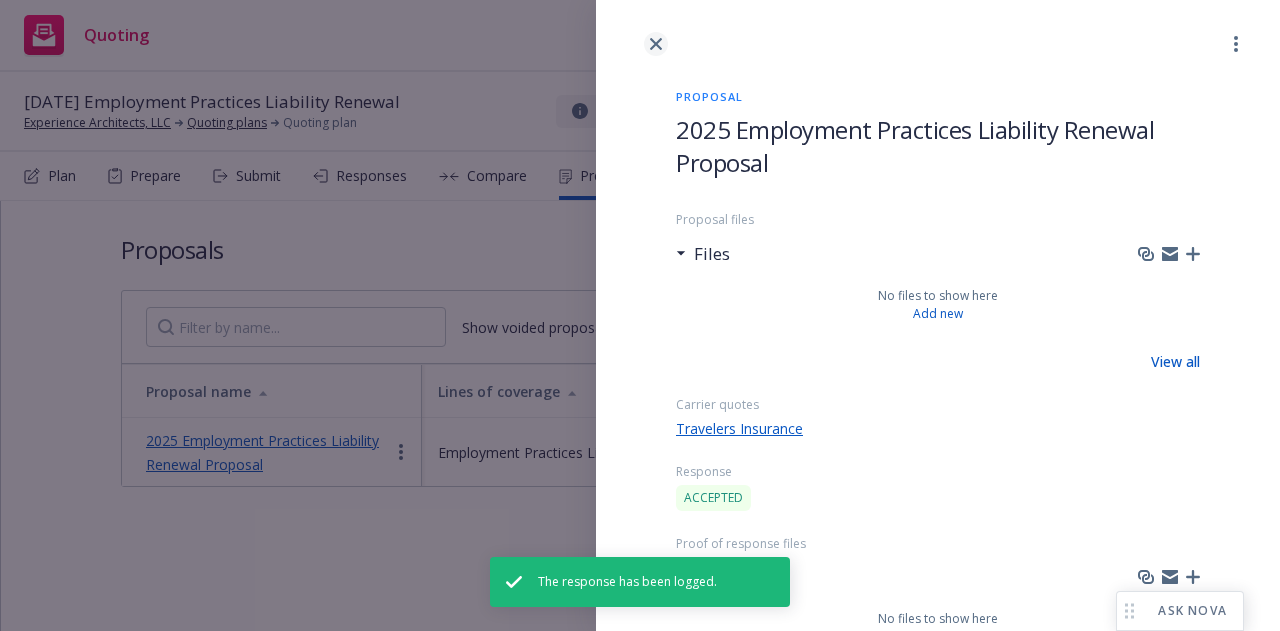 click at bounding box center [656, 44] 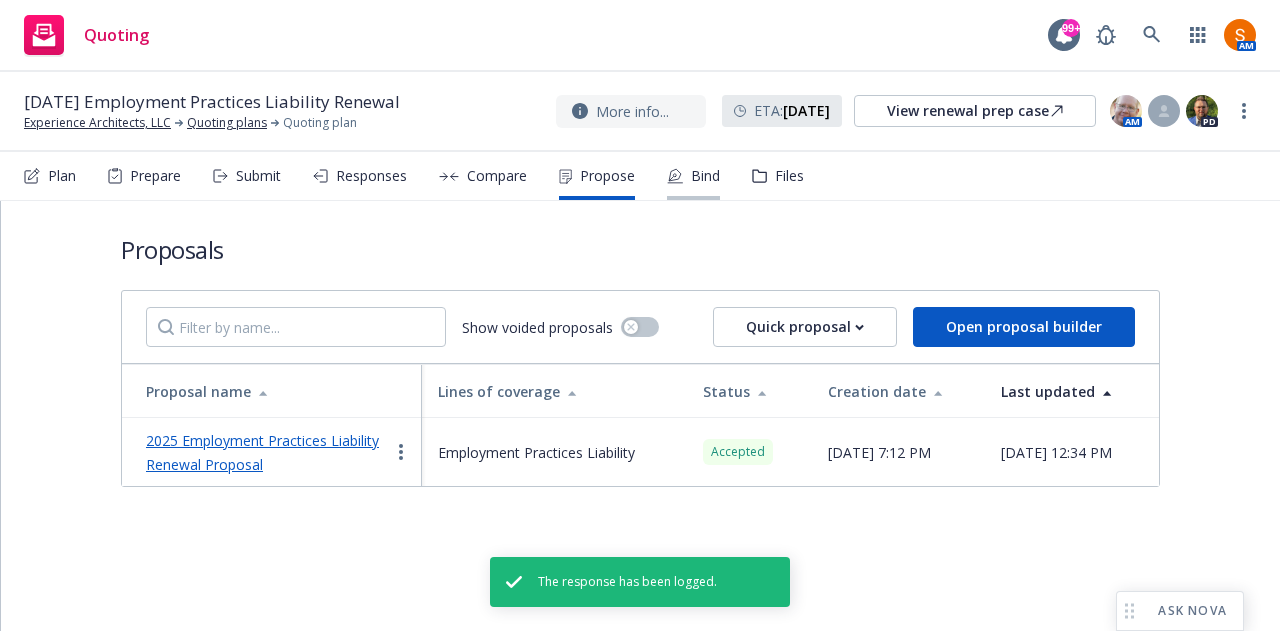 click on "Bind" at bounding box center (705, 176) 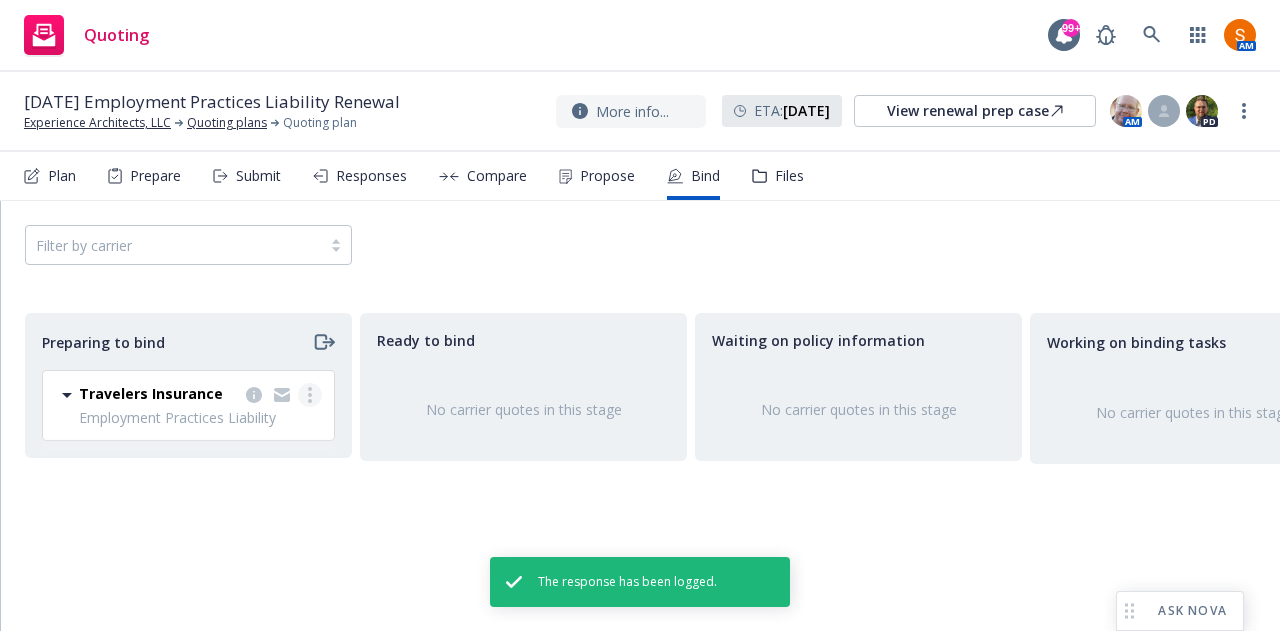 click at bounding box center [310, 395] 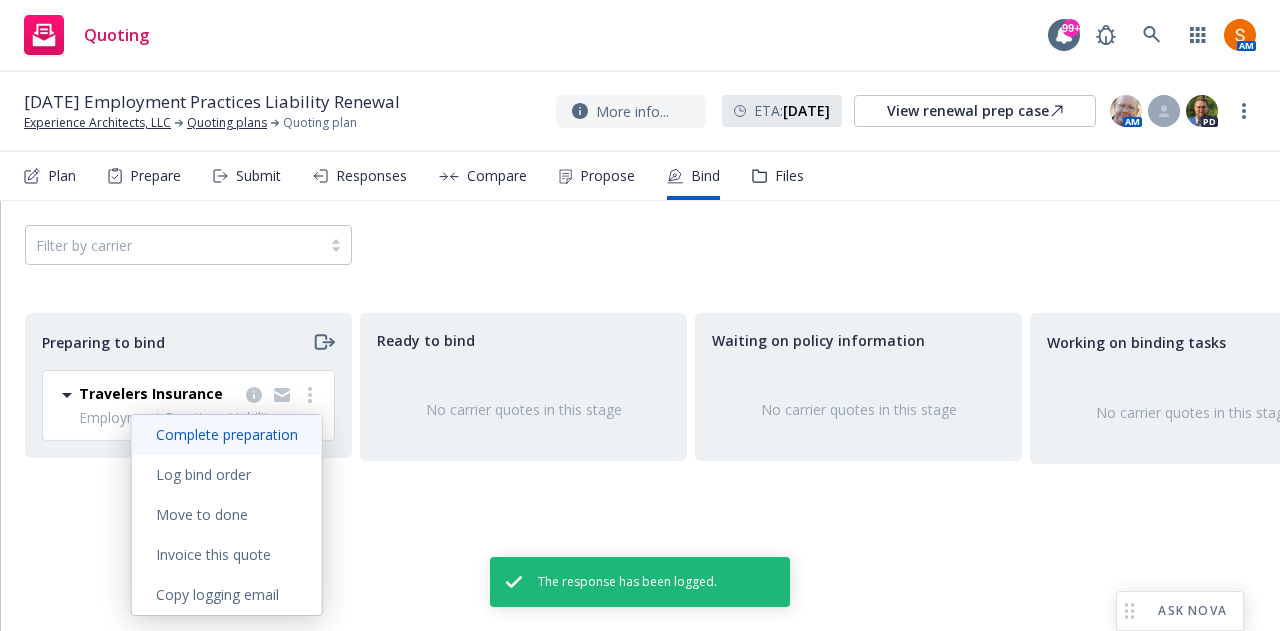 click on "Complete preparation" at bounding box center (227, 434) 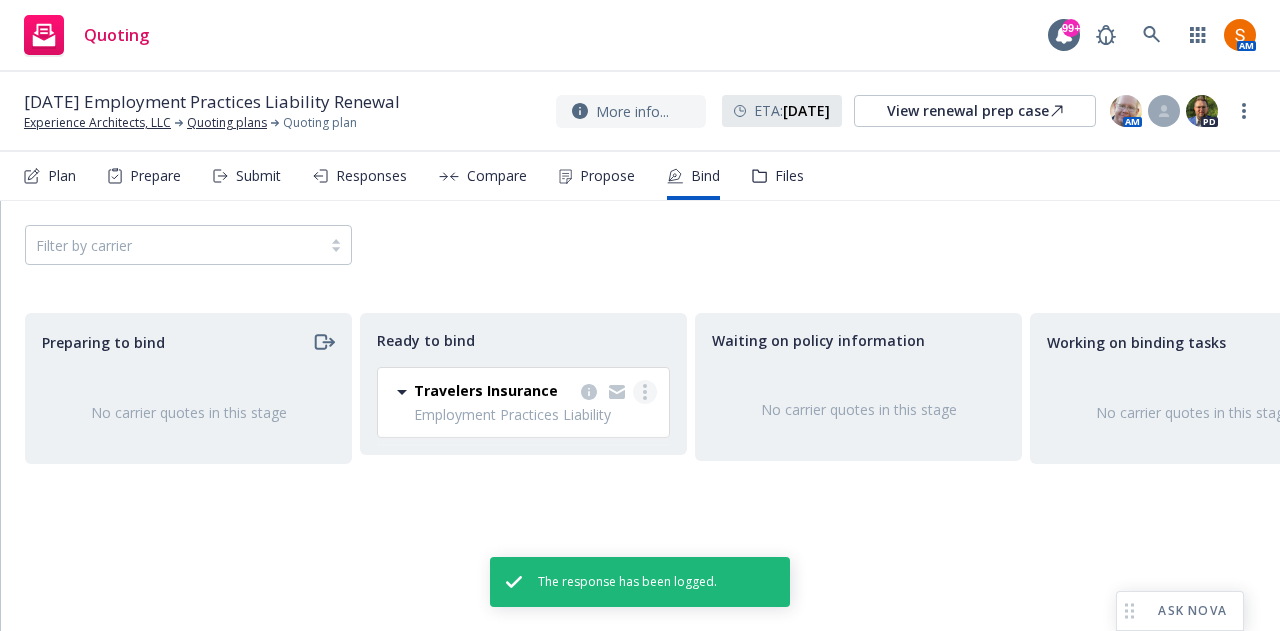 click at bounding box center [645, 392] 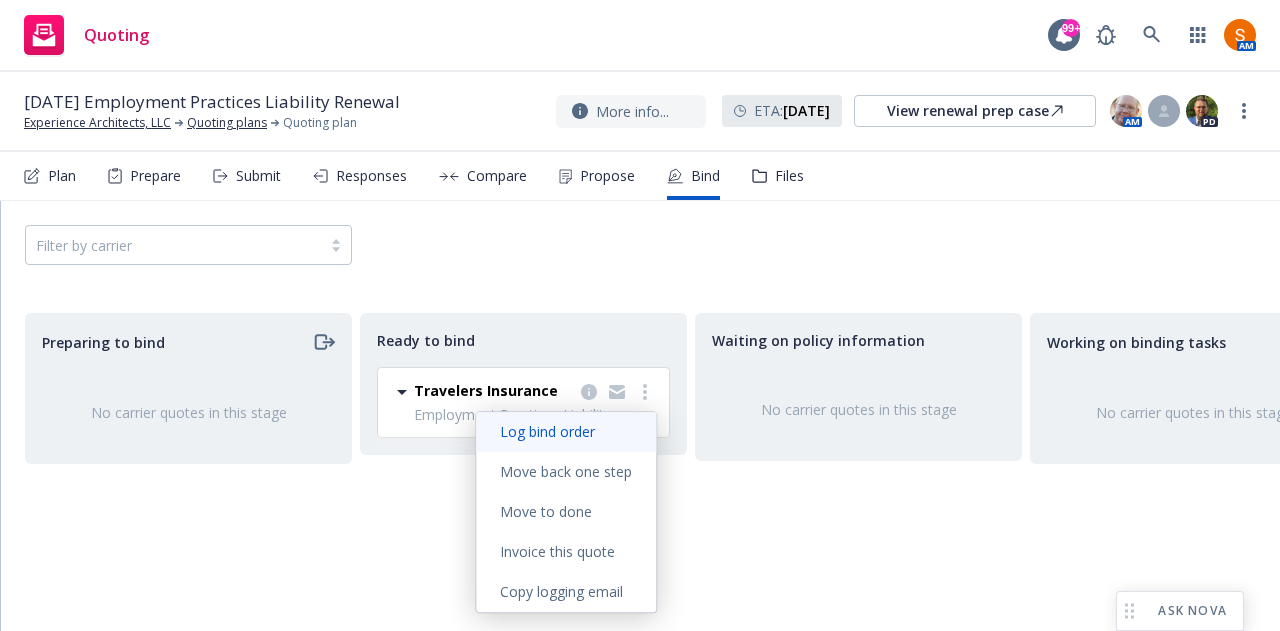 click on "Log bind order" at bounding box center [547, 431] 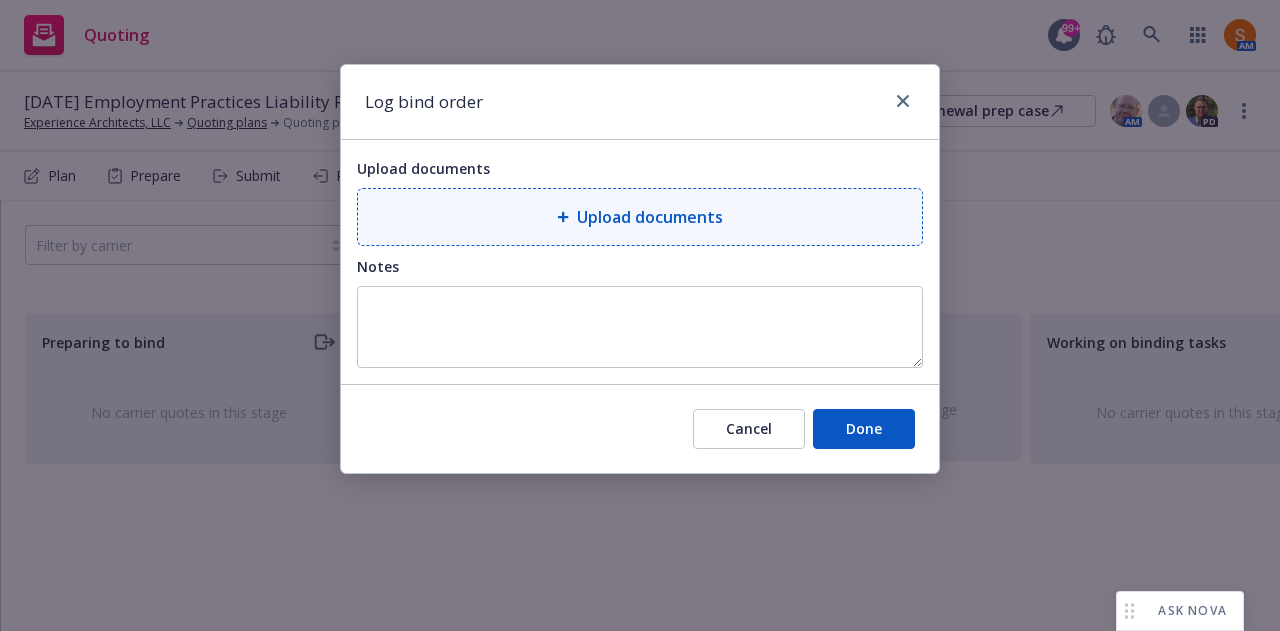 click on "Upload documents" at bounding box center [640, 217] 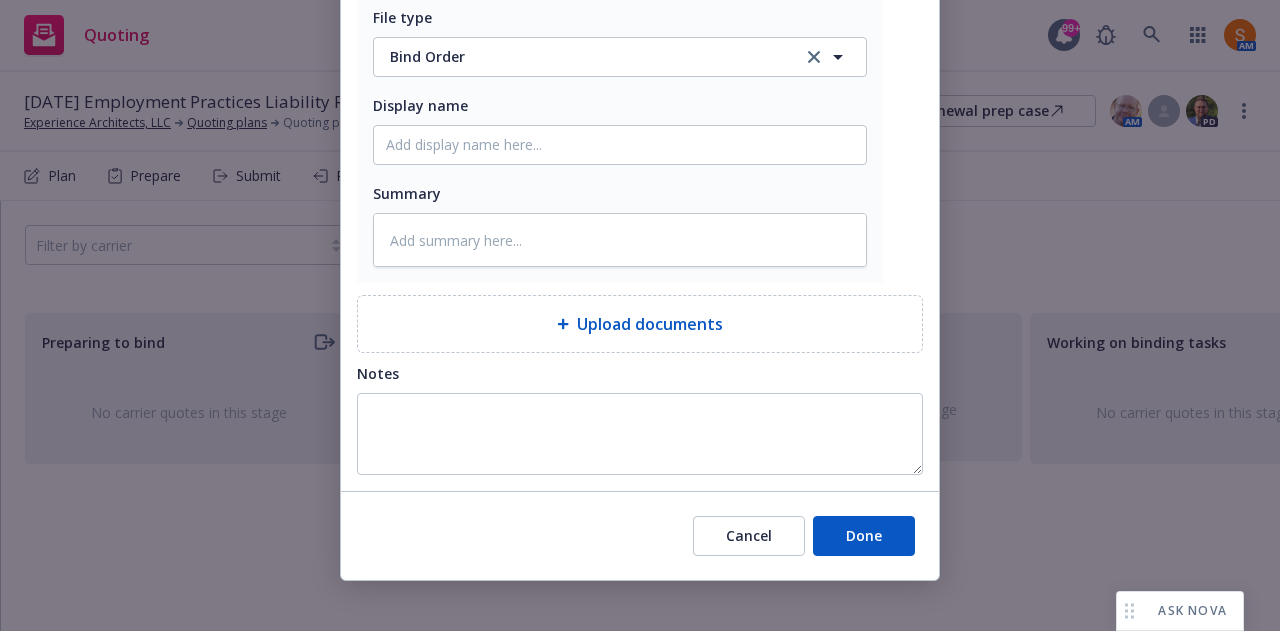 scroll, scrollTop: 264, scrollLeft: 0, axis: vertical 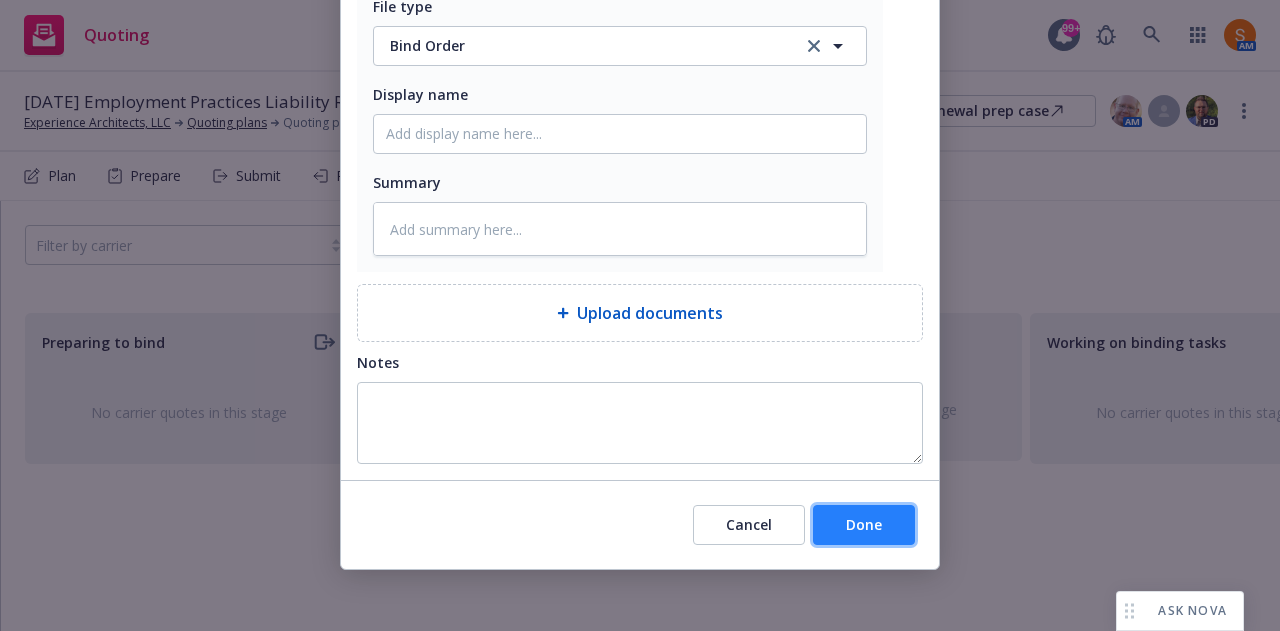 click on "Done" at bounding box center [864, 525] 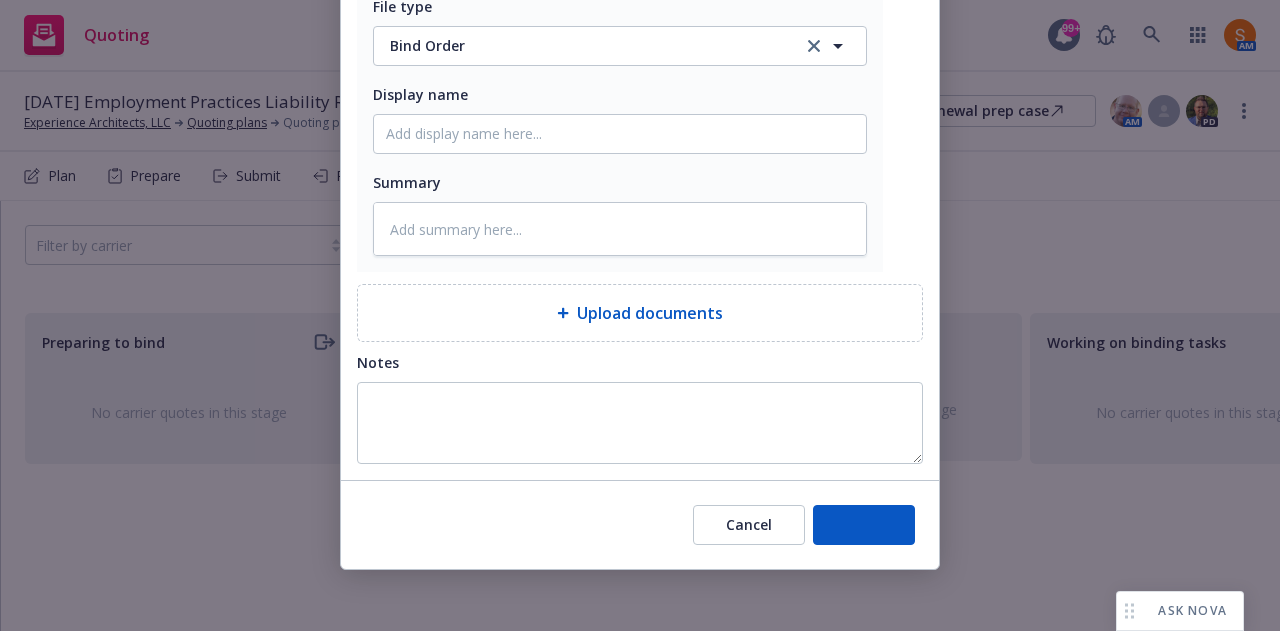 type on "x" 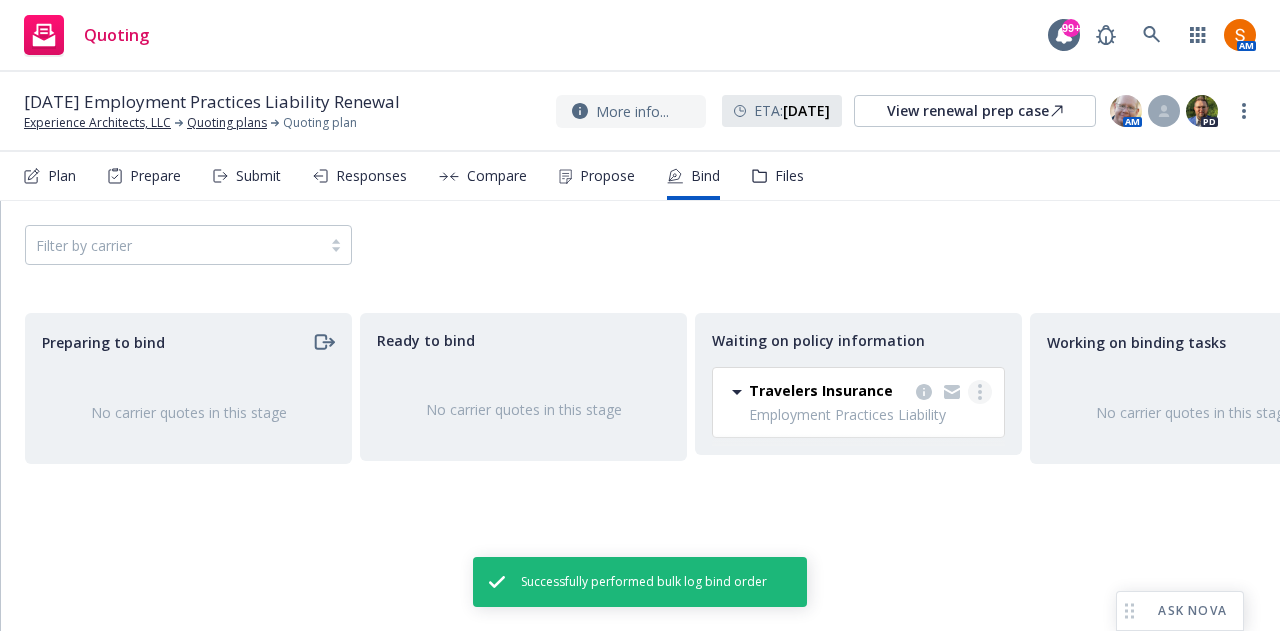 click 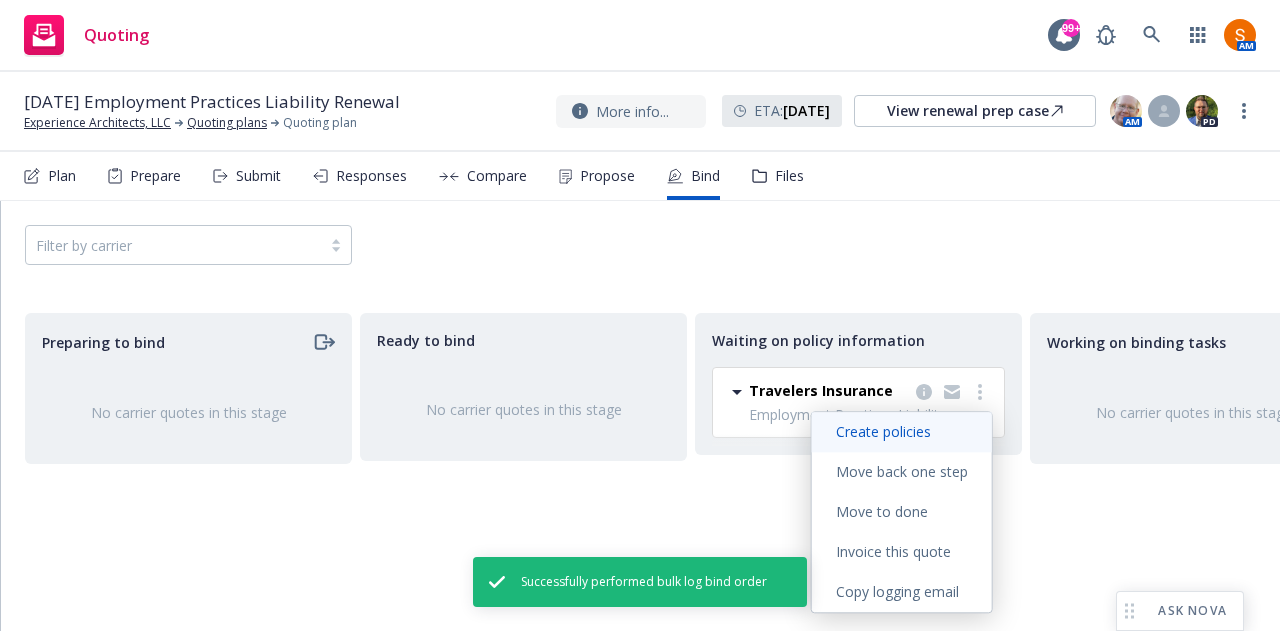 click on "Create policies" at bounding box center (883, 431) 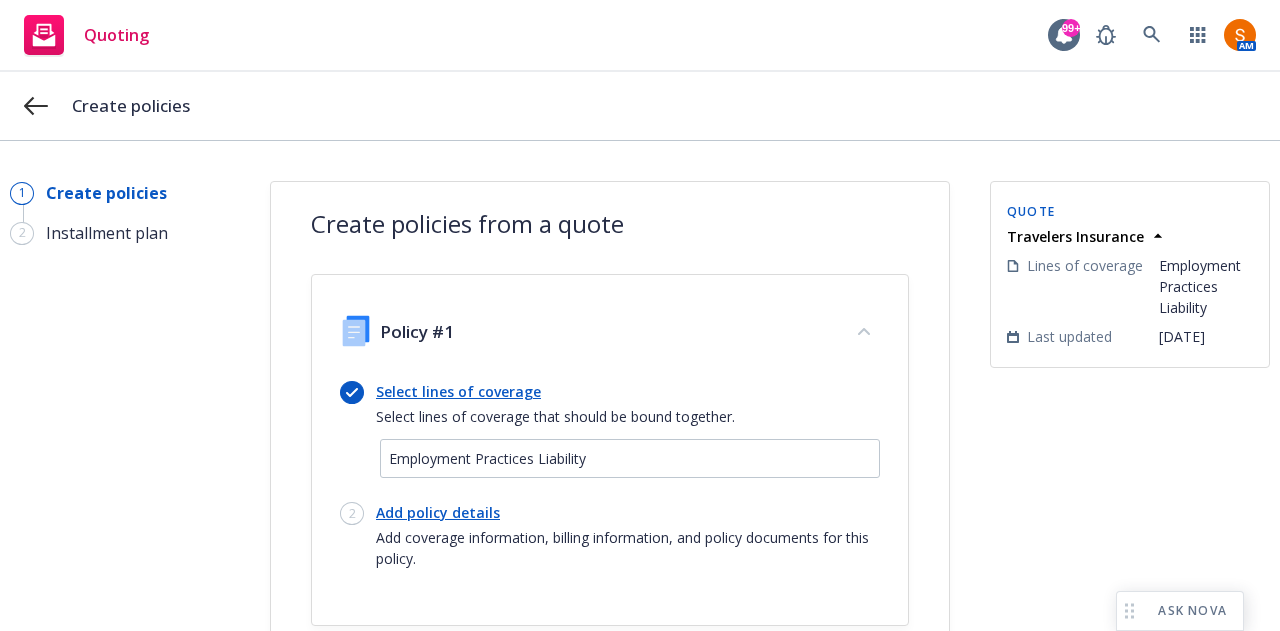 click on "Add policy details" at bounding box center [628, 512] 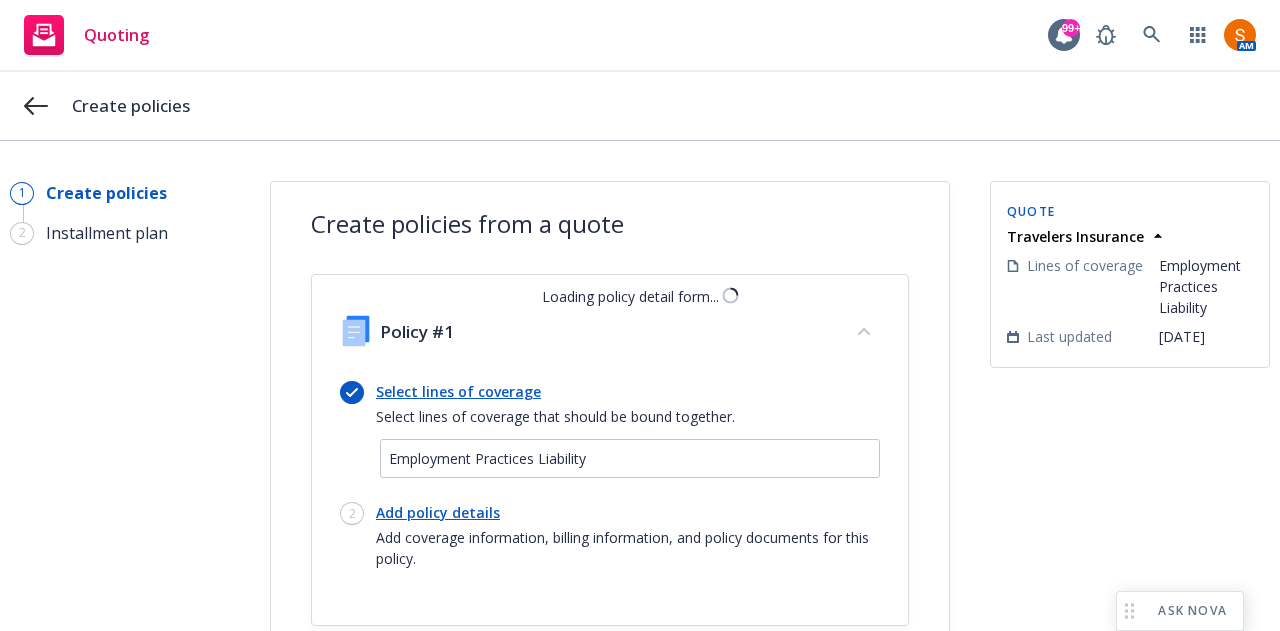 select on "12" 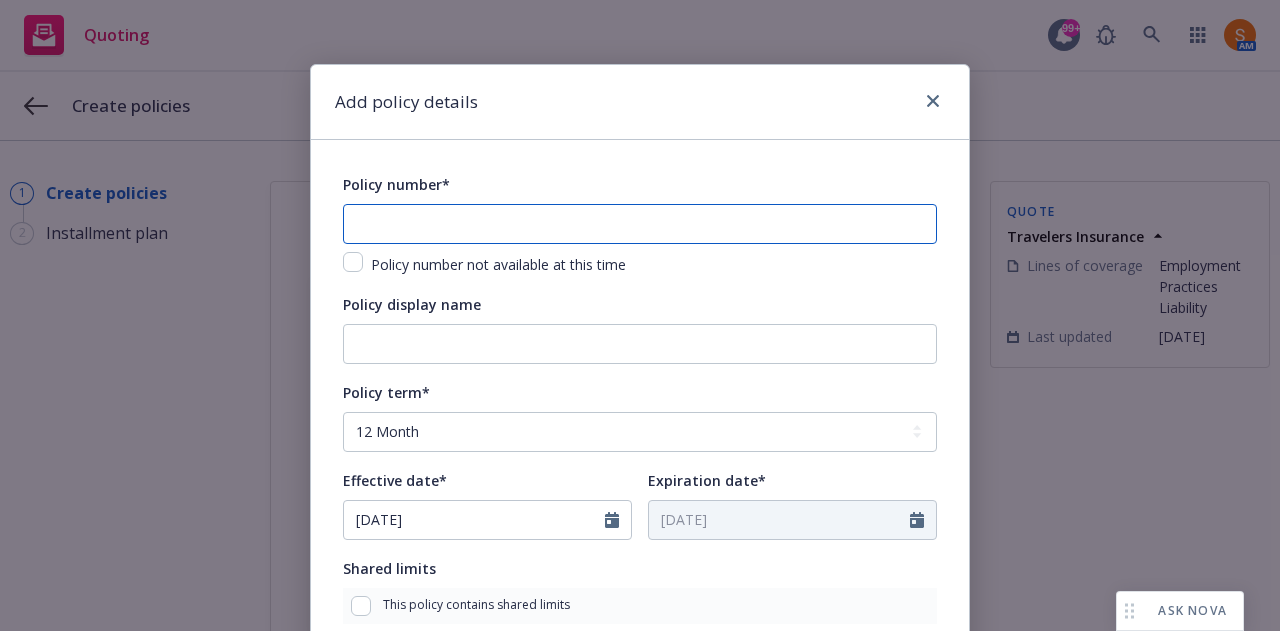 paste on "107528490" 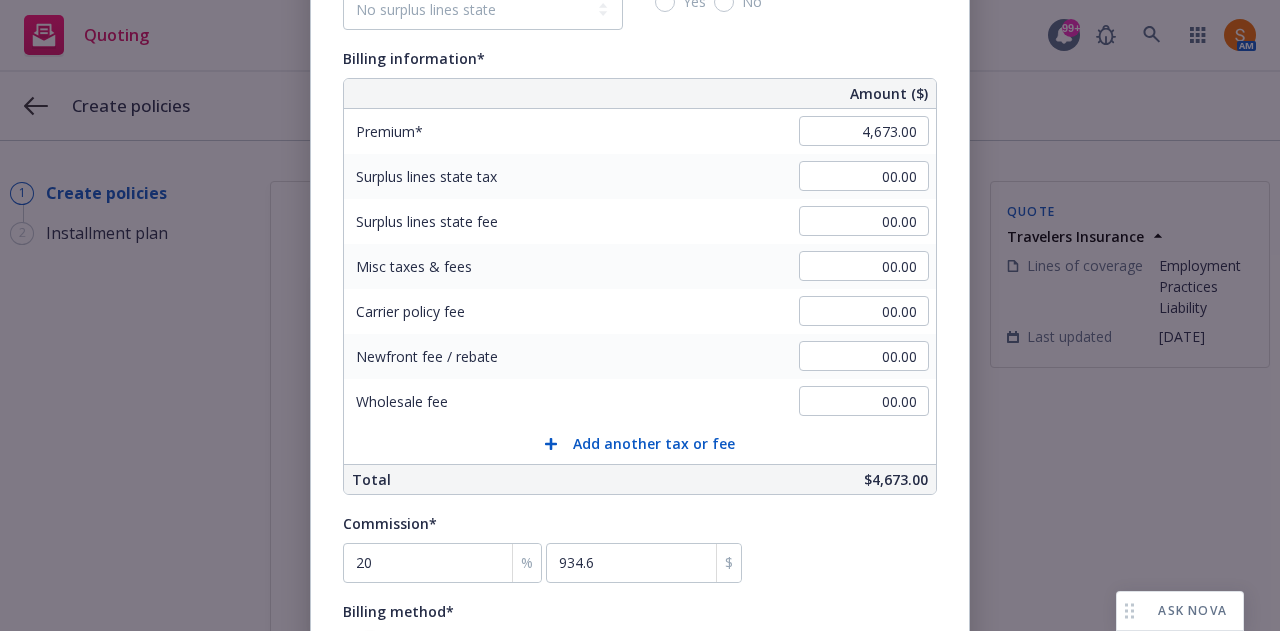 scroll, scrollTop: 1228, scrollLeft: 0, axis: vertical 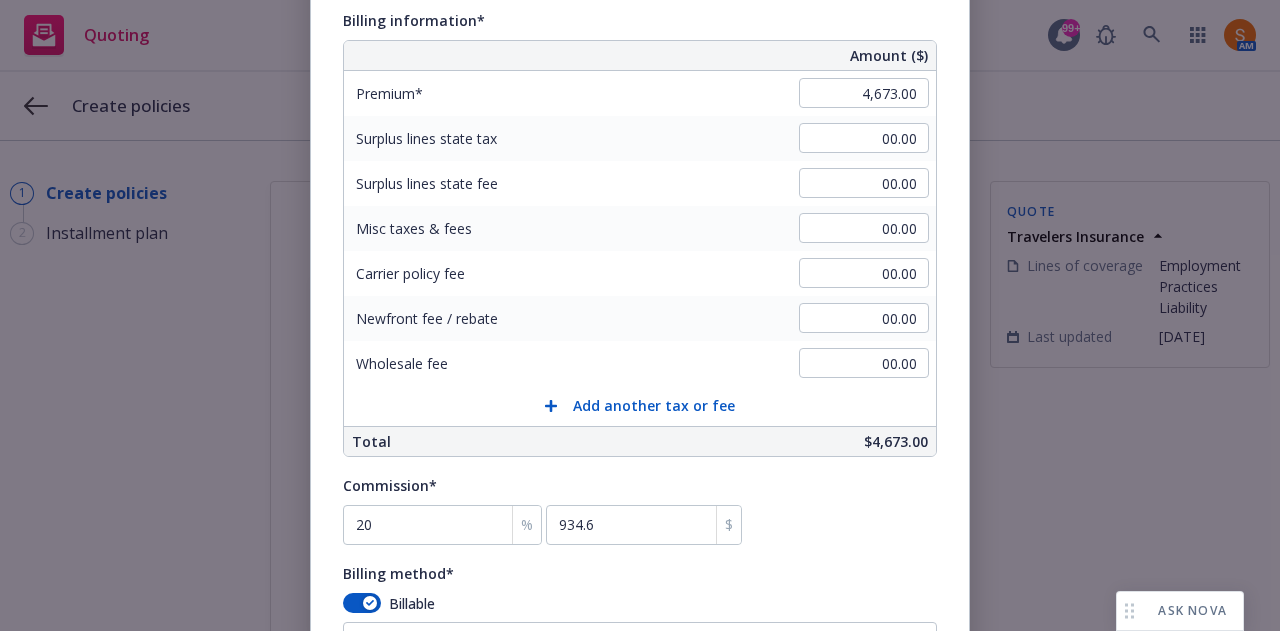 type on "107528490" 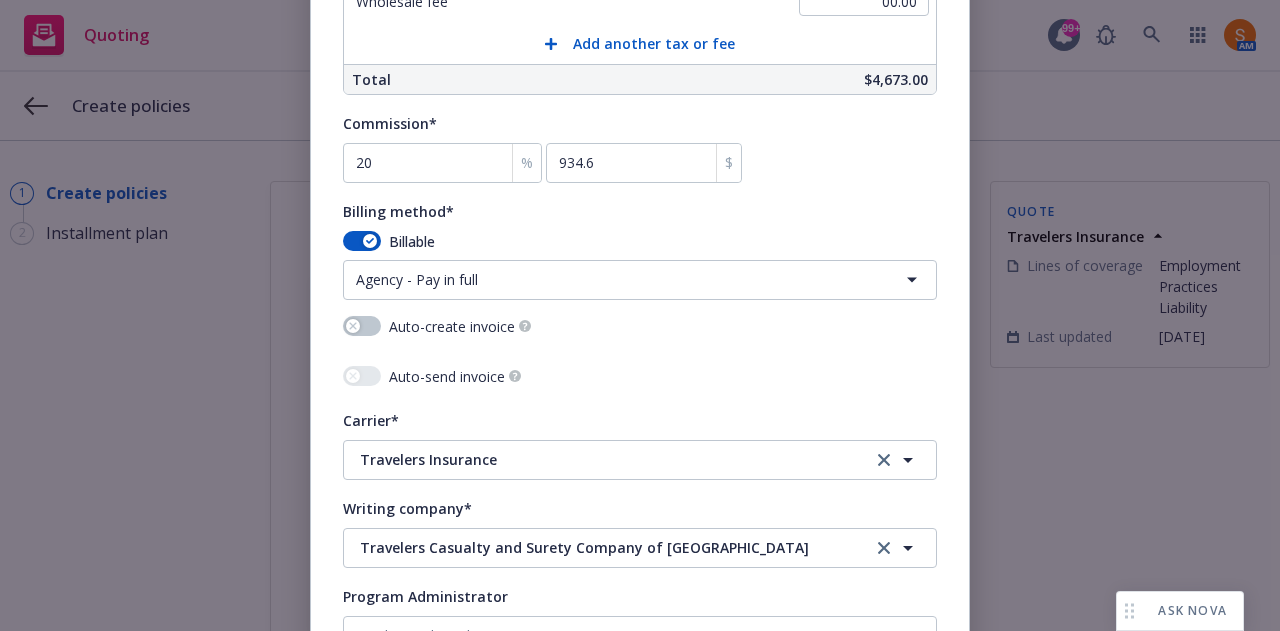scroll, scrollTop: 1608, scrollLeft: 0, axis: vertical 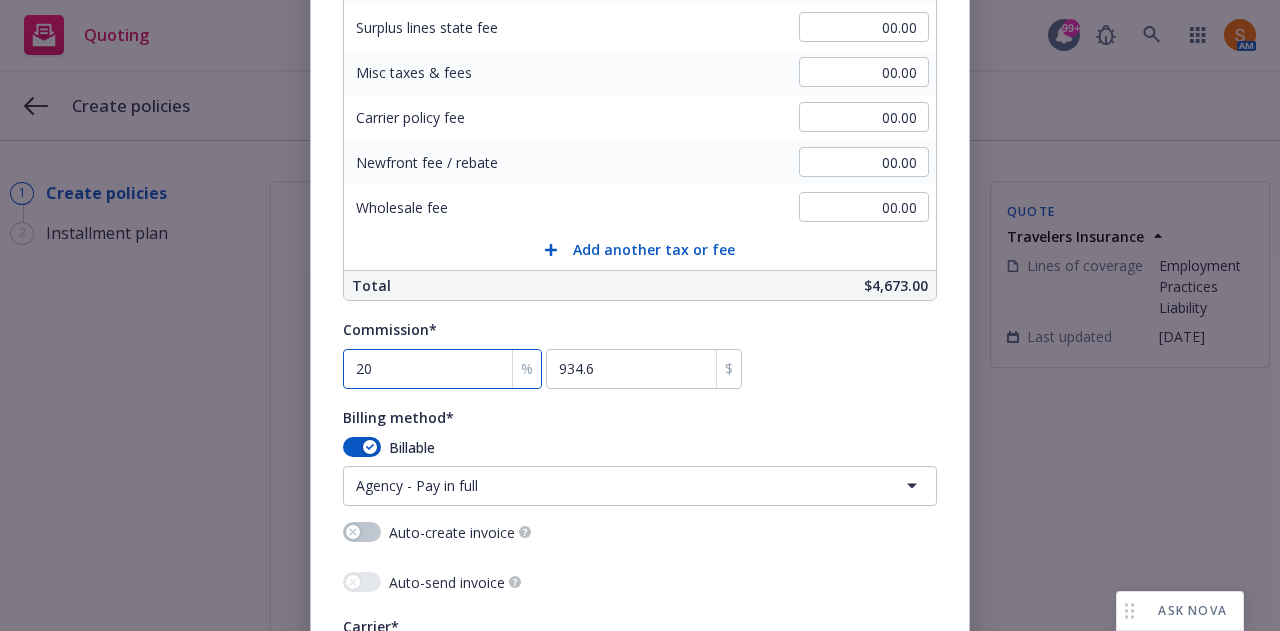 click on "20" at bounding box center (442, 369) 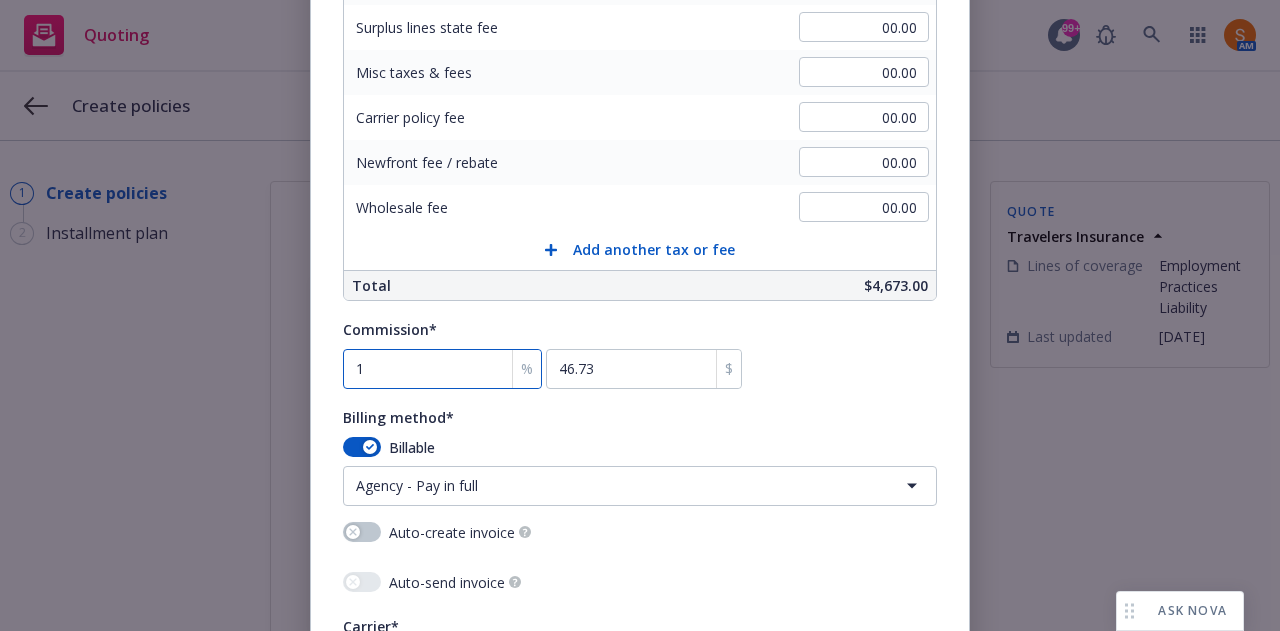 type on "10" 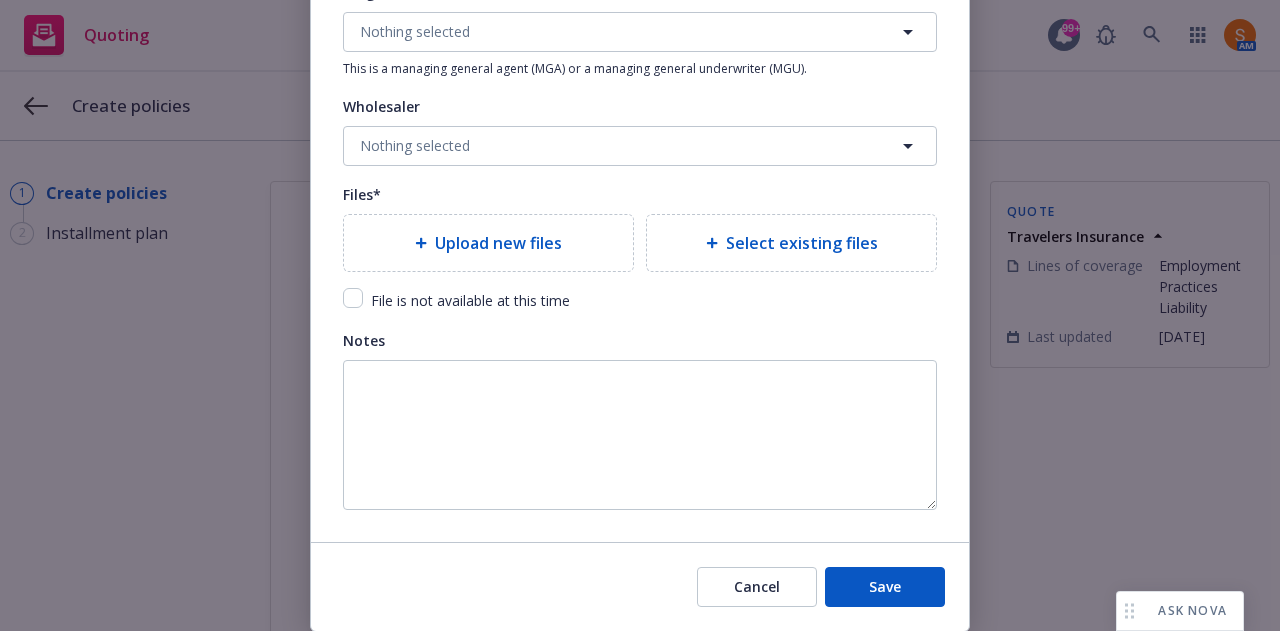 scroll, scrollTop: 2254, scrollLeft: 0, axis: vertical 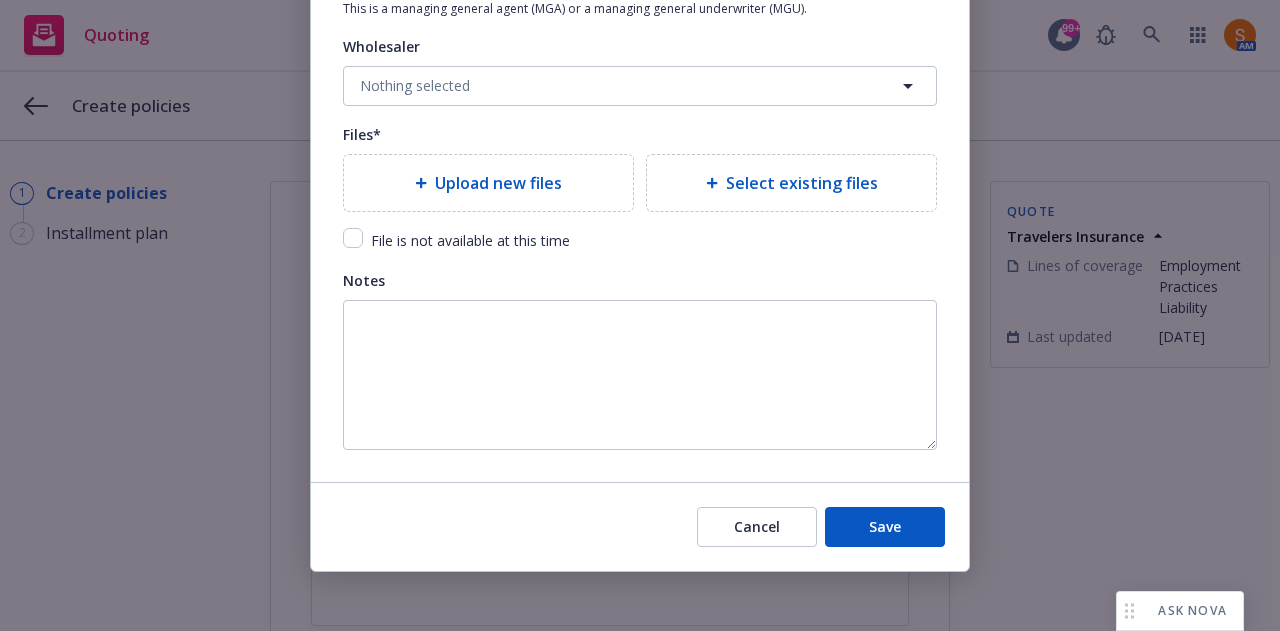 type on "10" 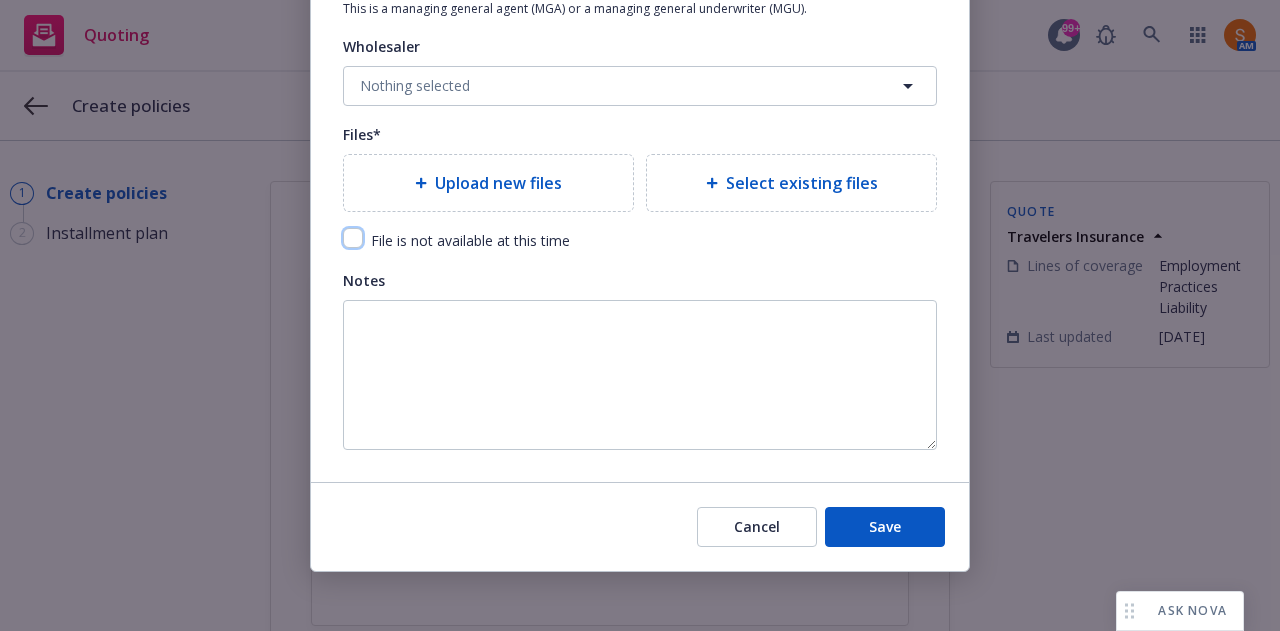 click at bounding box center (353, 238) 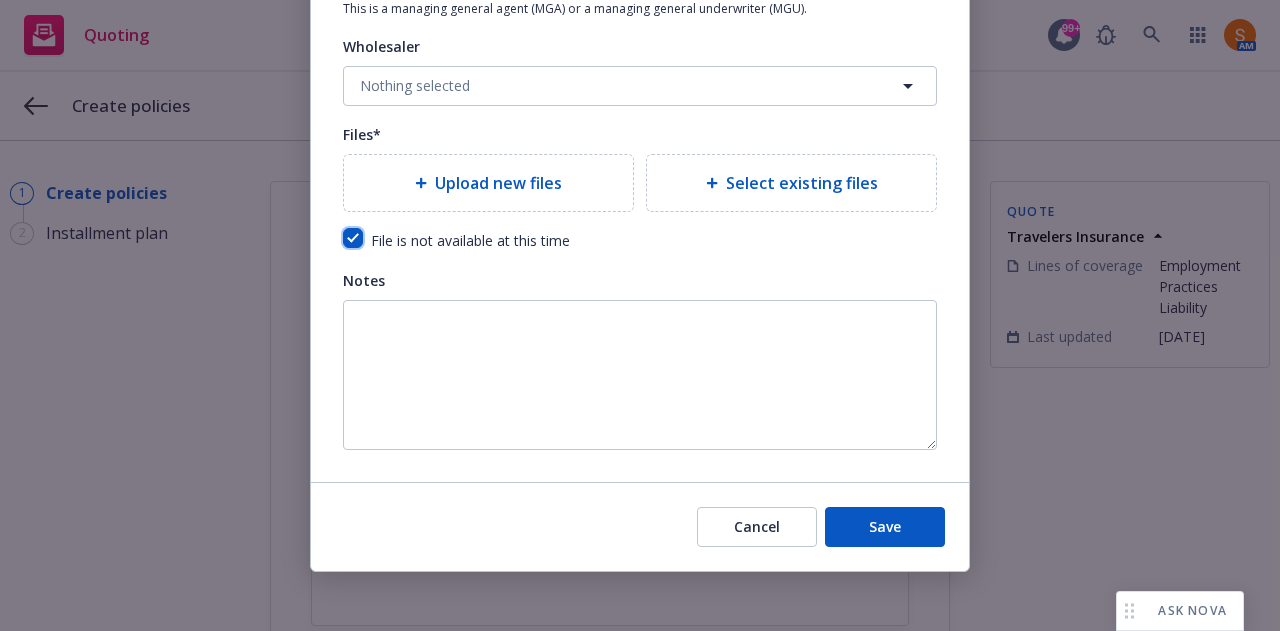 checkbox on "true" 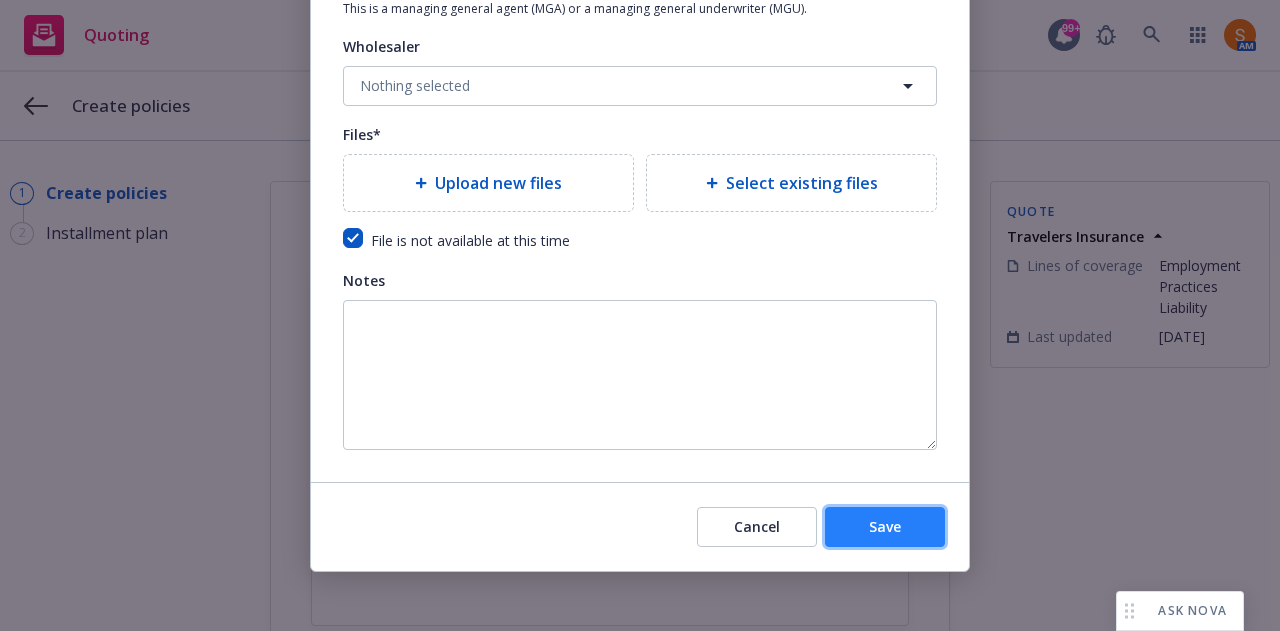 click on "Save" at bounding box center (885, 526) 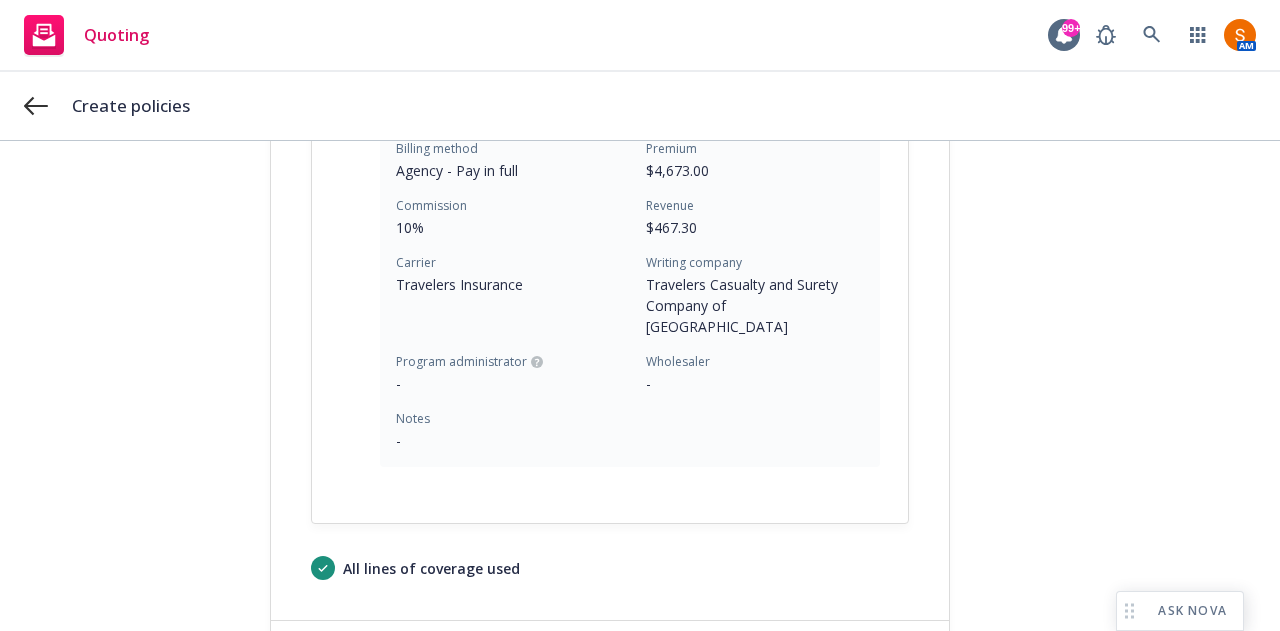 scroll, scrollTop: 772, scrollLeft: 0, axis: vertical 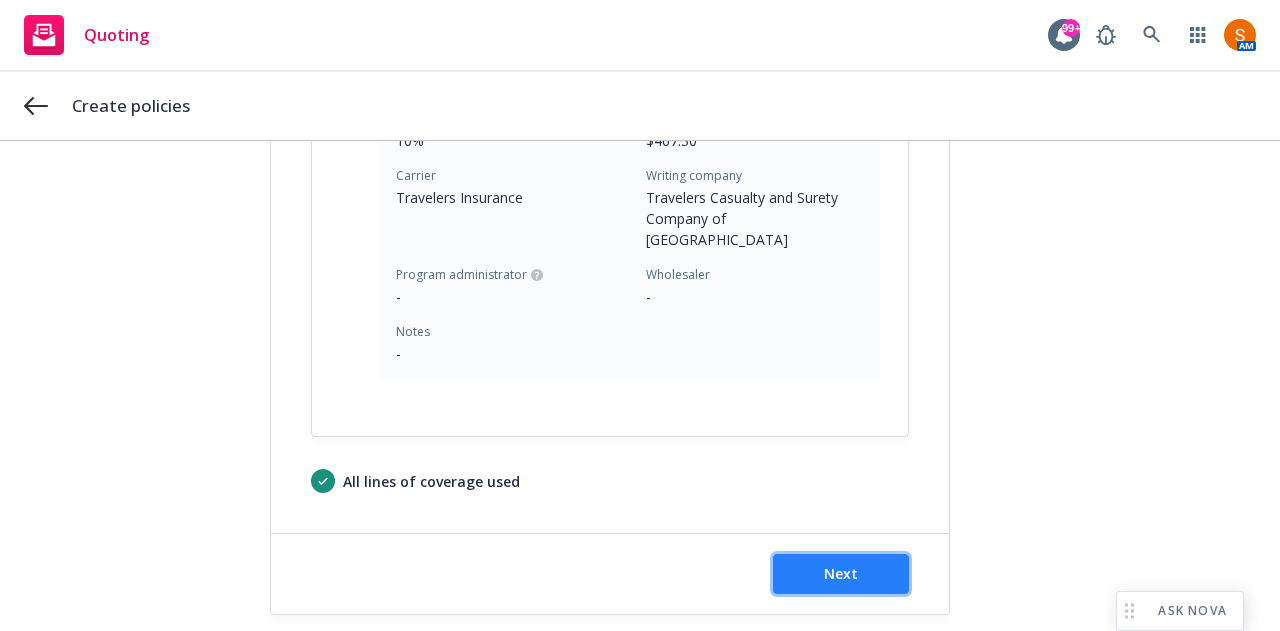 click on "Next" at bounding box center (841, 573) 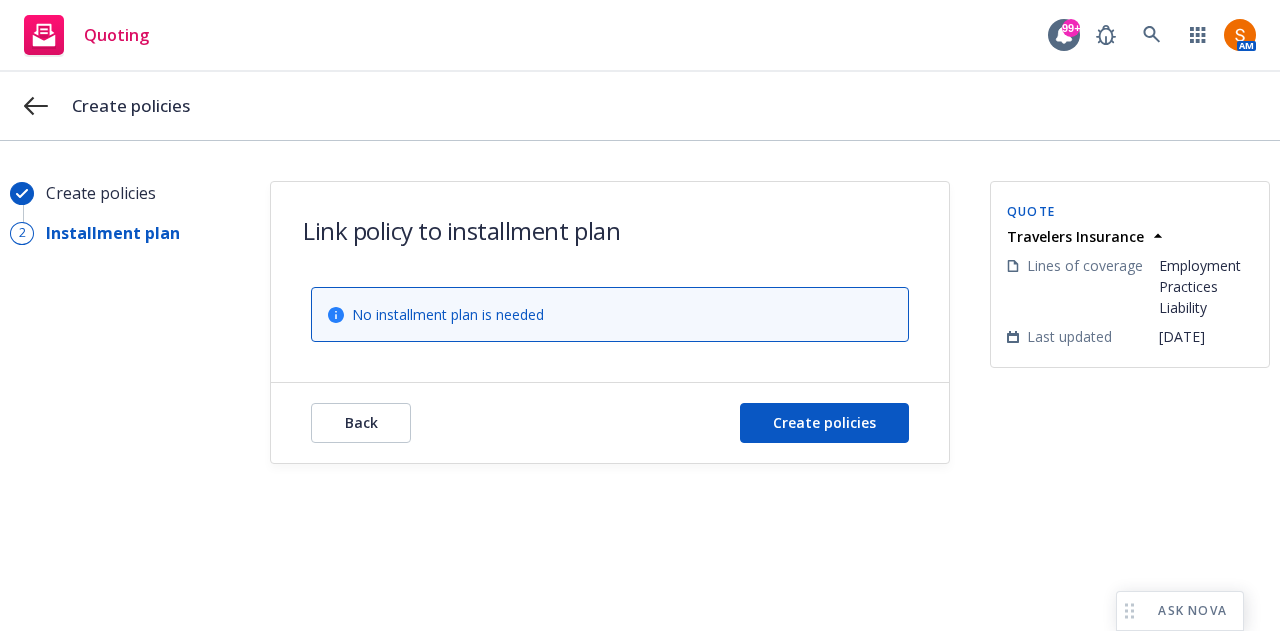 scroll, scrollTop: 0, scrollLeft: 0, axis: both 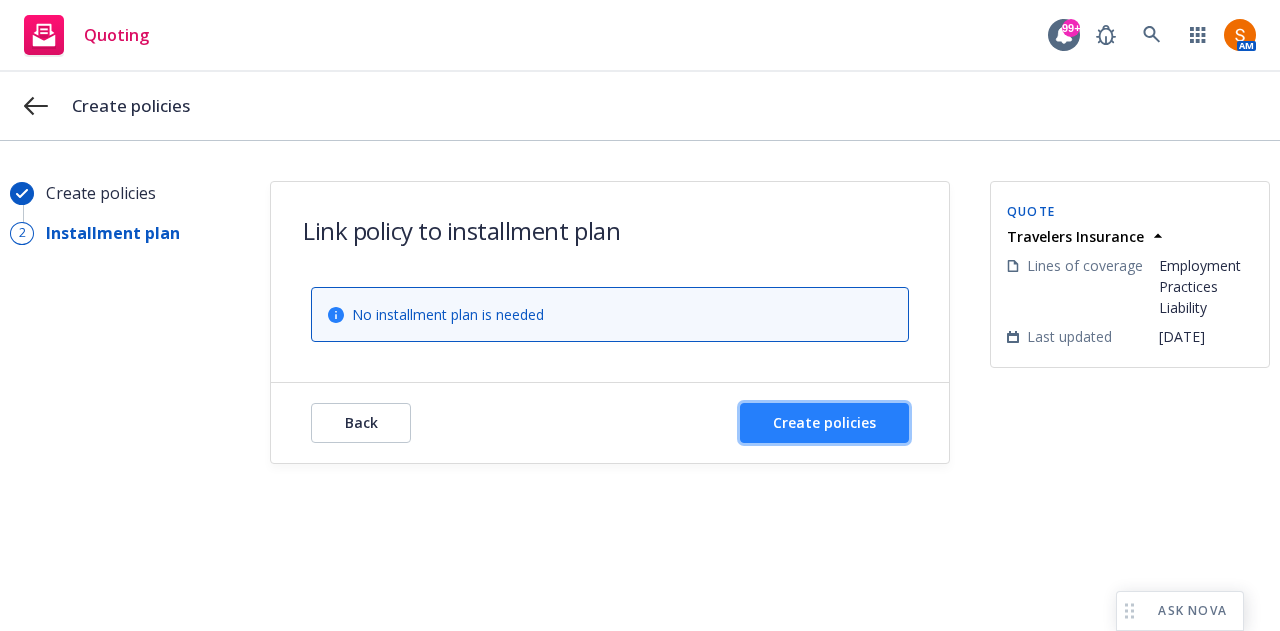 click on "Create policies" at bounding box center [824, 422] 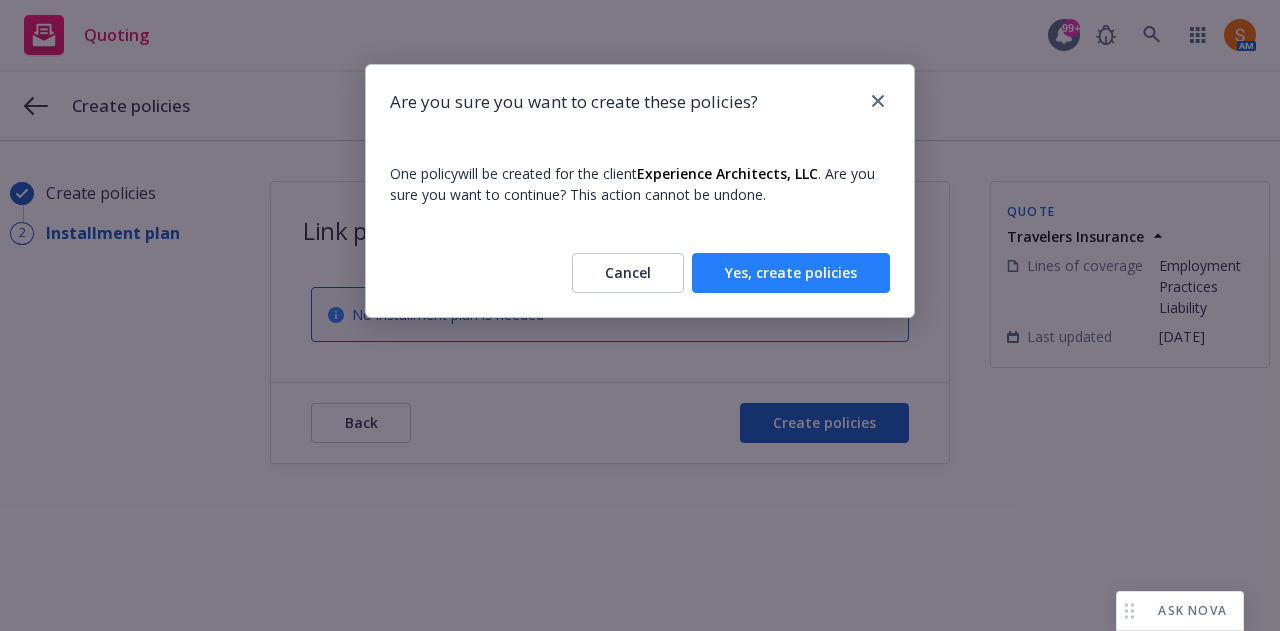 click on "Yes, create policies" at bounding box center [791, 273] 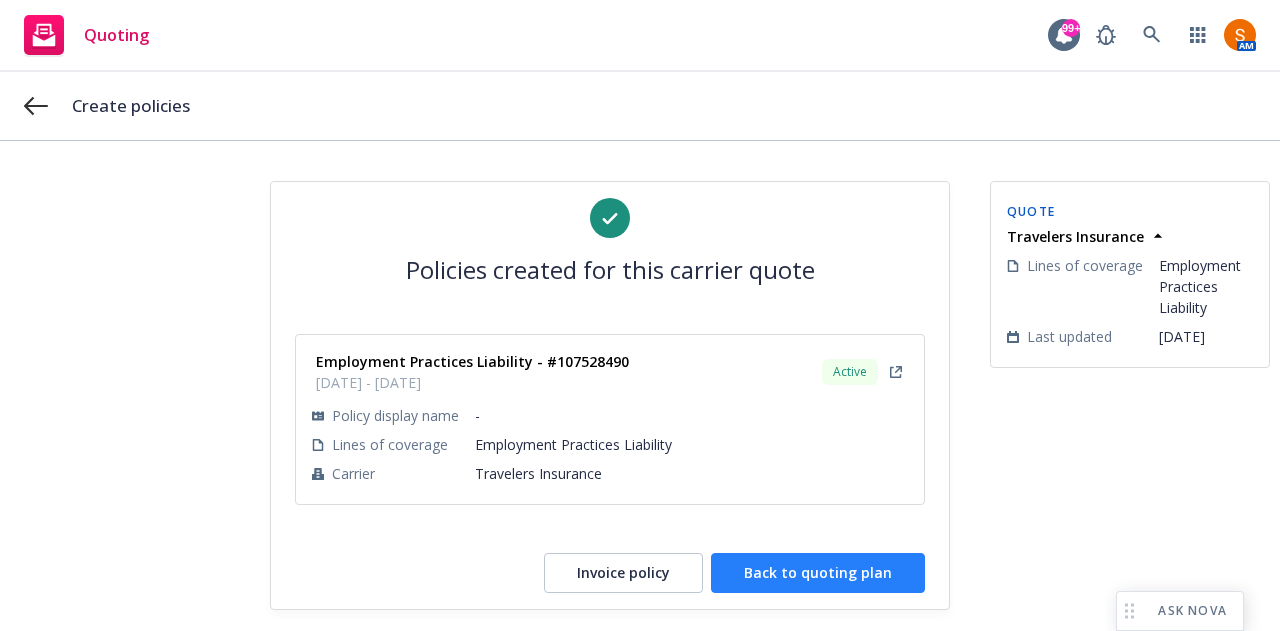 click on "Back to quoting plan" at bounding box center (818, 573) 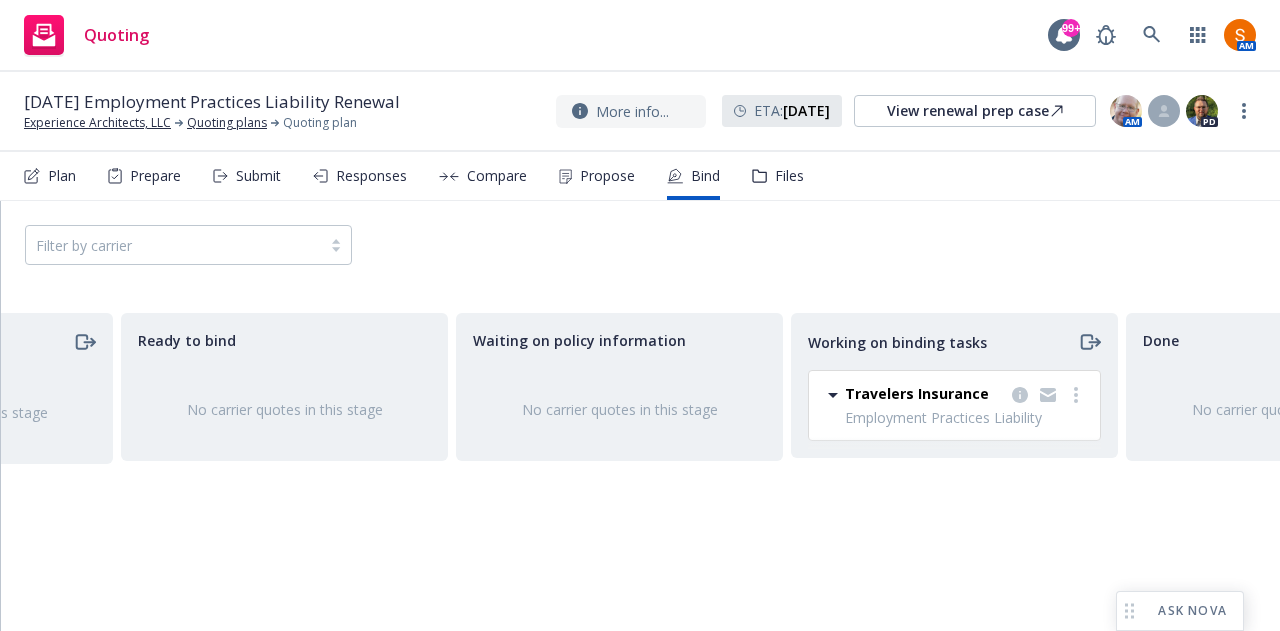 scroll, scrollTop: 0, scrollLeft: 244, axis: horizontal 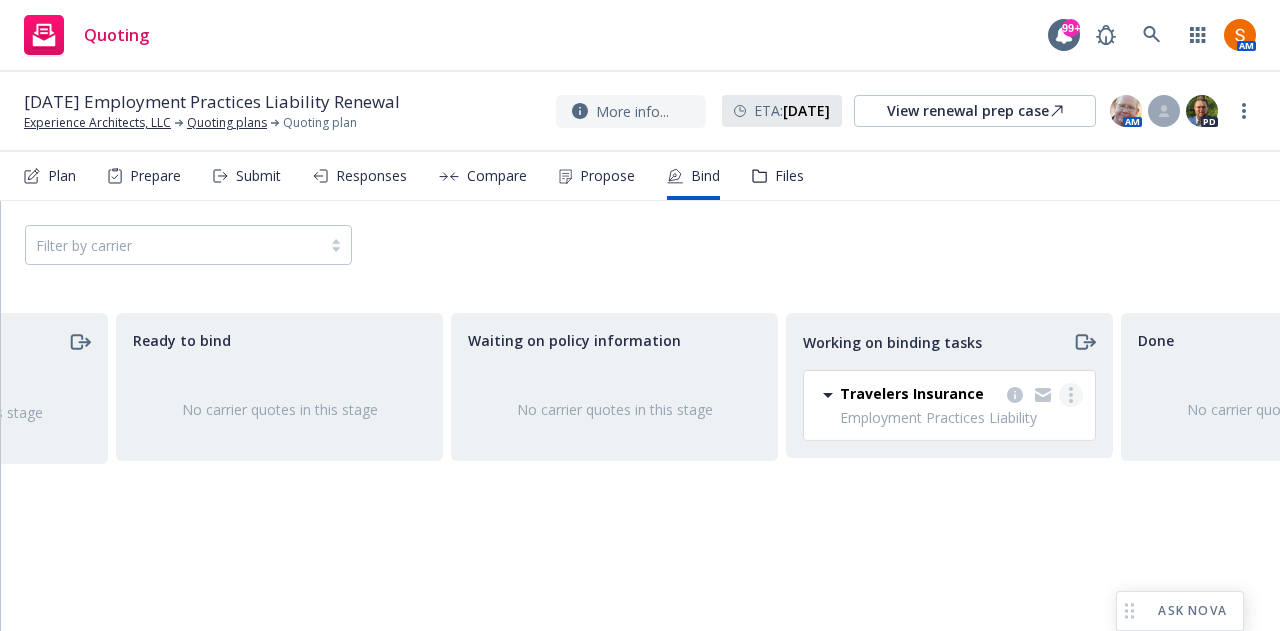 click at bounding box center [1071, 395] 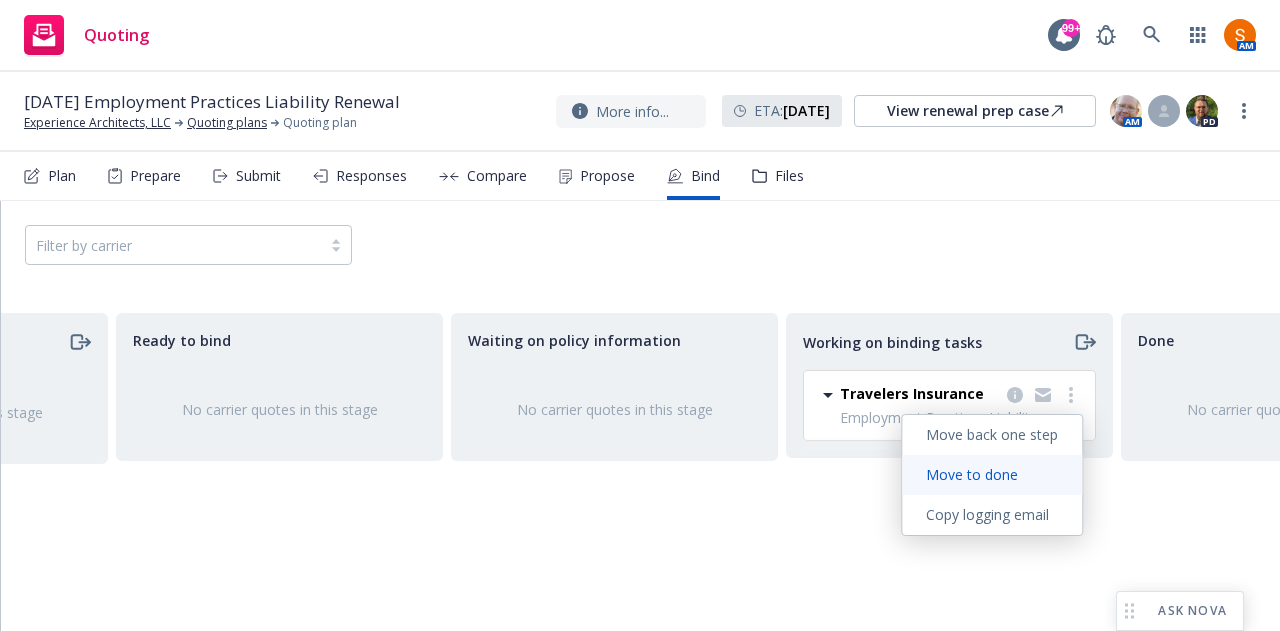 click on "Move to done" at bounding box center (972, 474) 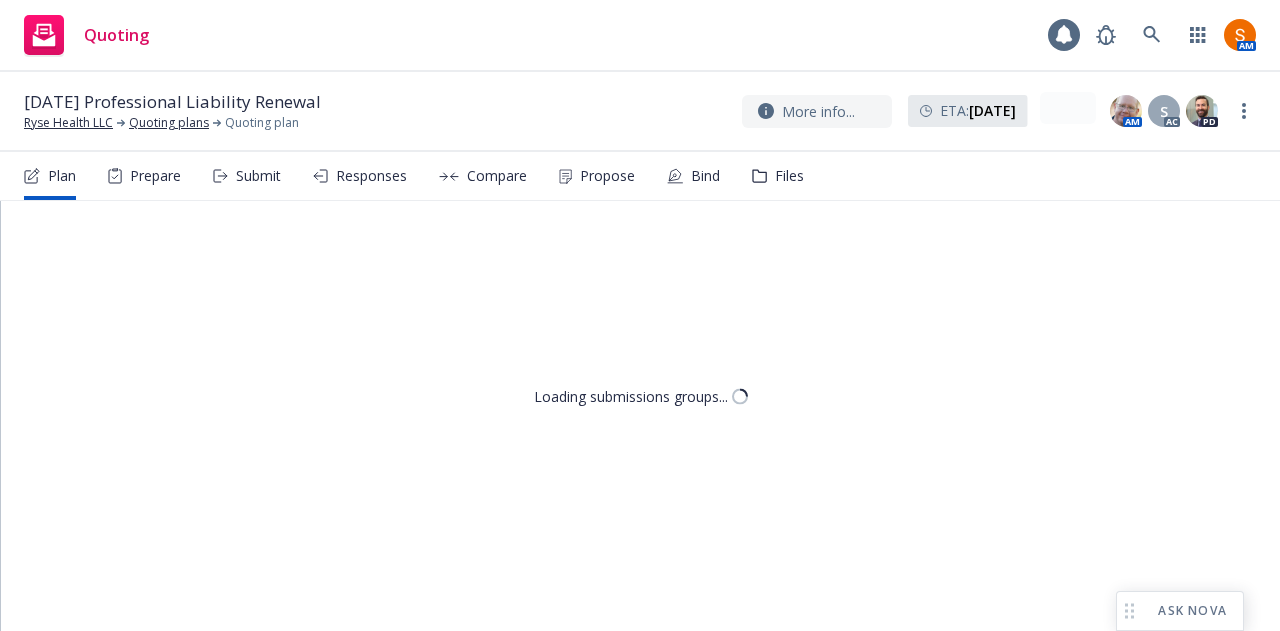 scroll, scrollTop: 0, scrollLeft: 0, axis: both 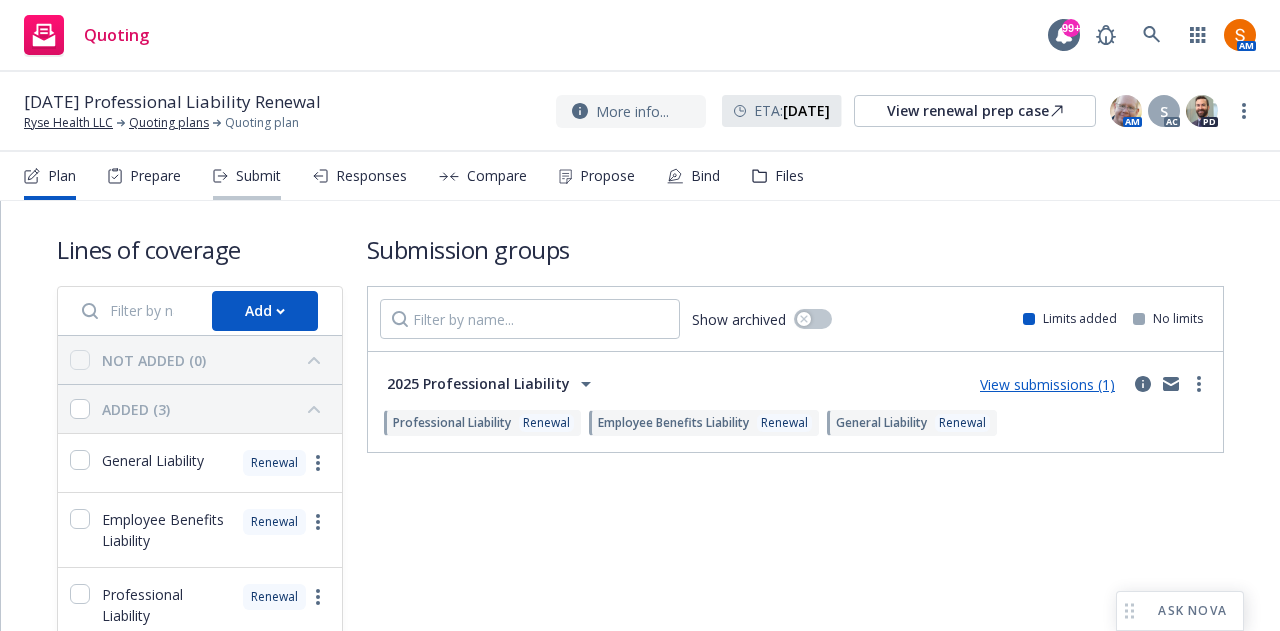 click on "Submit" at bounding box center [258, 176] 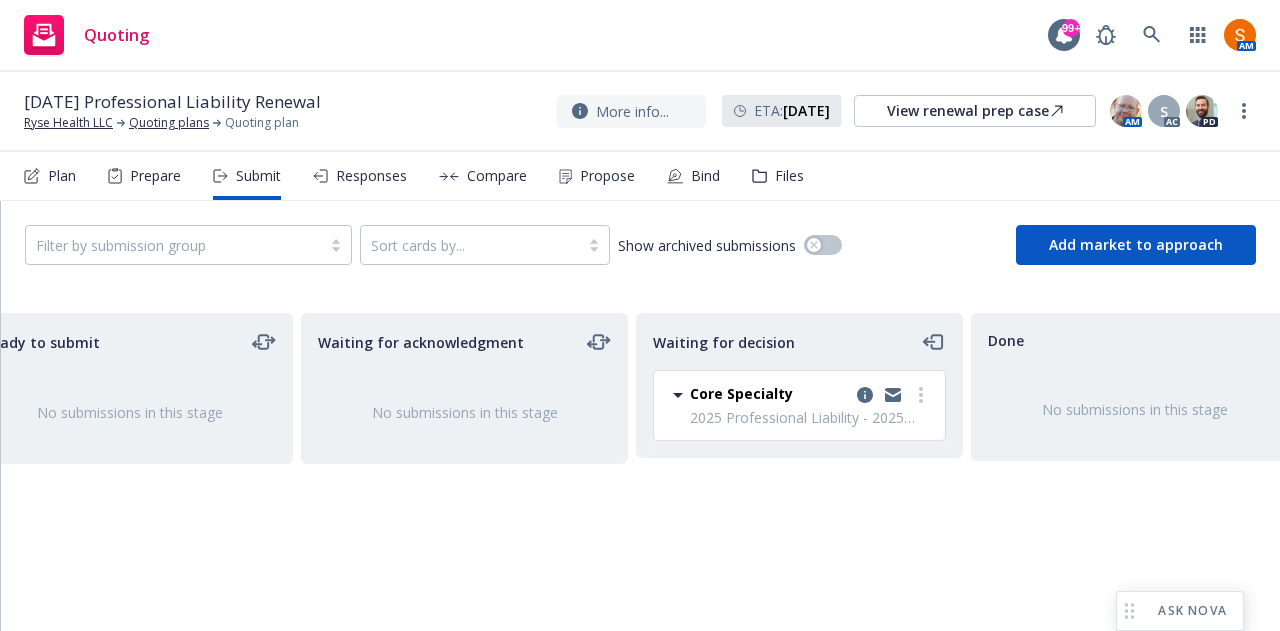 scroll, scrollTop: 0, scrollLeft: 409, axis: horizontal 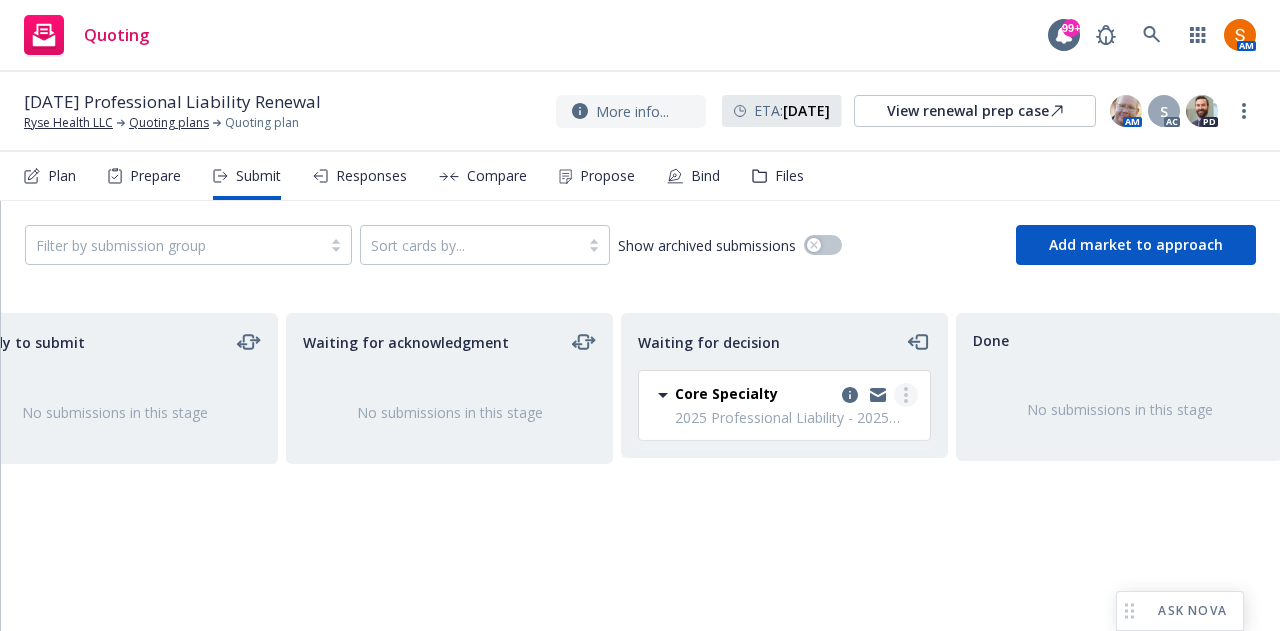 click 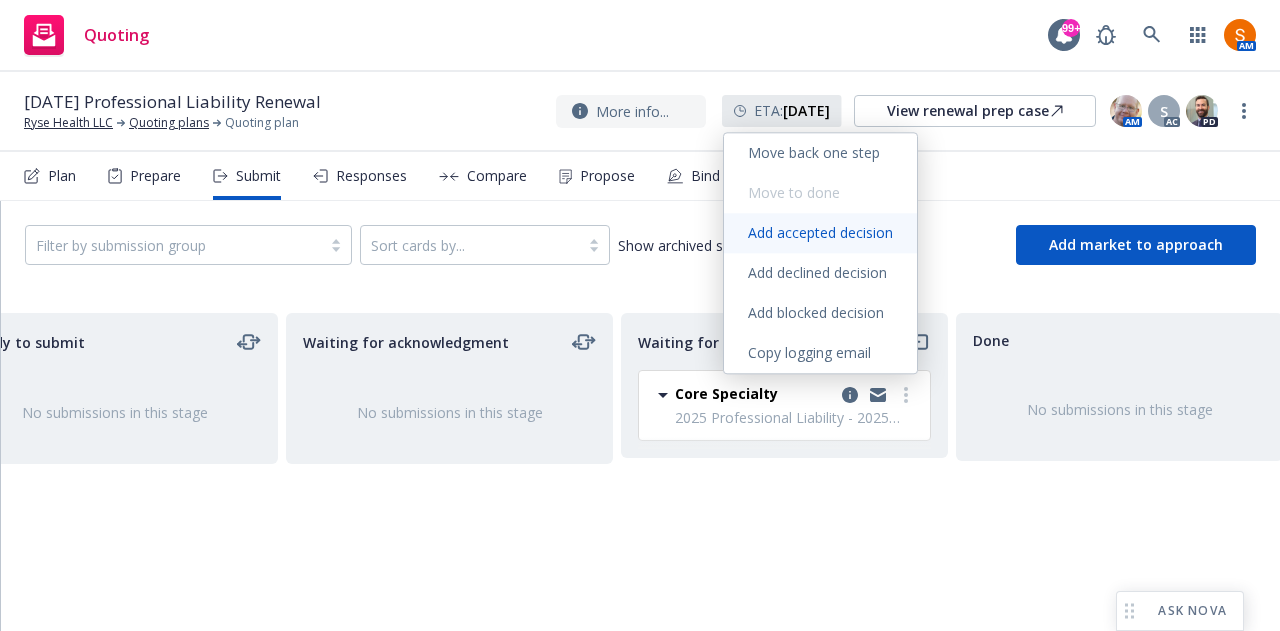 click on "Add accepted decision" at bounding box center (820, 233) 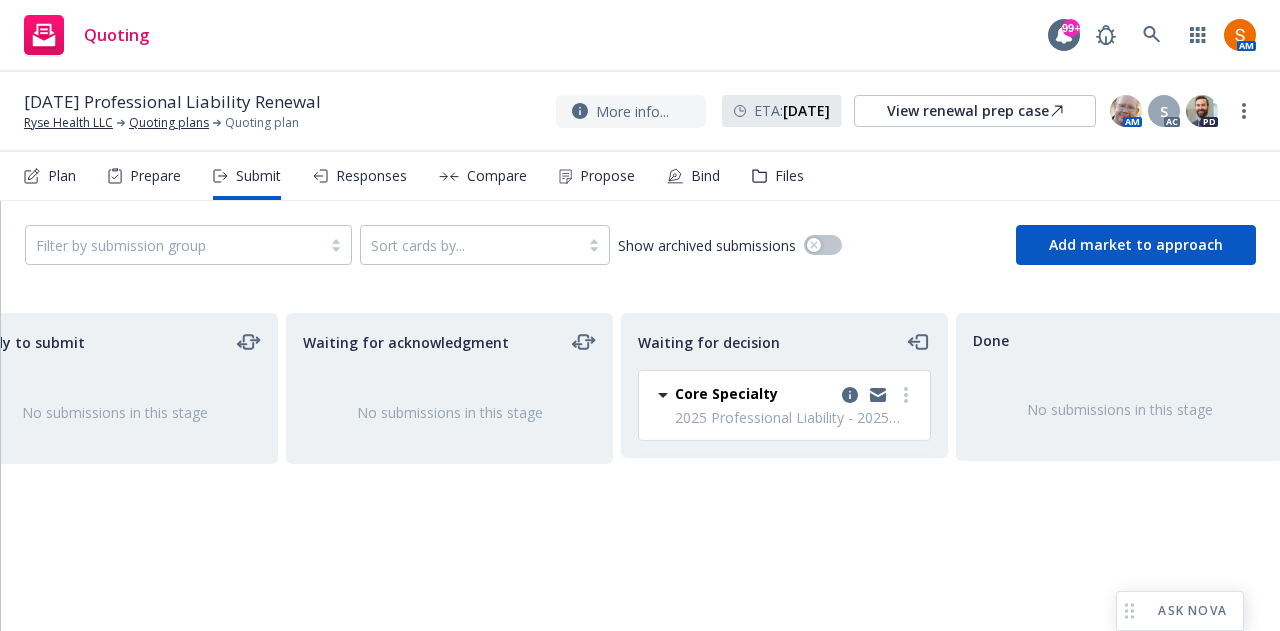 select on "12" 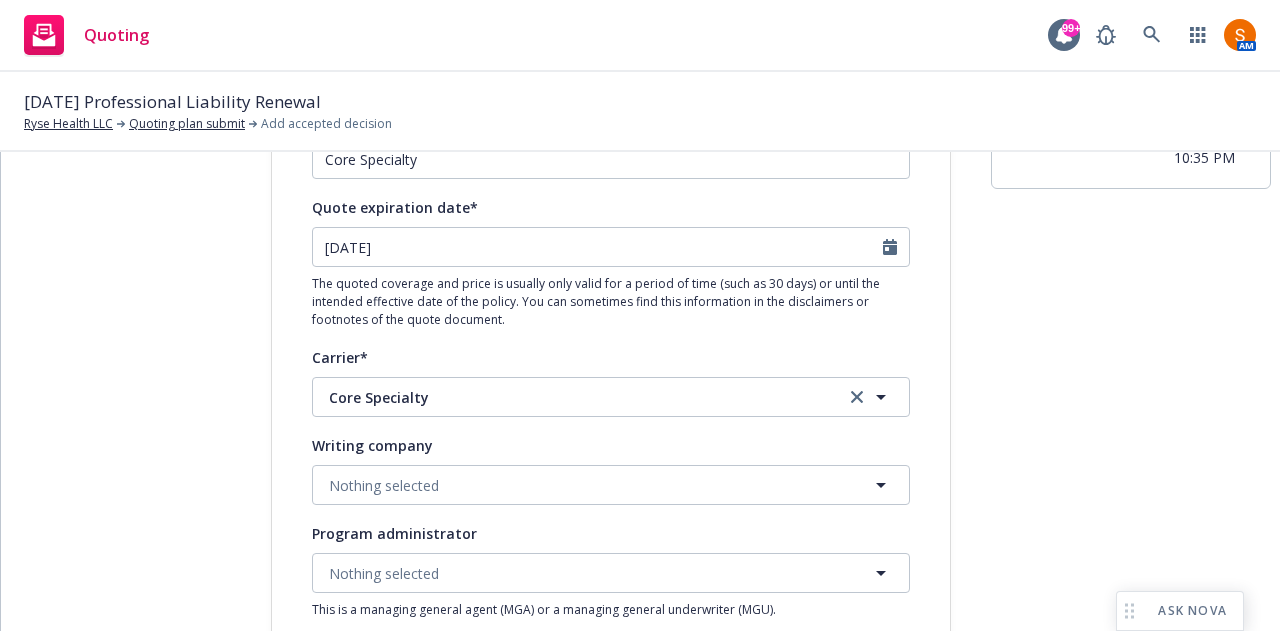 scroll, scrollTop: 193, scrollLeft: 0, axis: vertical 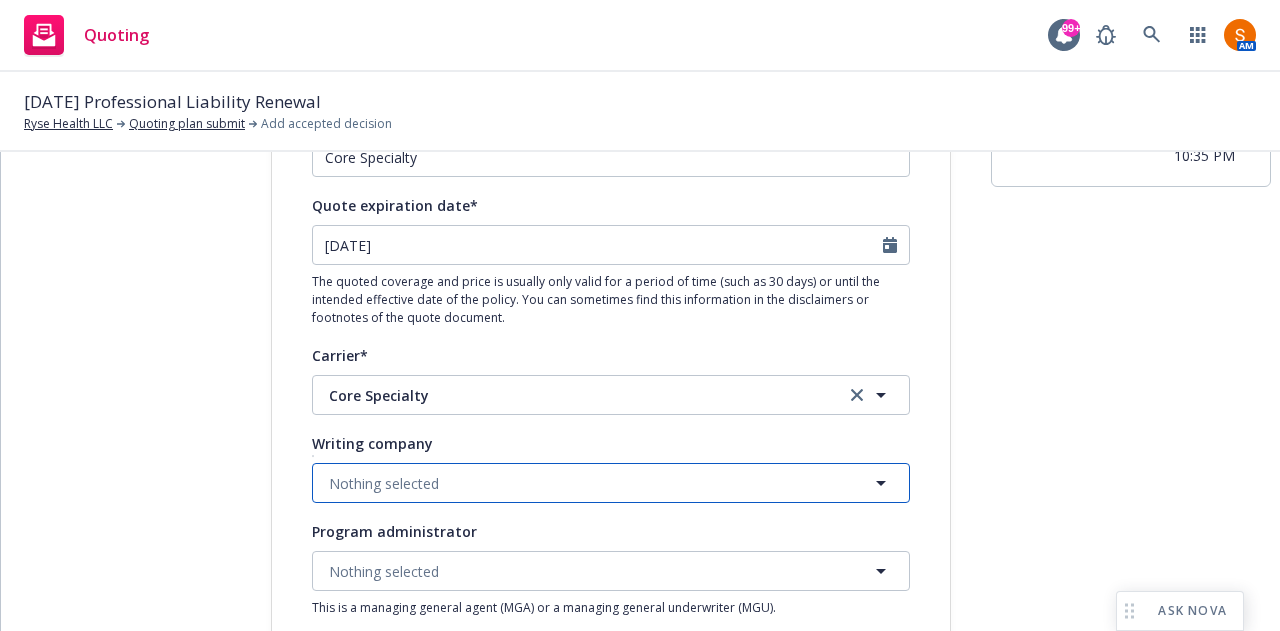 click on "Nothing selected" at bounding box center (611, 483) 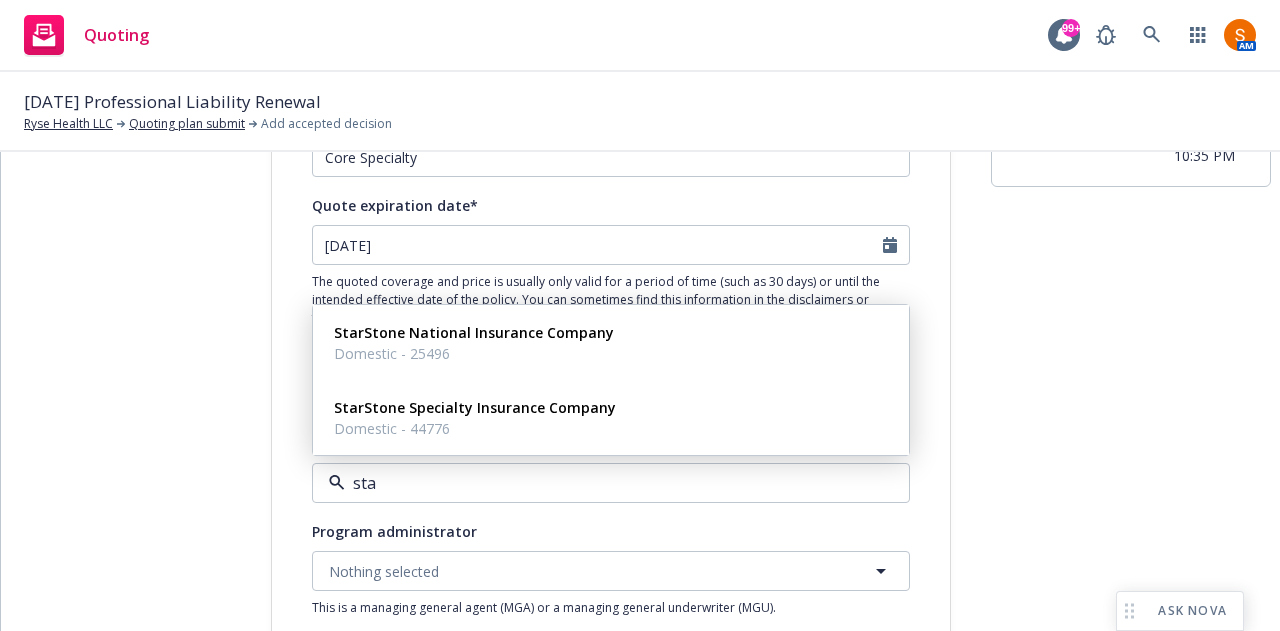 type on "star" 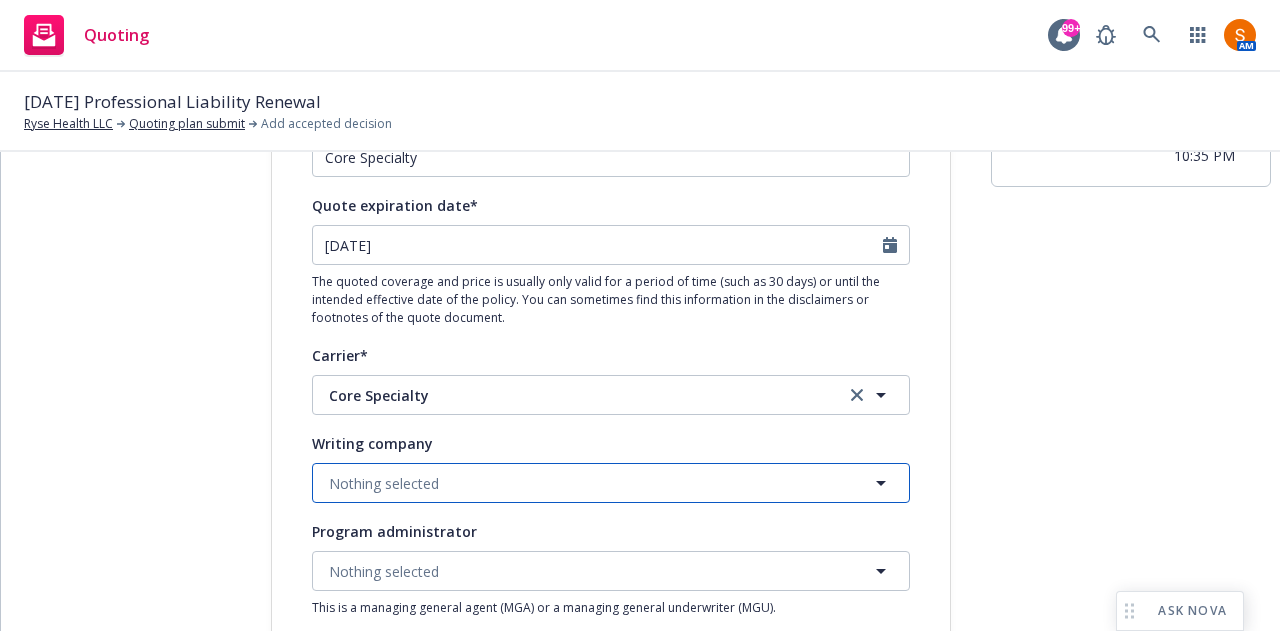 type 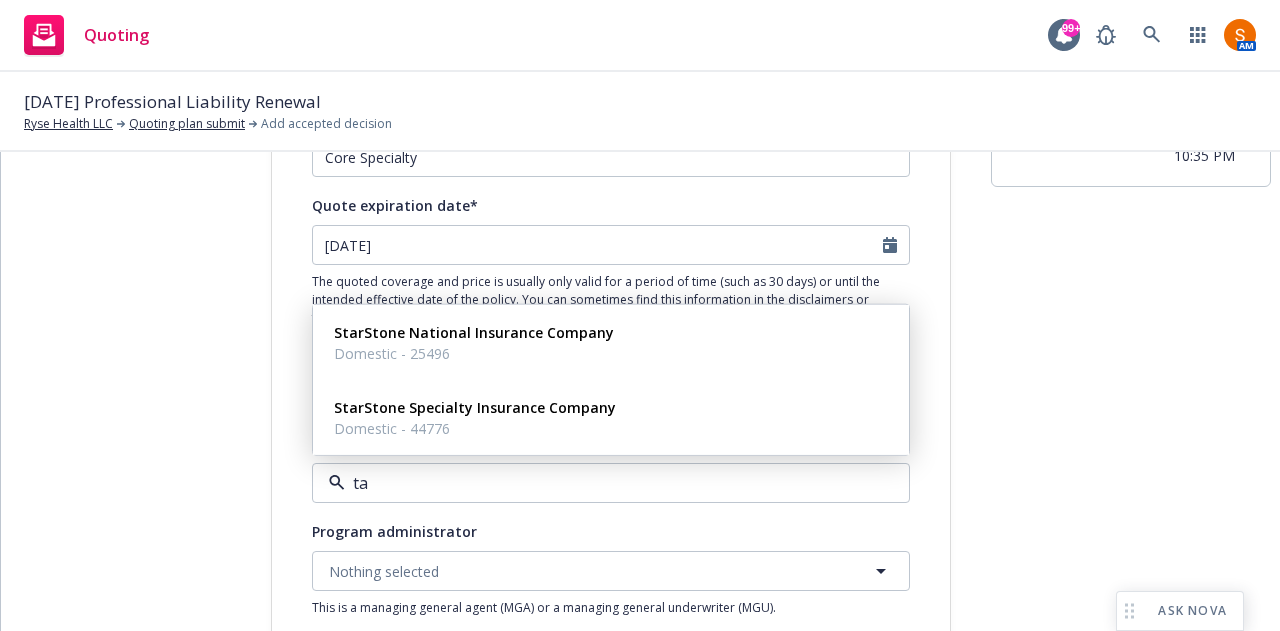 type on "tar" 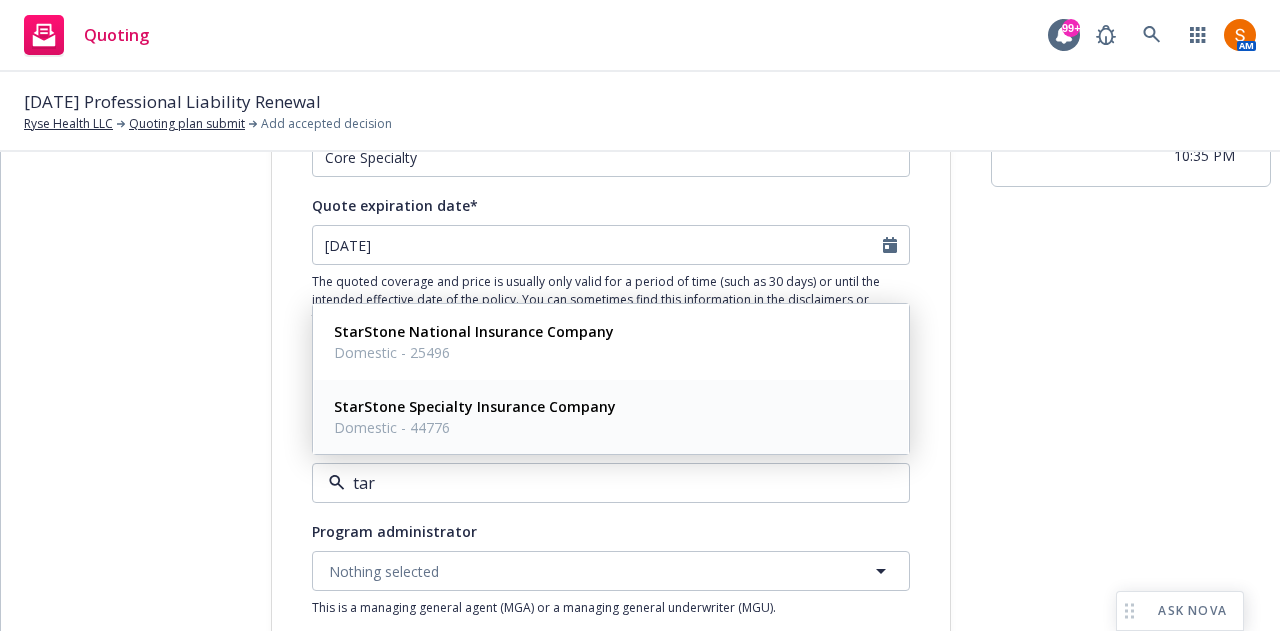 click on "StarStone Specialty Insurance Company" at bounding box center [475, 406] 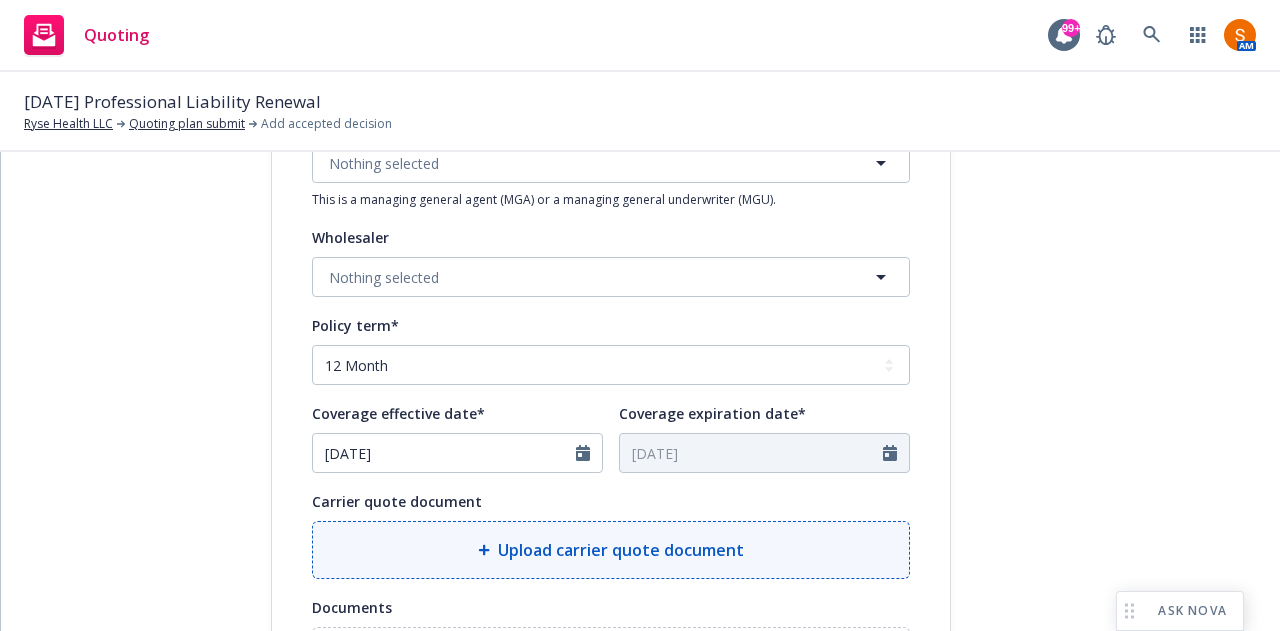 scroll, scrollTop: 708, scrollLeft: 0, axis: vertical 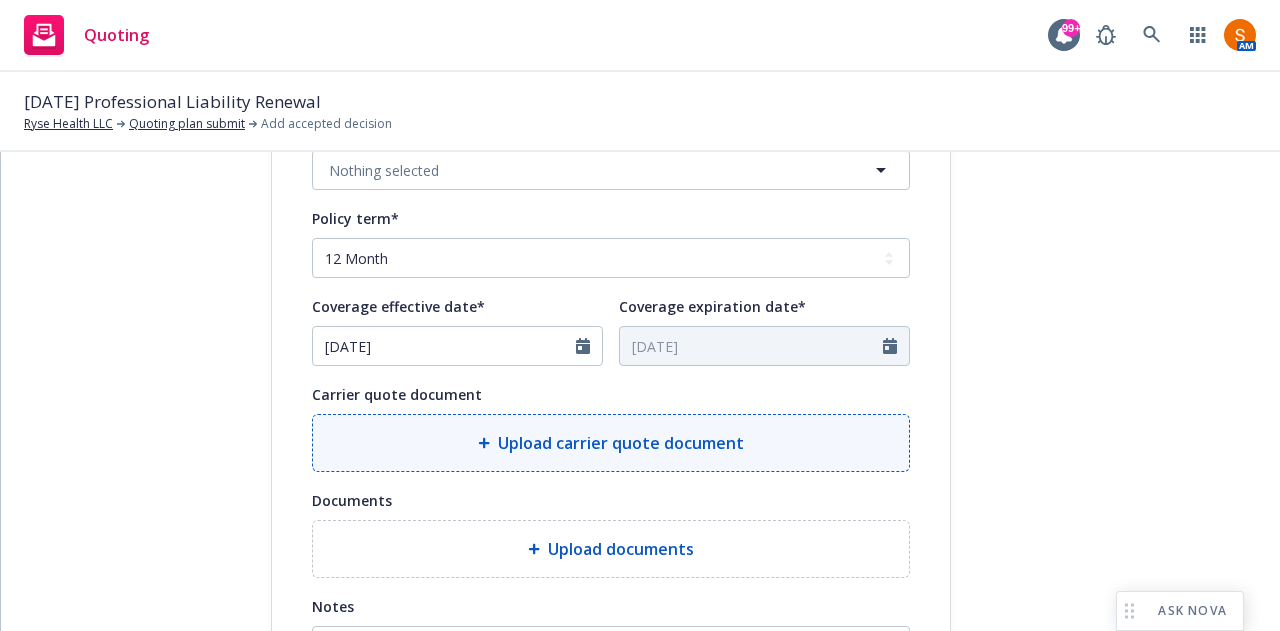 click on "Upload carrier quote document" at bounding box center (621, 443) 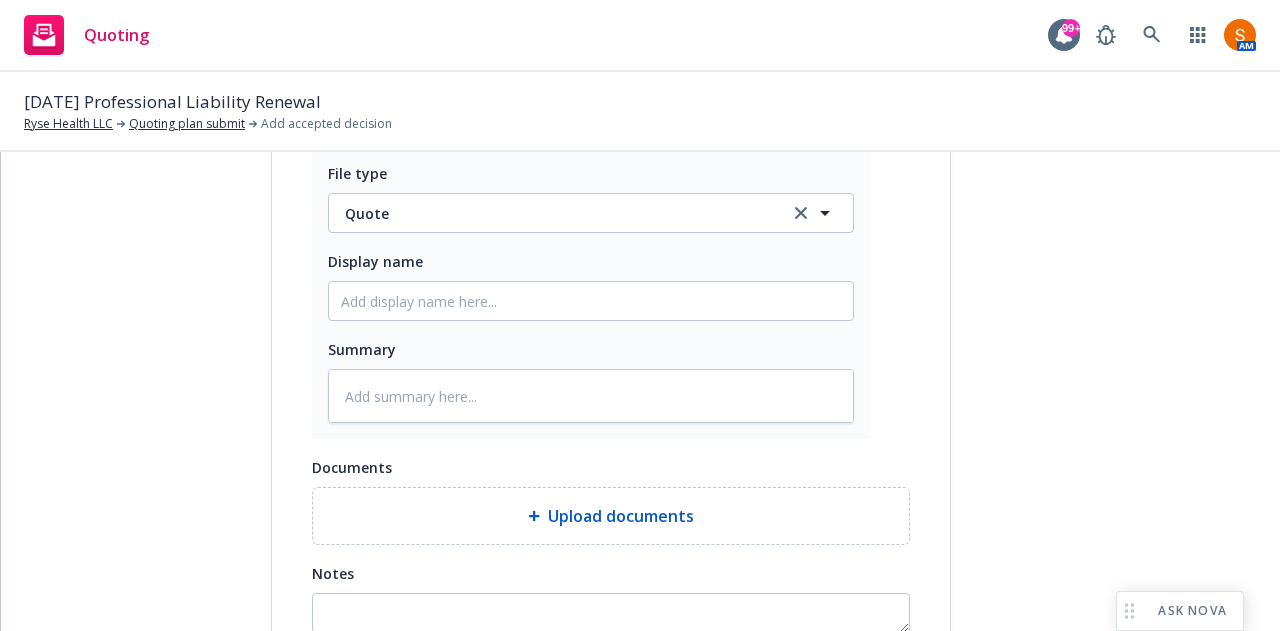 scroll, scrollTop: 1233, scrollLeft: 0, axis: vertical 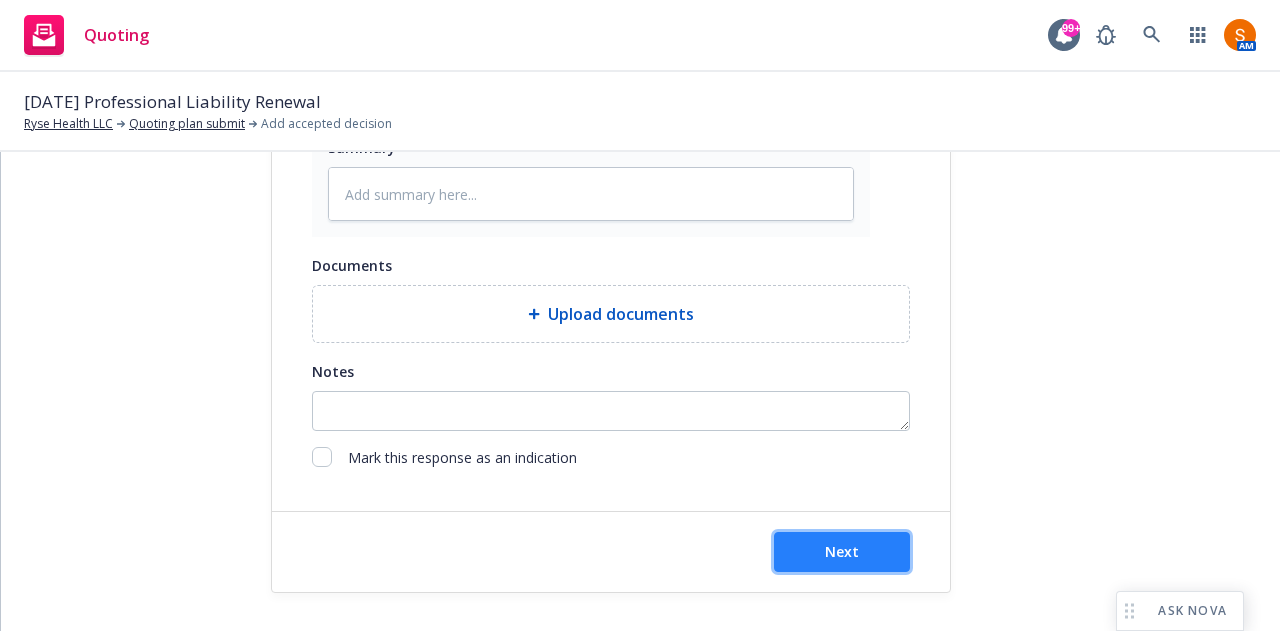click on "Next" at bounding box center (842, 551) 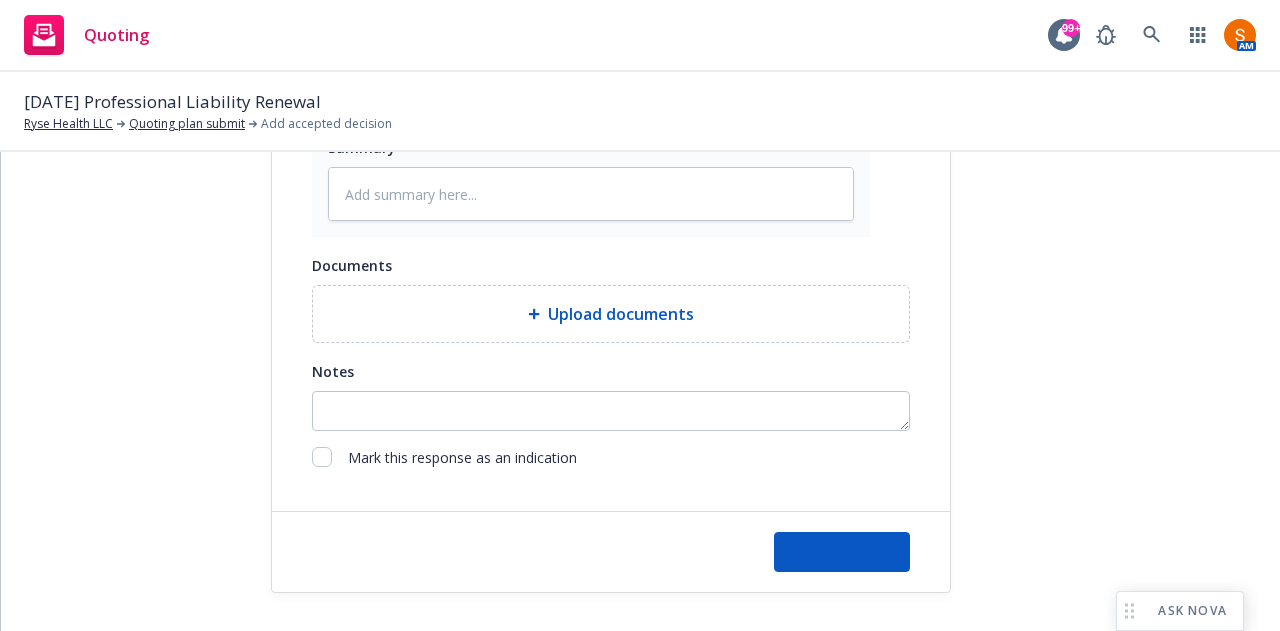type on "x" 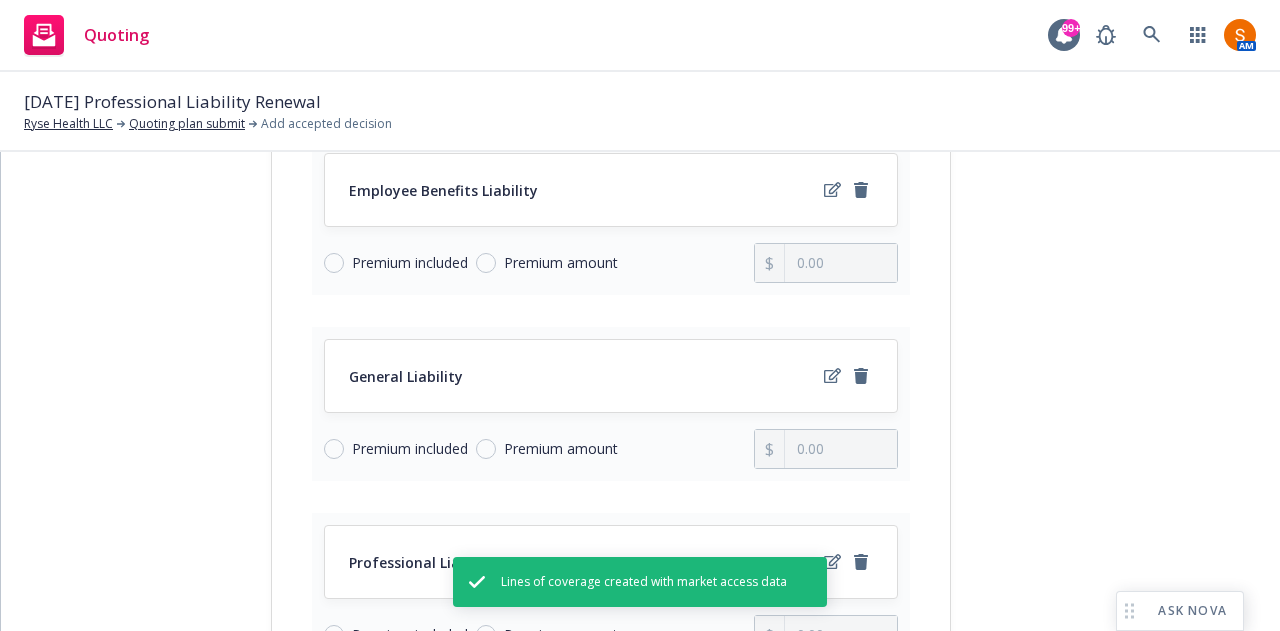 scroll, scrollTop: 642, scrollLeft: 0, axis: vertical 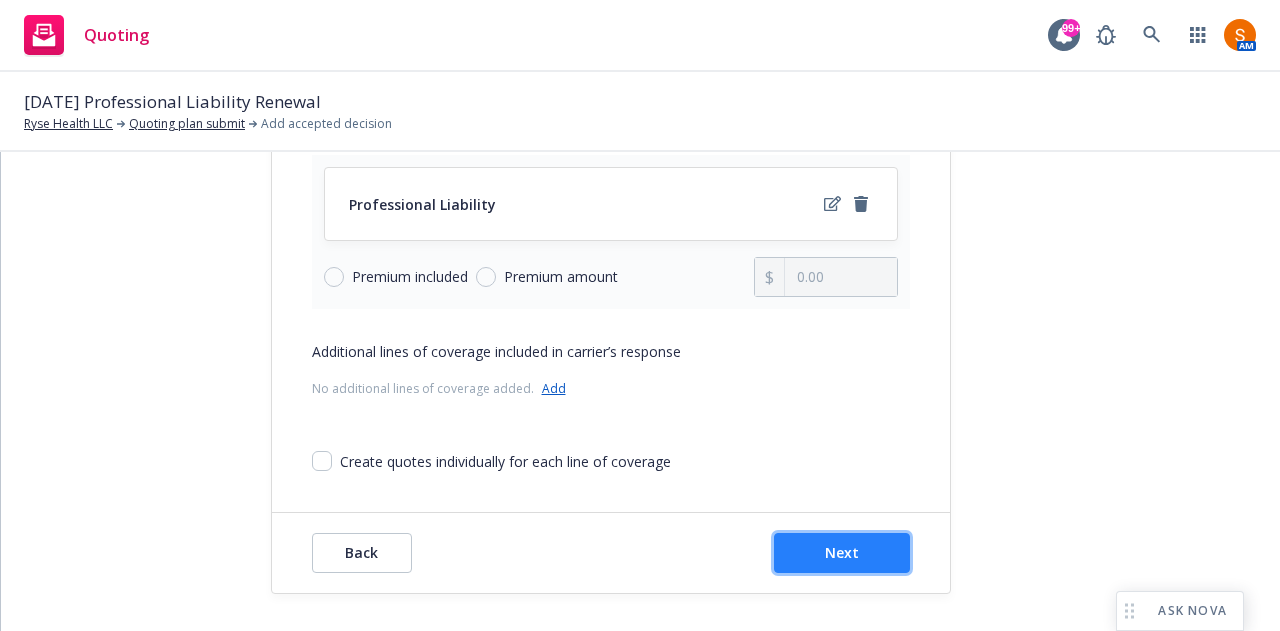 click on "Next" at bounding box center (842, 553) 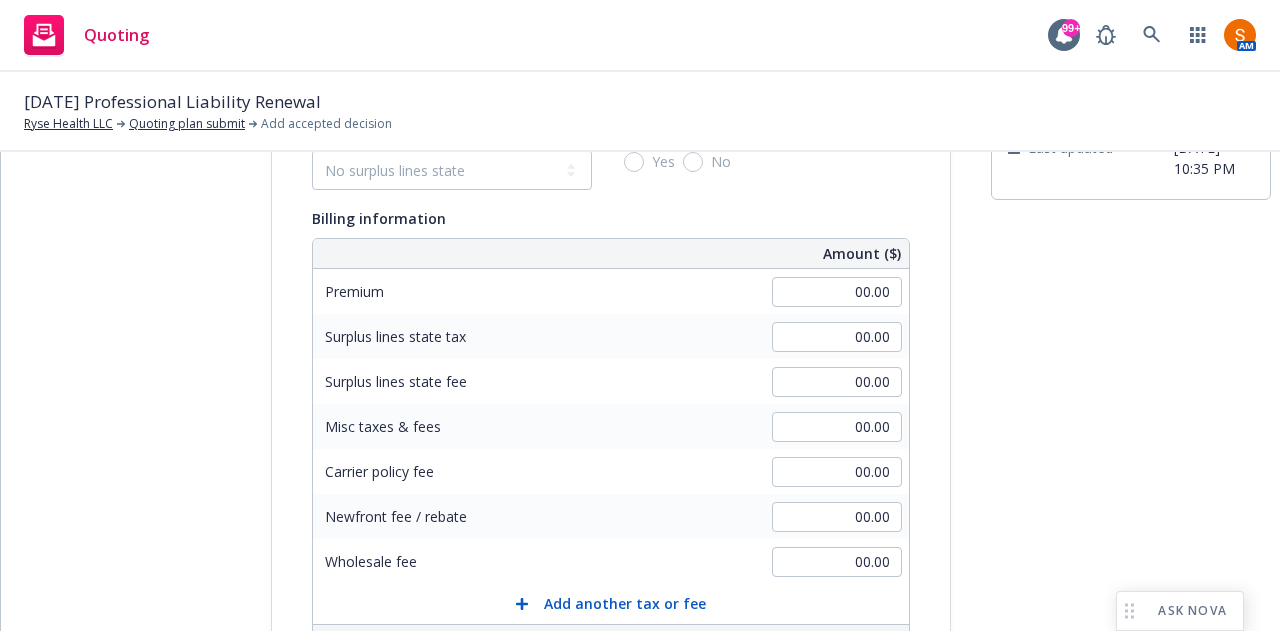 scroll, scrollTop: 180, scrollLeft: 0, axis: vertical 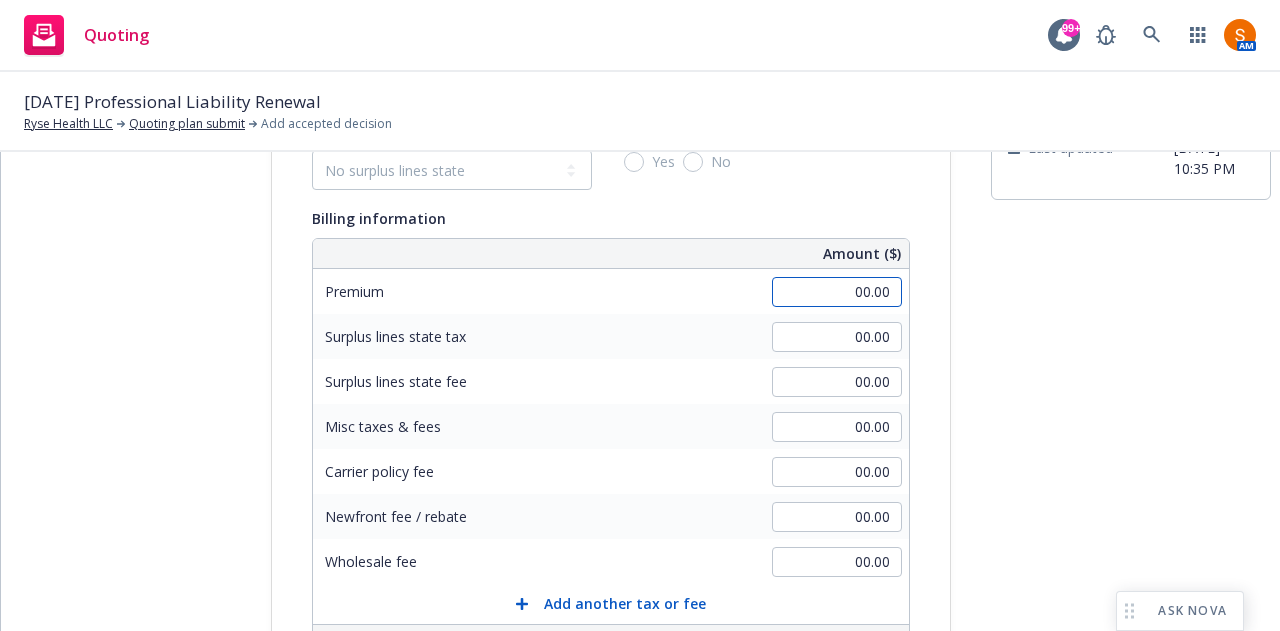 click on "00.00" at bounding box center [837, 292] 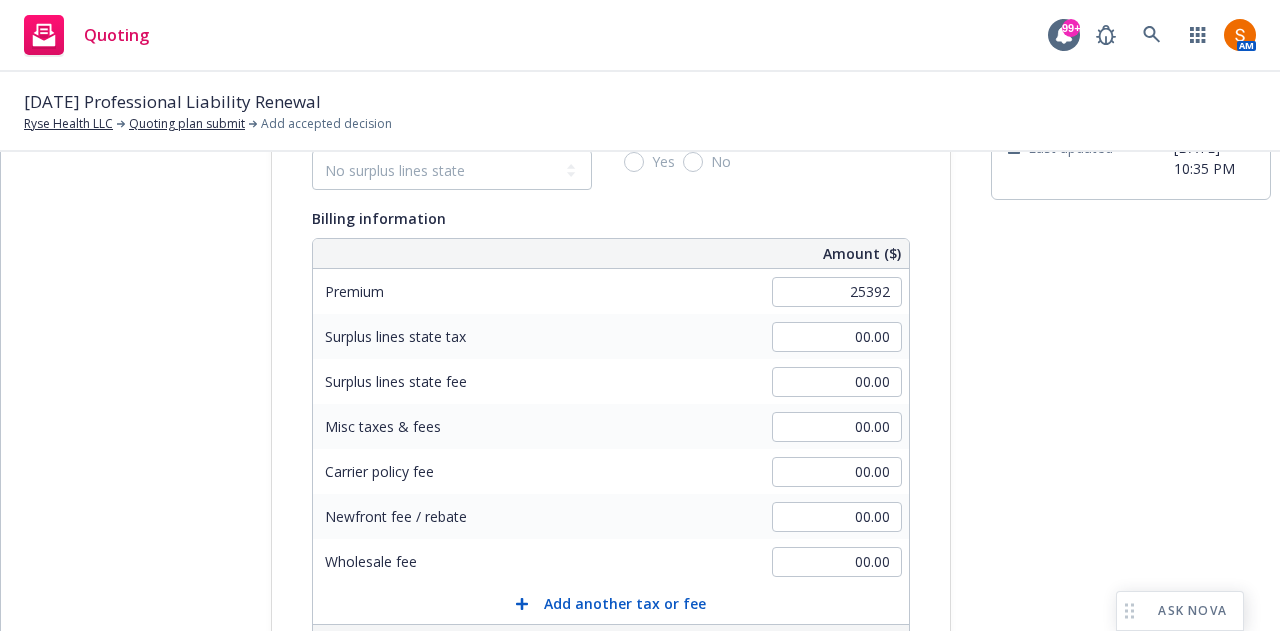 type on "25,392.00" 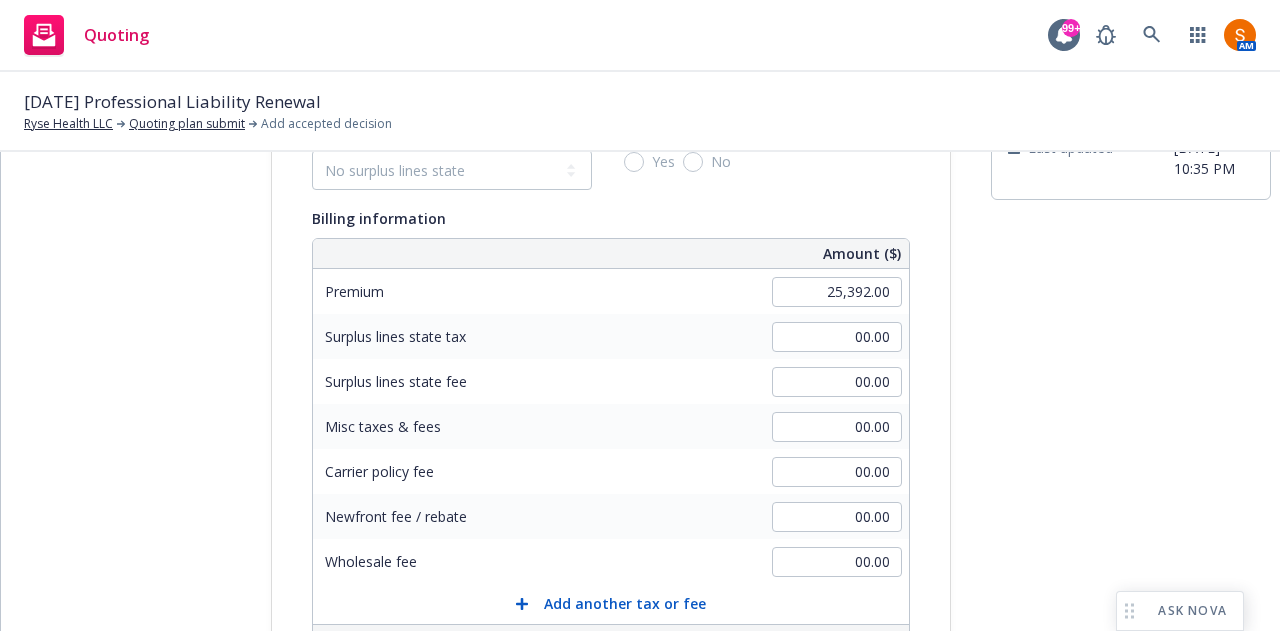 click on "25,392.00" at bounding box center (837, 292) 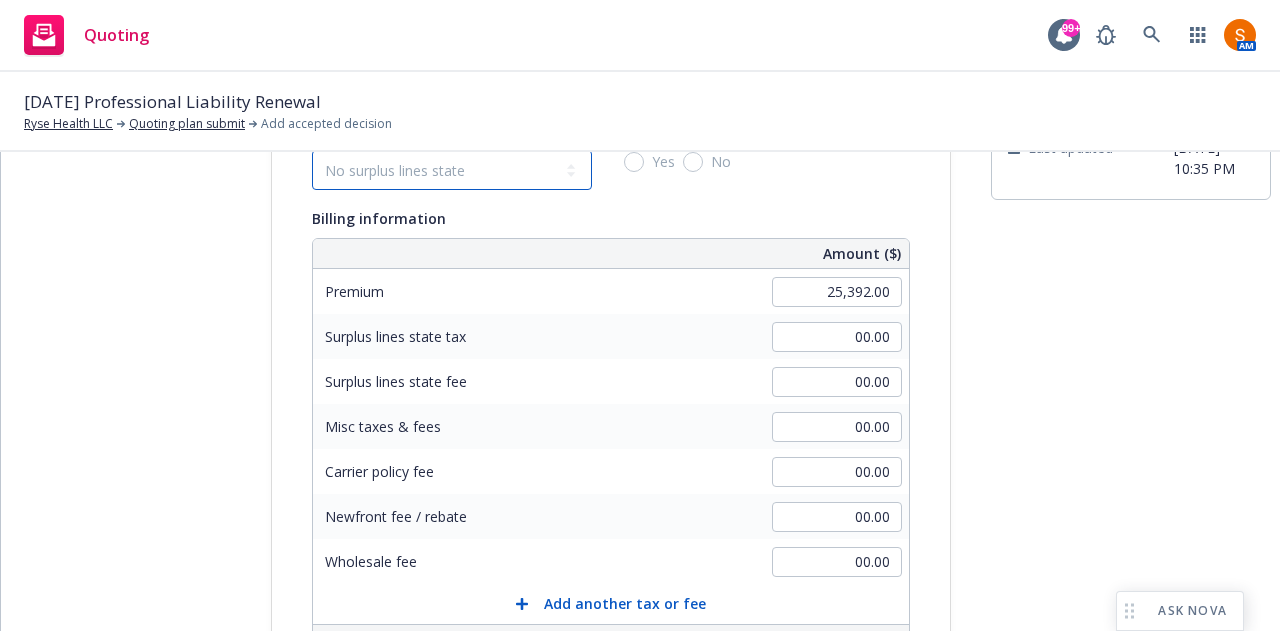 scroll, scrollTop: 178, scrollLeft: 0, axis: vertical 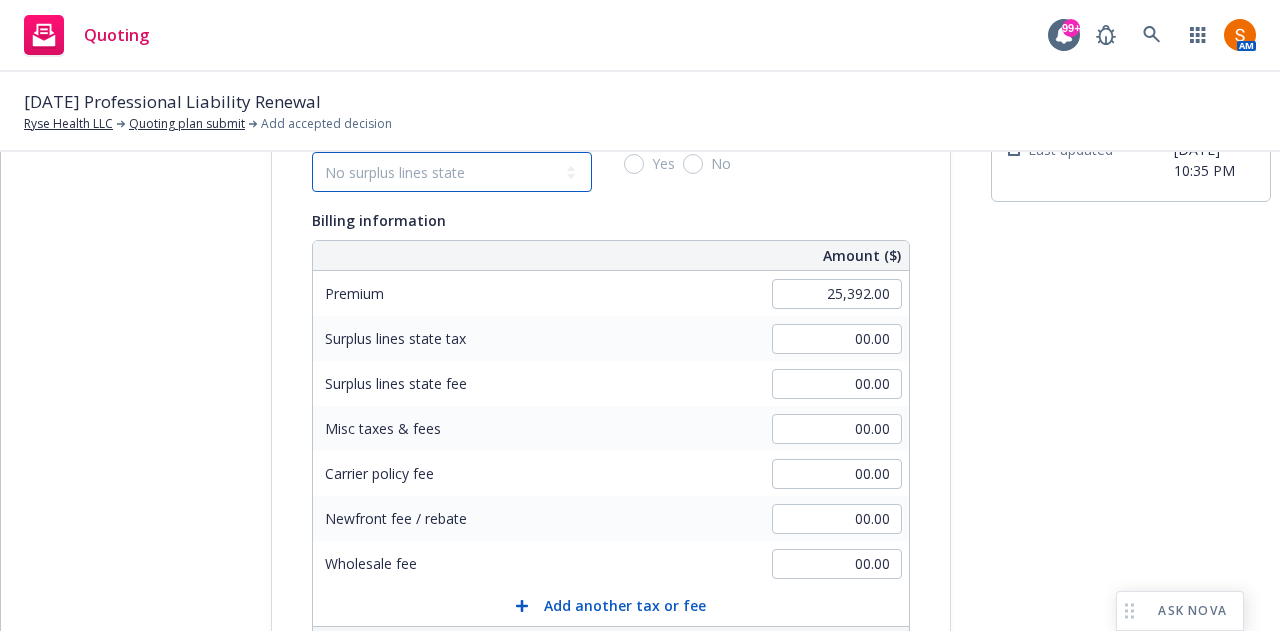 click on "No surplus lines state Alaska Alabama Arkansas Arizona California Colorado Connecticut District Of Columbia Delaware Florida Georgia Hawaii Iowa Idaho Illinois Indiana Kansas Kentucky Louisiana Massachusetts Maryland Maine Michigan Minnesota Missouri Mississippi Montana North Carolina North Dakota Nebraska New Hampshire New Jersey New Mexico Nevada New York Ohio Oklahoma Oregon Pennsylvania Puerto Rico Rhode Island South Carolina South Dakota Tennessee Texas Utah Virginia Virgin Islands Vermont Washington Wisconsin West Virginia Wyoming" at bounding box center [452, 172] 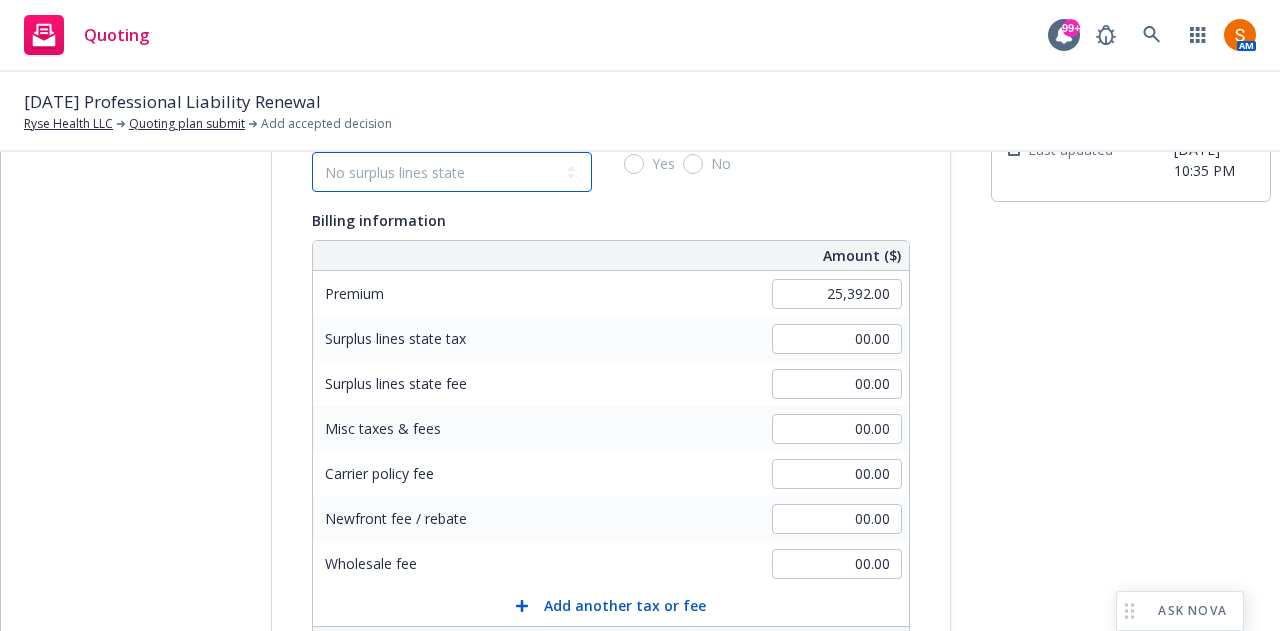 select on "VA" 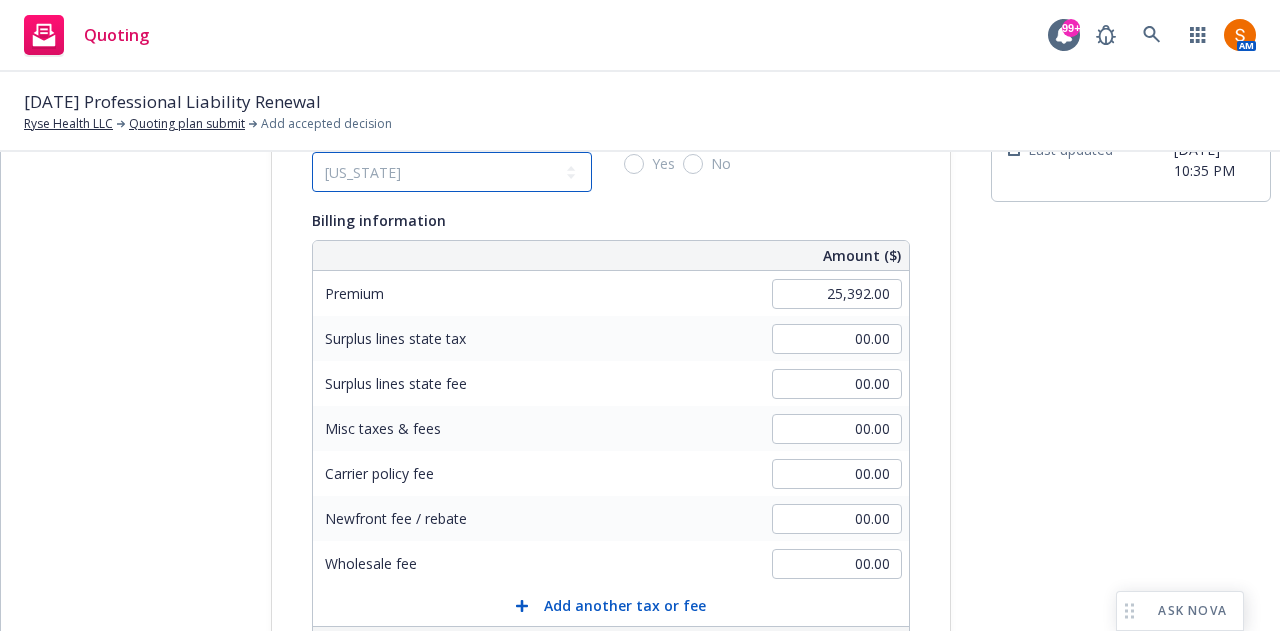 click on "No surplus lines state Alaska Alabama Arkansas Arizona California Colorado Connecticut District Of Columbia Delaware Florida Georgia Hawaii Iowa Idaho Illinois Indiana Kansas Kentucky Louisiana Massachusetts Maryland Maine Michigan Minnesota Missouri Mississippi Montana North Carolina North Dakota Nebraska New Hampshire New Jersey New Mexico Nevada New York Ohio Oklahoma Oregon Pennsylvania Puerto Rico Rhode Island South Carolina South Dakota Tennessee Texas Utah Virginia Virgin Islands Vermont Washington Wisconsin West Virginia Wyoming" at bounding box center (452, 172) 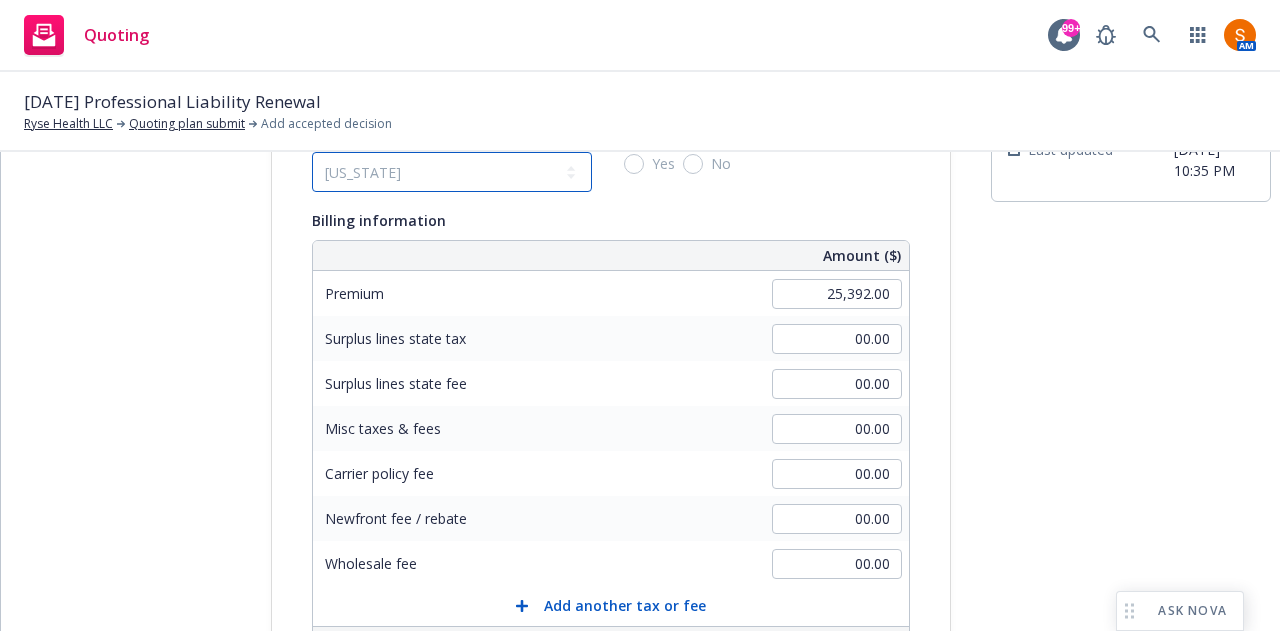 type on "571.32" 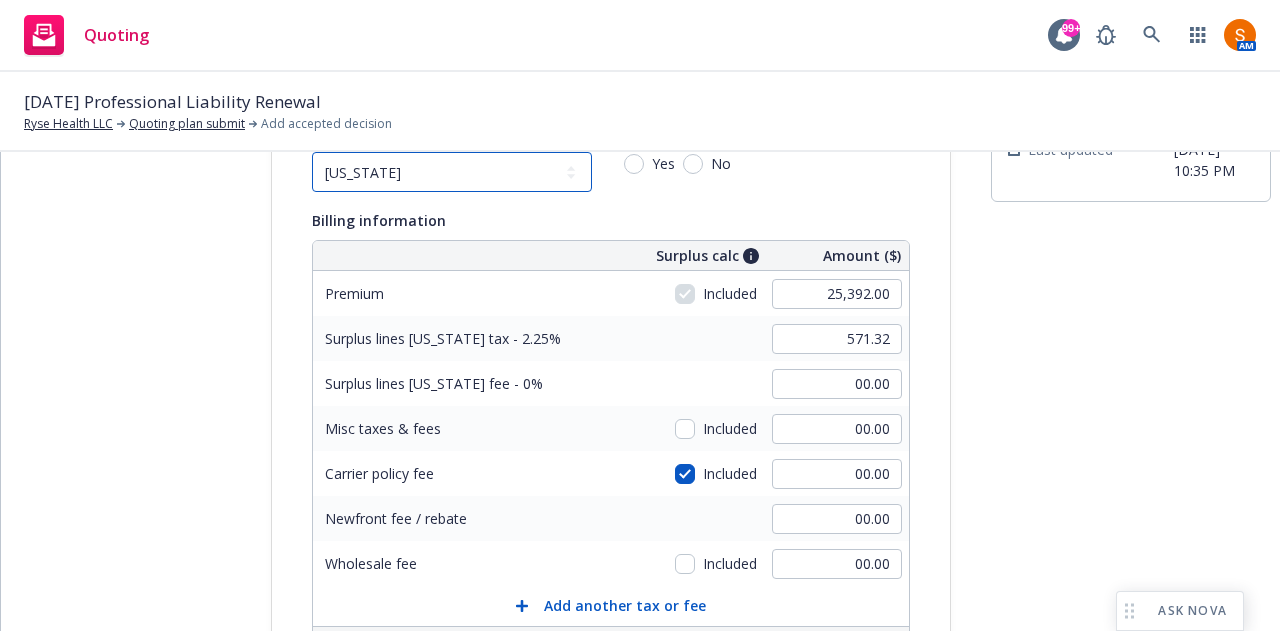 scroll, scrollTop: 290, scrollLeft: 0, axis: vertical 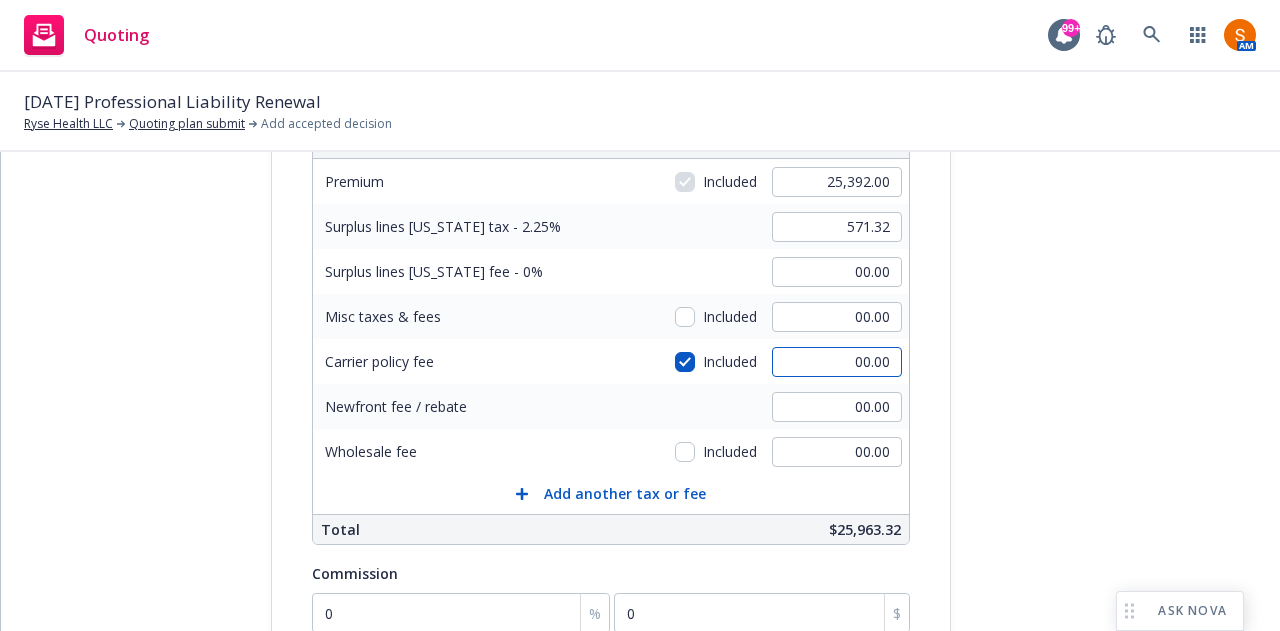 click on "00.00" at bounding box center [837, 362] 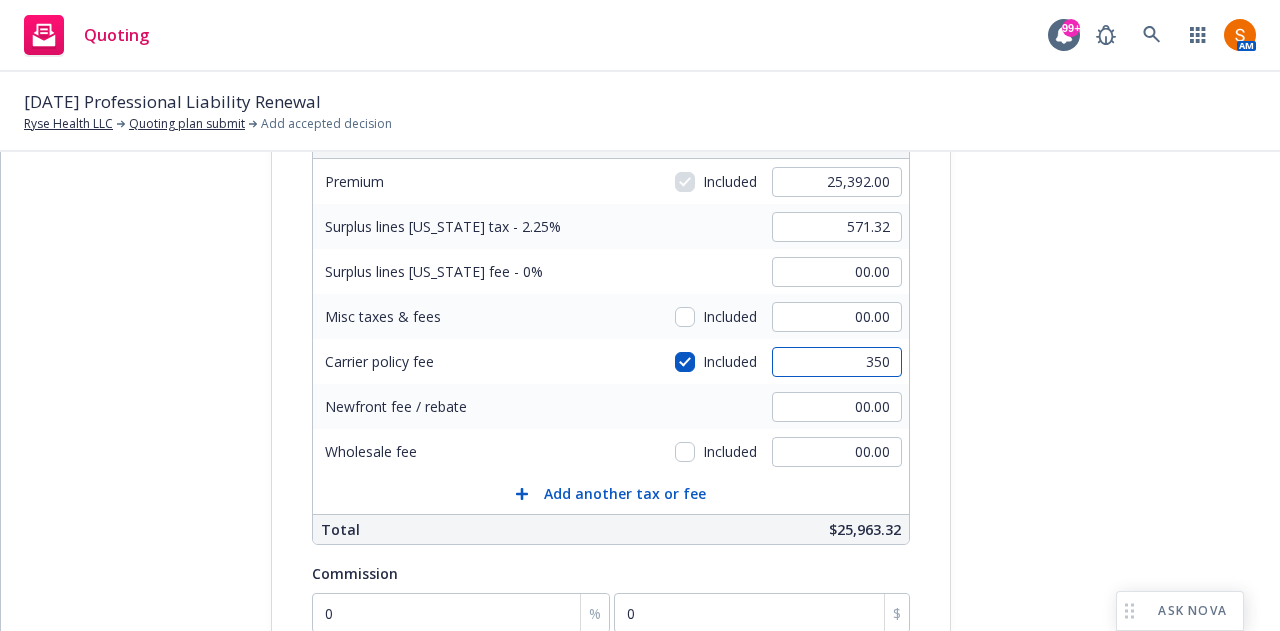 type on "350" 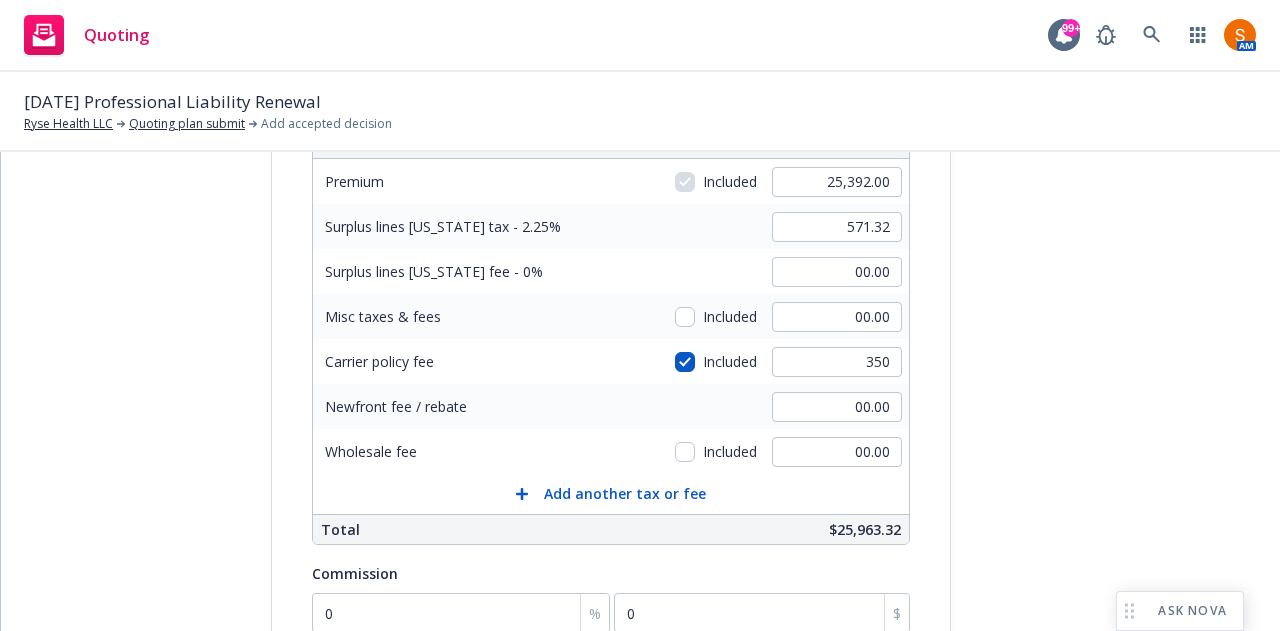 type on "579.20" 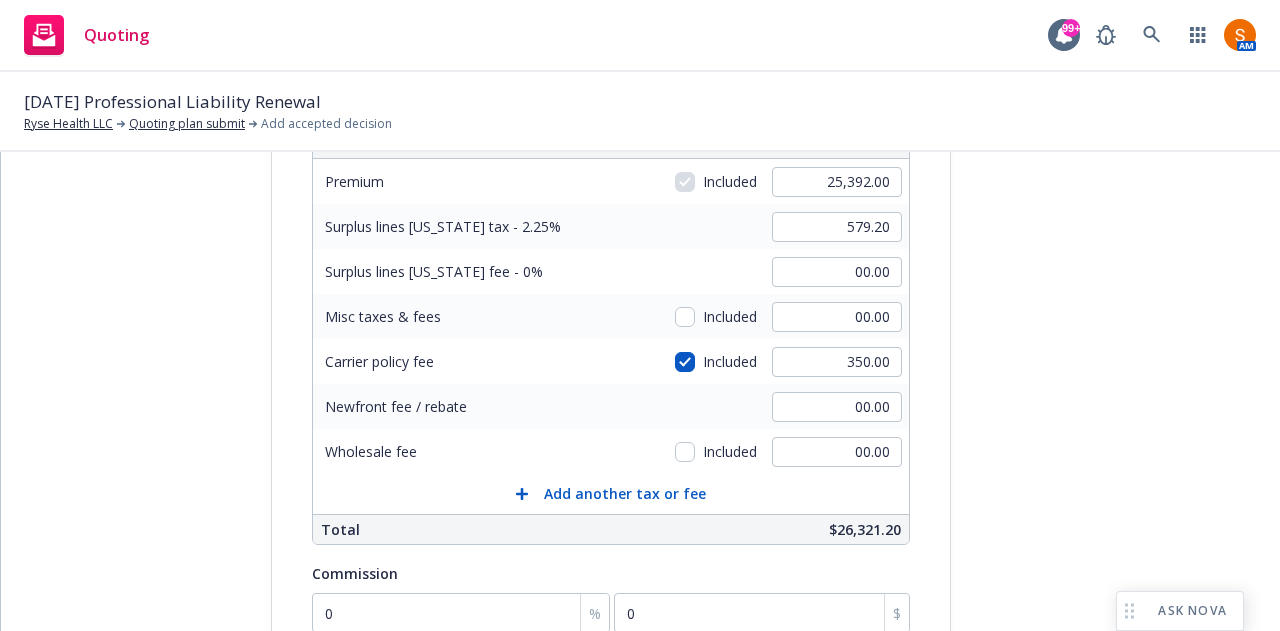 click on "Quote initiation Coverage selection 3 Billing info Add billing information Surplus lines state No surplus lines state Alaska Alabama Arkansas Arizona California Colorado Connecticut District Of Columbia Delaware Florida Georgia Hawaii Iowa Idaho Illinois Indiana Kansas Kentucky Louisiana Massachusetts Maryland Maine Michigan Minnesota Missouri Mississippi Montana North Carolina North Dakota Nebraska New Hampshire New Jersey New Mexico Nevada New York Ohio Oklahoma Oregon Pennsylvania Puerto Rico Rhode Island South Carolina South Dakota Tennessee Texas Utah Virginia Virgin Islands Vermont Washington Wisconsin West Virginia Wyoming Newfront pays state taxes and fees* Yes No Billing information Surplus calc Amount ($) Premium Included 25,392.00 Surplus lines Virginia tax - 2.25% 579.20 Surplus lines Virginia fee - 0% 00.00 Misc taxes & fees Included 00.00 Carrier policy fee Included 350.00 Newfront fee / rebate 00.00 Wholesale fee Included 00.00 Add another tax or fee Total $26,321.20 Commission 0 % 0 $ Billable" at bounding box center (640, 413) 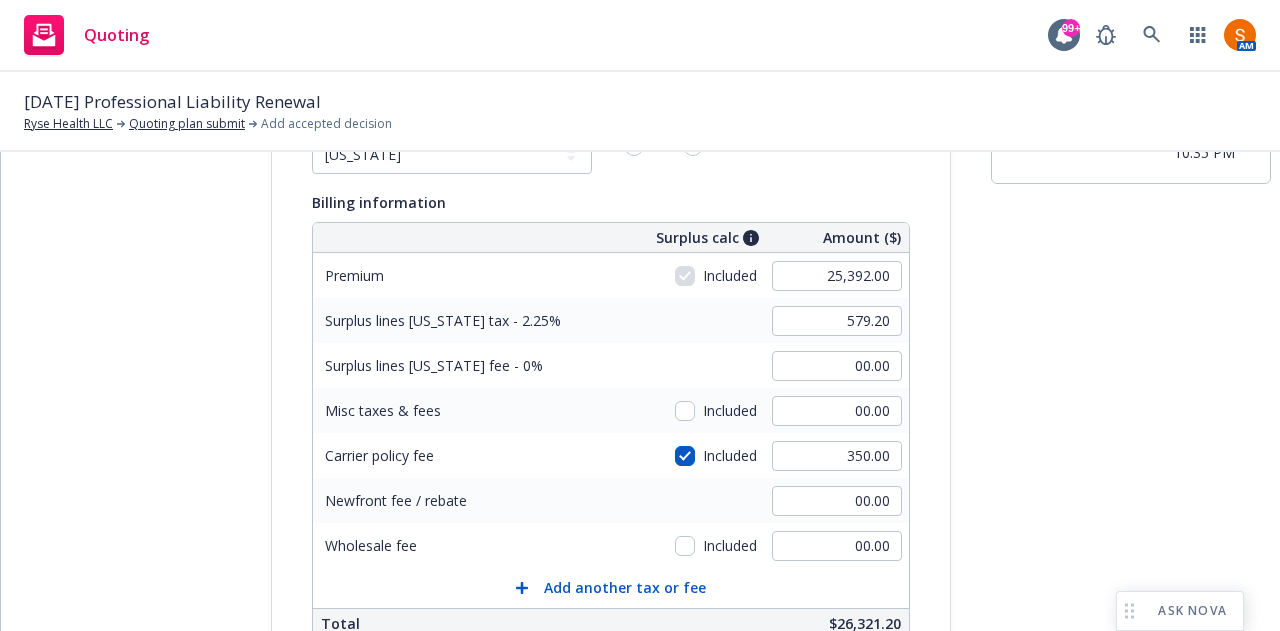scroll, scrollTop: 126, scrollLeft: 0, axis: vertical 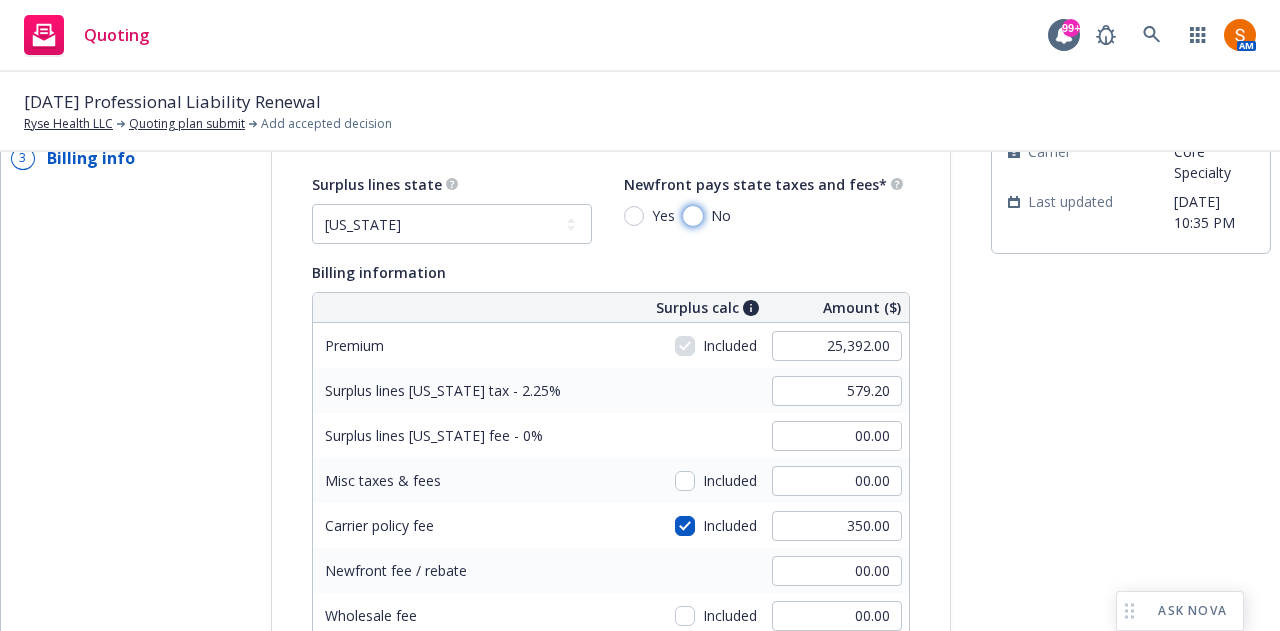 click on "No" at bounding box center (693, 216) 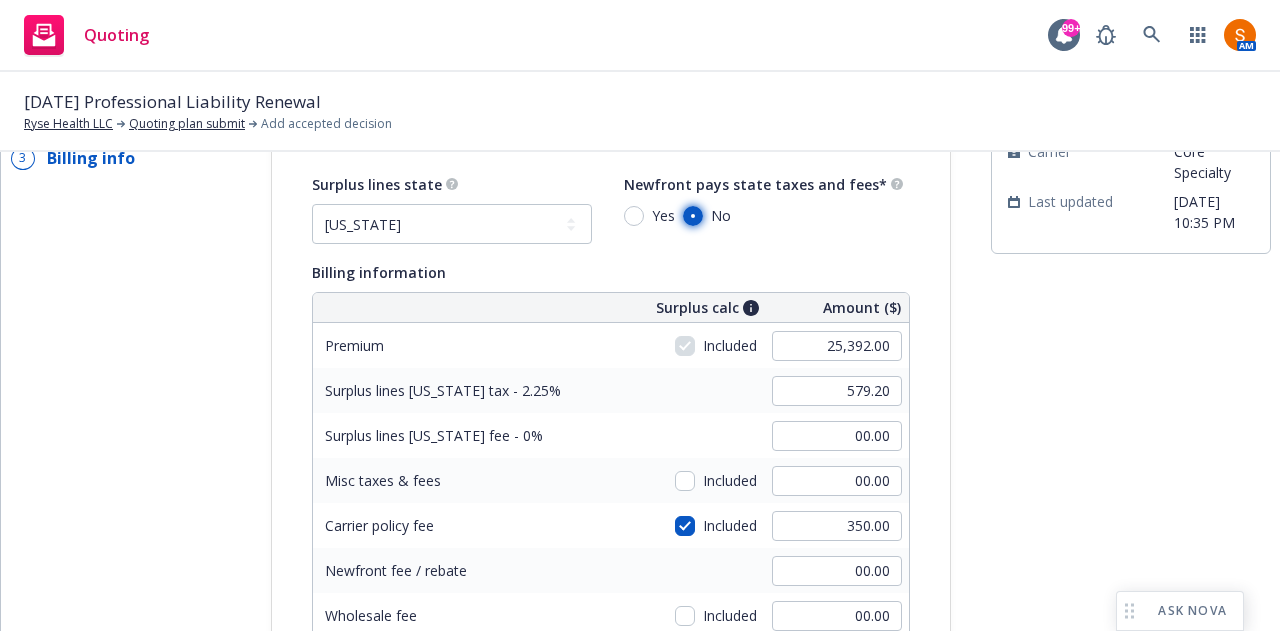 radio on "true" 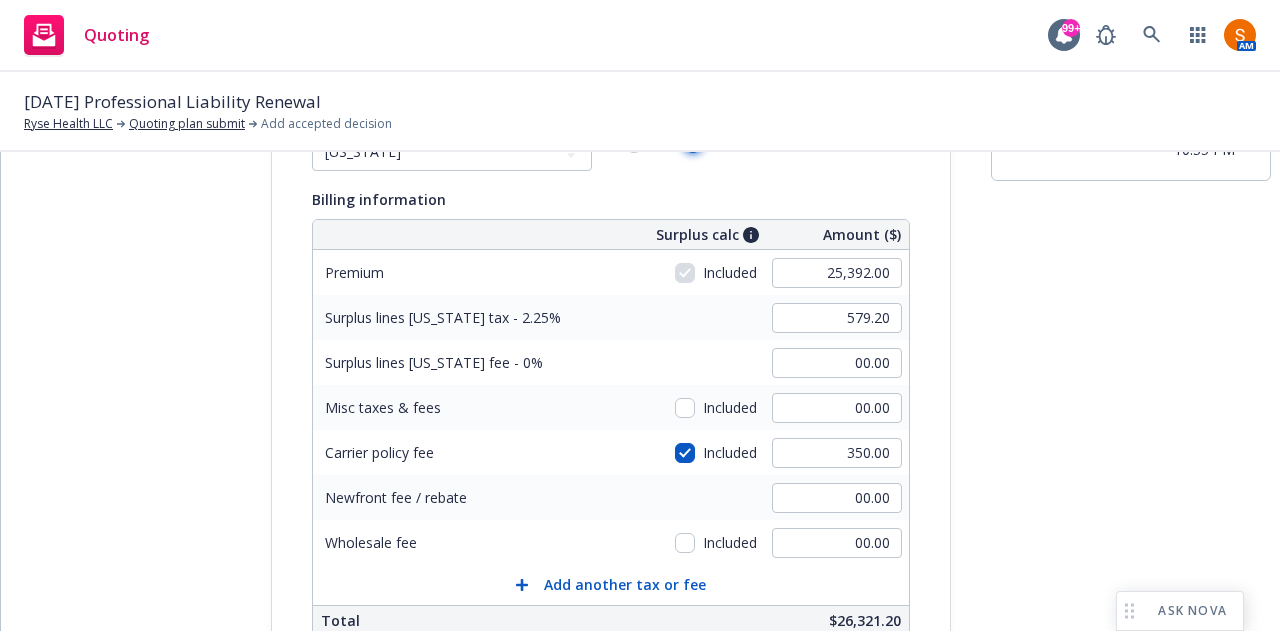scroll, scrollTop: 200, scrollLeft: 0, axis: vertical 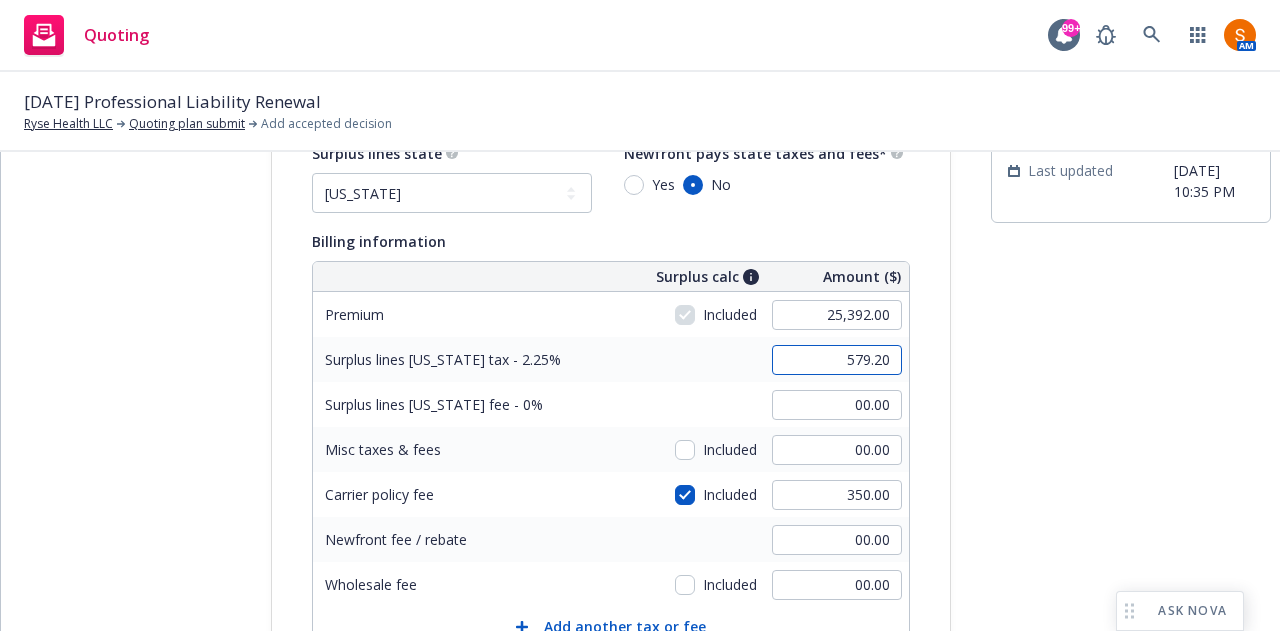 click on "579.20" at bounding box center (837, 360) 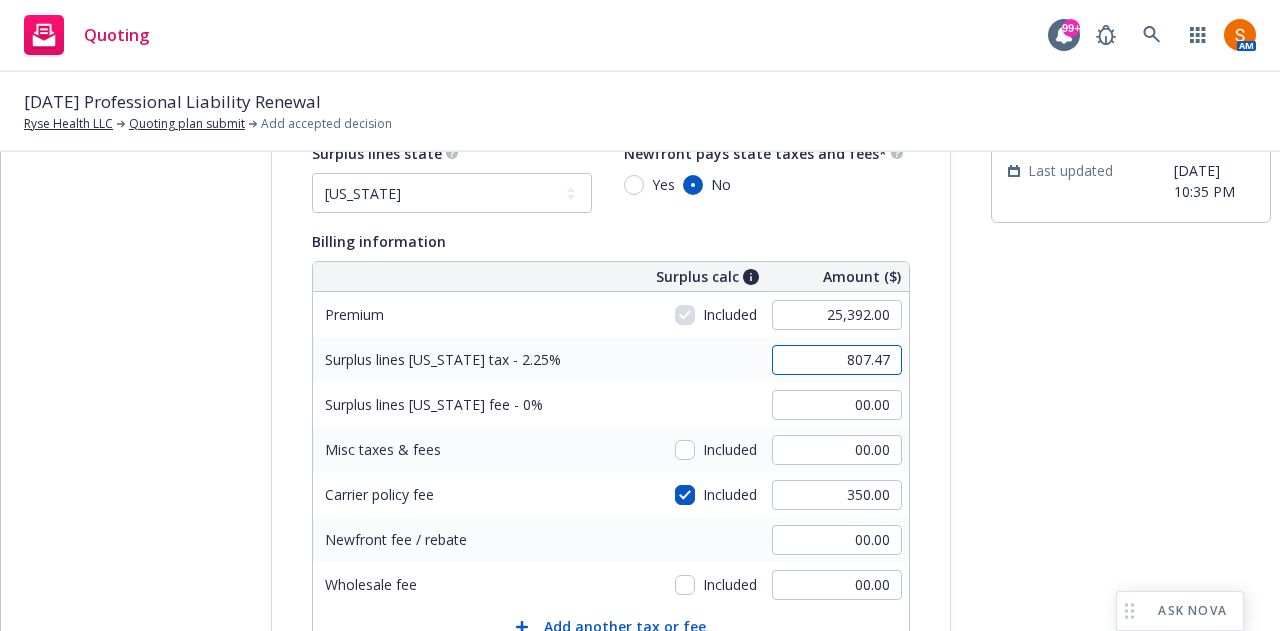 type on "807.47" 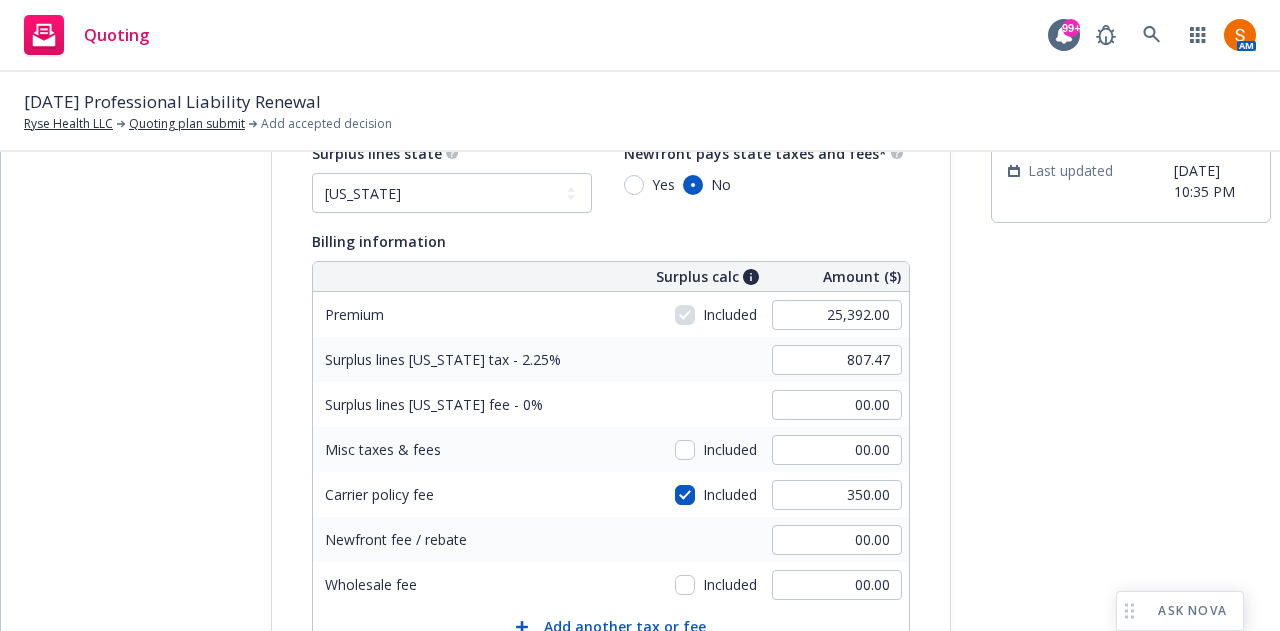 click on "Surplus lines [US_STATE] tax - 2.25%" at bounding box center (463, 359) 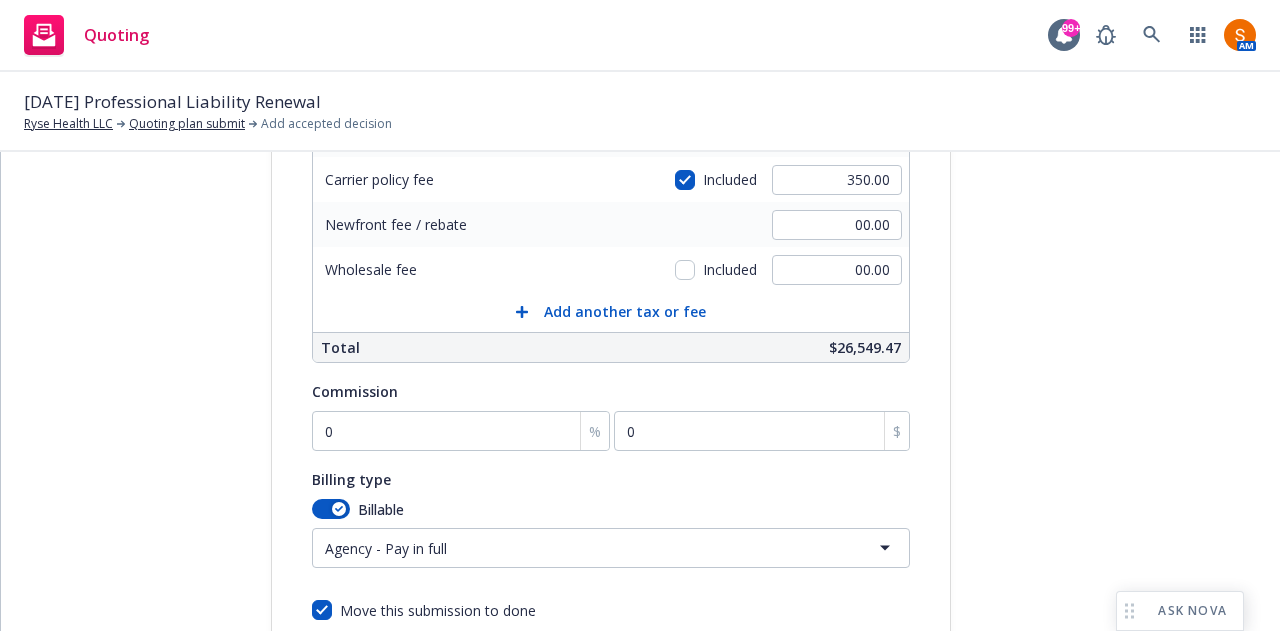 scroll, scrollTop: 473, scrollLeft: 0, axis: vertical 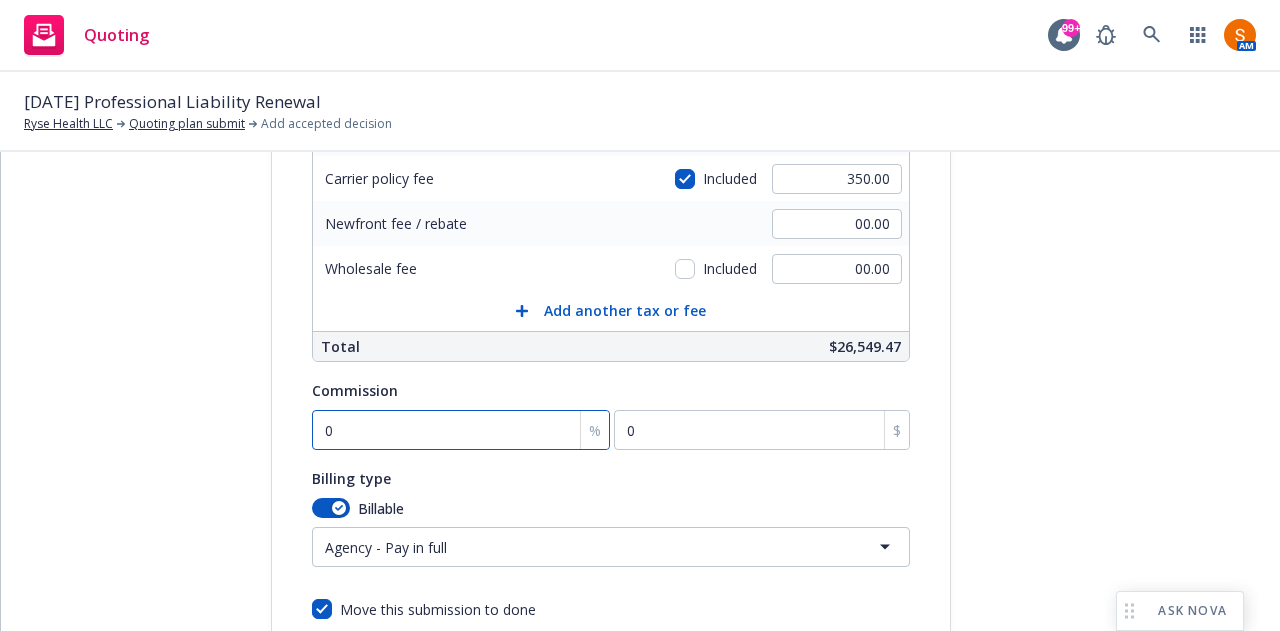 type on "1" 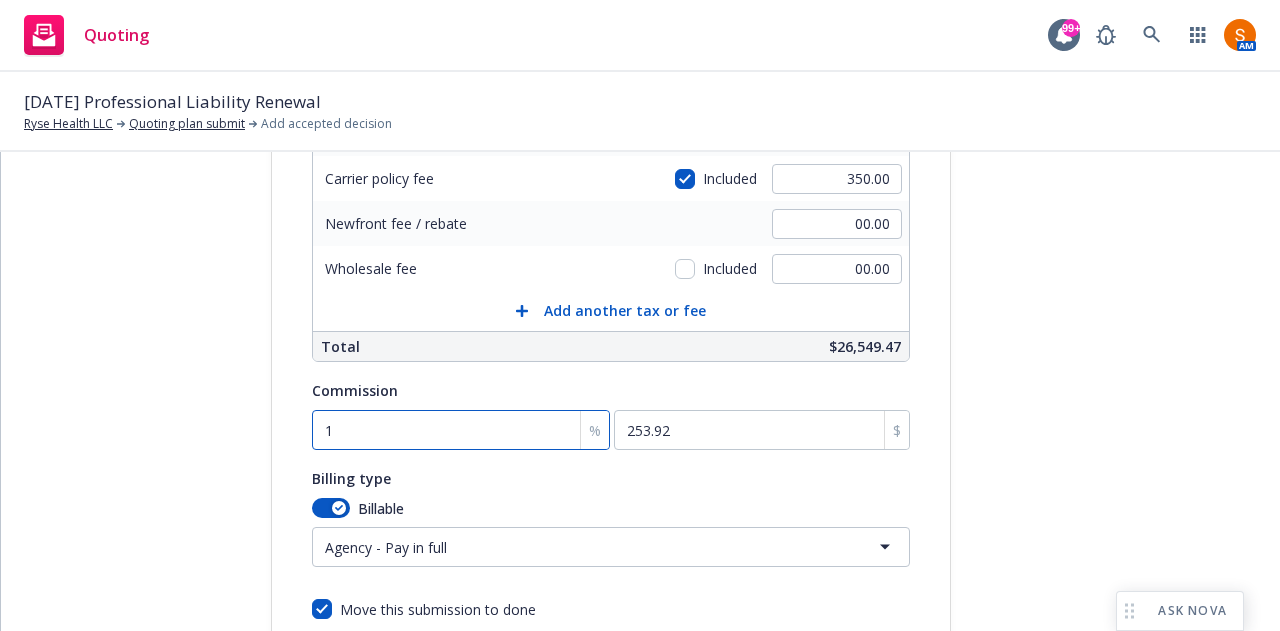 click on "1" at bounding box center (461, 430) 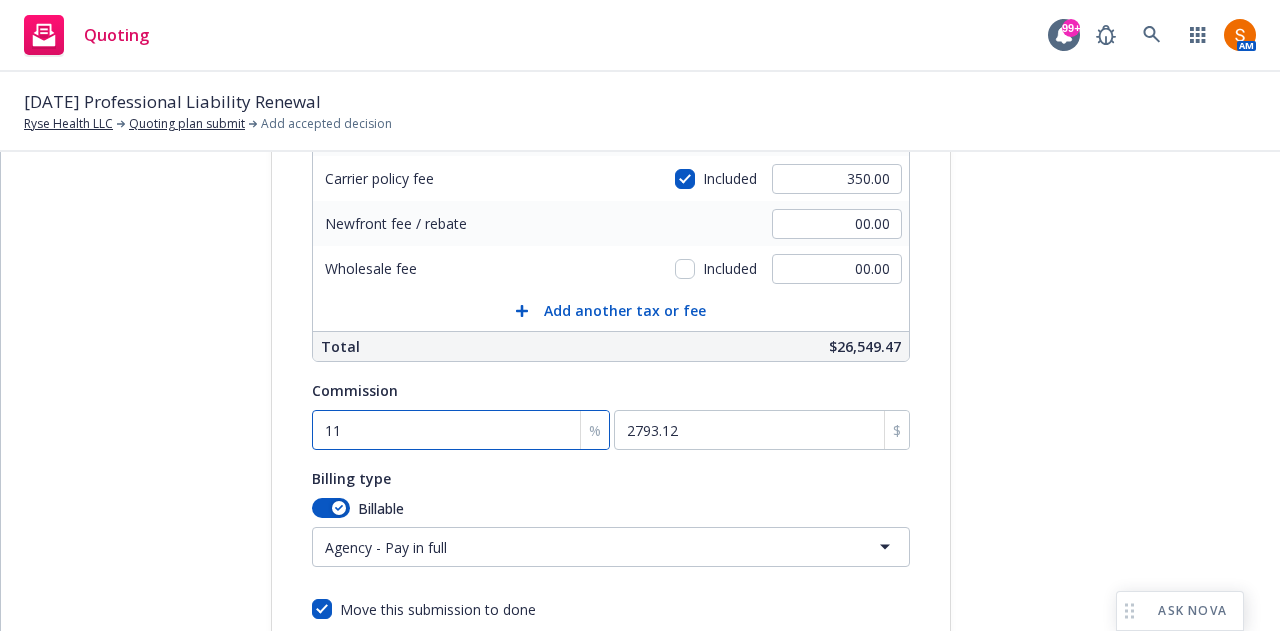 type on "11" 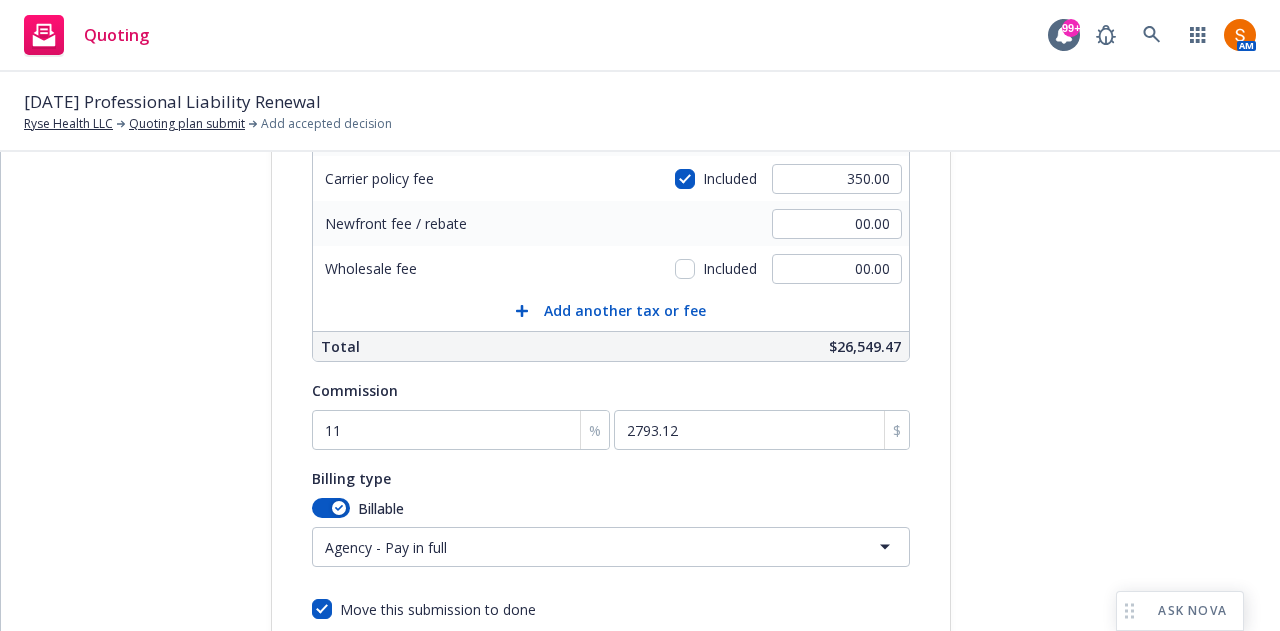 click on "Billing type" at bounding box center [611, 478] 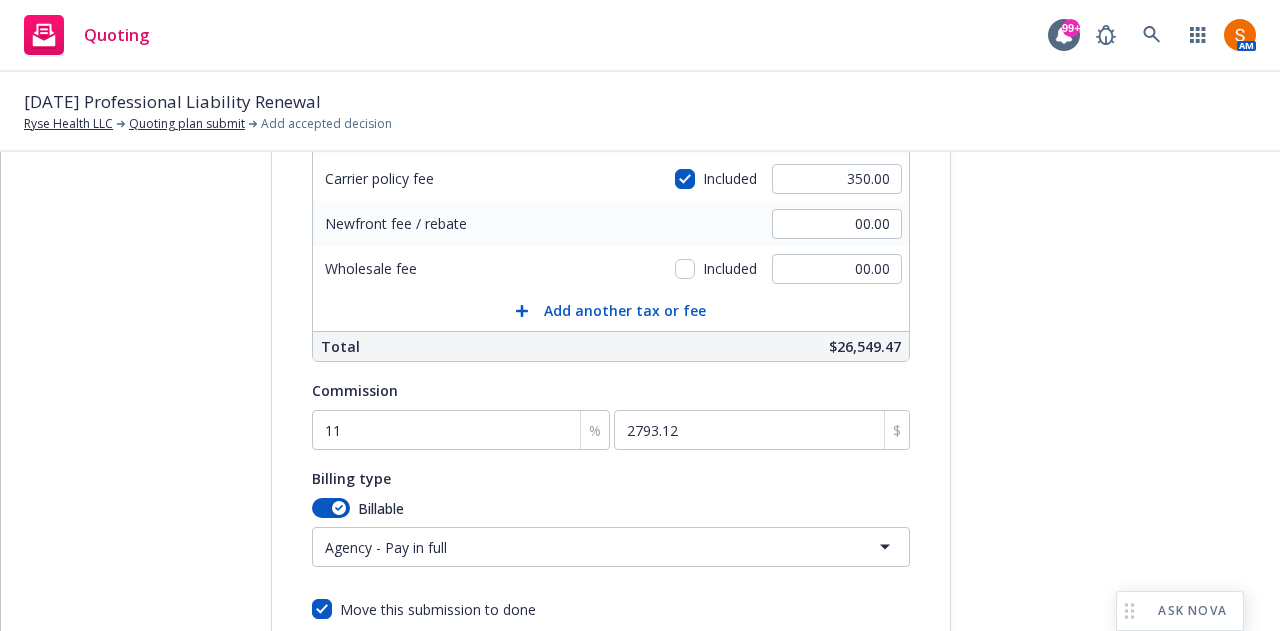 scroll, scrollTop: 636, scrollLeft: 0, axis: vertical 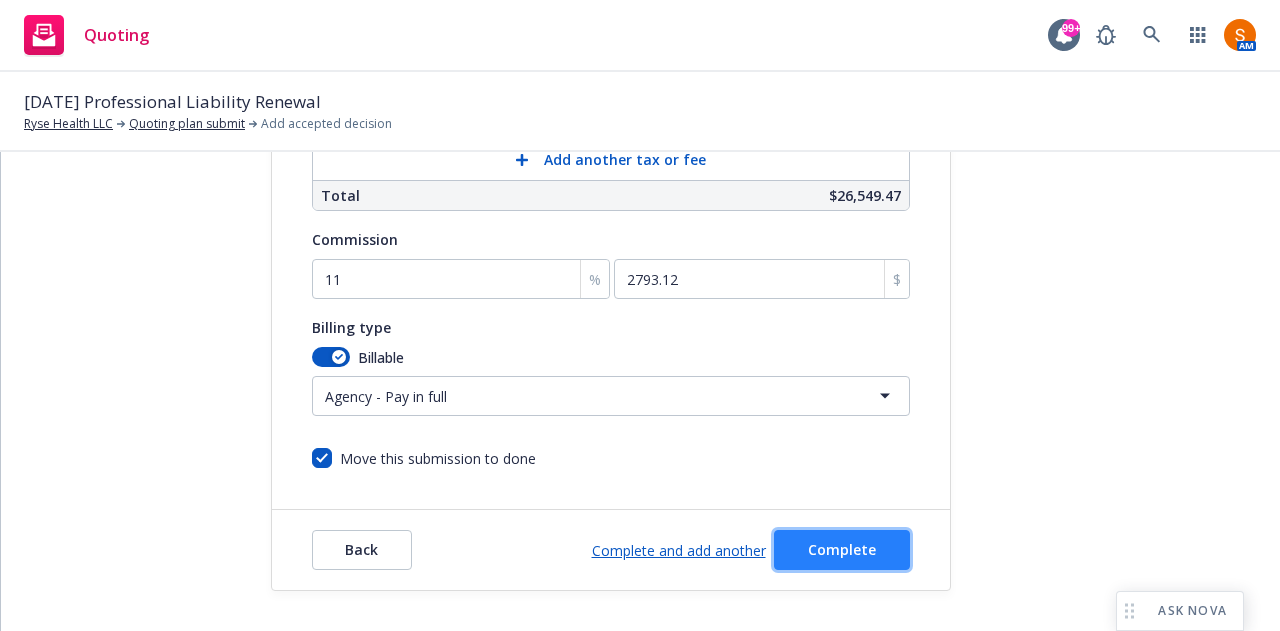 click on "Complete" at bounding box center [842, 550] 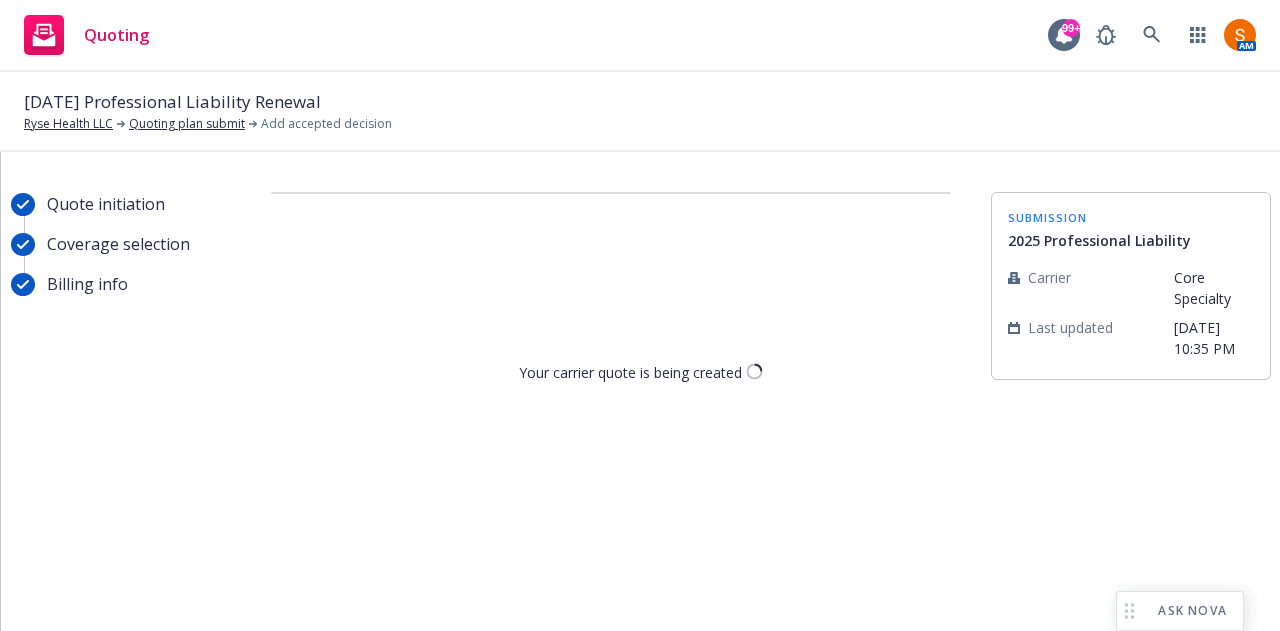 scroll, scrollTop: 0, scrollLeft: 0, axis: both 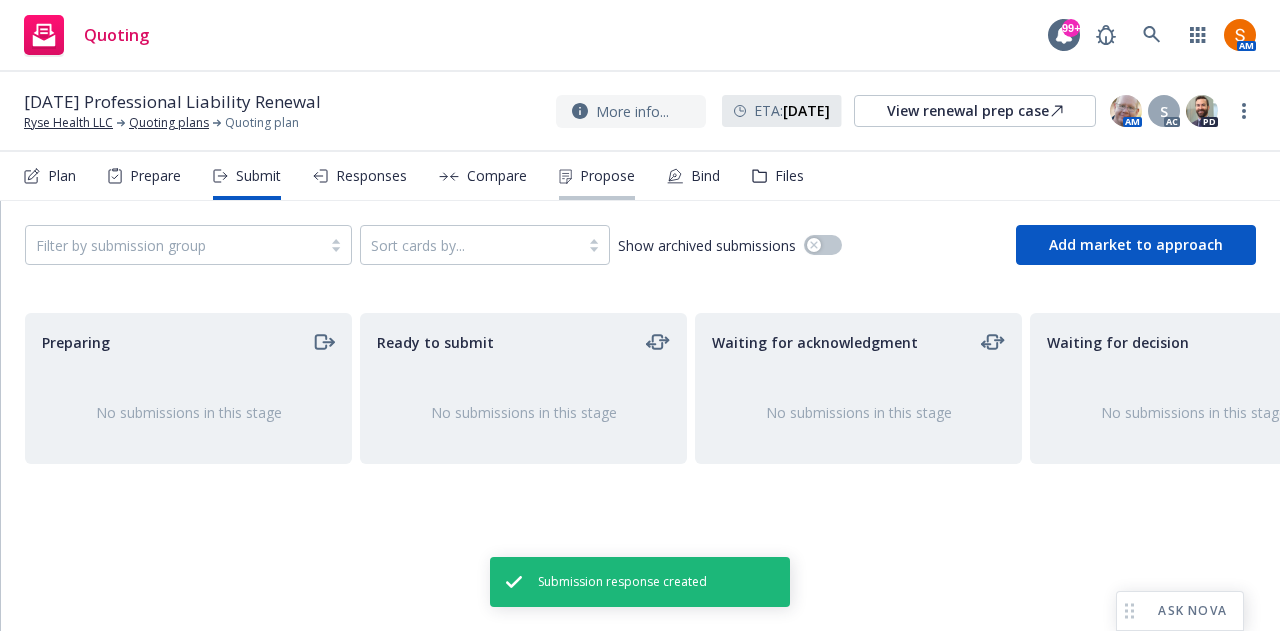 click on "Propose" at bounding box center [597, 176] 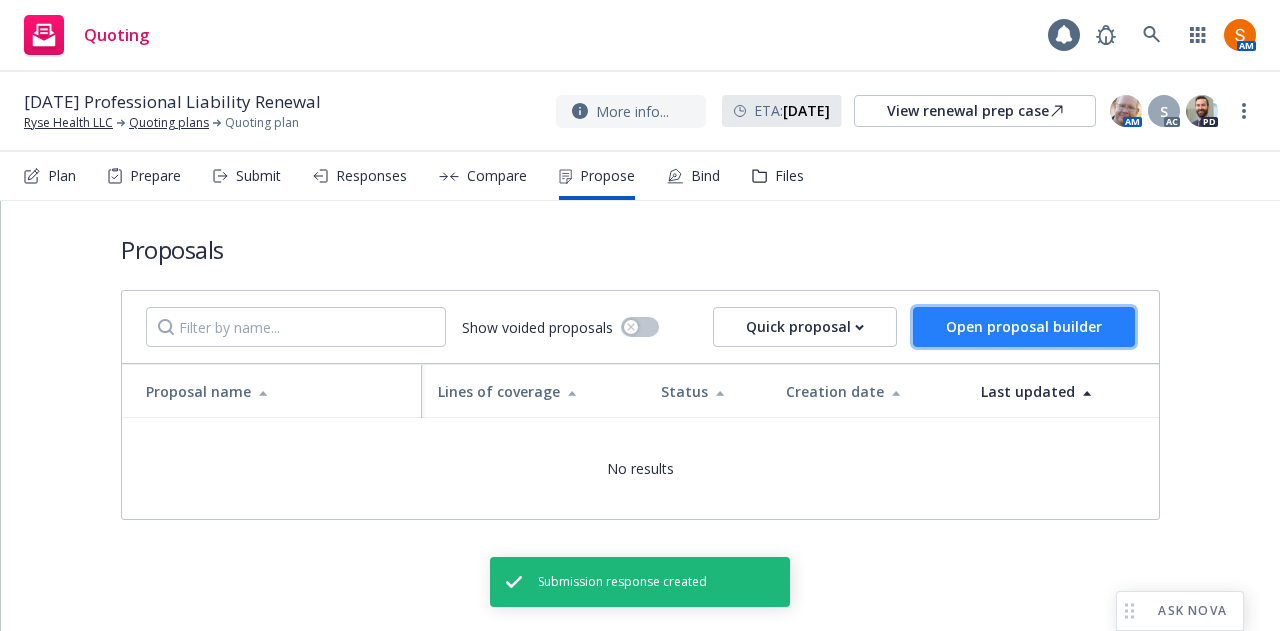 click on "Open proposal builder" at bounding box center (1024, 326) 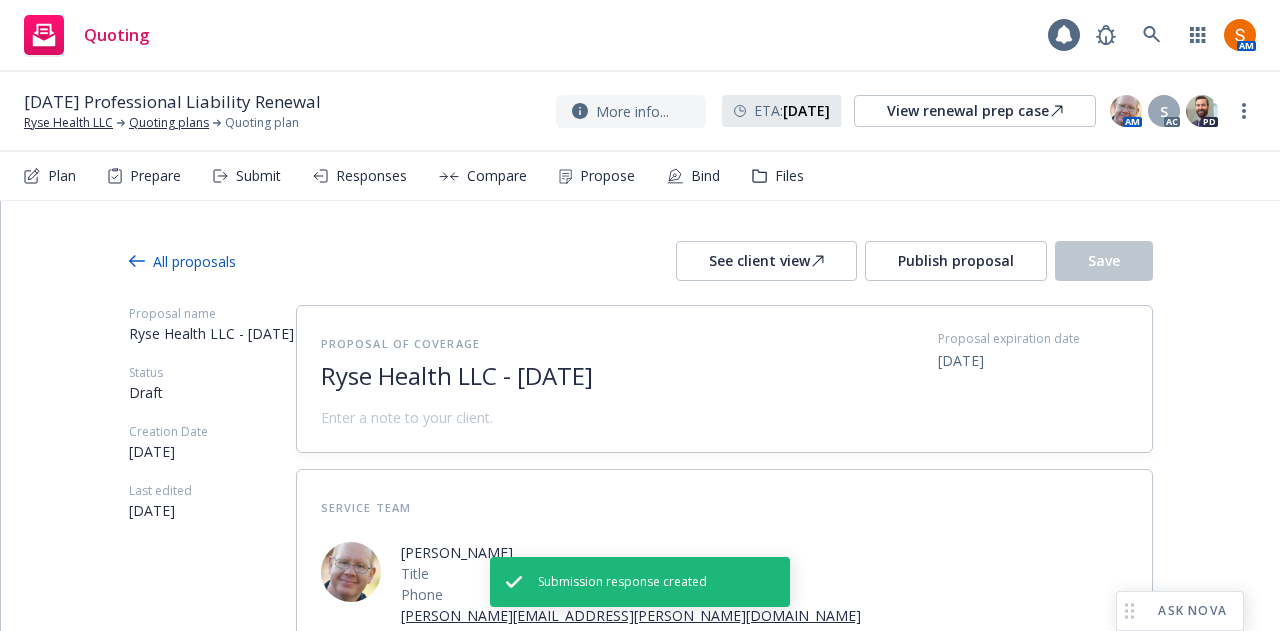 click on "Proposal of coverage Ryse Health LLC - July 2025" at bounding box center (566, 379) 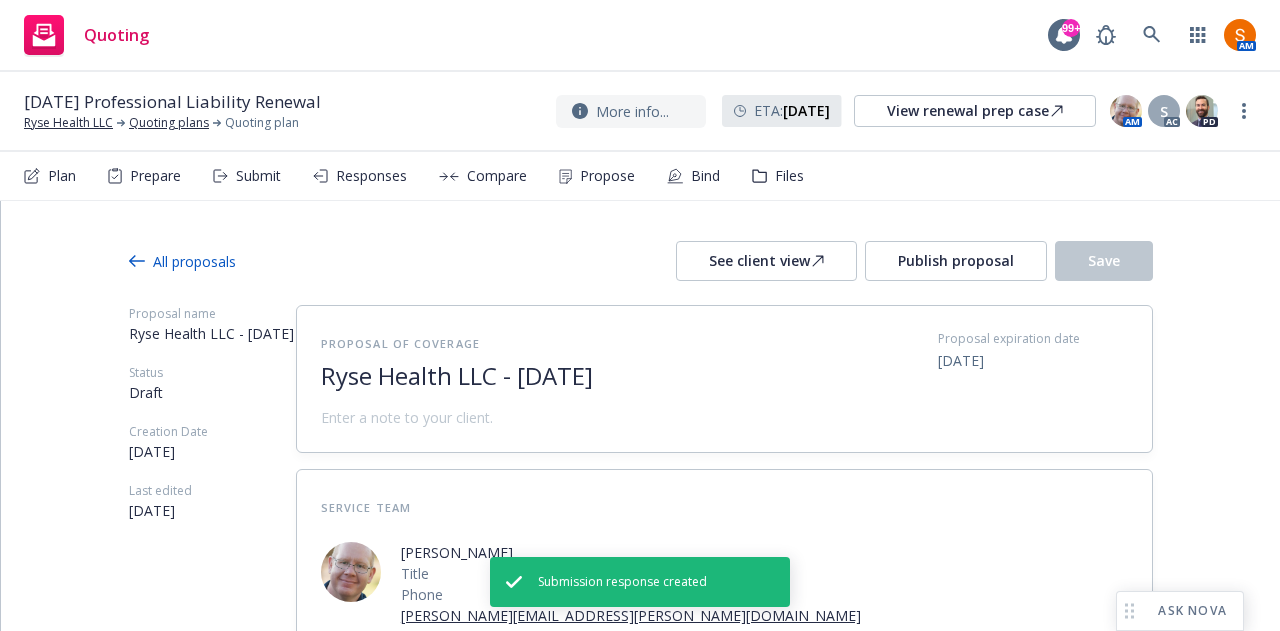 click at bounding box center (566, 358) 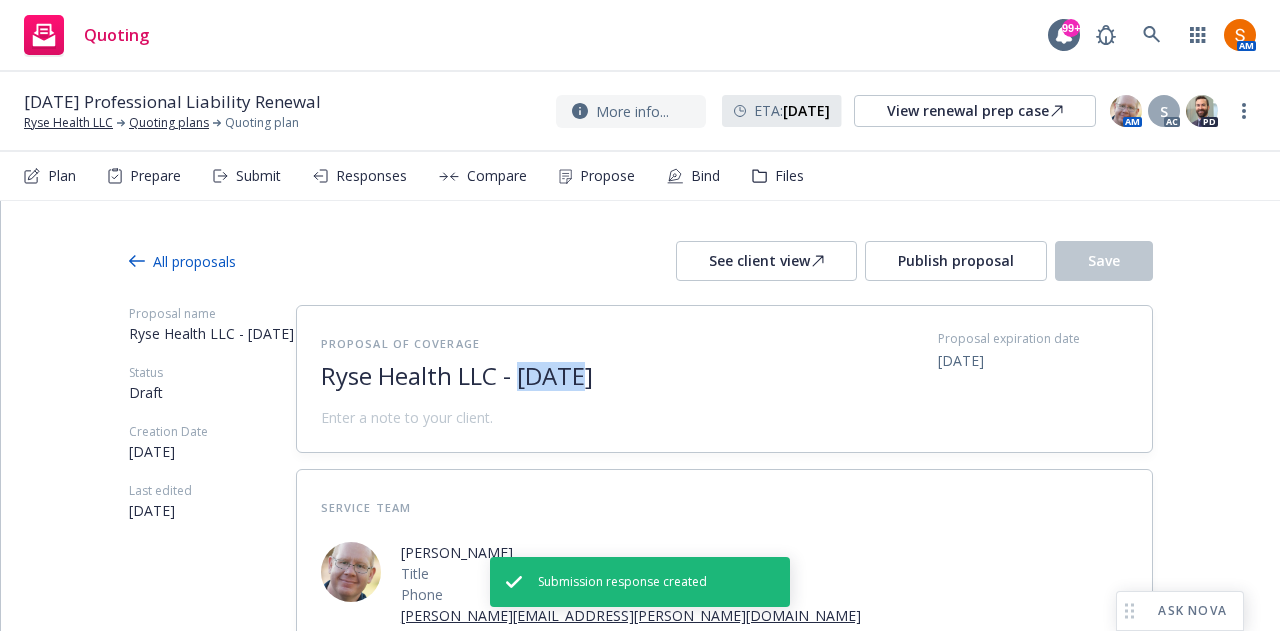 click on "Ryse Health LLC - July 2025" at bounding box center [566, 376] 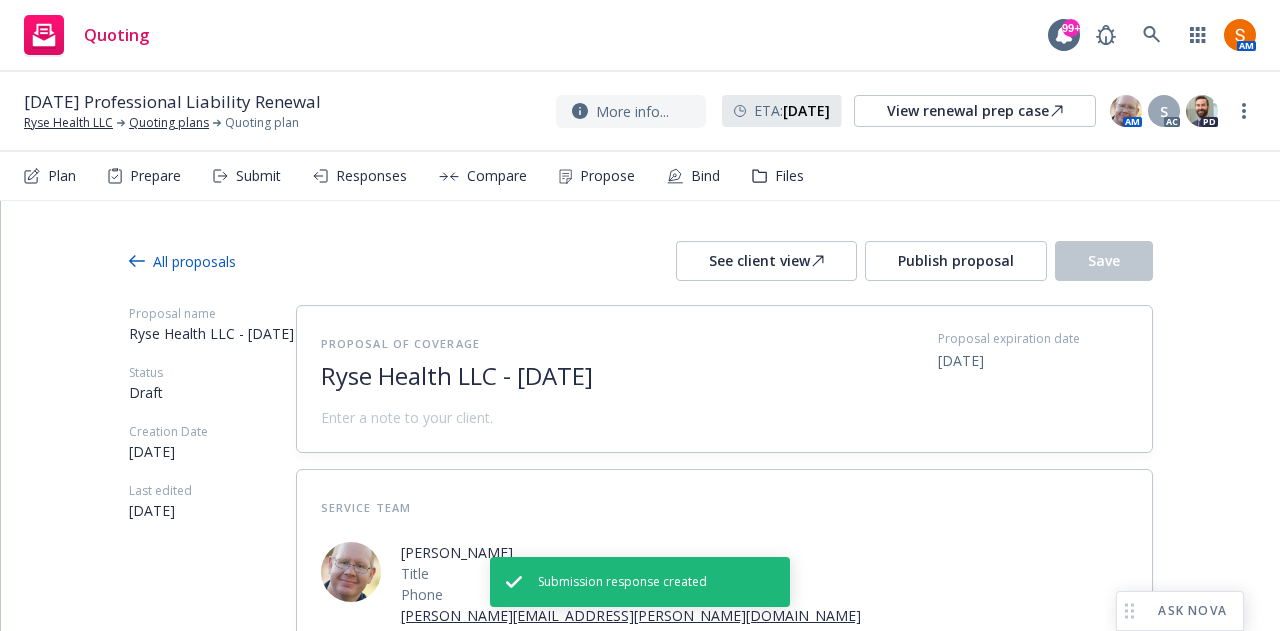 click on "Ryse Health LLC - July 2025" at bounding box center [566, 376] 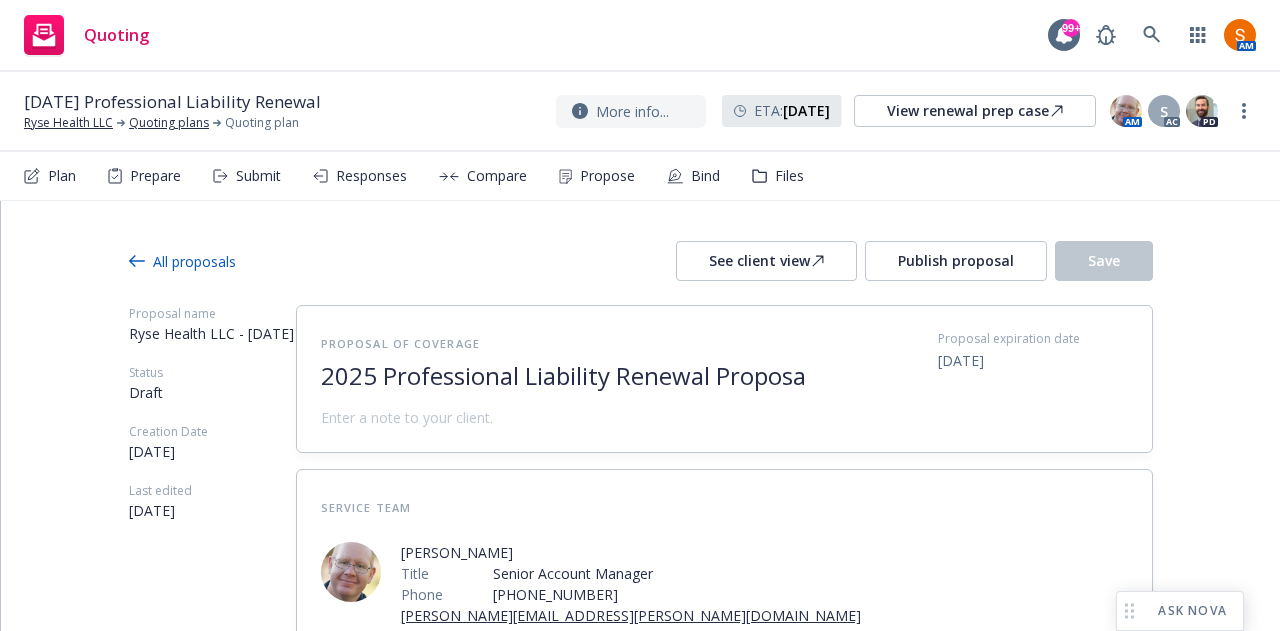 scroll, scrollTop: 2, scrollLeft: 0, axis: vertical 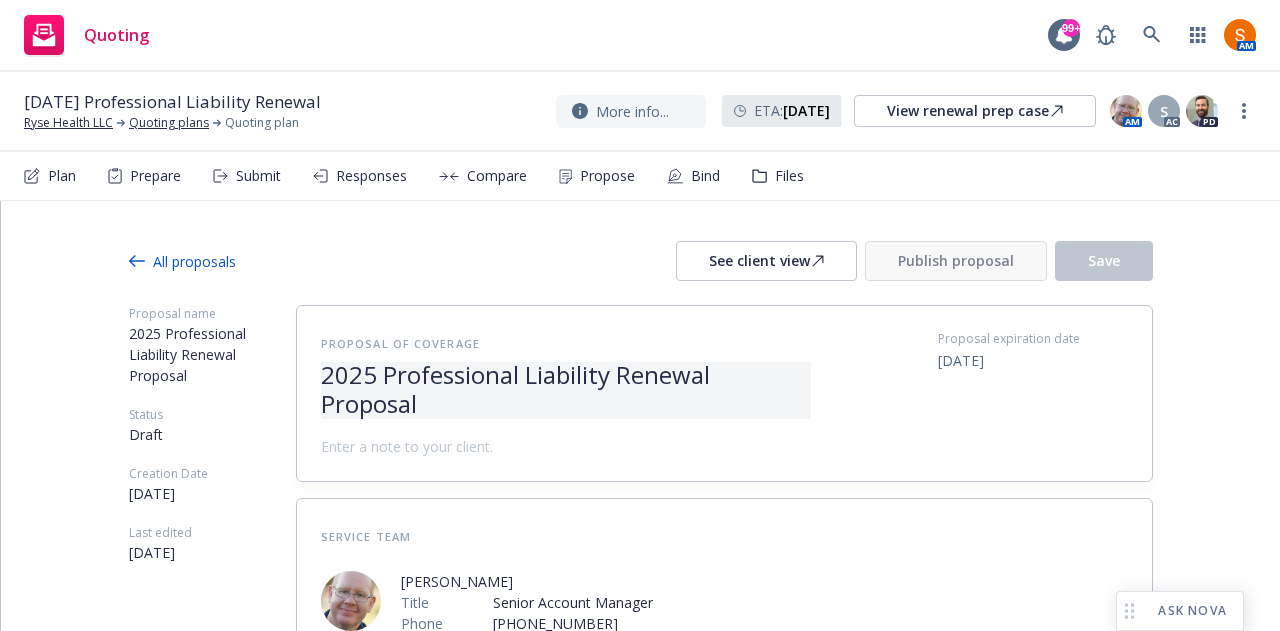 type 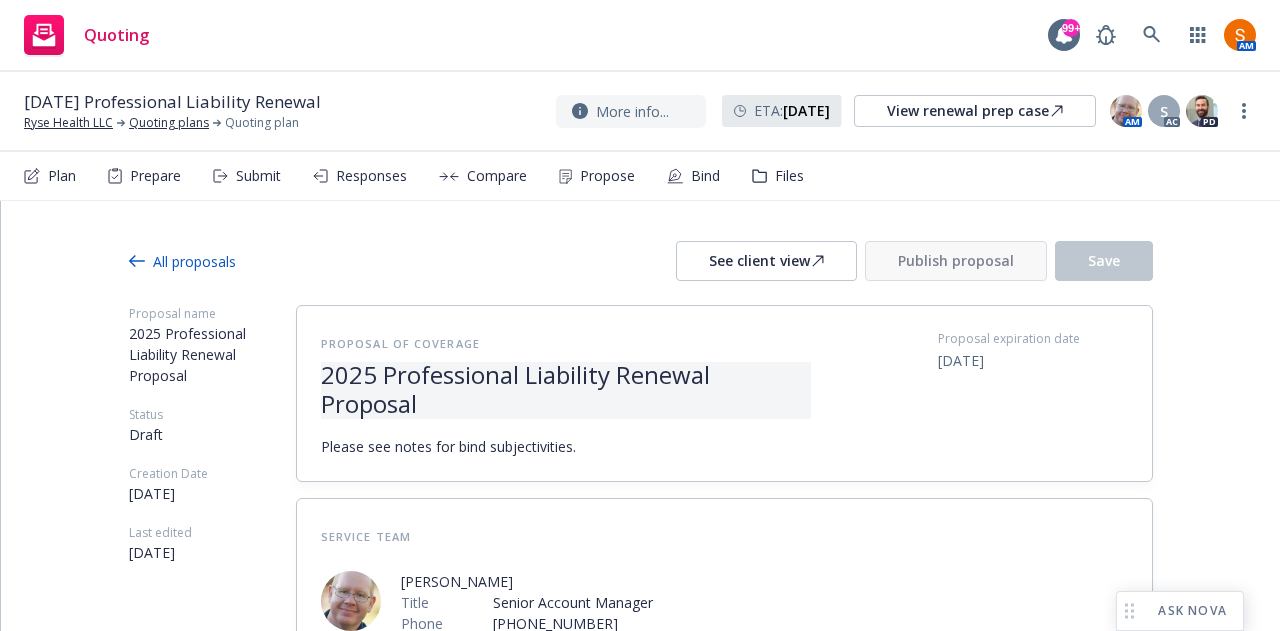 scroll, scrollTop: 330, scrollLeft: 0, axis: vertical 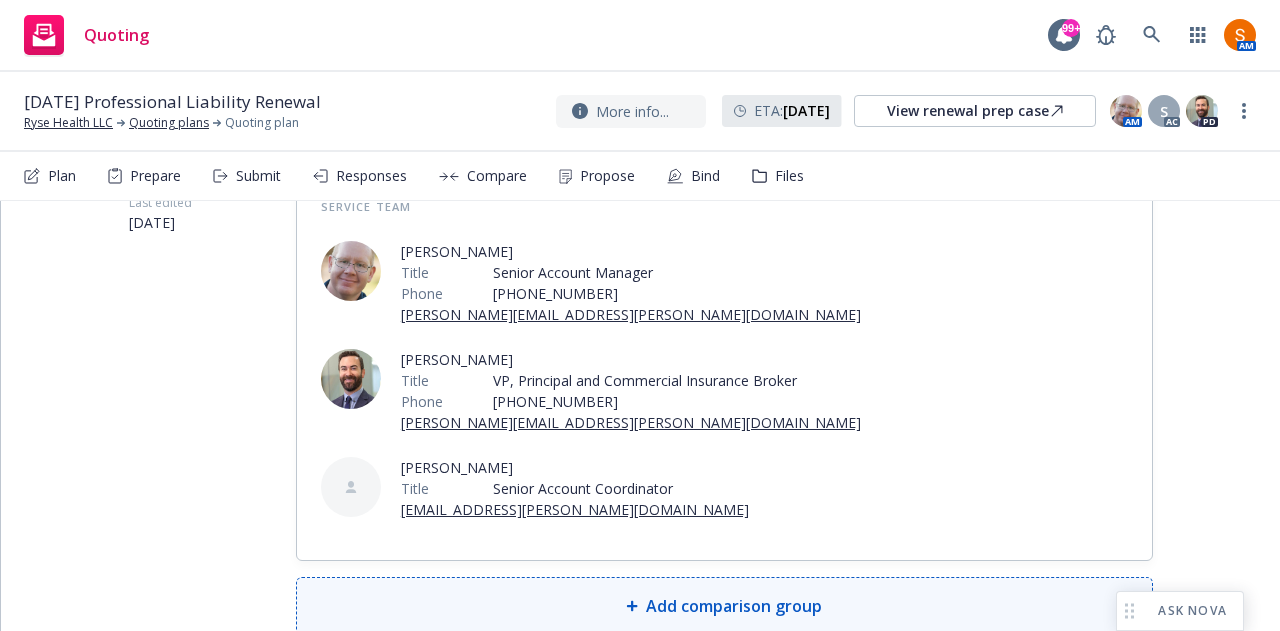 click on "Add comparison group" at bounding box center (724, 606) 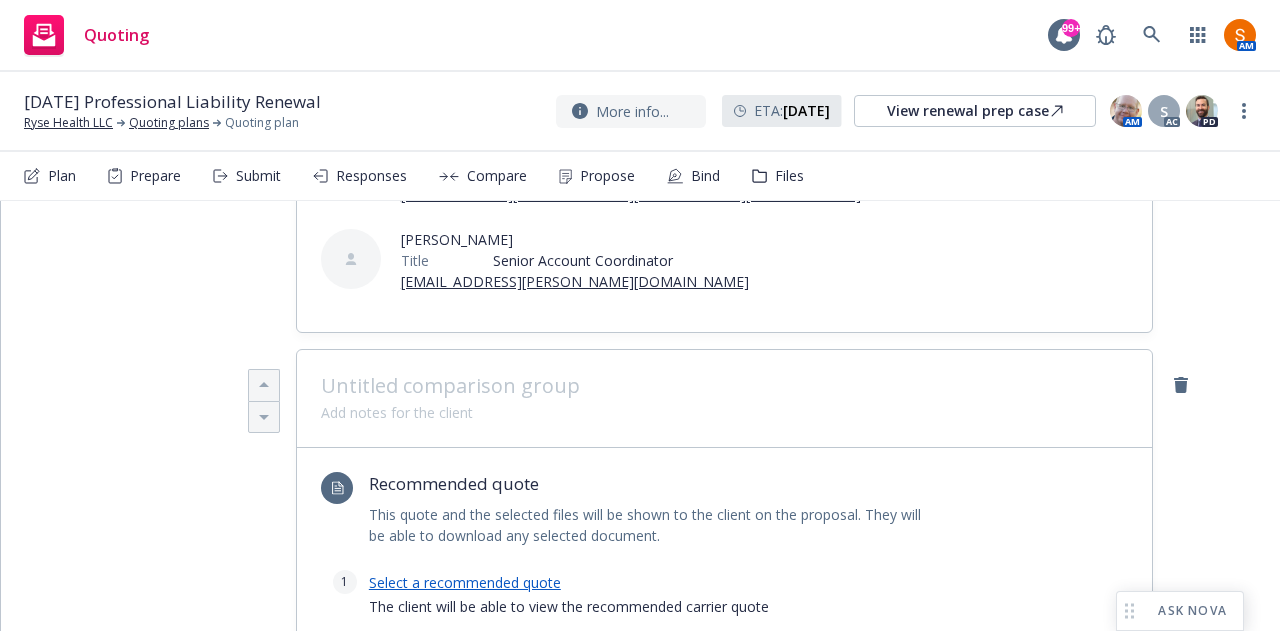 type on "x" 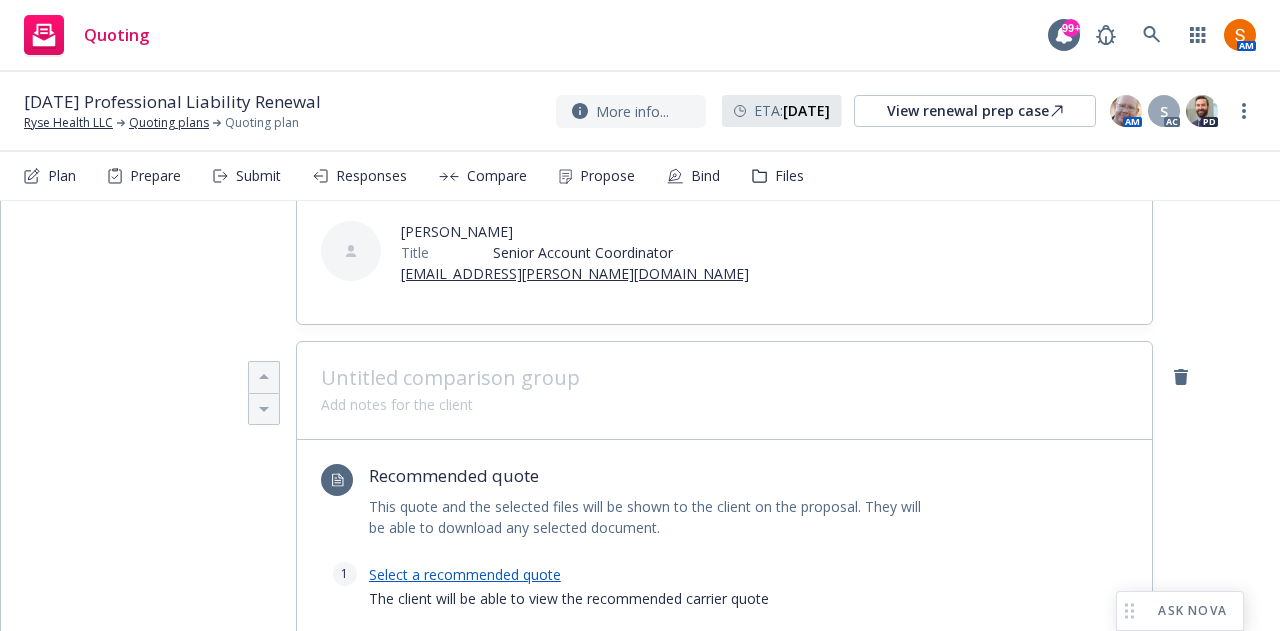 scroll, scrollTop: 566, scrollLeft: 0, axis: vertical 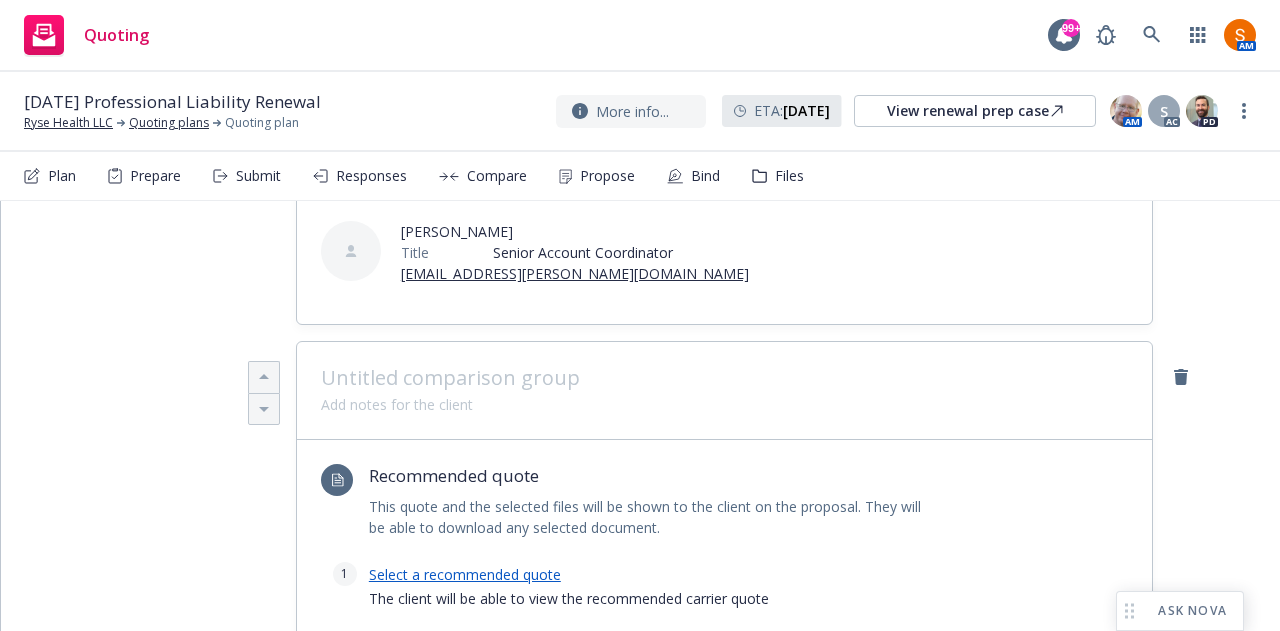 click at bounding box center (724, 392) 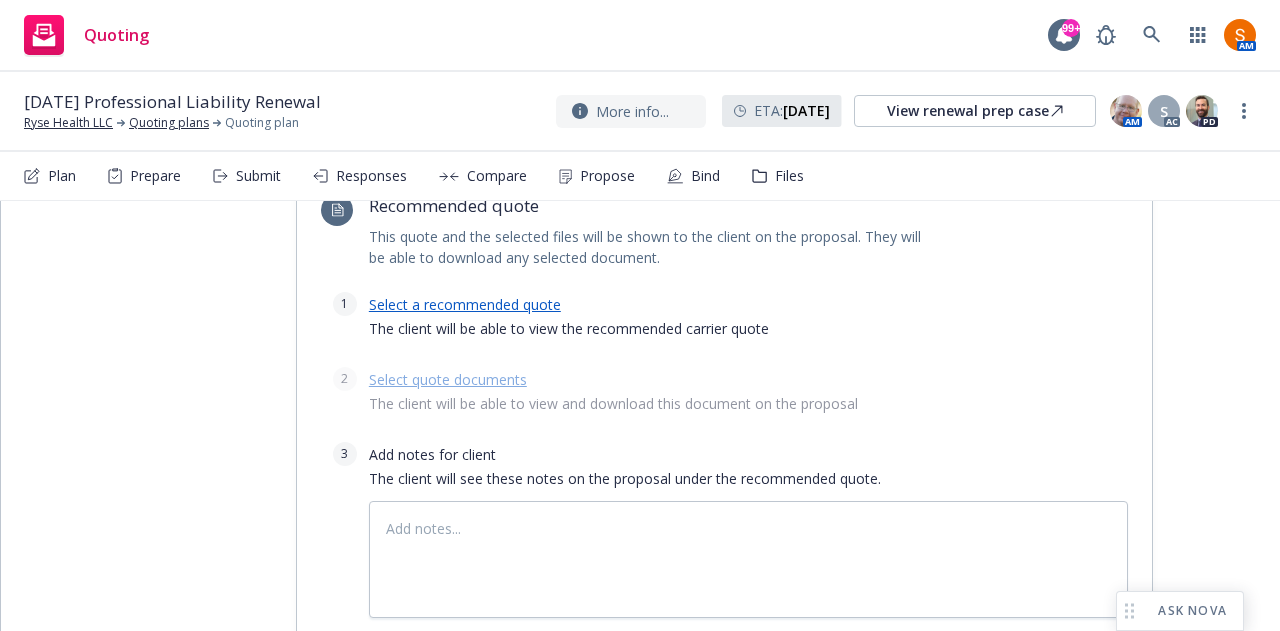 scroll, scrollTop: 838, scrollLeft: 0, axis: vertical 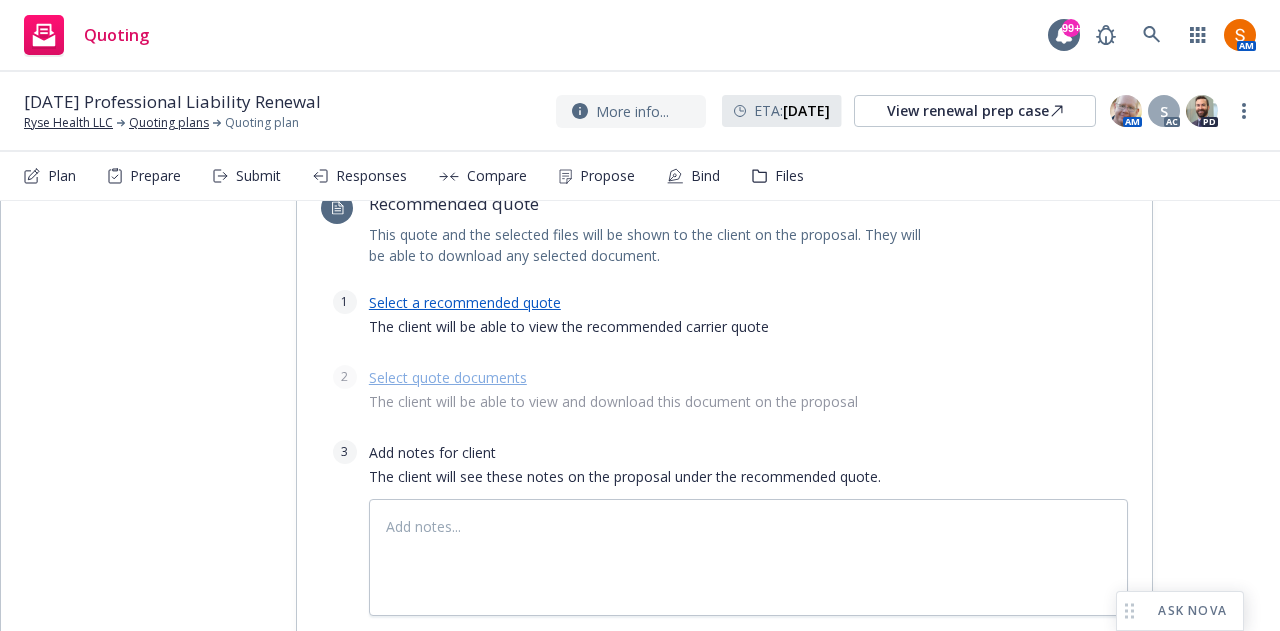click on "Select a recommended quote" at bounding box center [465, 302] 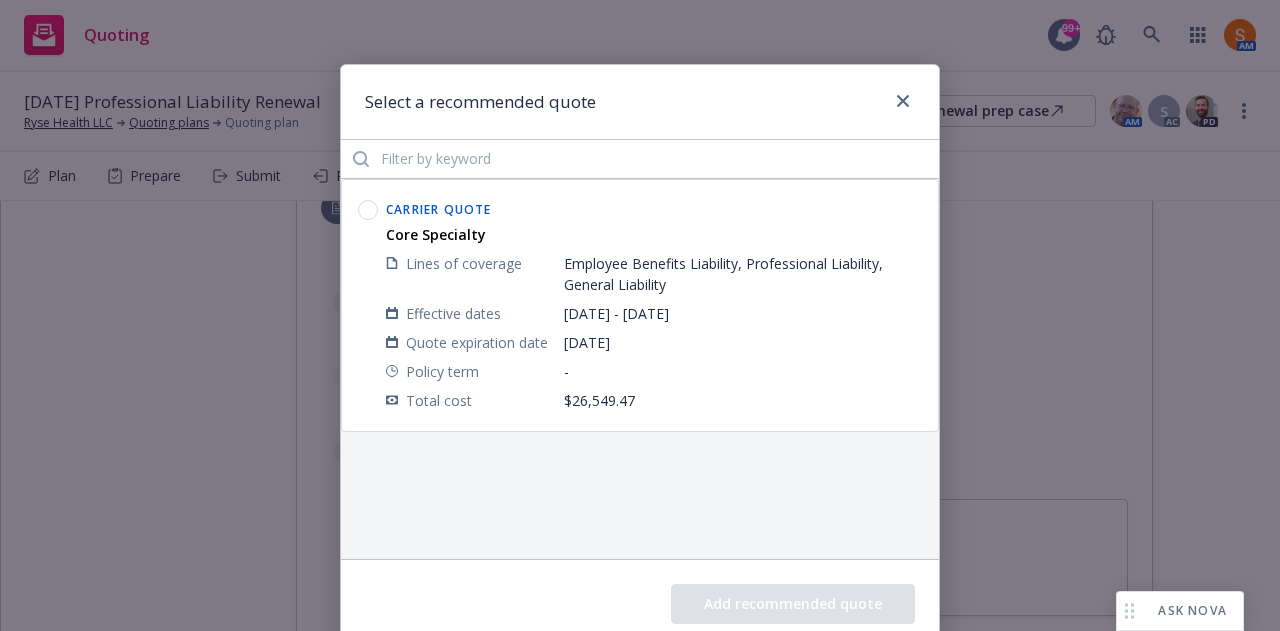 click 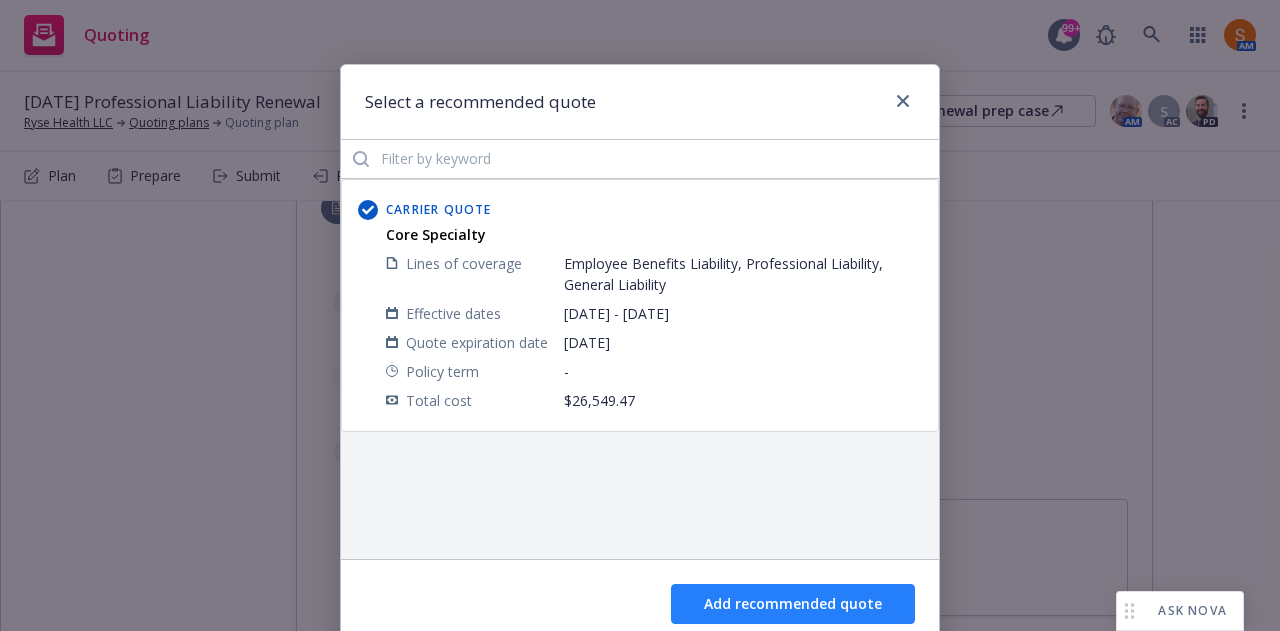 click on "Add recommended quote" at bounding box center (793, 604) 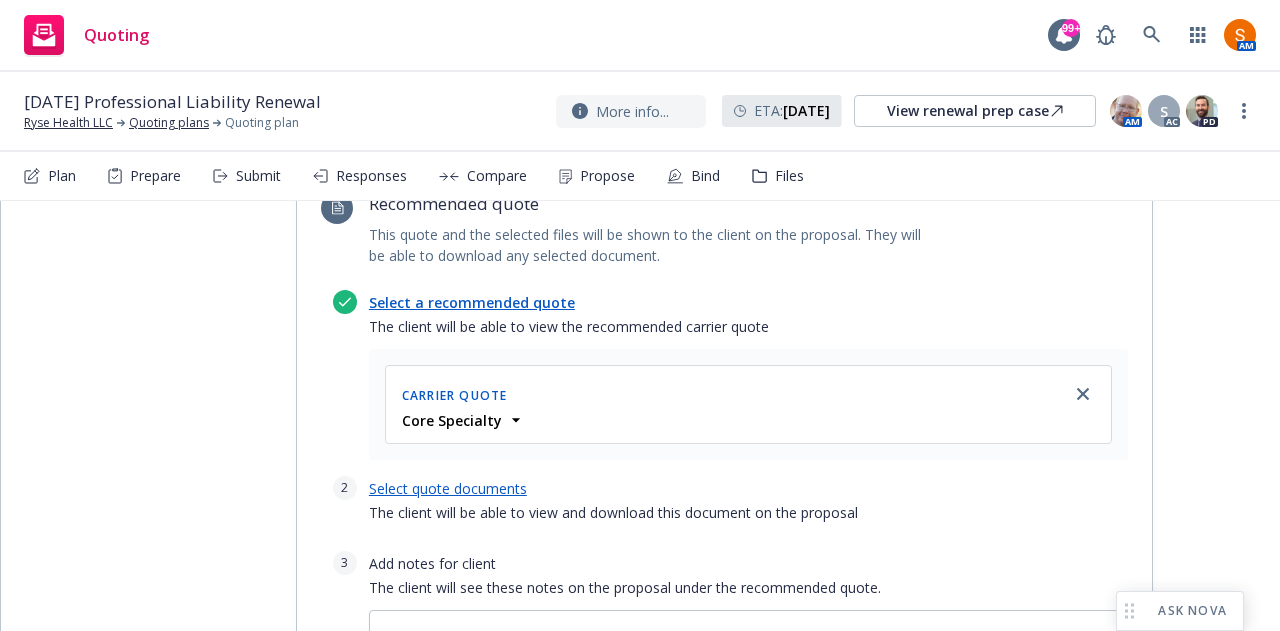 click on "Select quote documents" at bounding box center [448, 488] 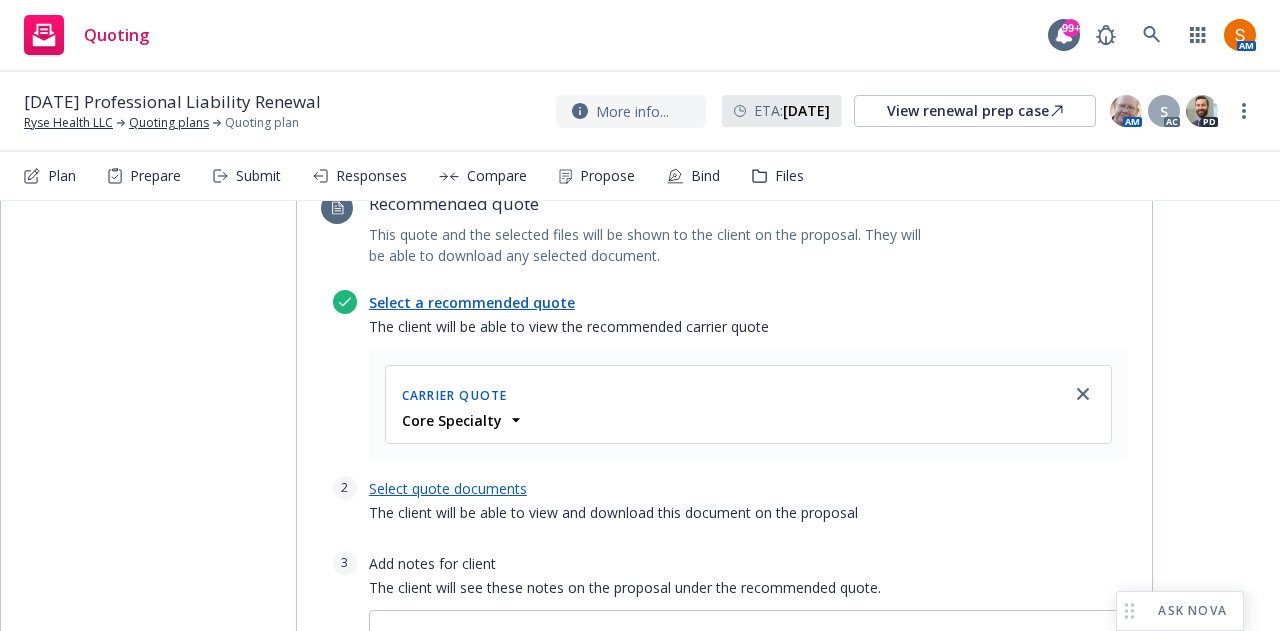 type on "x" 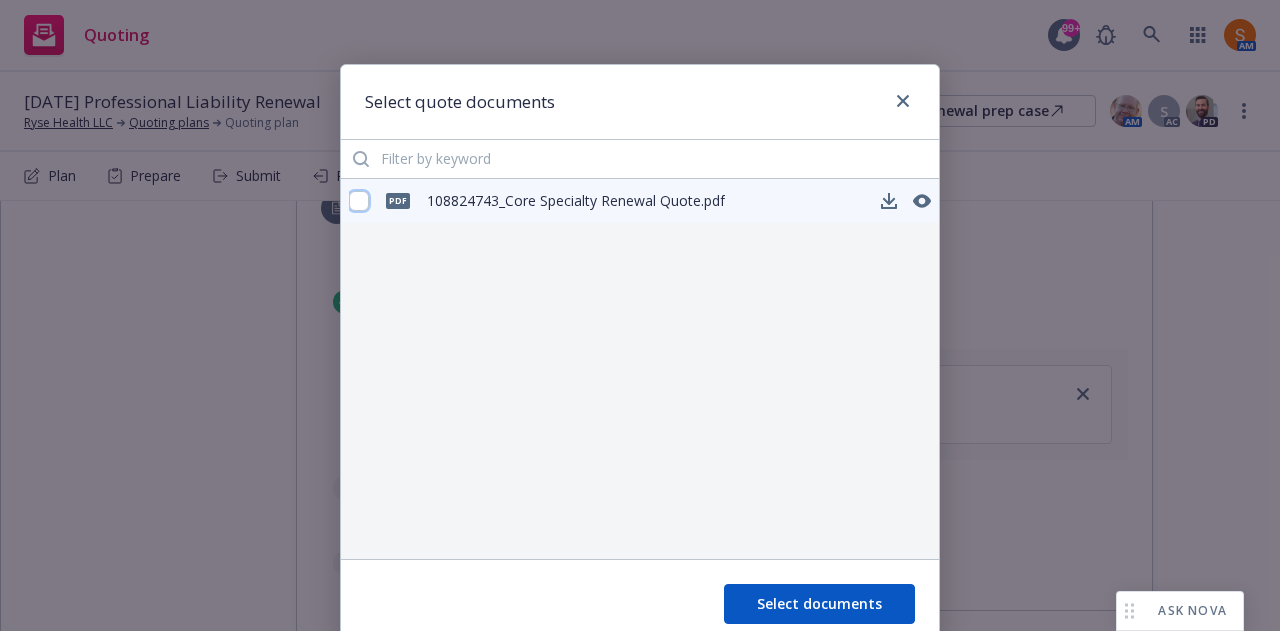 click at bounding box center (359, 201) 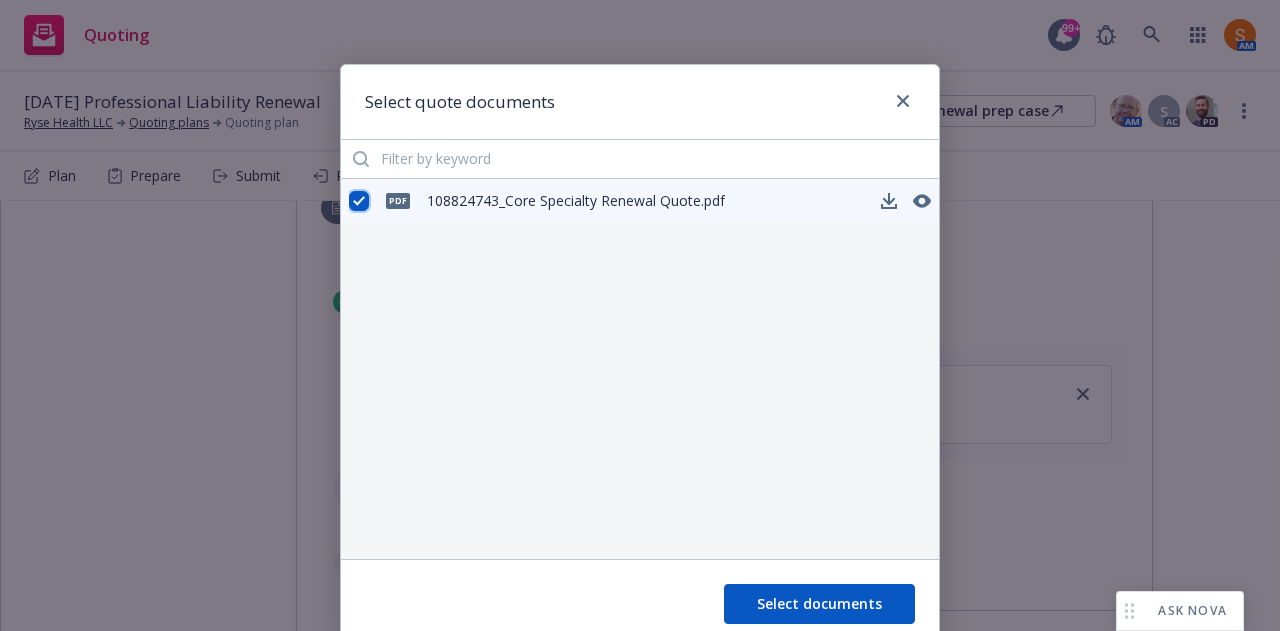 checkbox on "true" 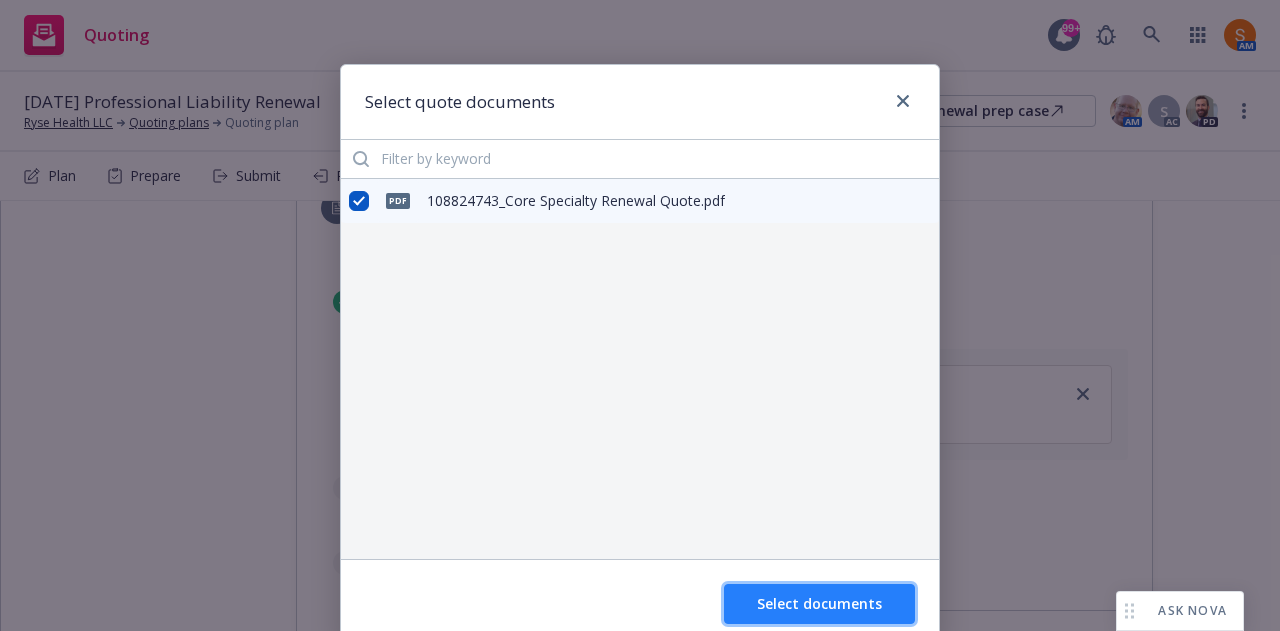 click on "Select documents" at bounding box center [819, 604] 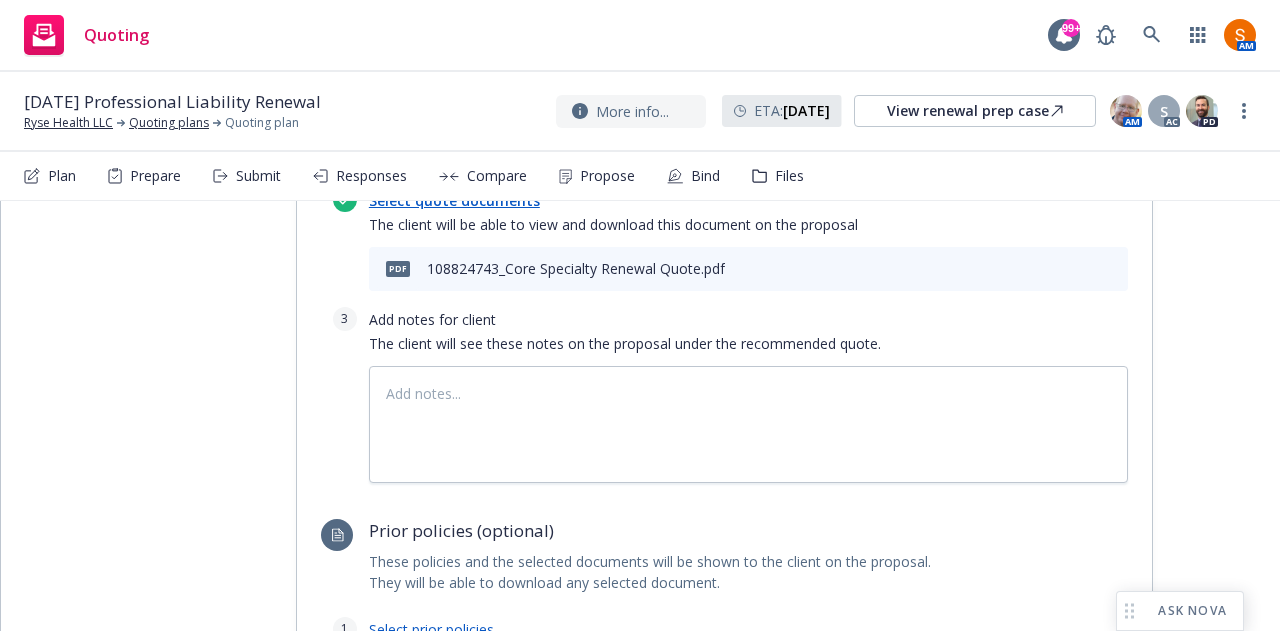 scroll, scrollTop: 1128, scrollLeft: 0, axis: vertical 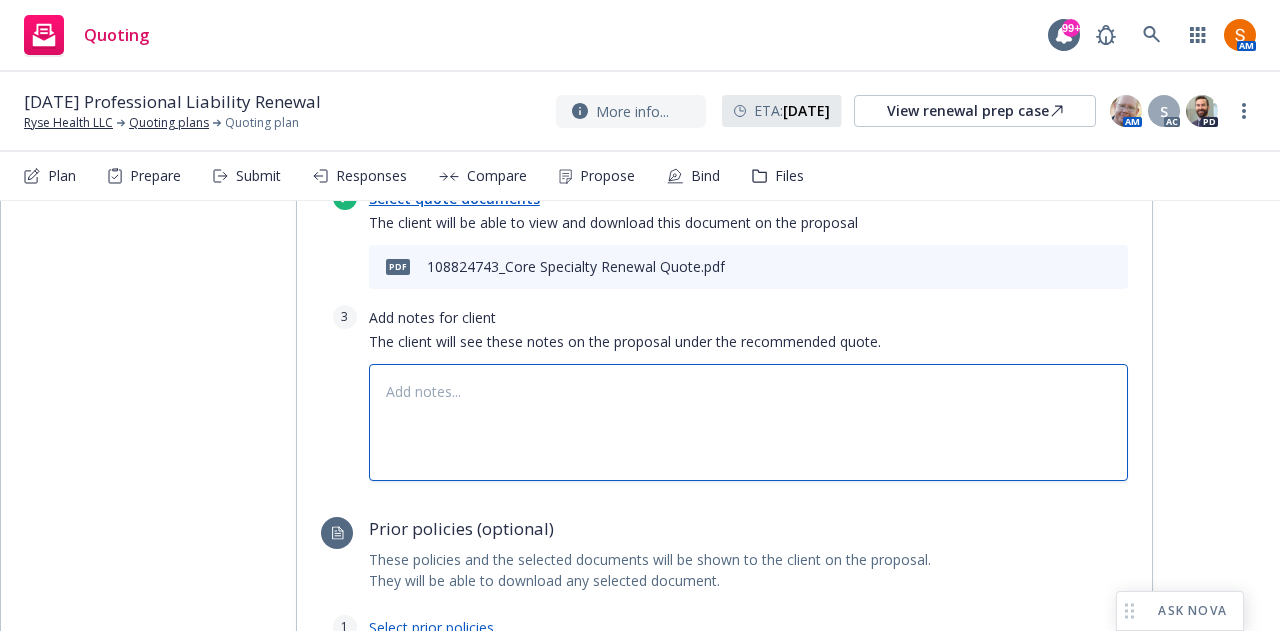 click at bounding box center [748, 422] 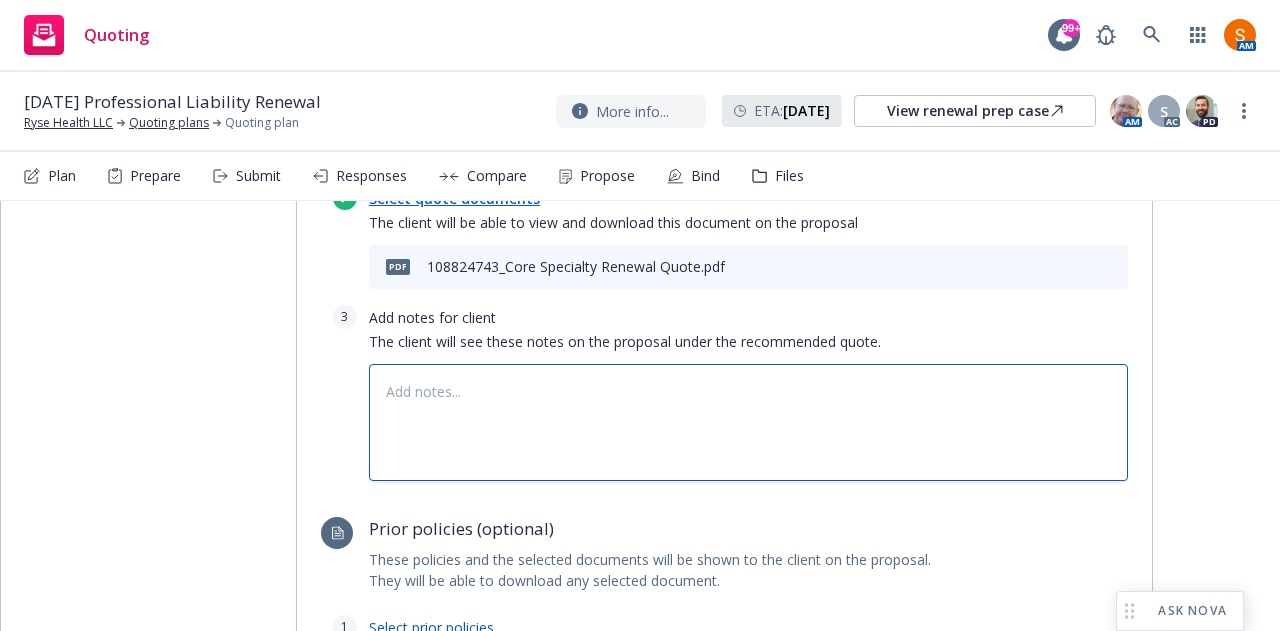 type on "x" 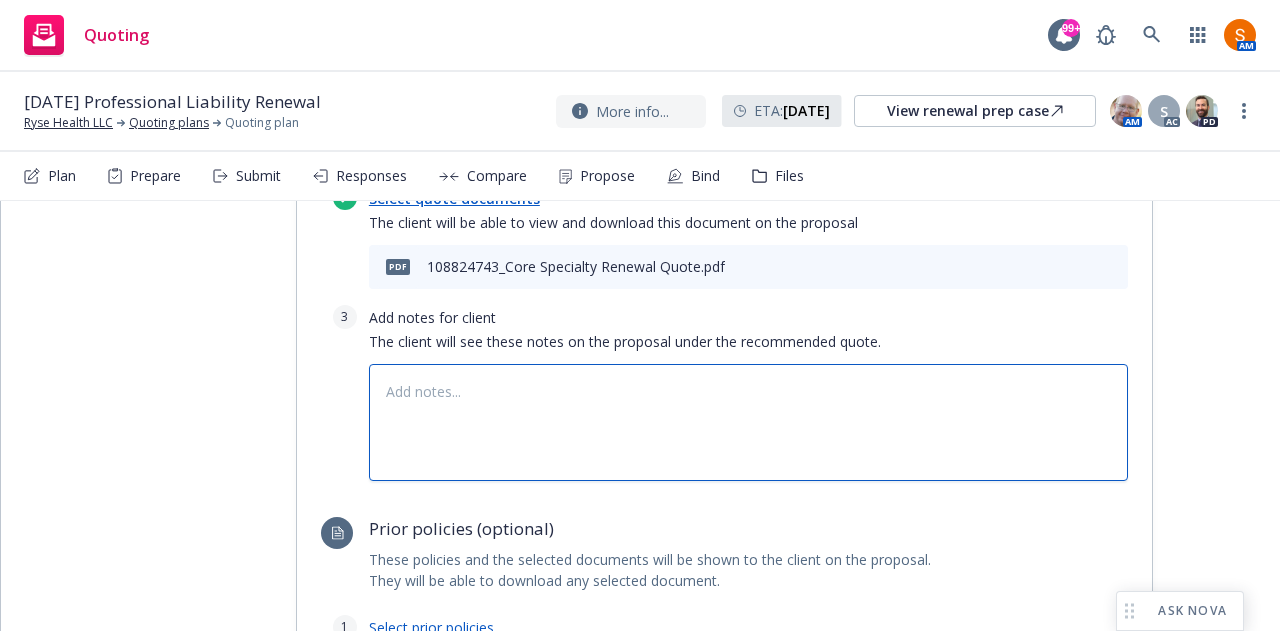 type on "P" 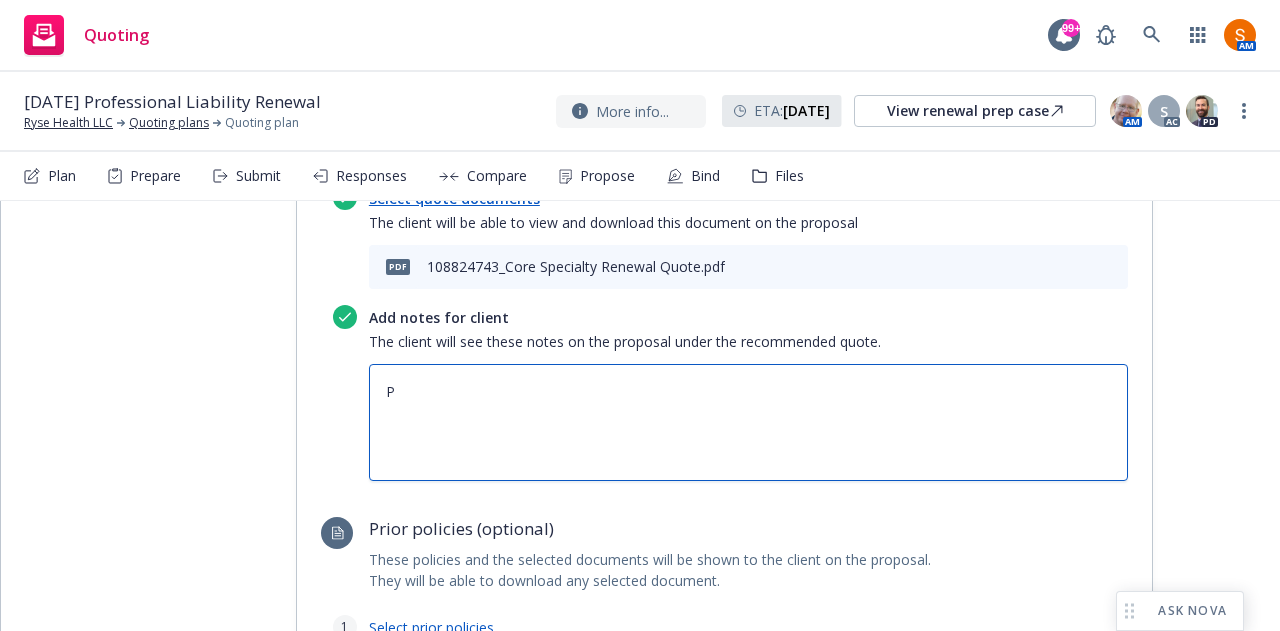 type on "x" 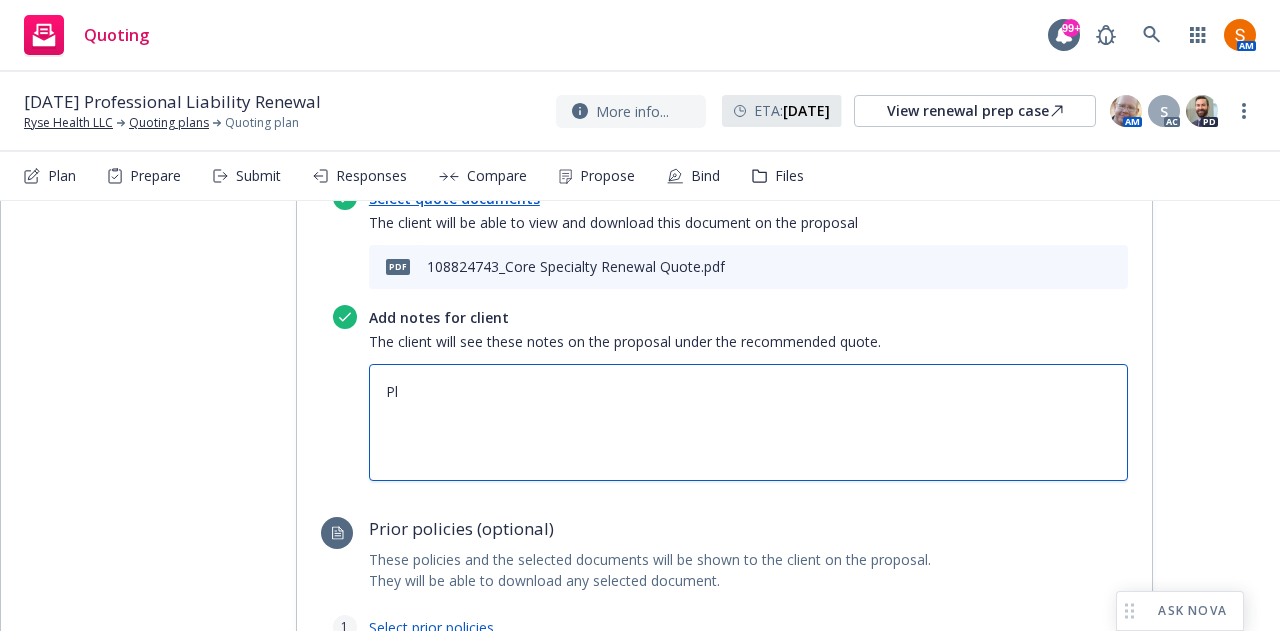 type on "Ple" 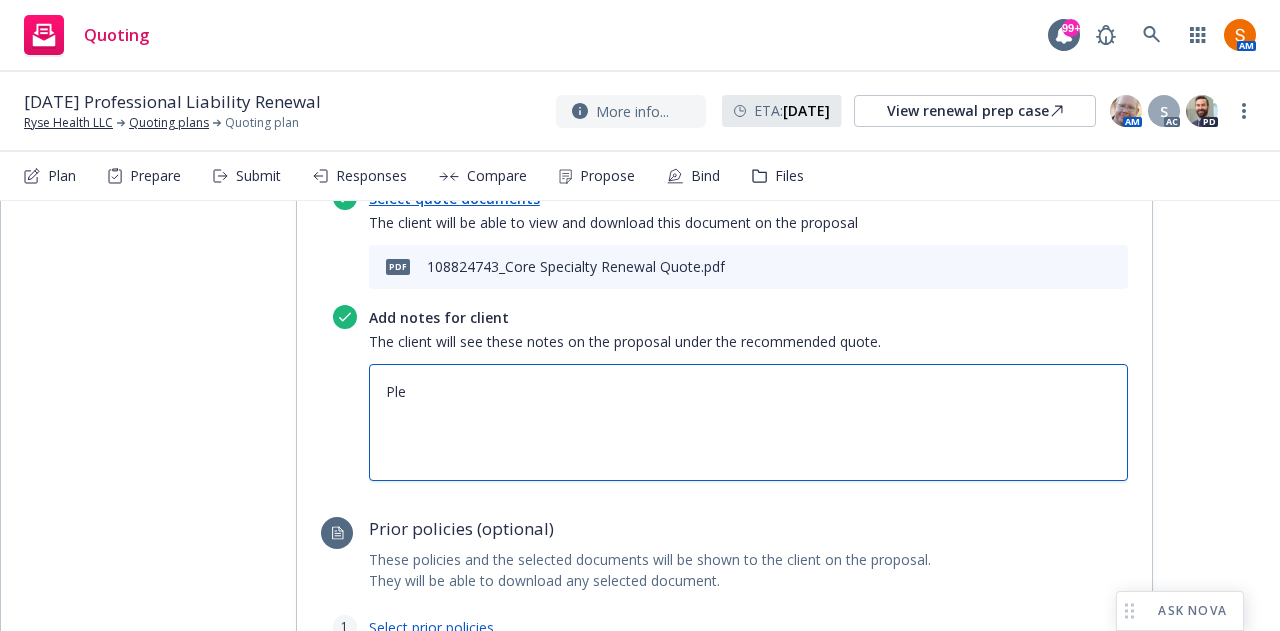 type on "x" 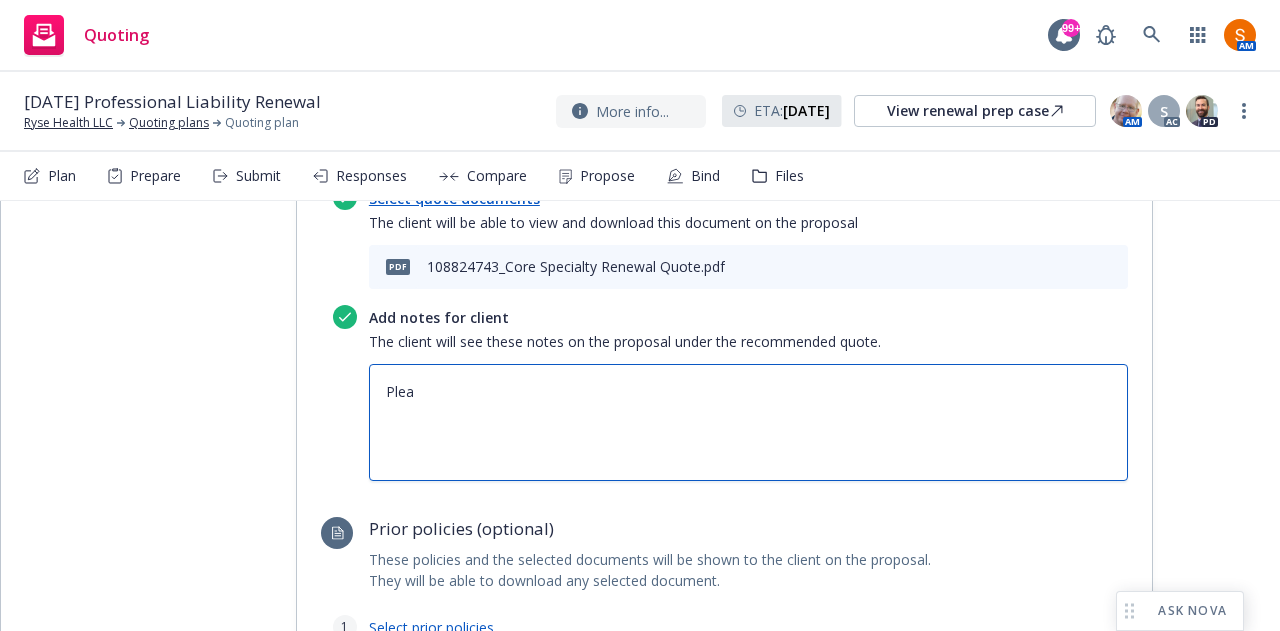 type on "x" 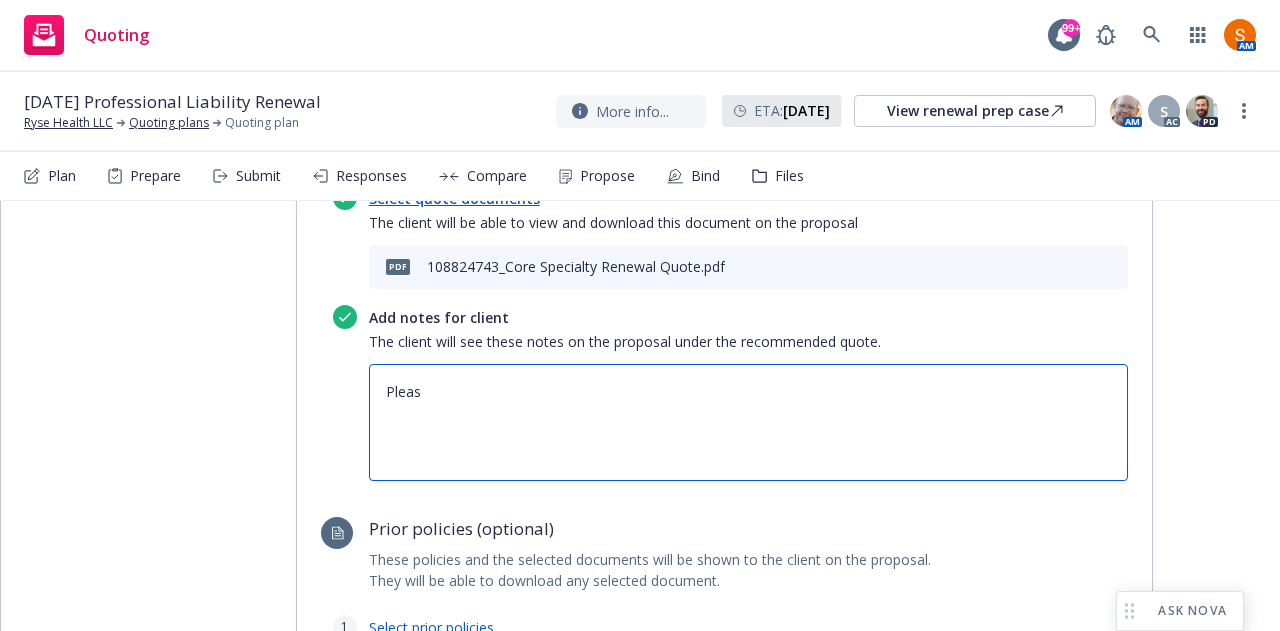 type on "x" 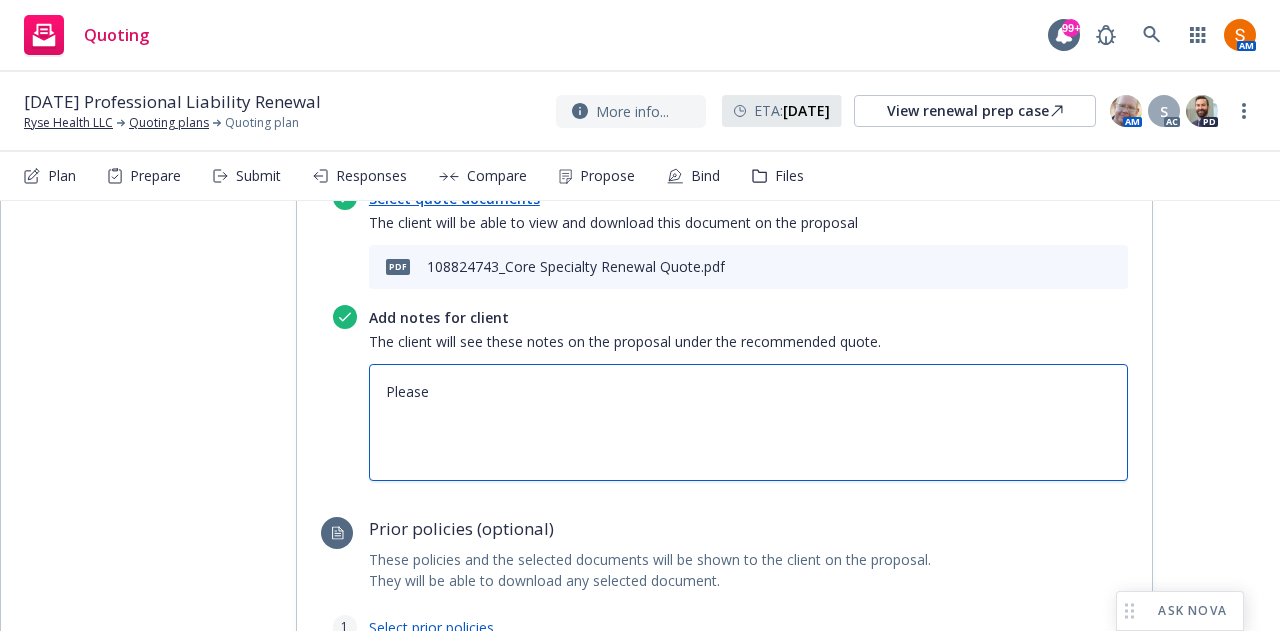 type on "x" 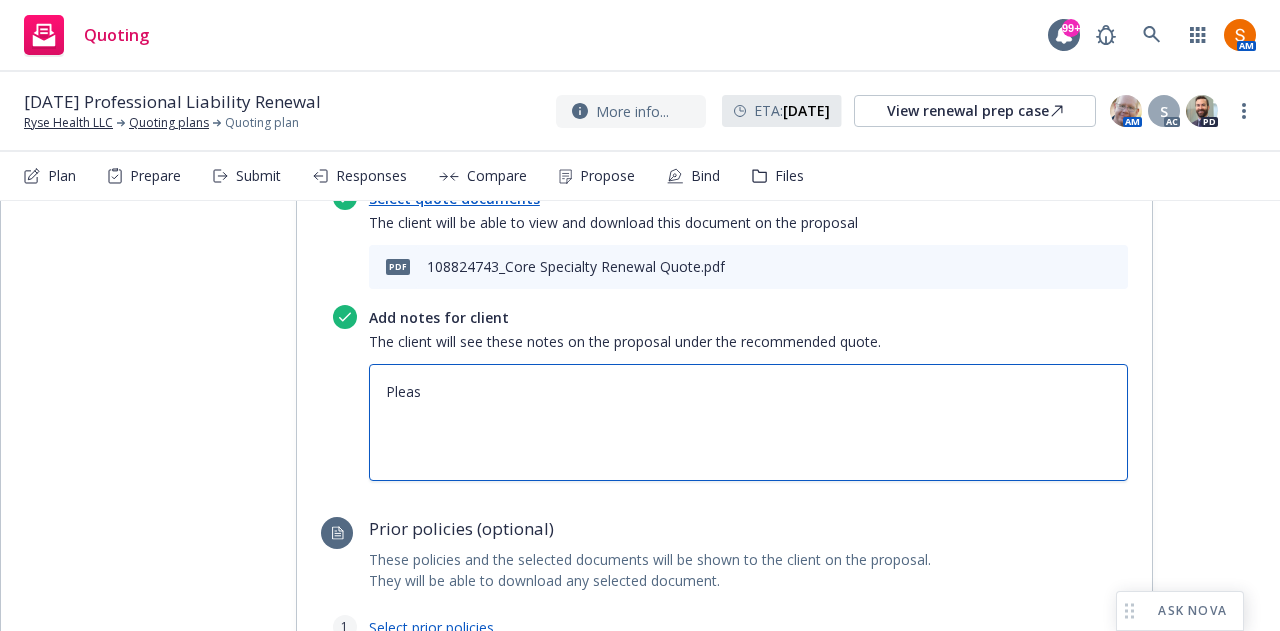 type on "x" 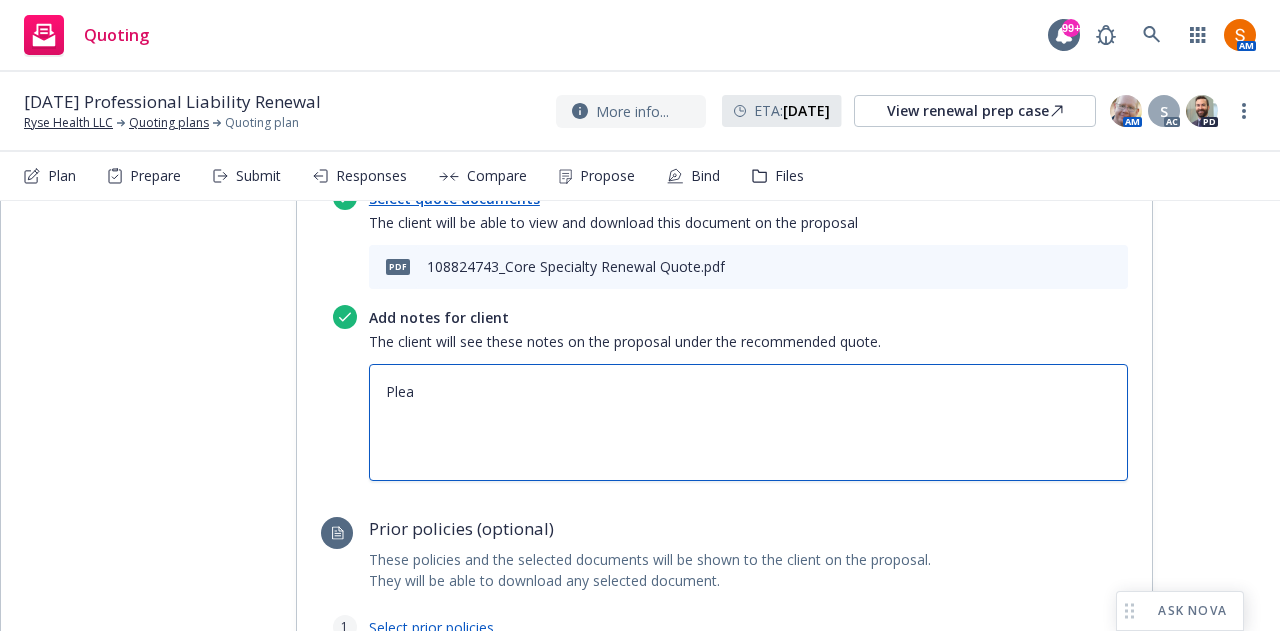 type on "x" 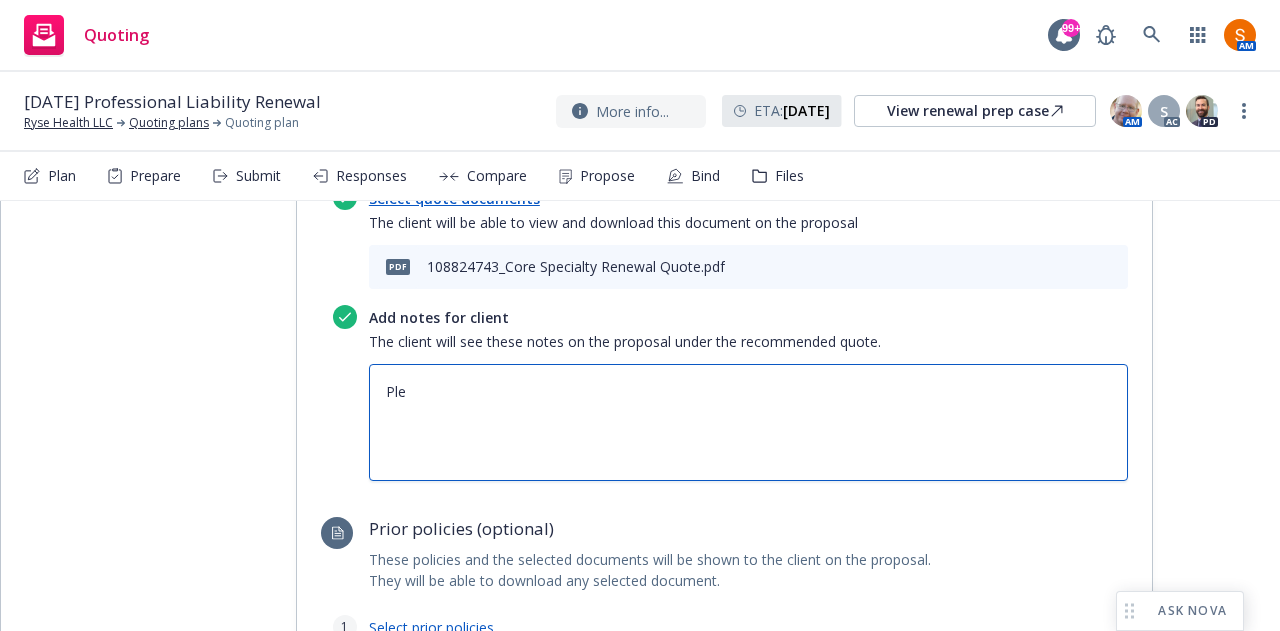 type on "x" 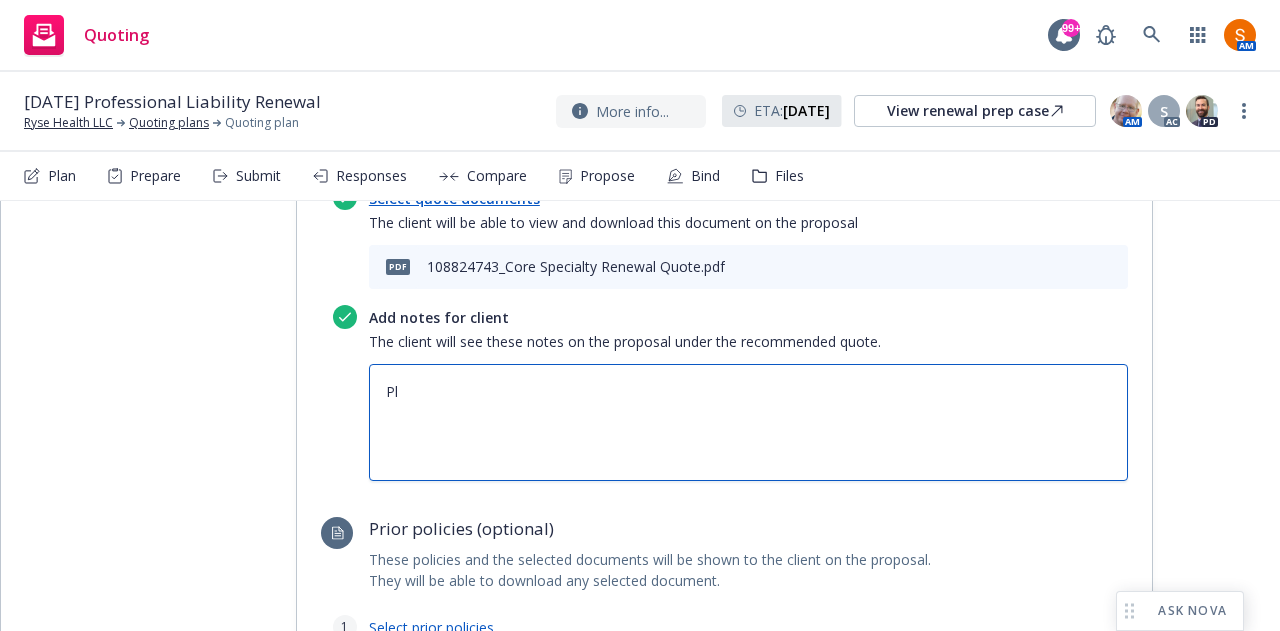 type on "x" 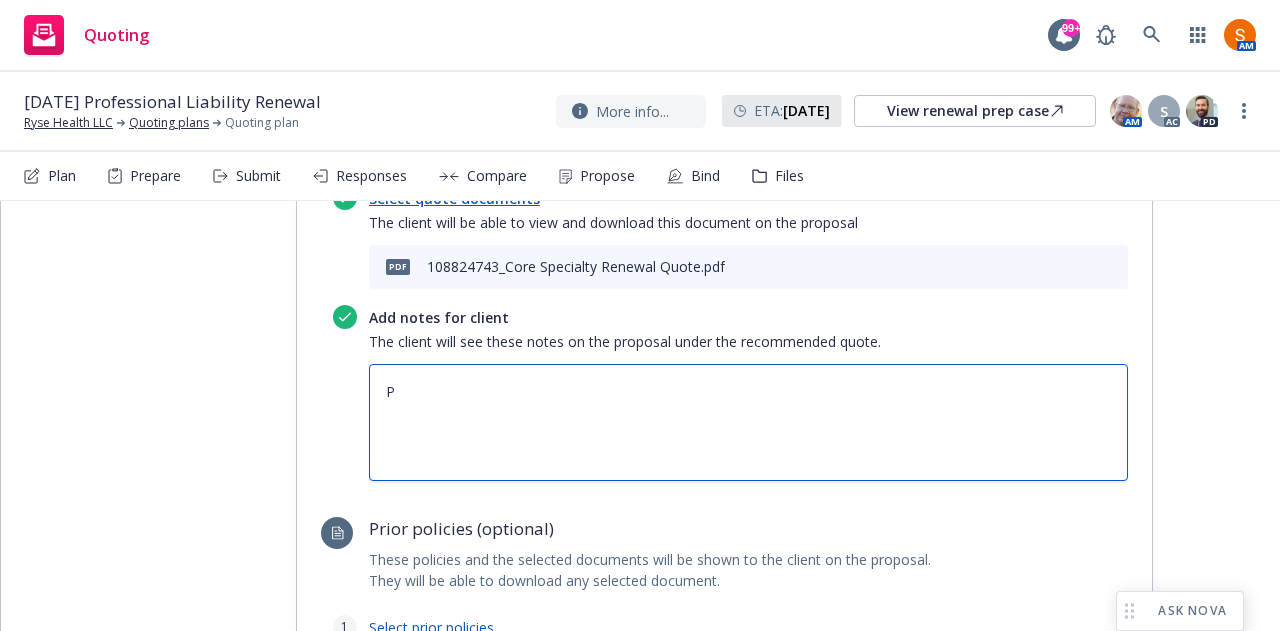 type on "x" 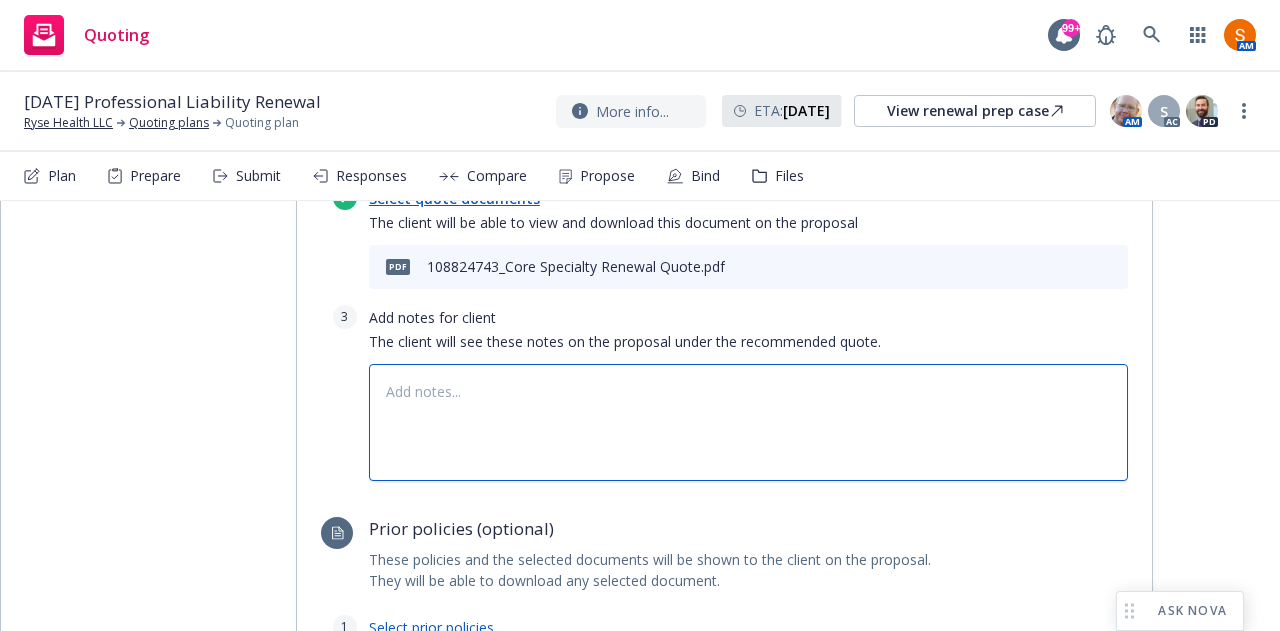 type on "x" 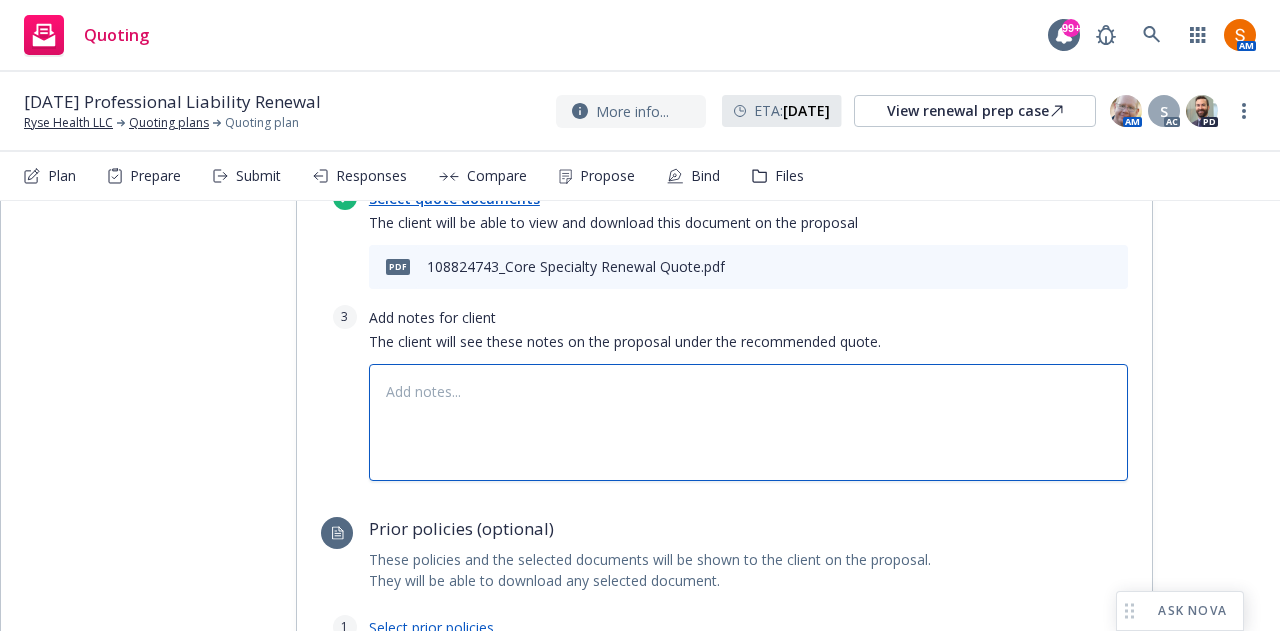 type on "B" 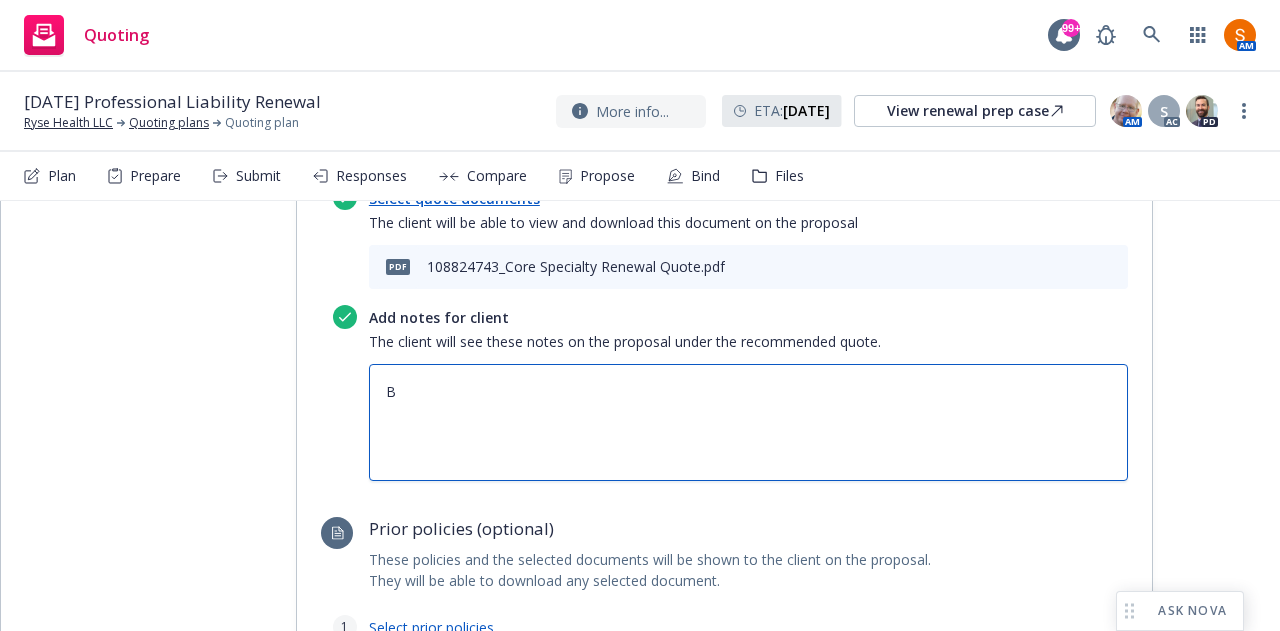 type on "x" 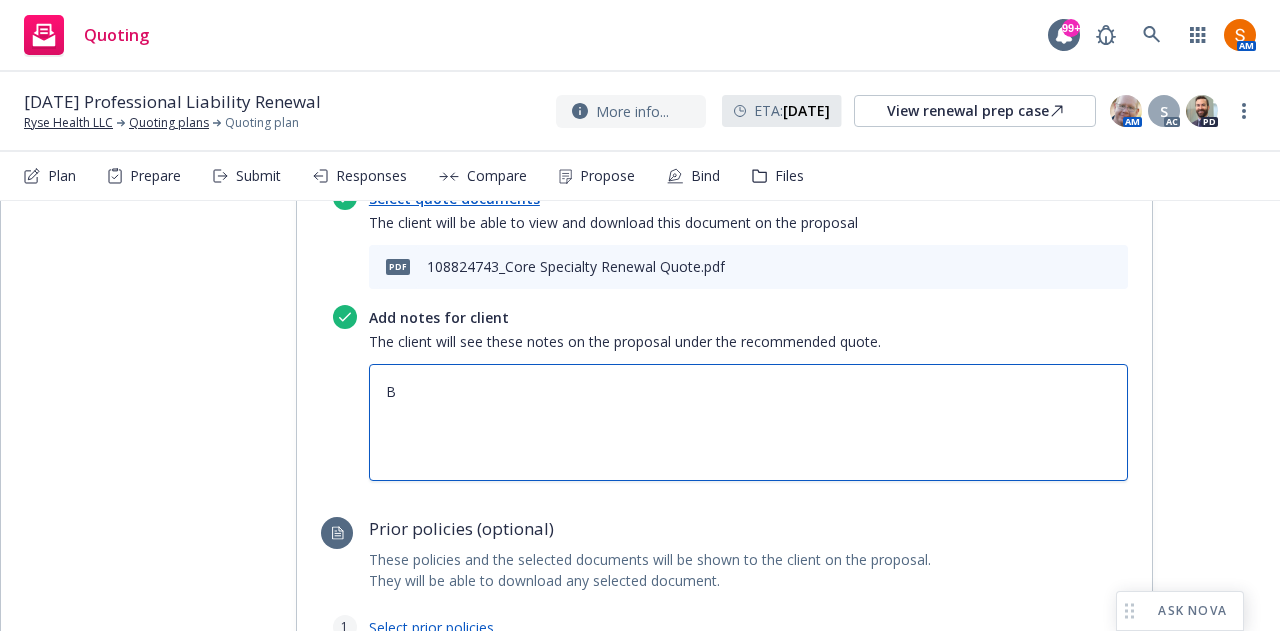 type on "Bi" 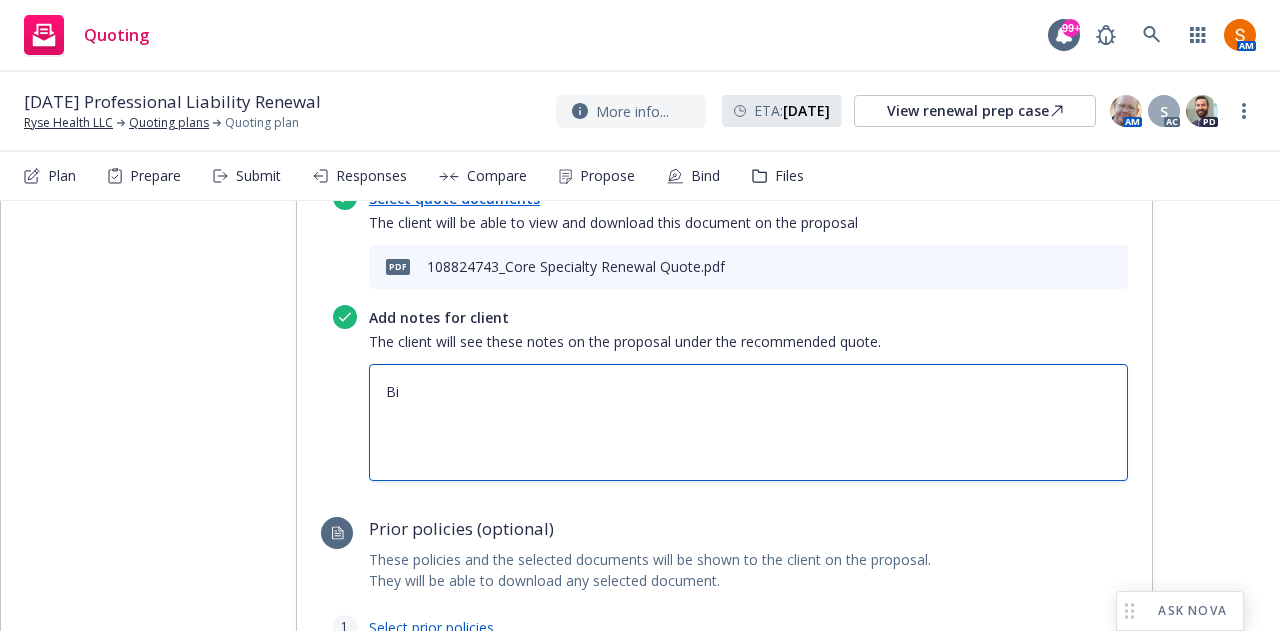 type on "x" 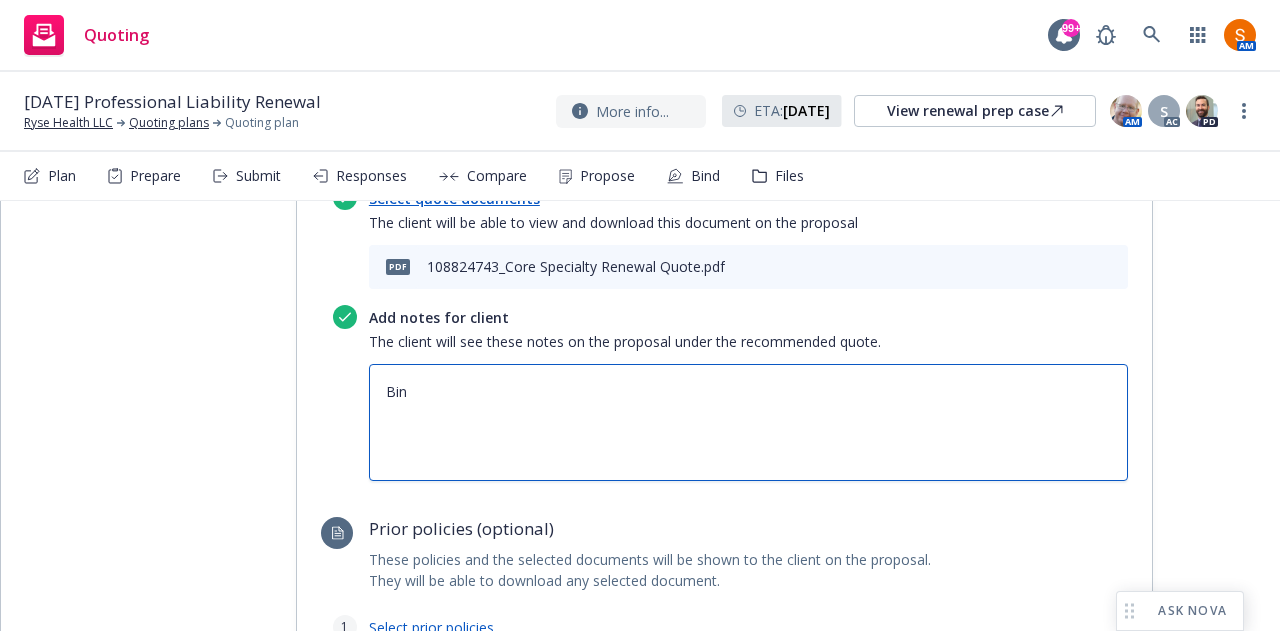 type on "x" 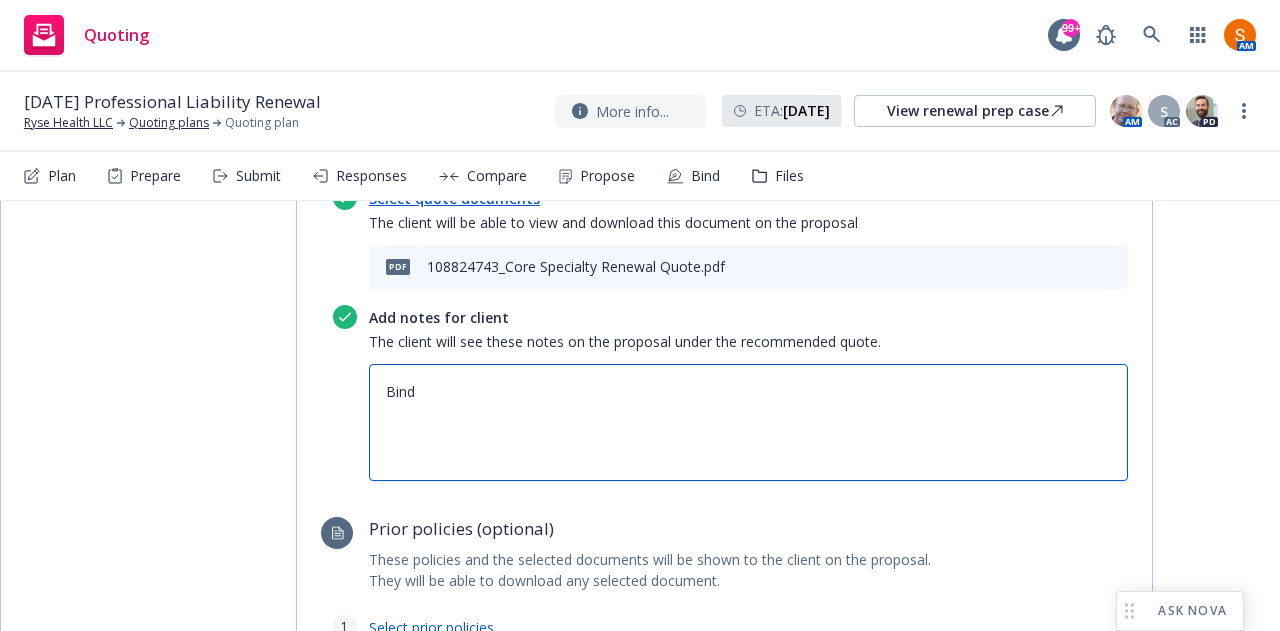 type on "x" 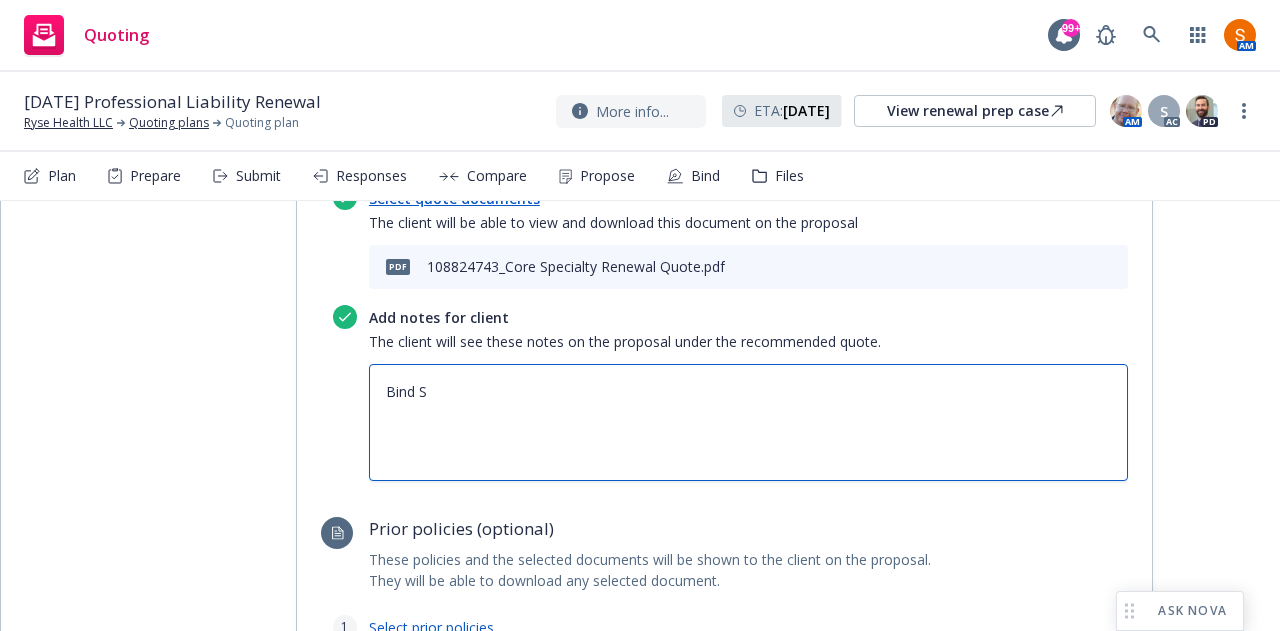 type on "Bind Su" 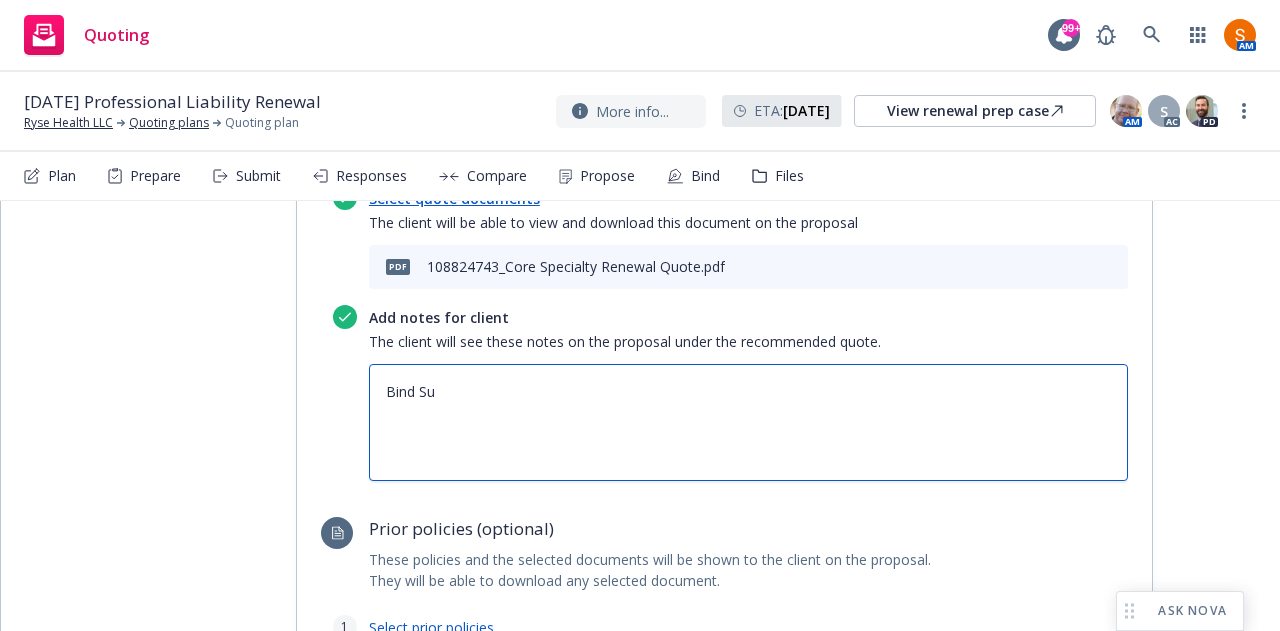 type on "x" 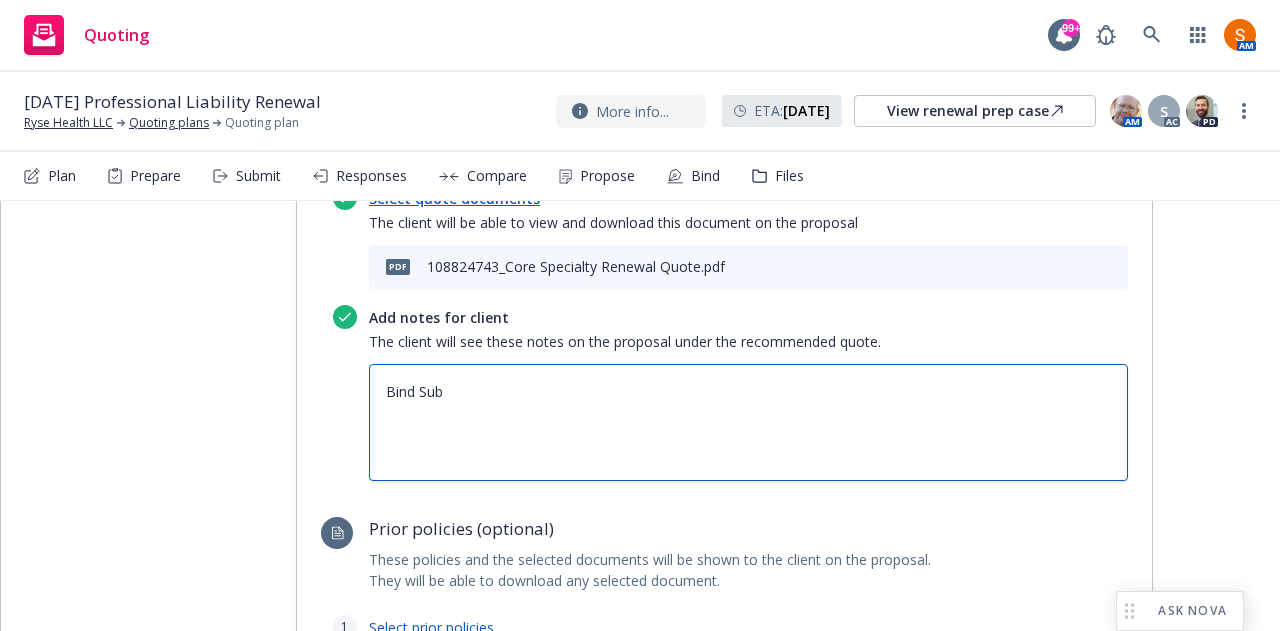 type on "x" 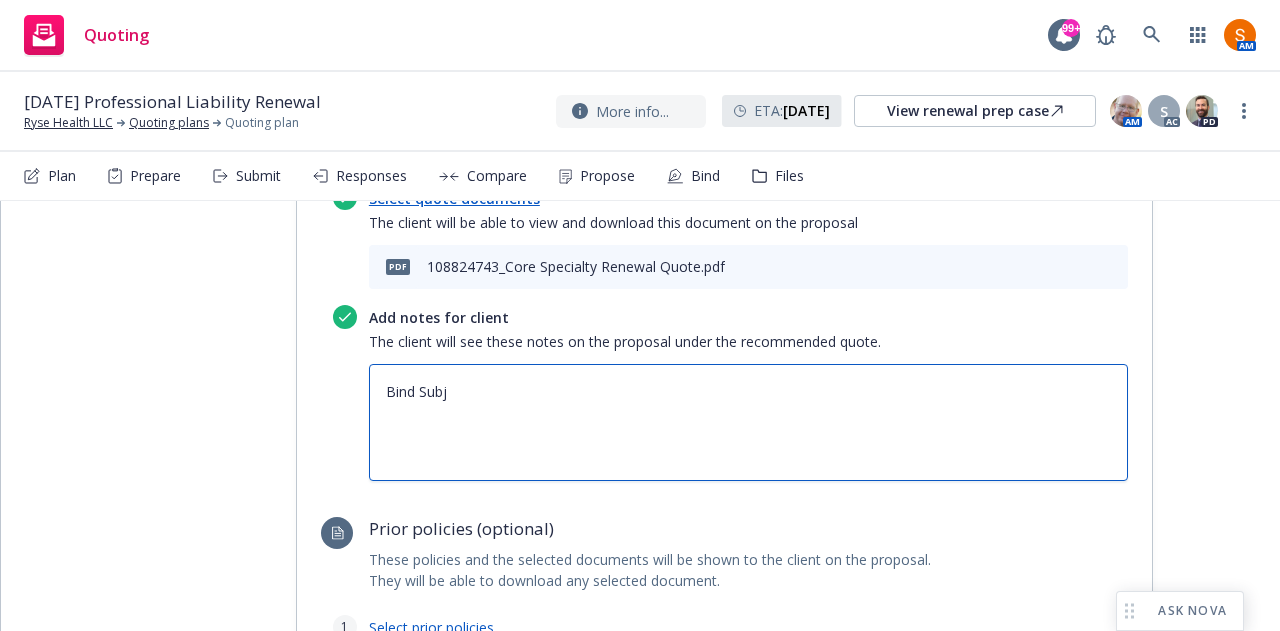 type on "x" 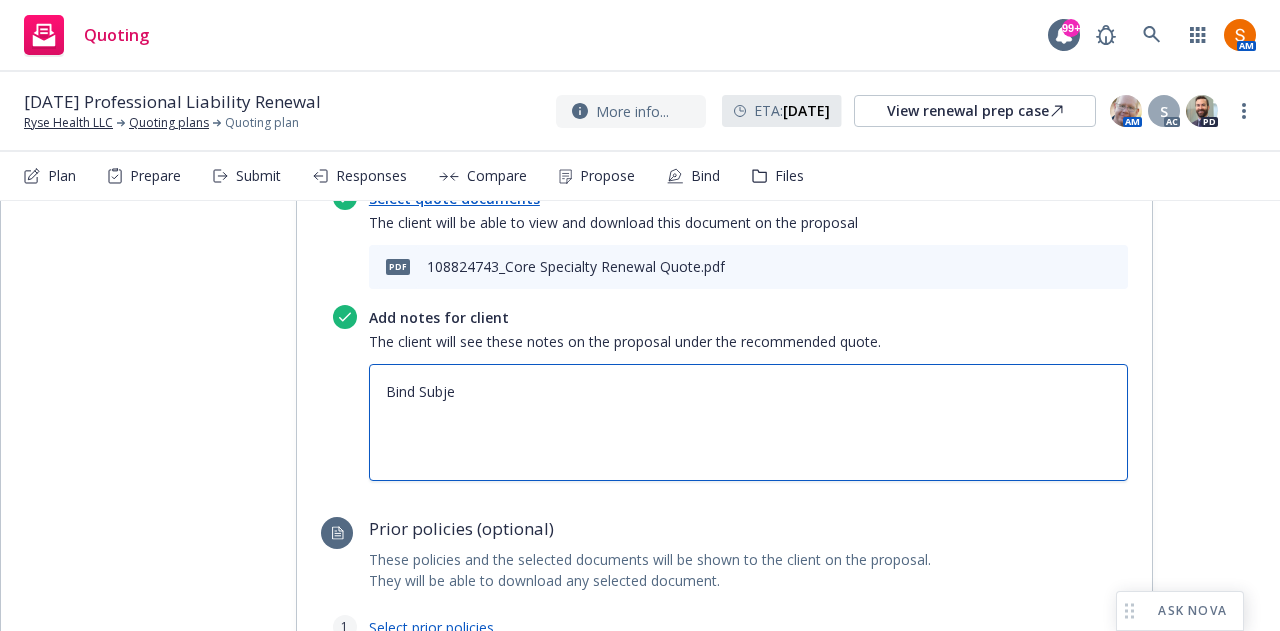 type on "Bind Subjec" 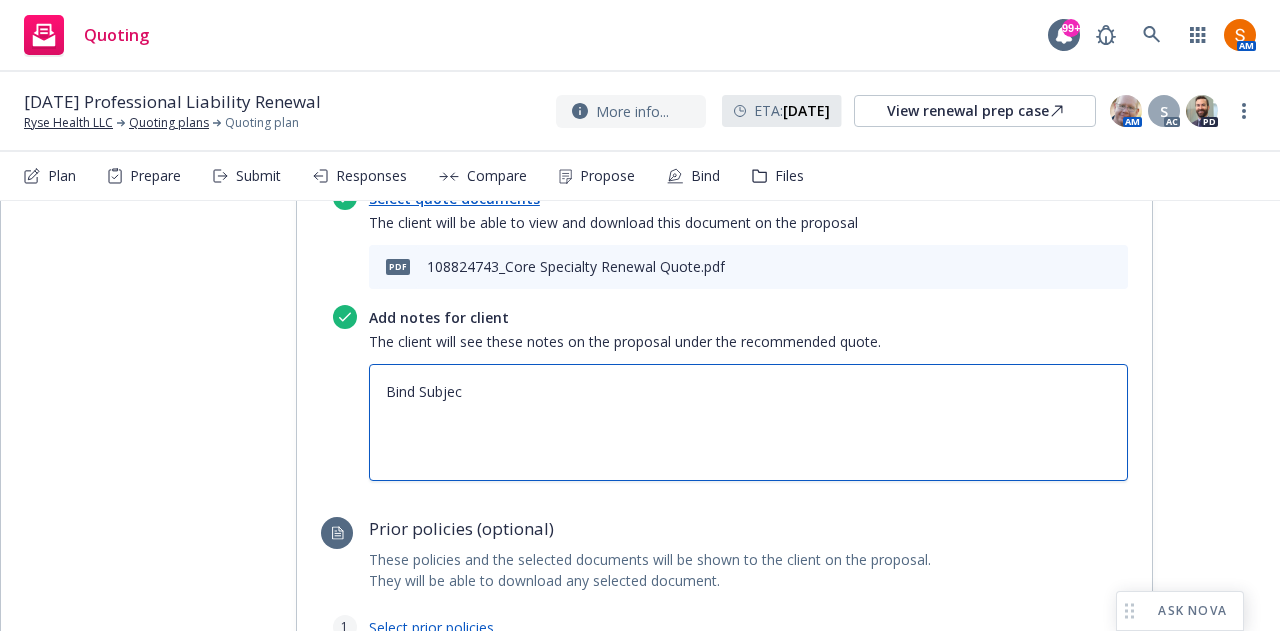 type on "x" 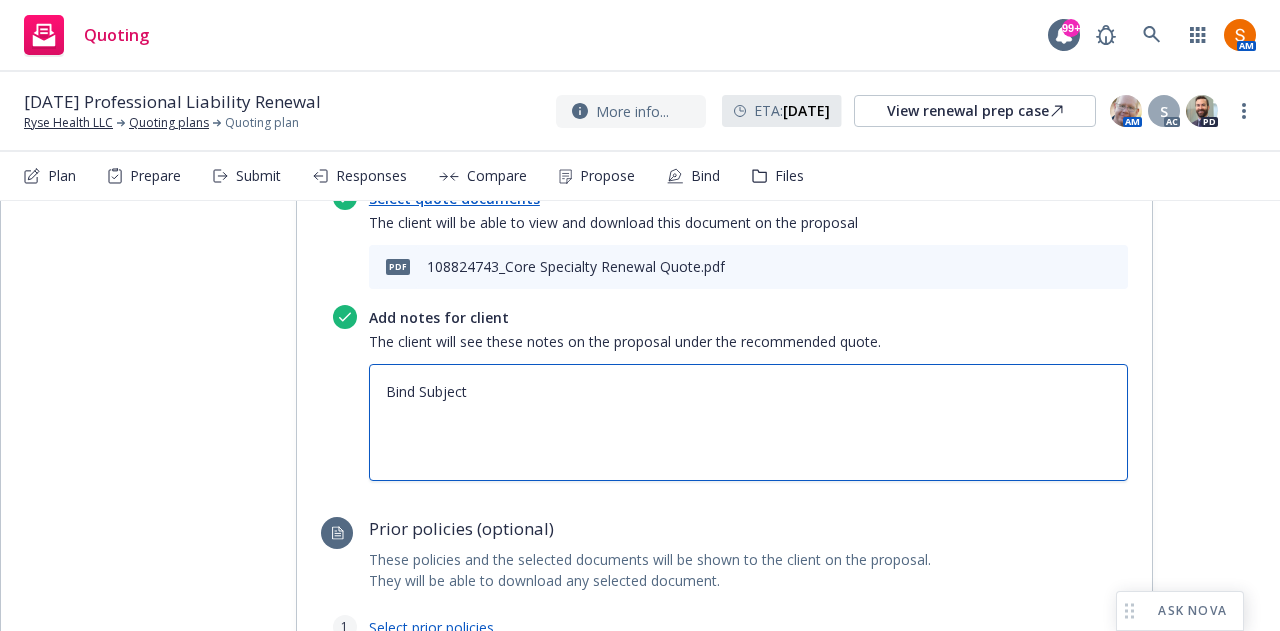 type on "x" 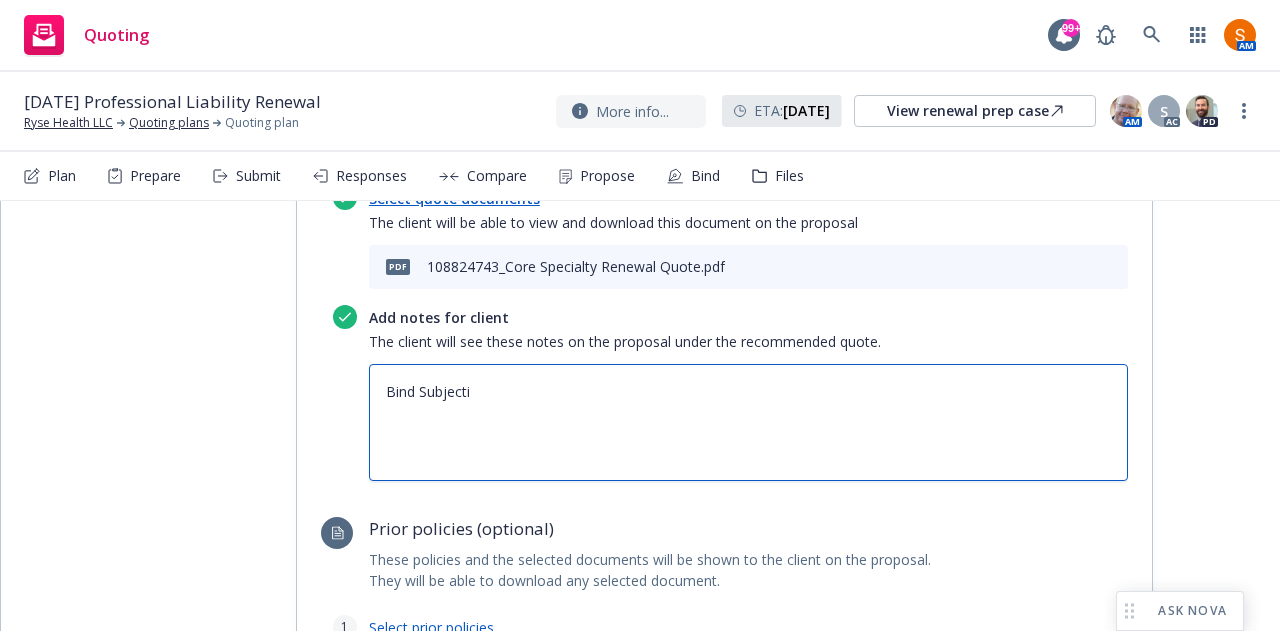 type on "x" 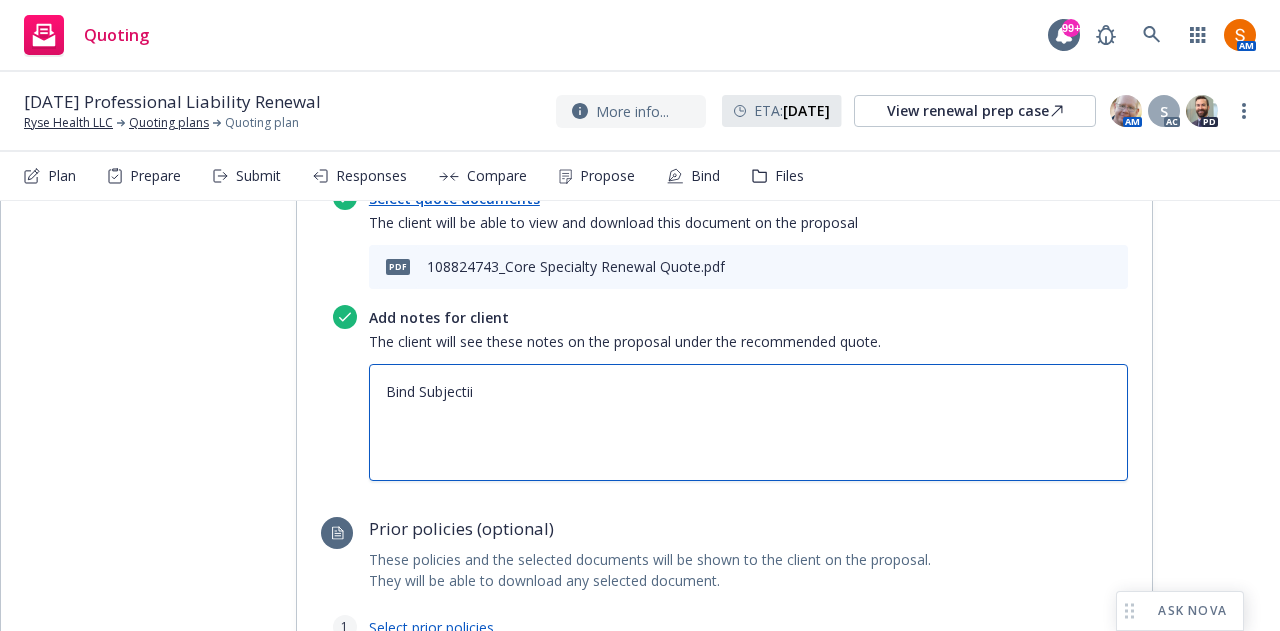 type on "x" 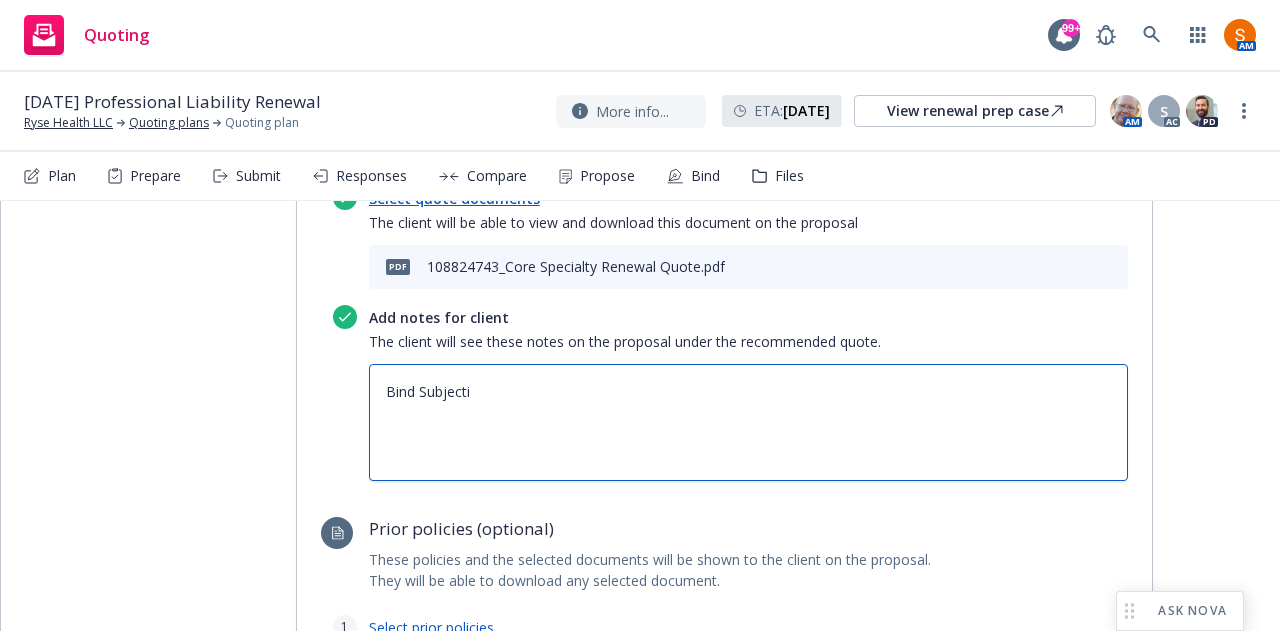 type on "x" 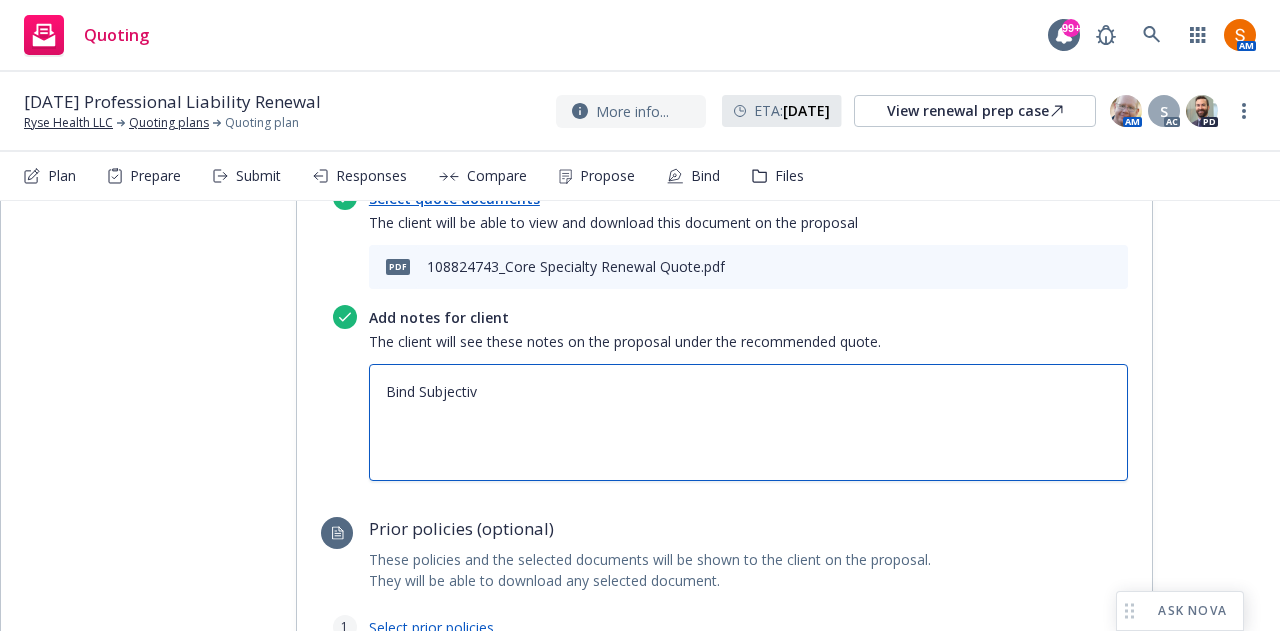 type on "x" 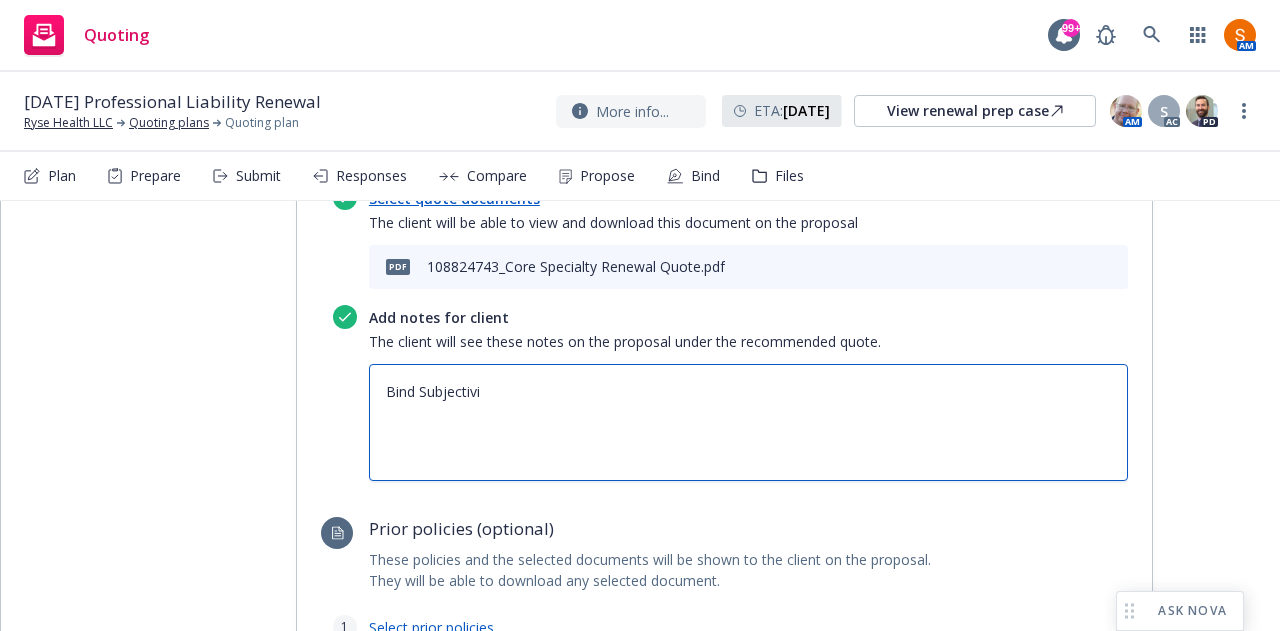 type on "x" 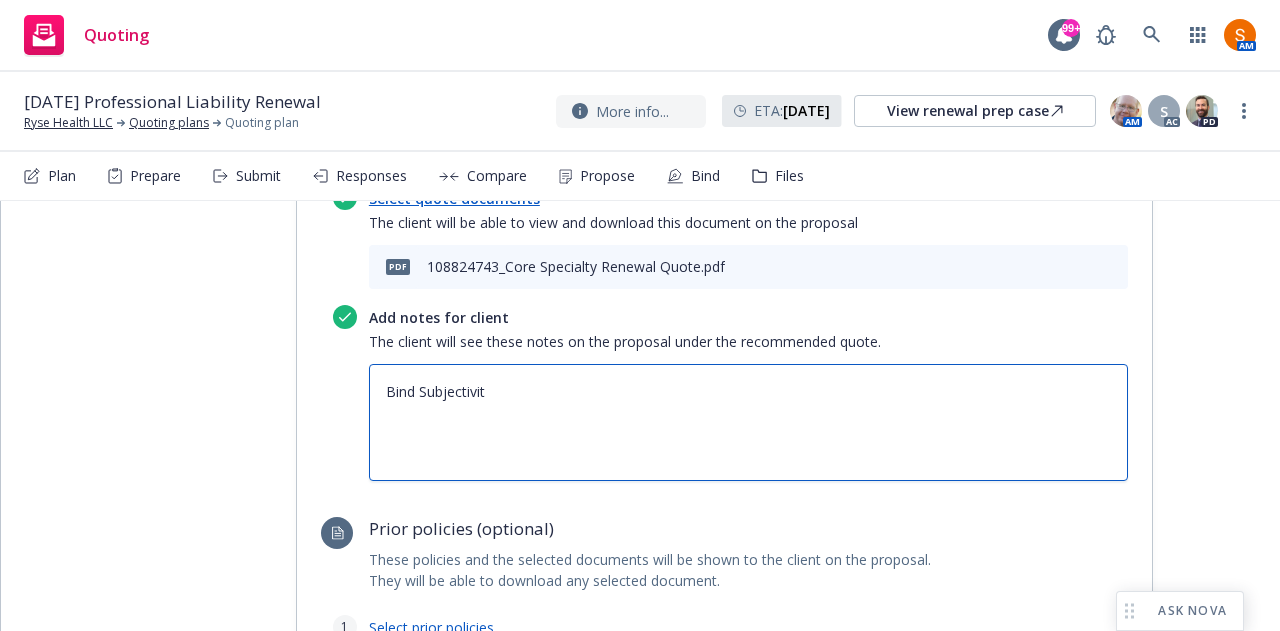type on "Bind Subjectiviti" 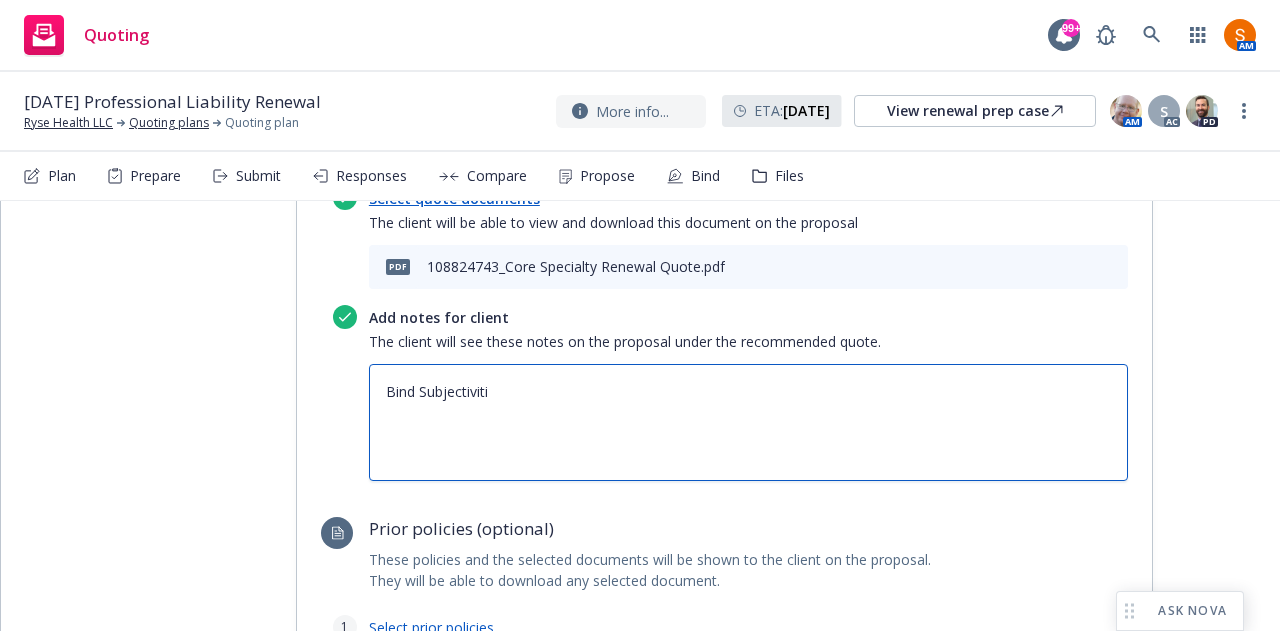 type on "x" 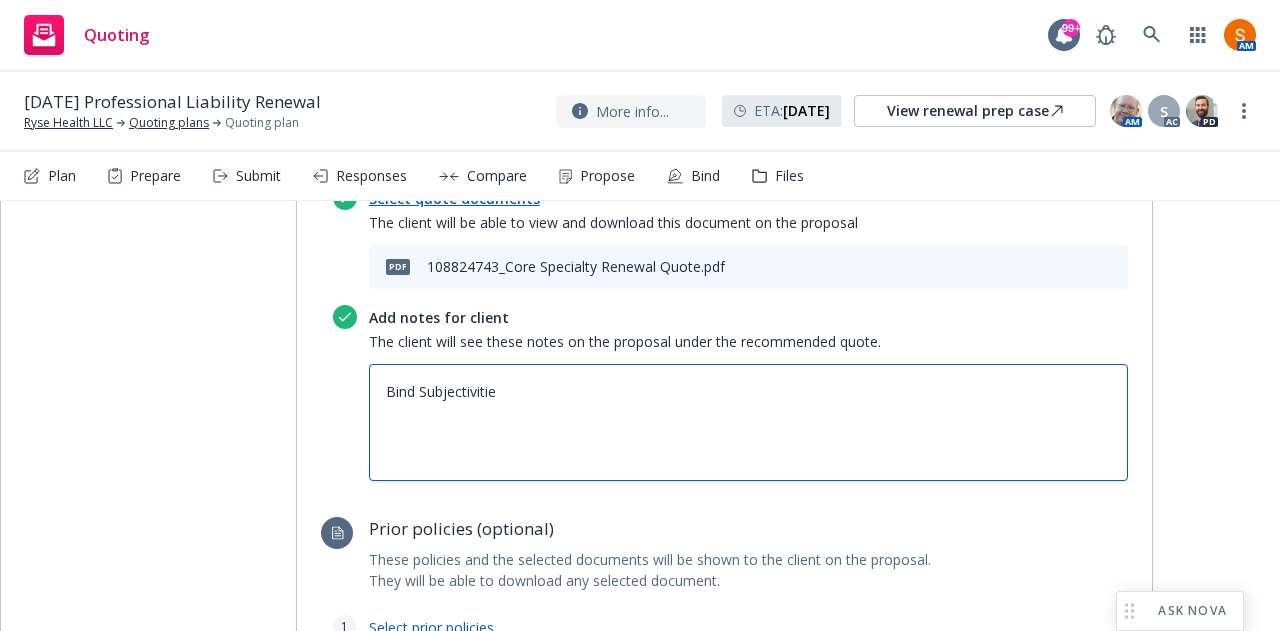 type on "Bind Subjectivities" 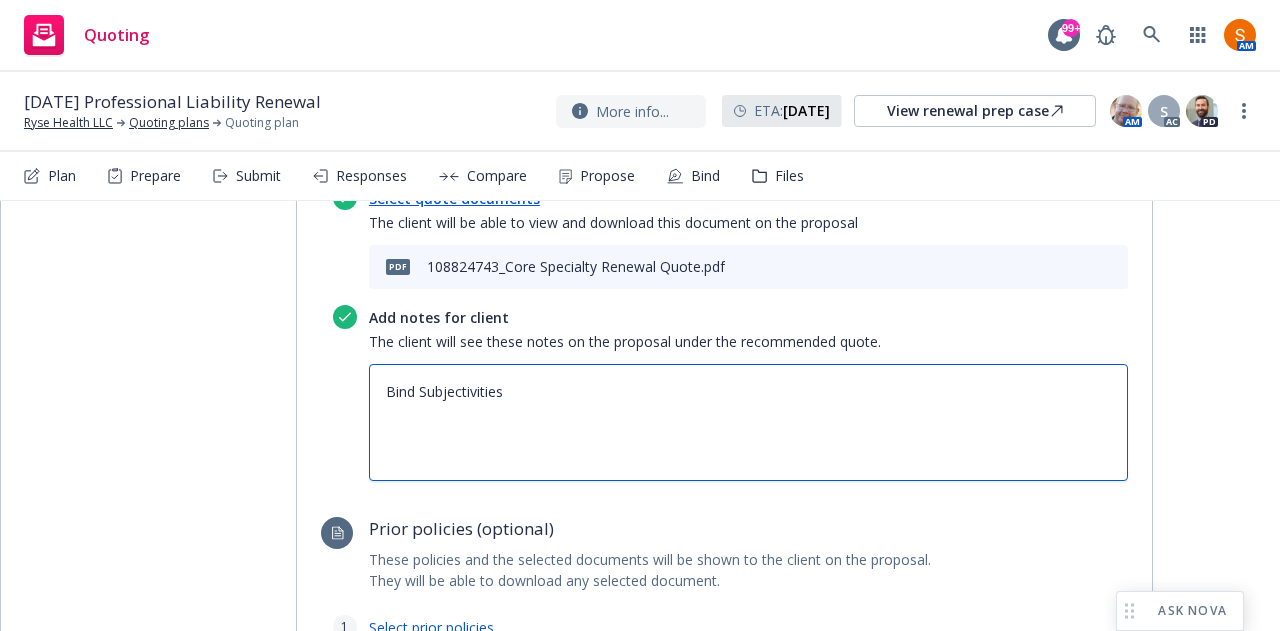 type on "x" 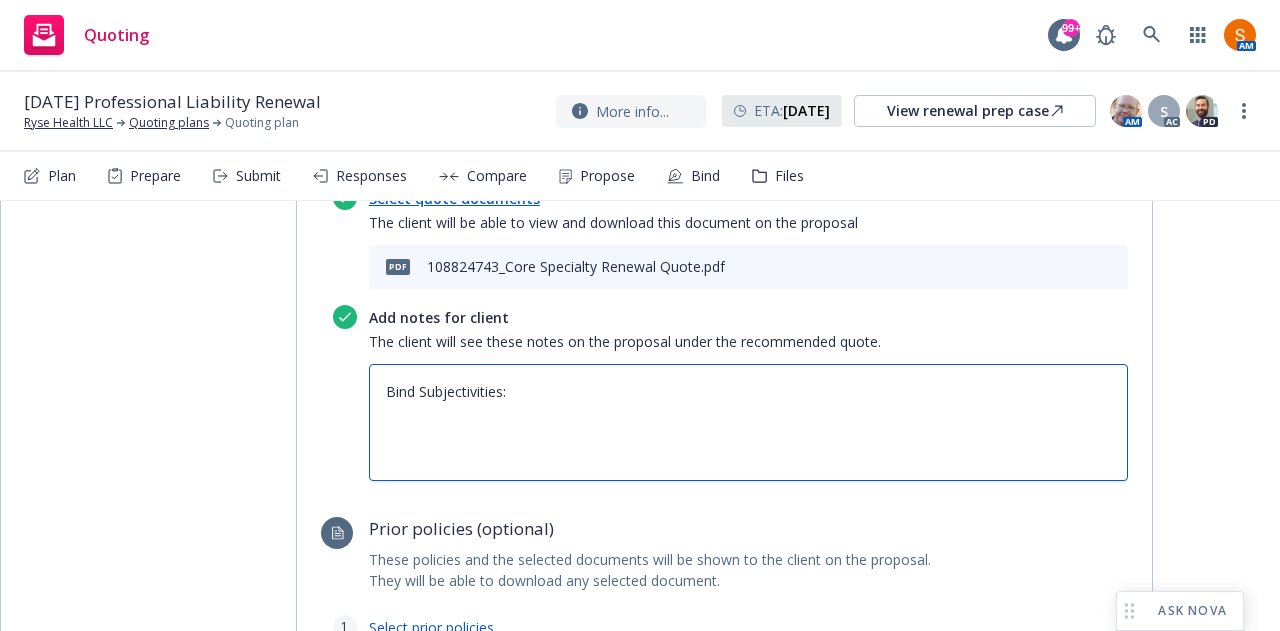 type on "x" 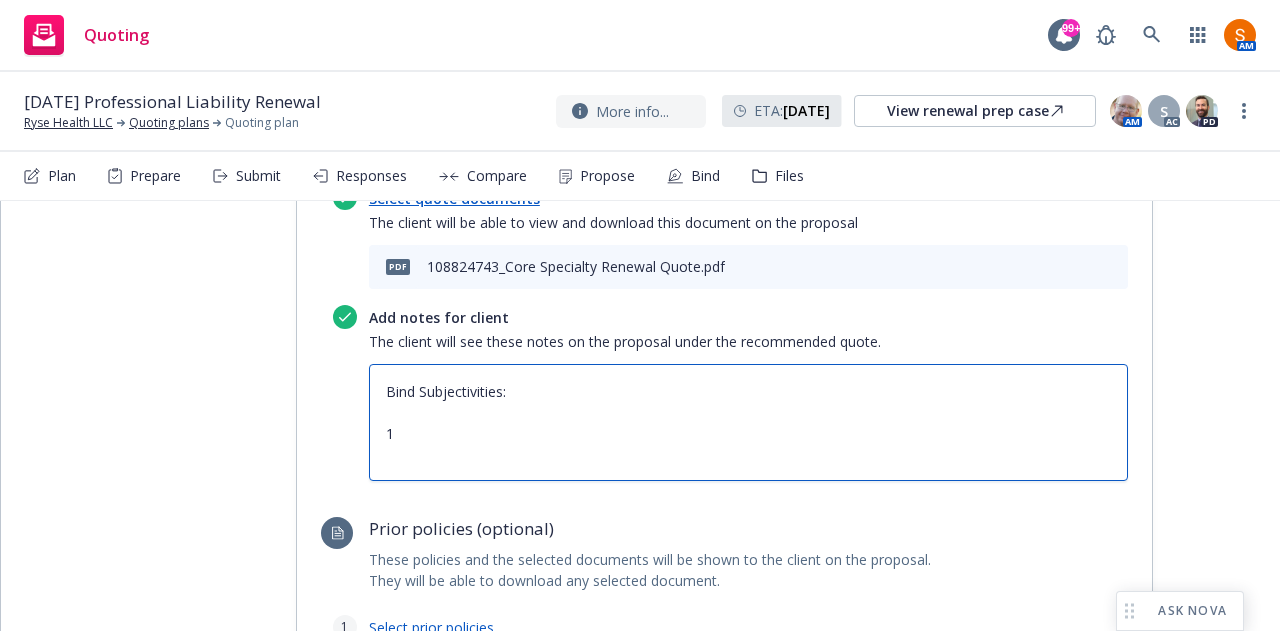 type on "Bind Subjectivities:
1." 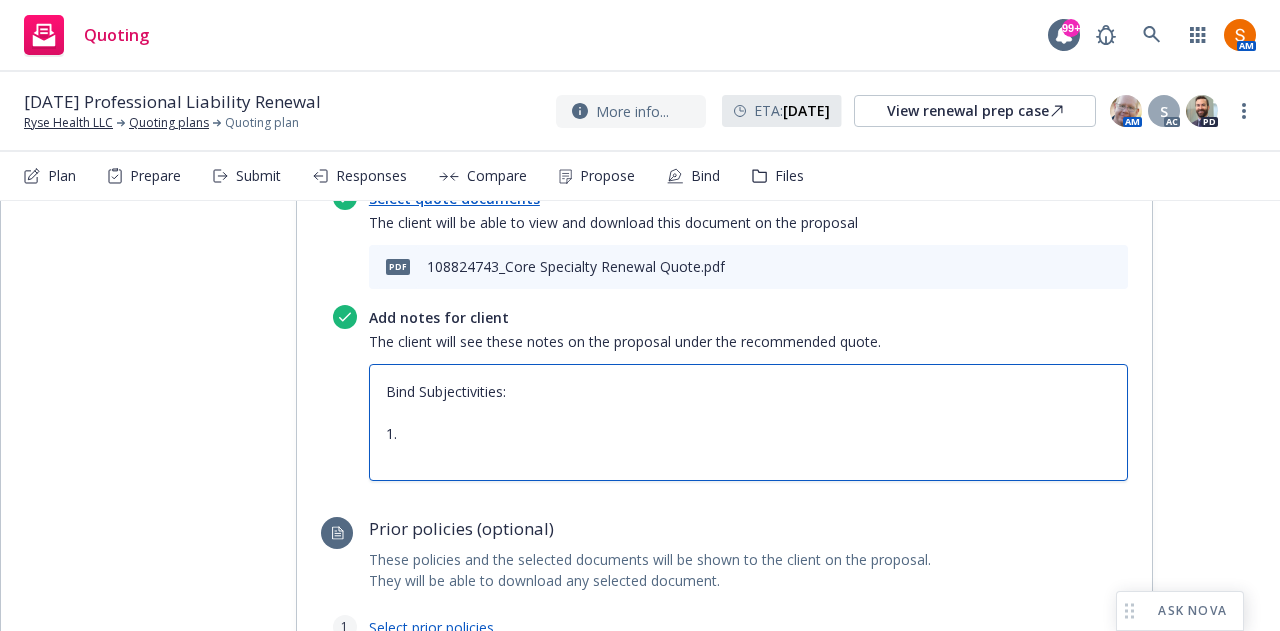 type on "x" 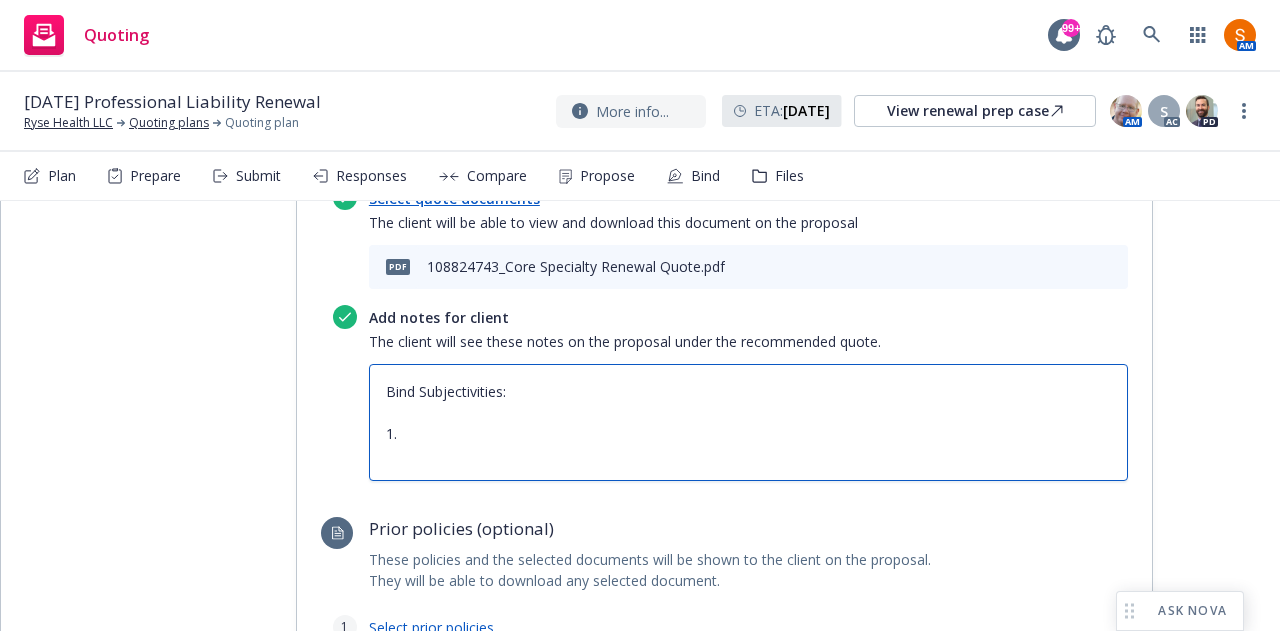 type on "Bind Subjectivities:
1." 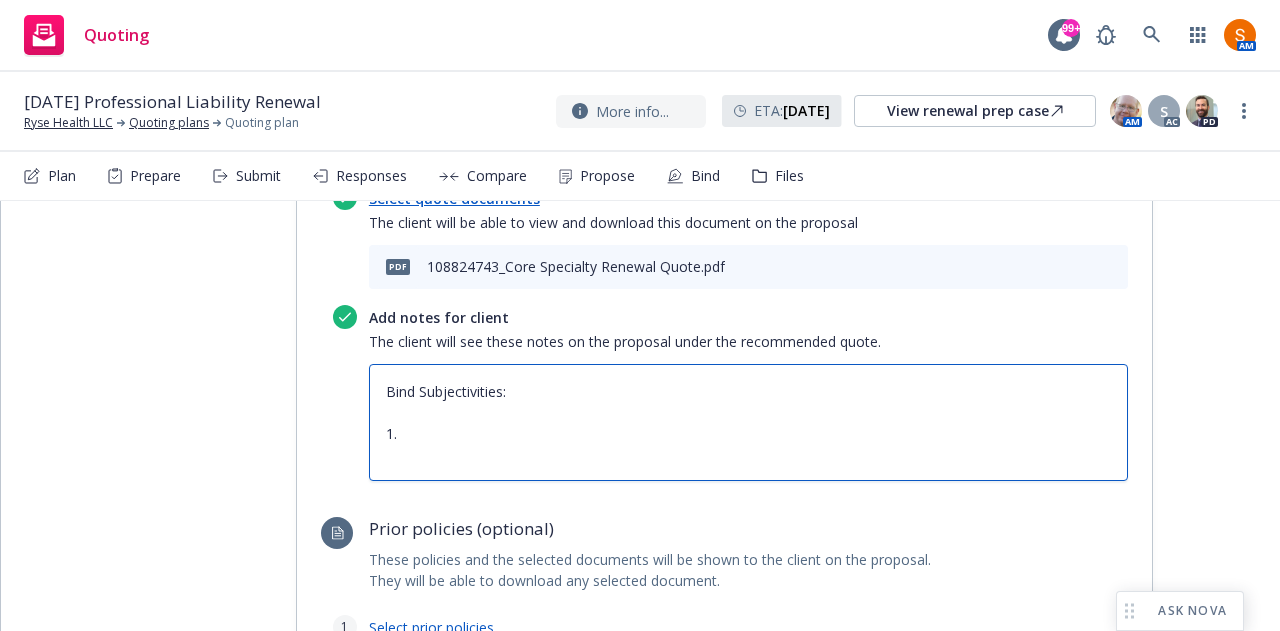 type on "Bind Subjectivities:
1. S" 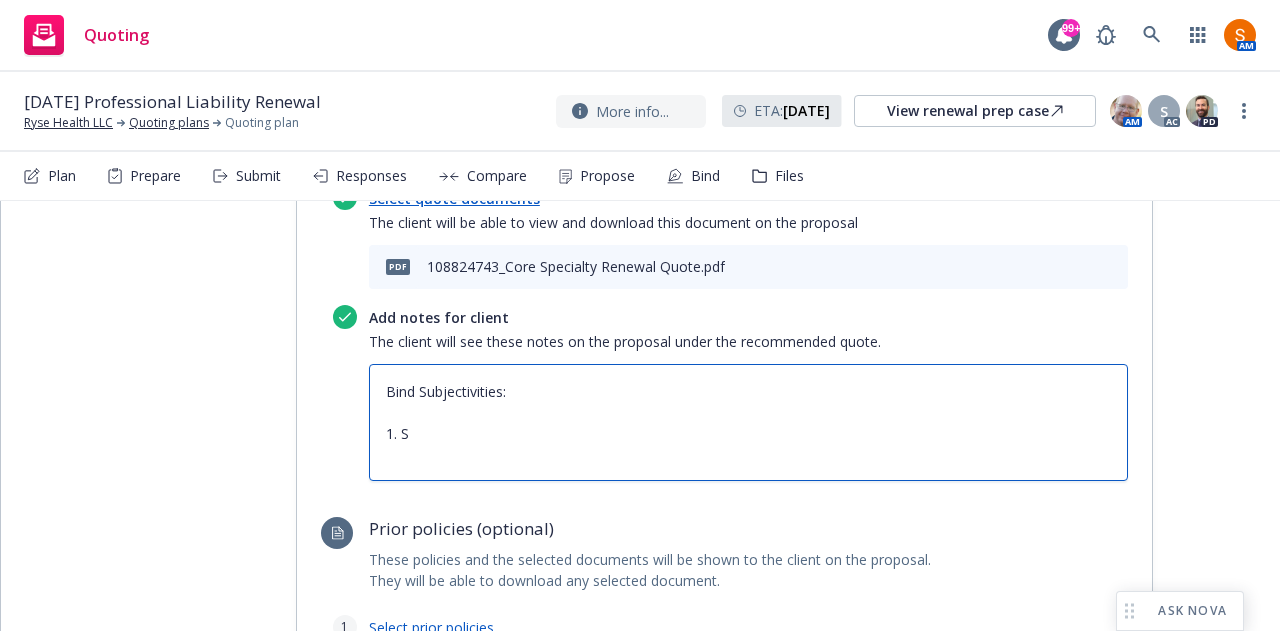 type on "x" 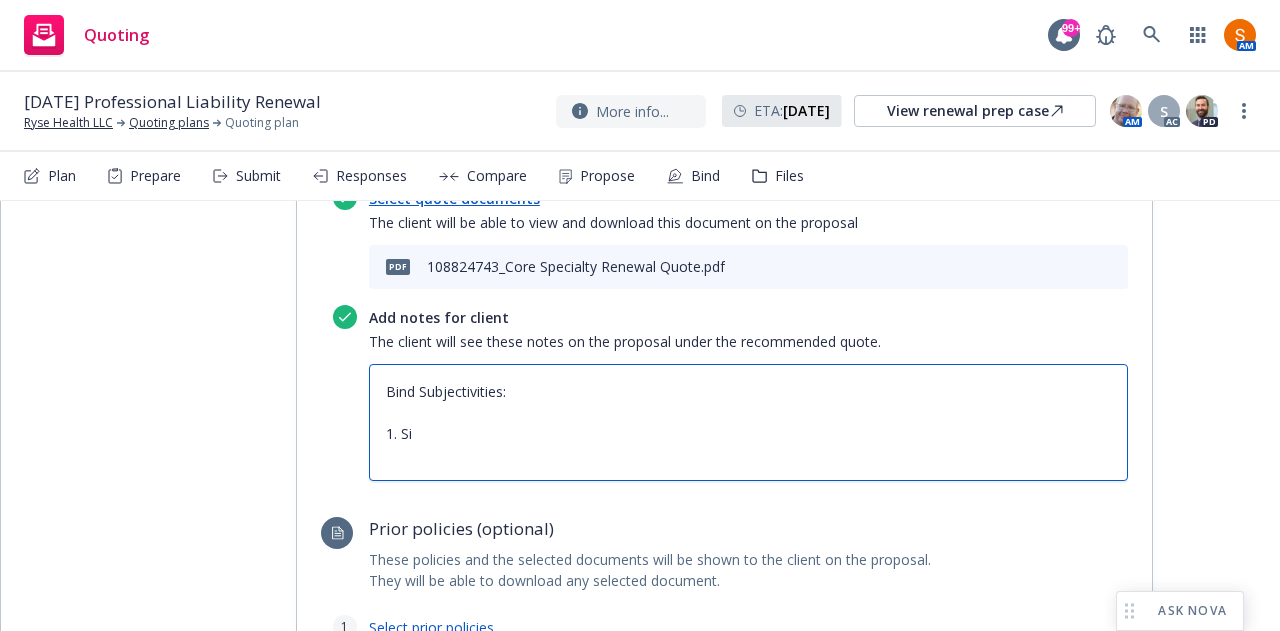type on "Bind Subjectivities:
1. Sig" 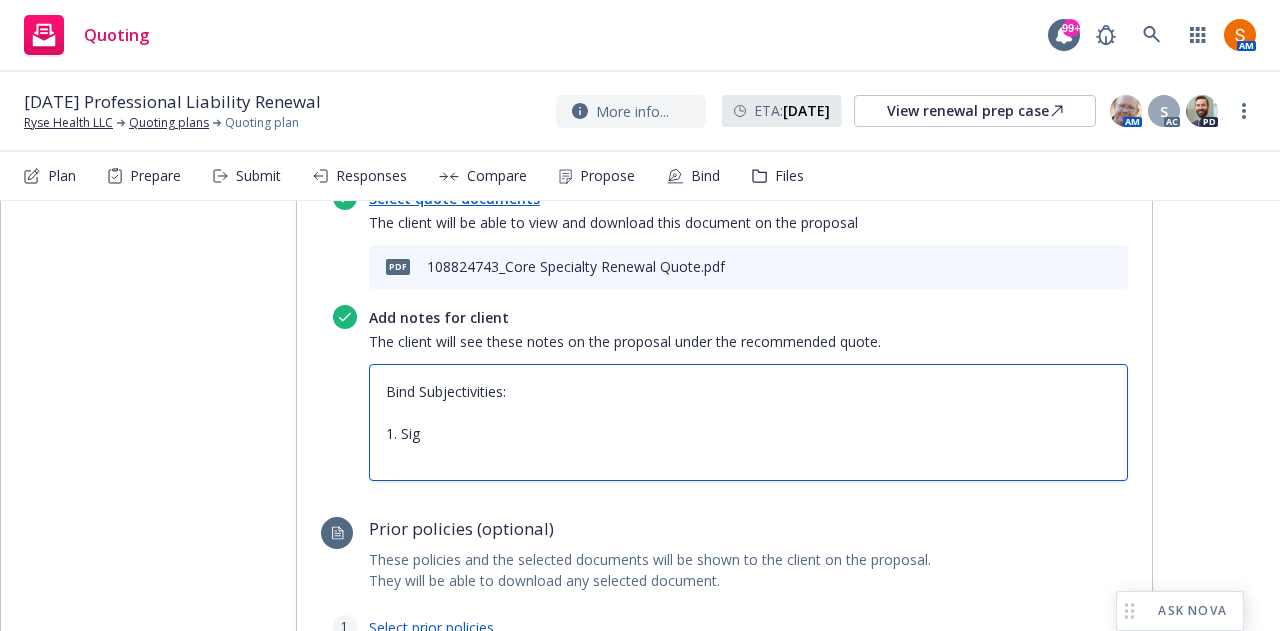 type on "x" 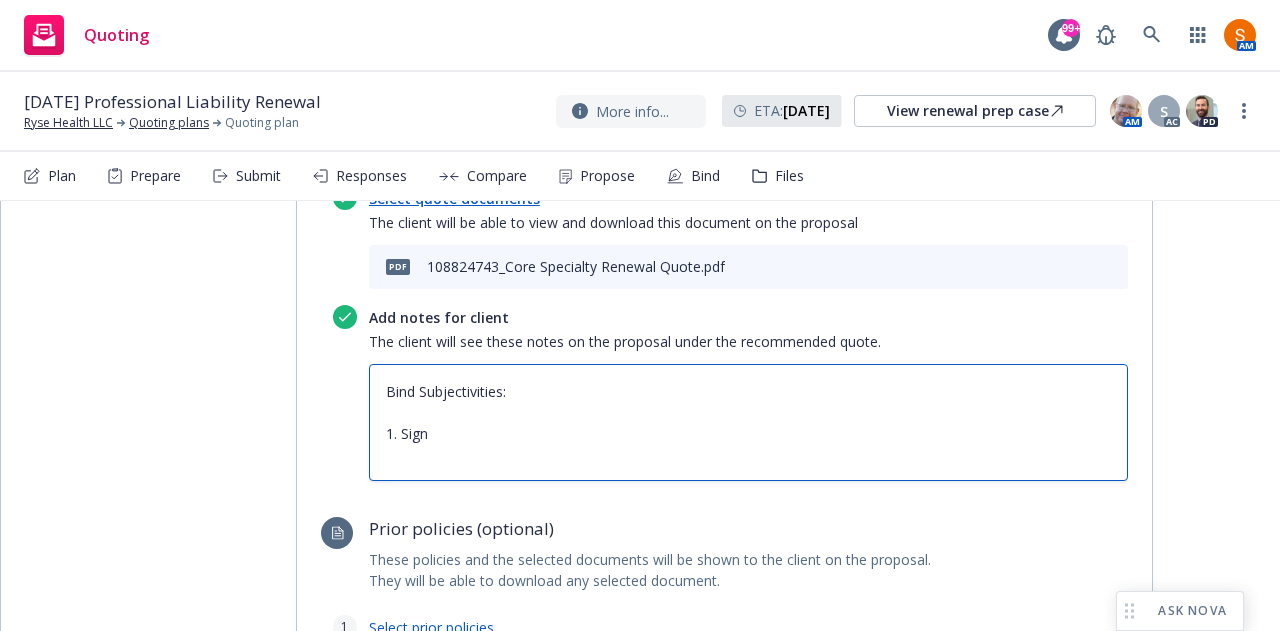 type on "x" 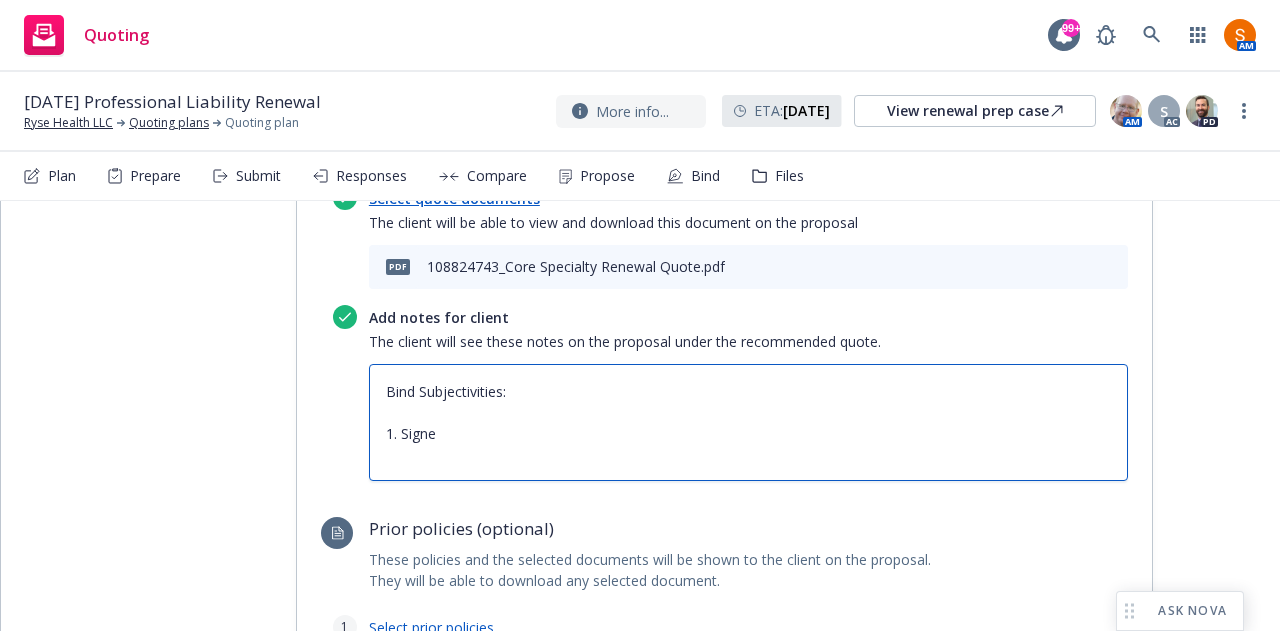 type on "x" 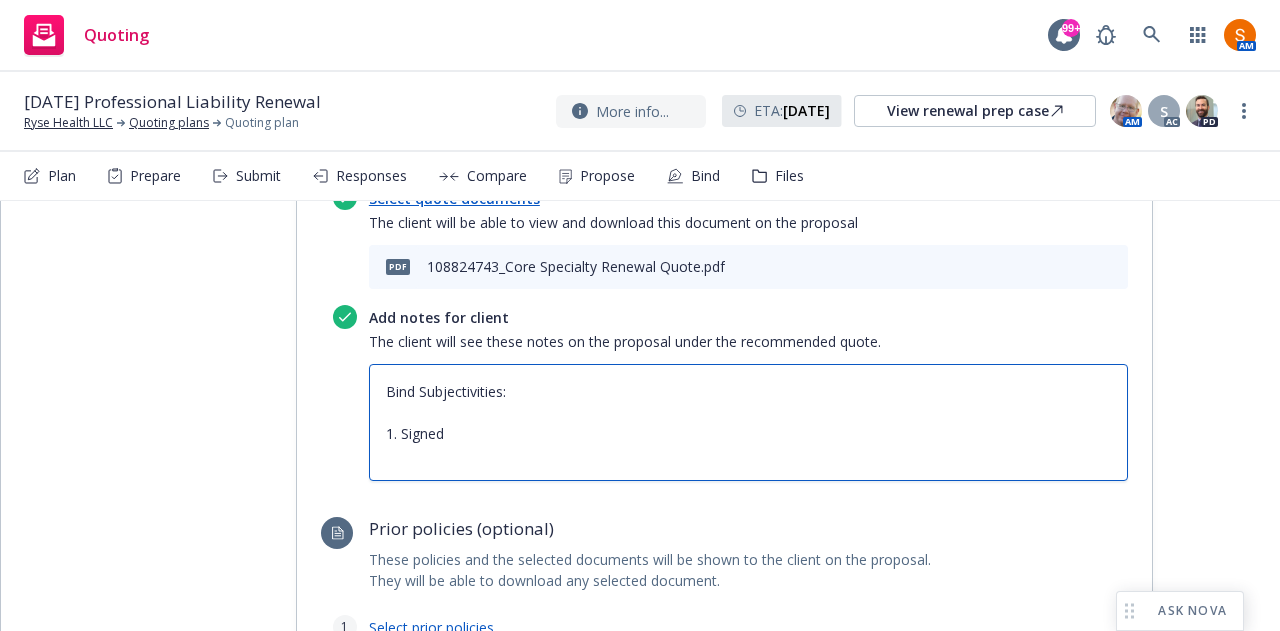 type on "Bind Subjectivities:
1. Signed" 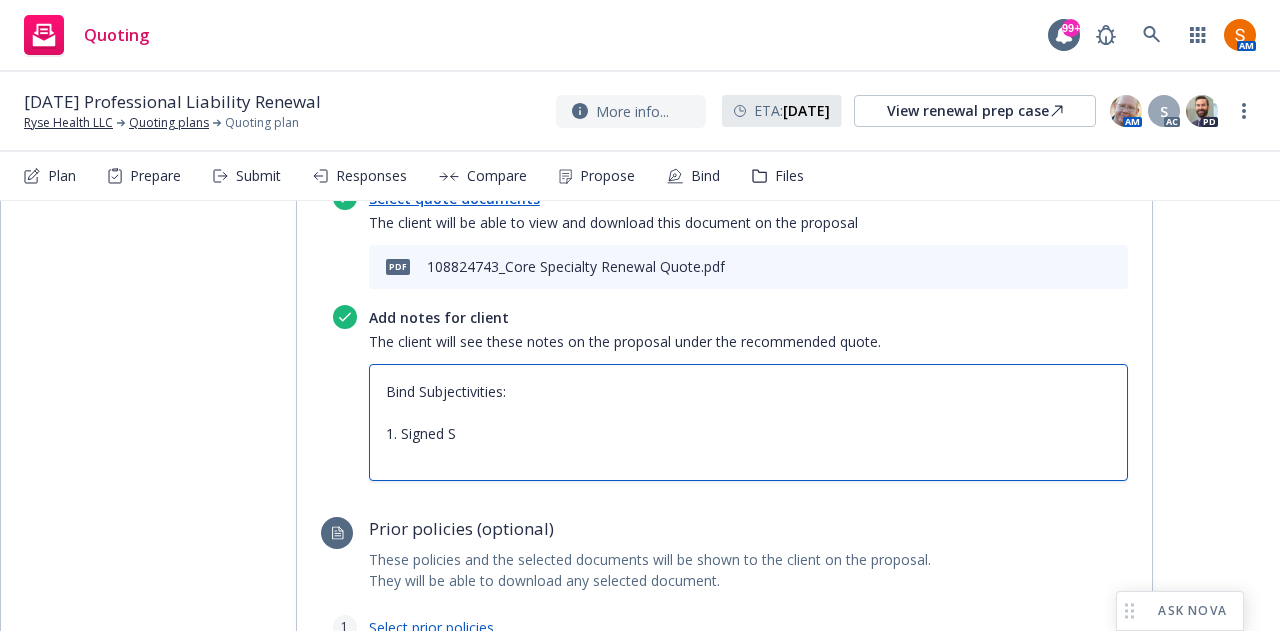 type on "Bind Subjectivities:
1. Signed St" 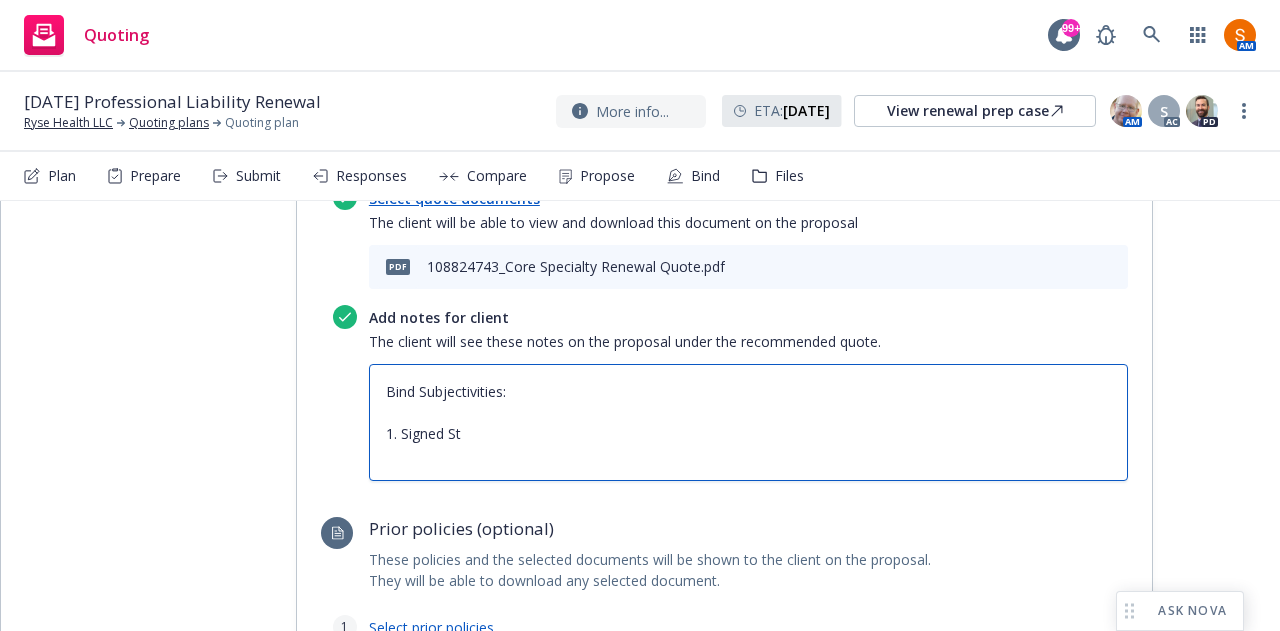 type on "x" 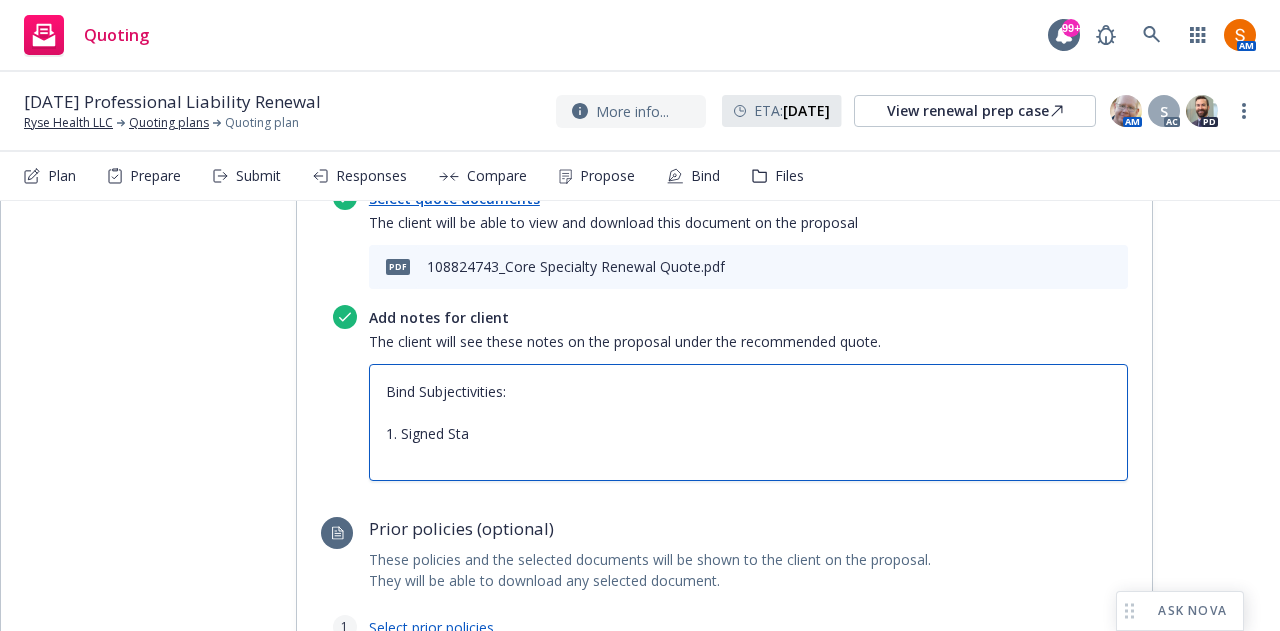 type on "x" 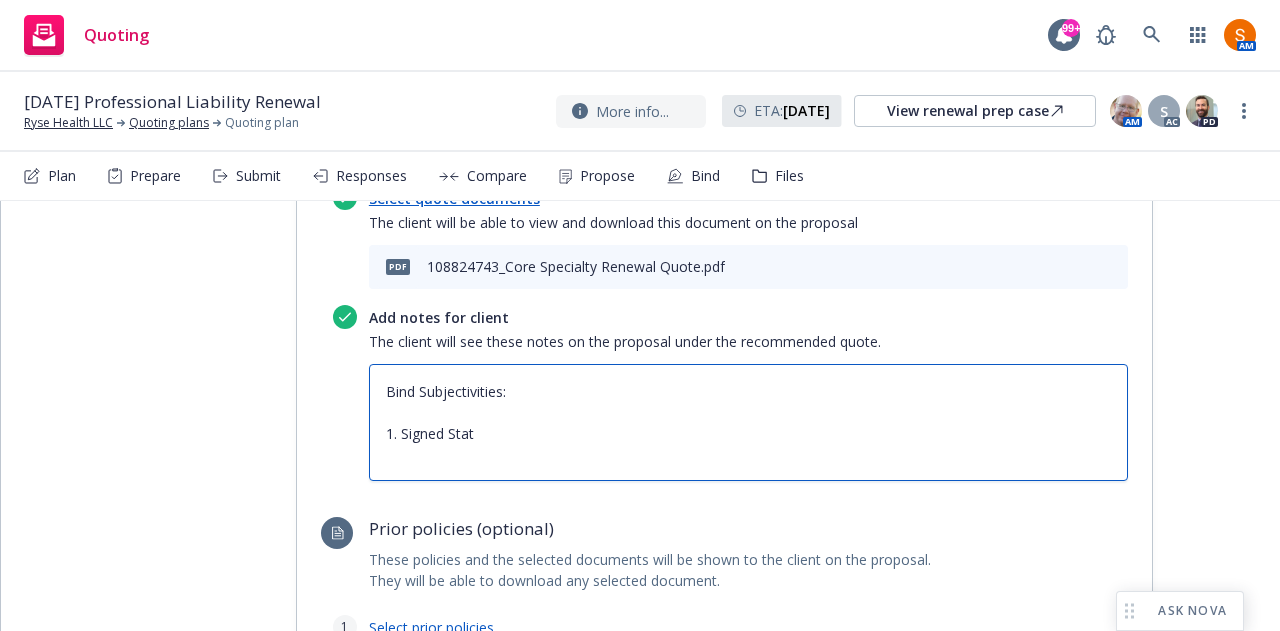 type on "x" 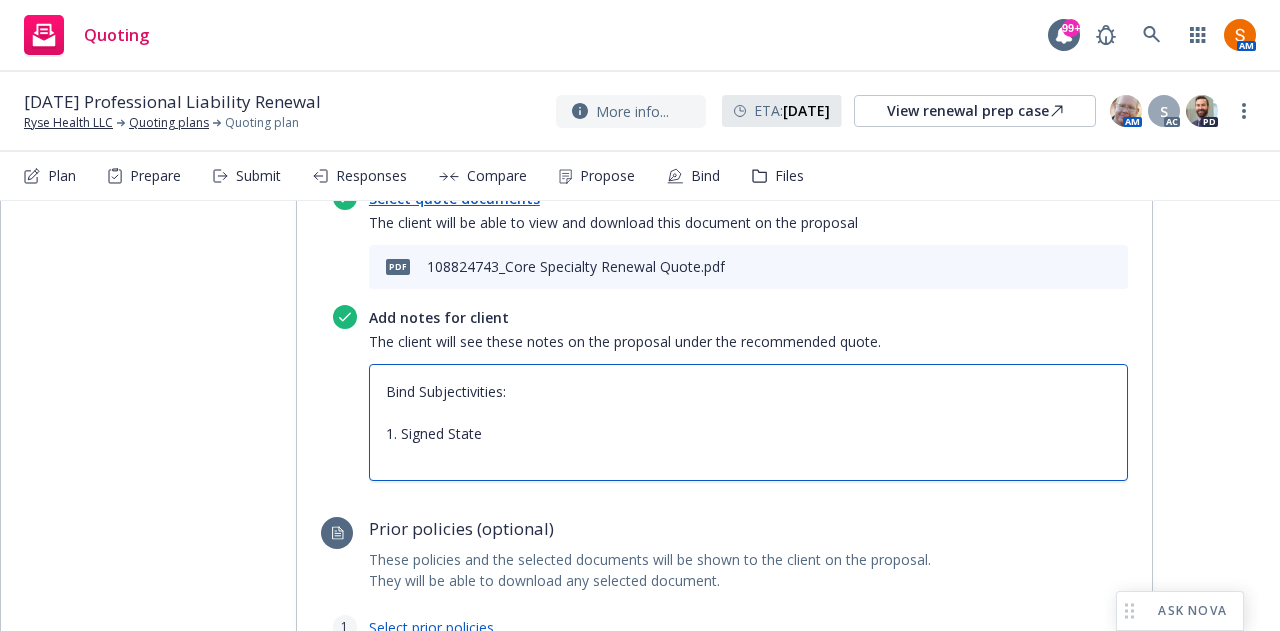 type on "Bind Subjectivities:
1. Signed State" 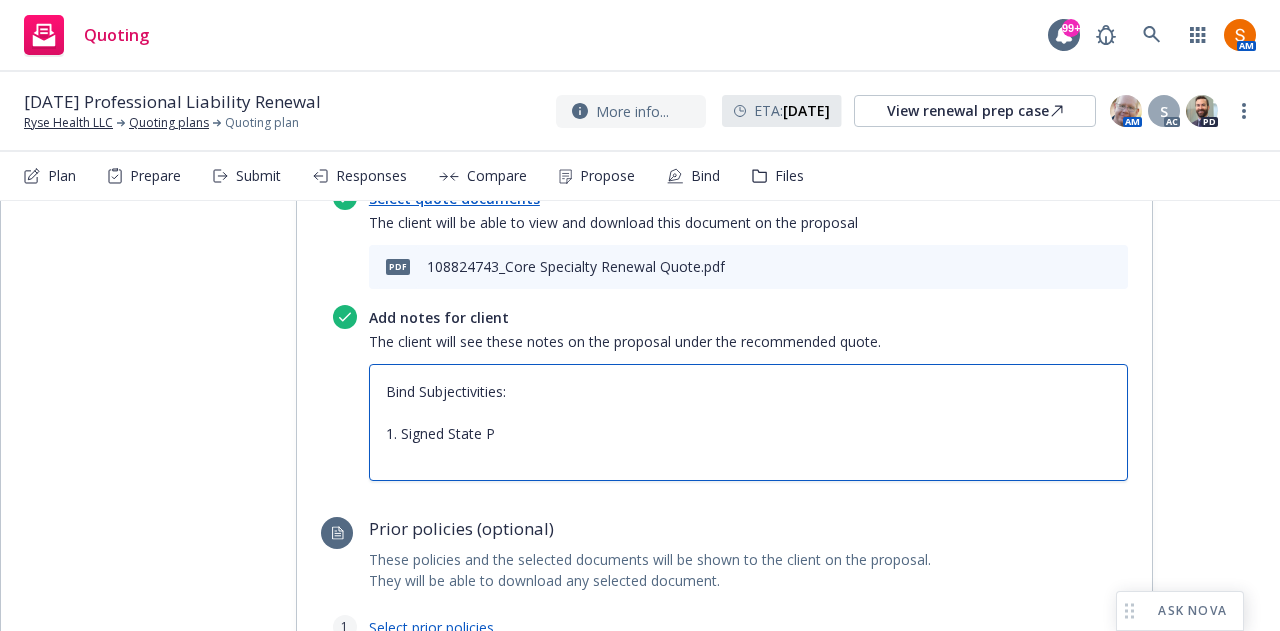type on "x" 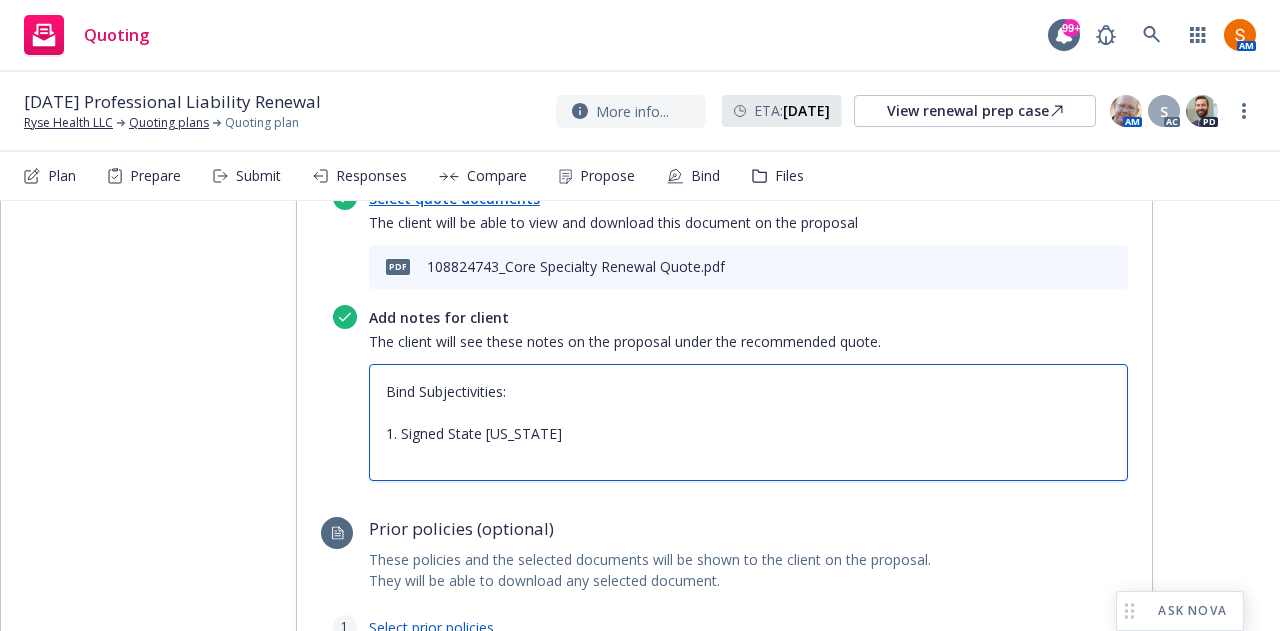 type on "Bind Subjectivities:
1. Signed State Pac" 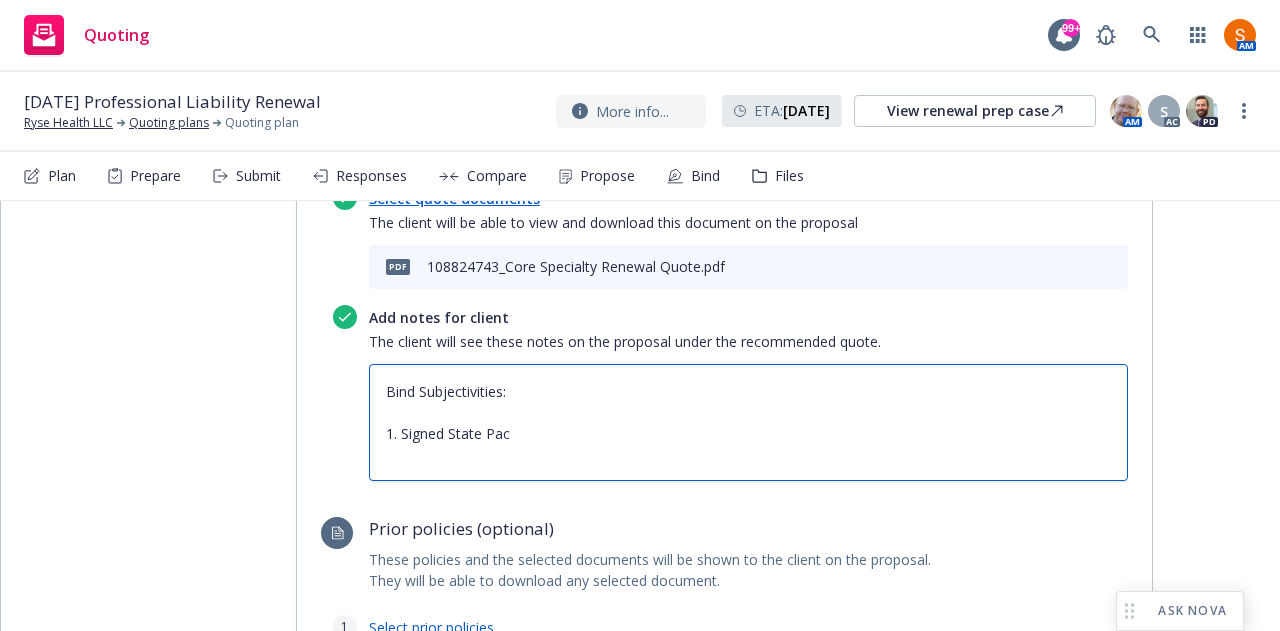 type on "x" 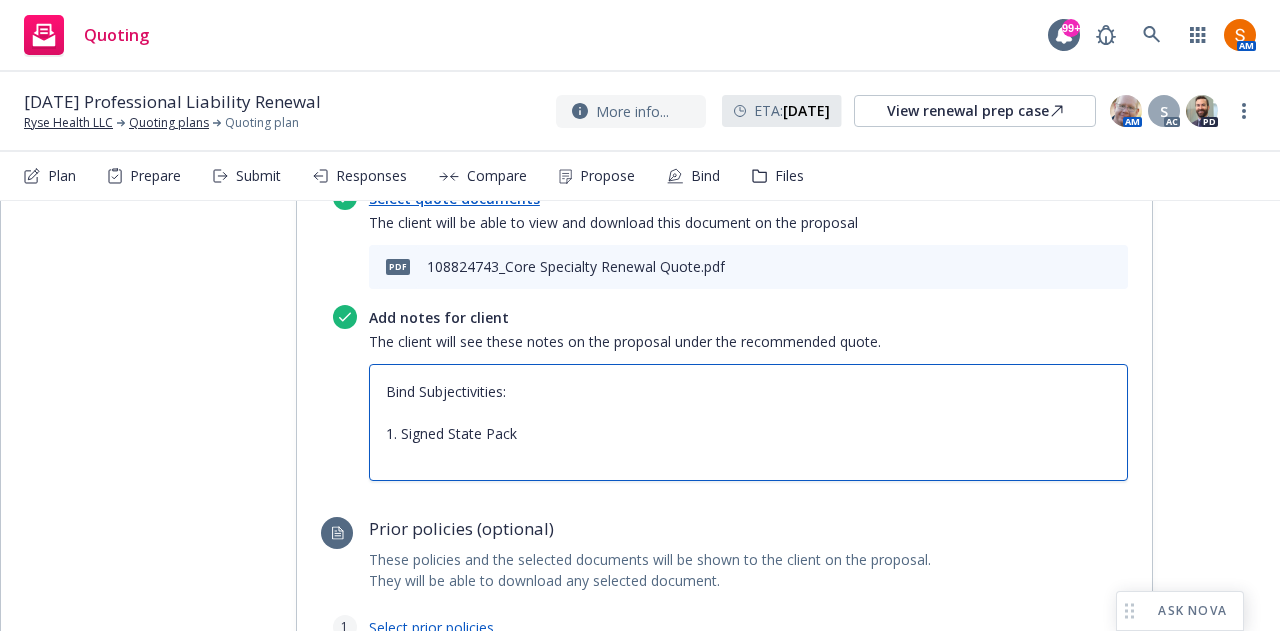 type on "x" 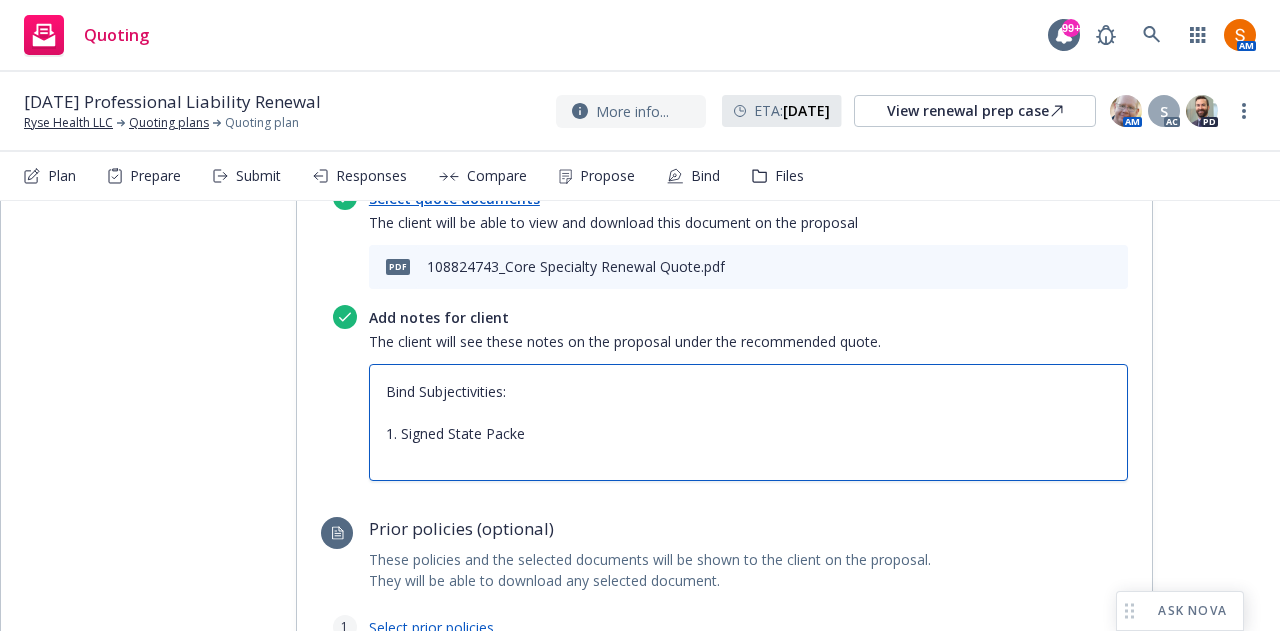 type on "Bind Subjectivities:
1. Signed State Packet" 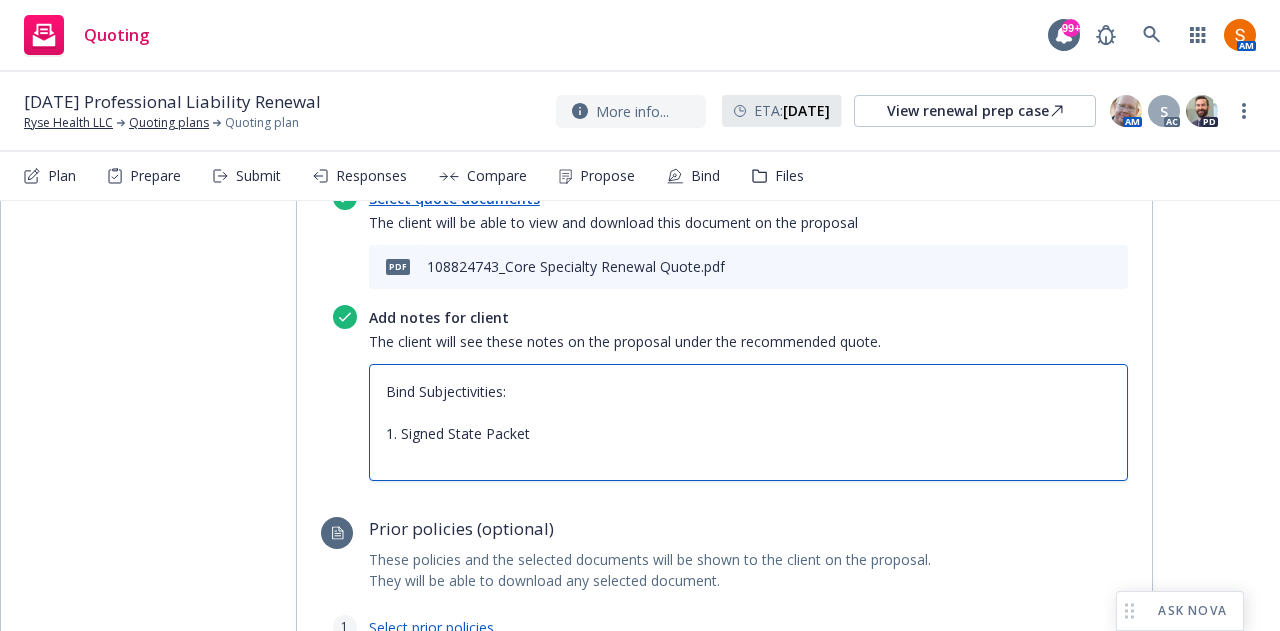 type on "x" 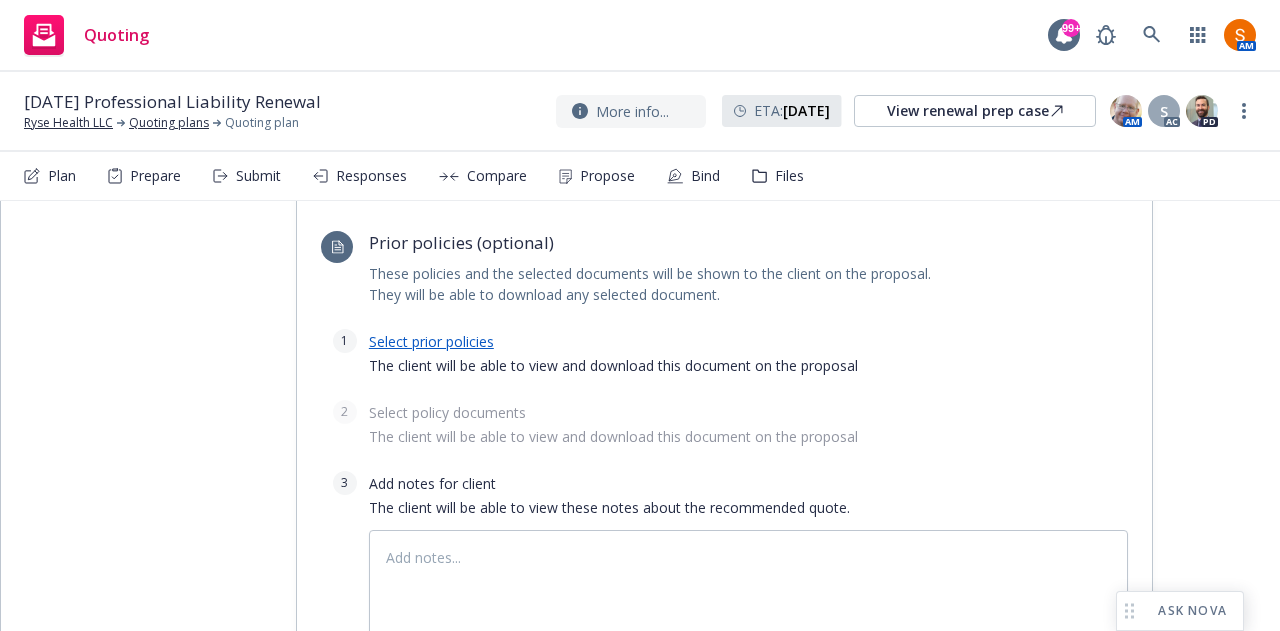 scroll, scrollTop: 1416, scrollLeft: 0, axis: vertical 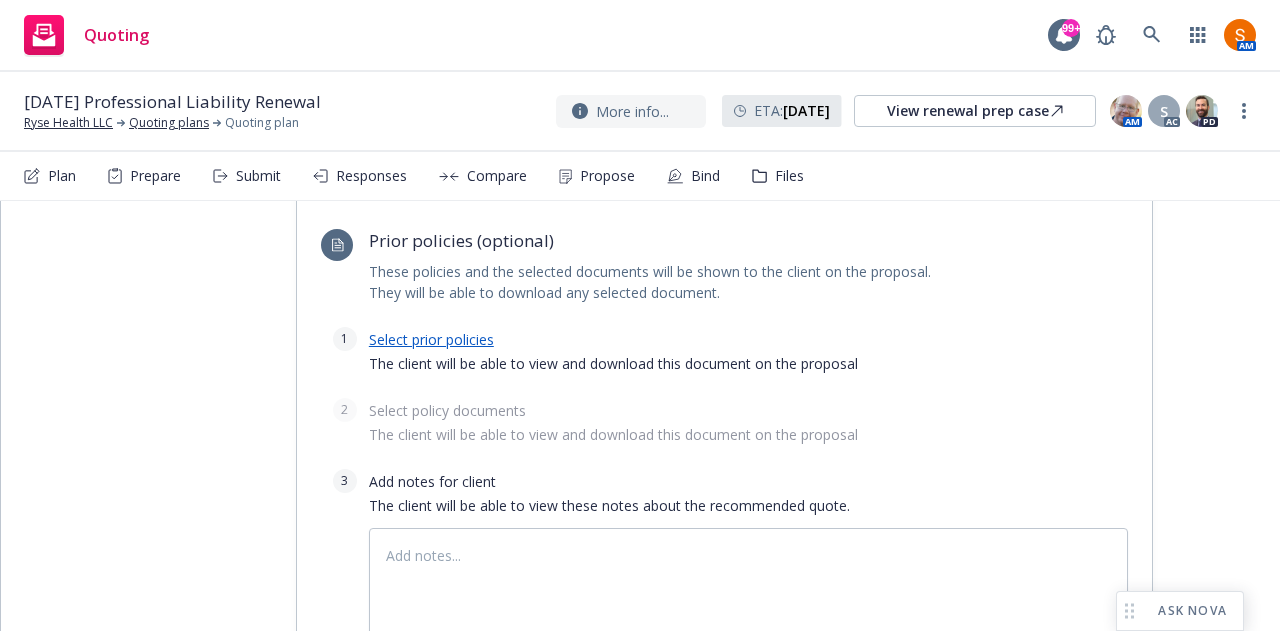 type on "Bind Subjectivities:
1. Signed State Packet" 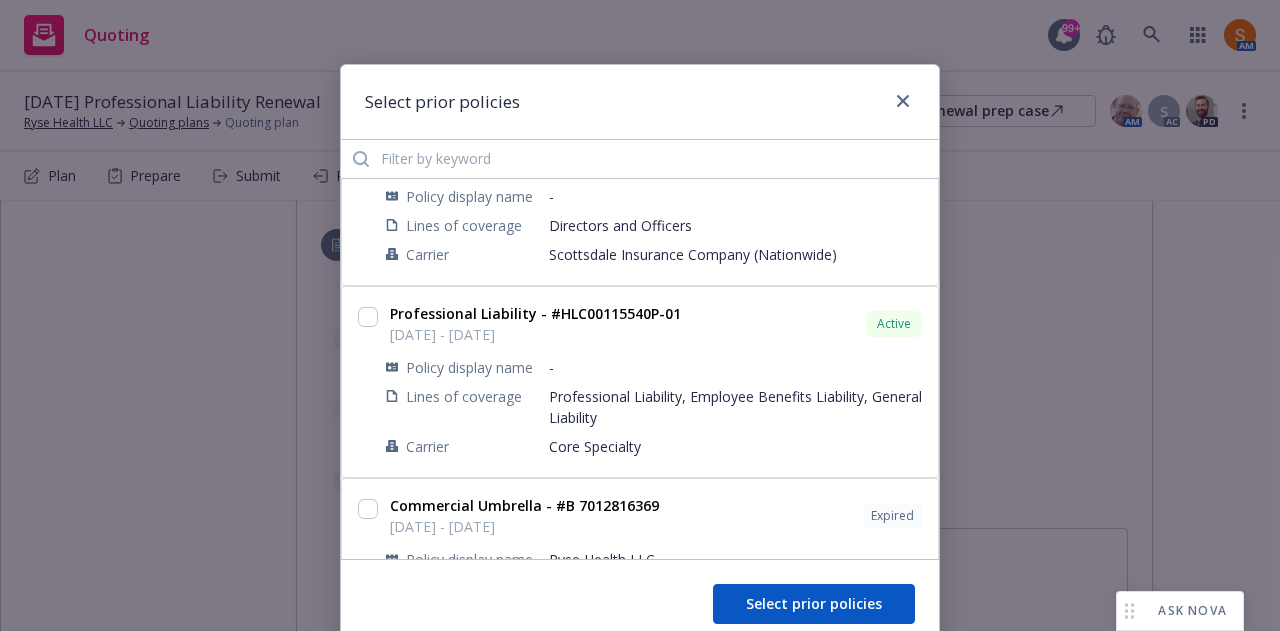 scroll, scrollTop: 428, scrollLeft: 0, axis: vertical 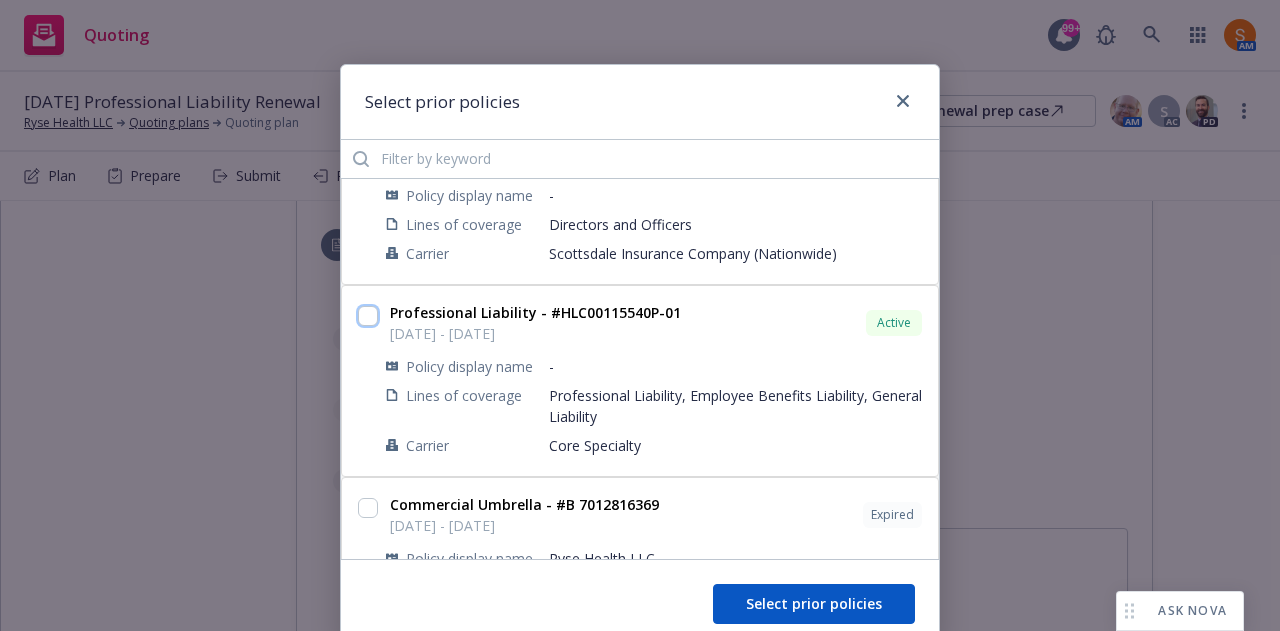 click at bounding box center (368, 316) 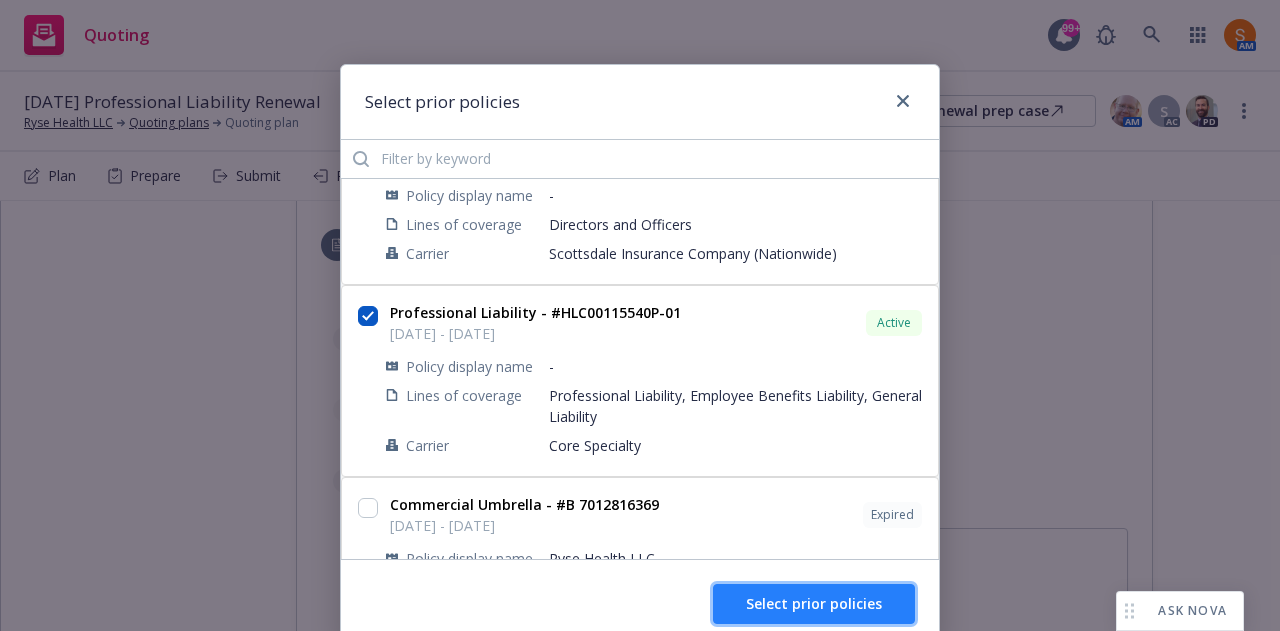 click on "Select prior policies" at bounding box center [814, 603] 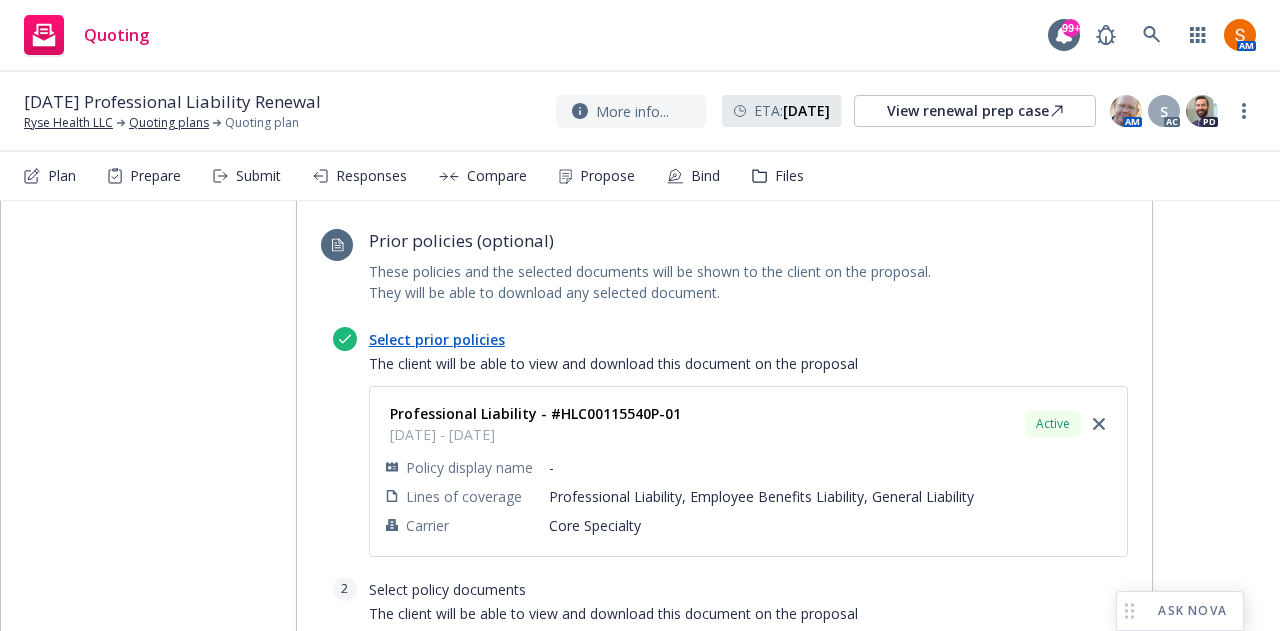 scroll, scrollTop: 1586, scrollLeft: 0, axis: vertical 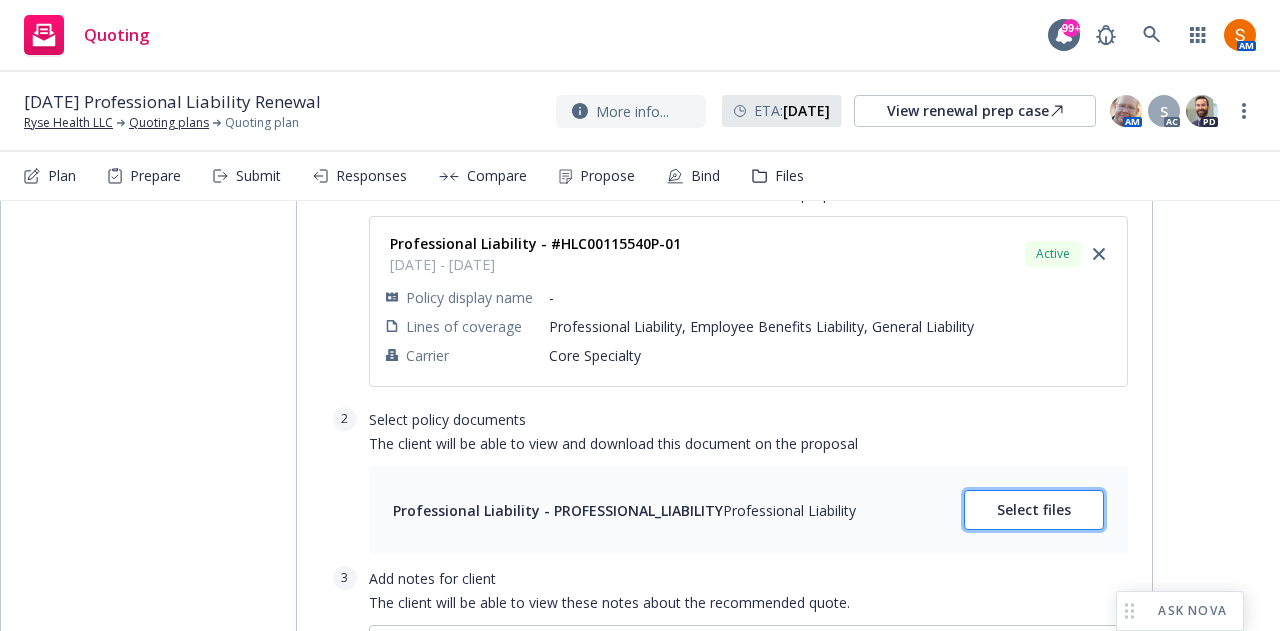 click on "Select files" at bounding box center (1034, 509) 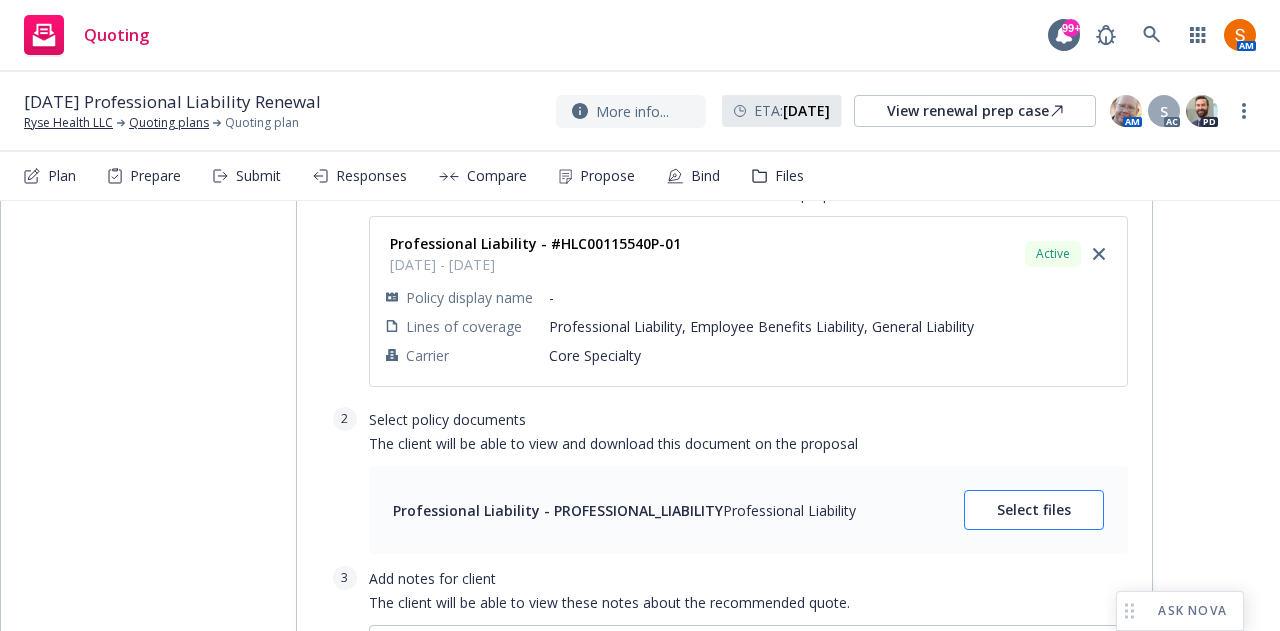 type on "x" 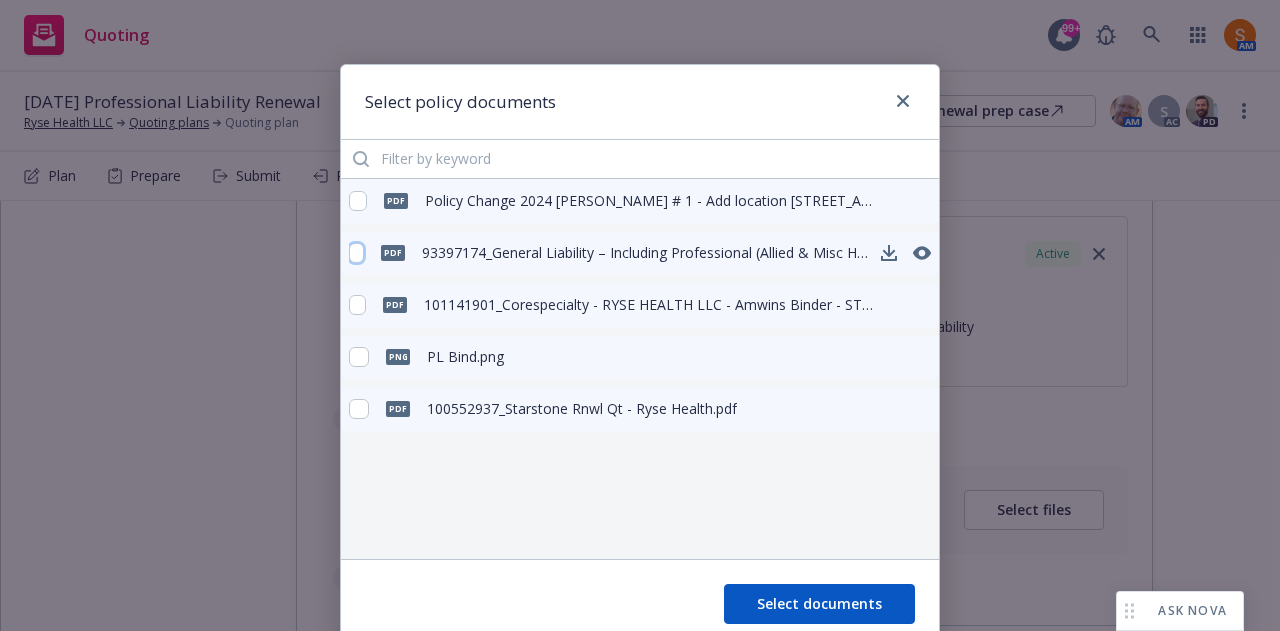 click at bounding box center [356, 253] 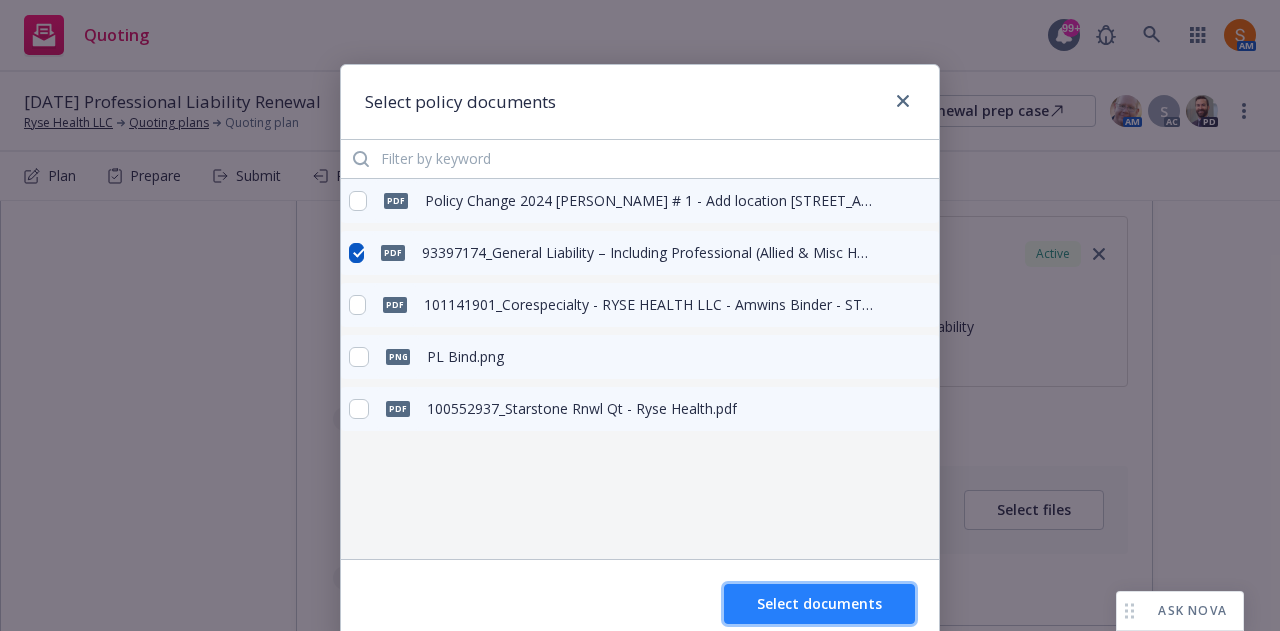 click on "Select documents" at bounding box center (819, 603) 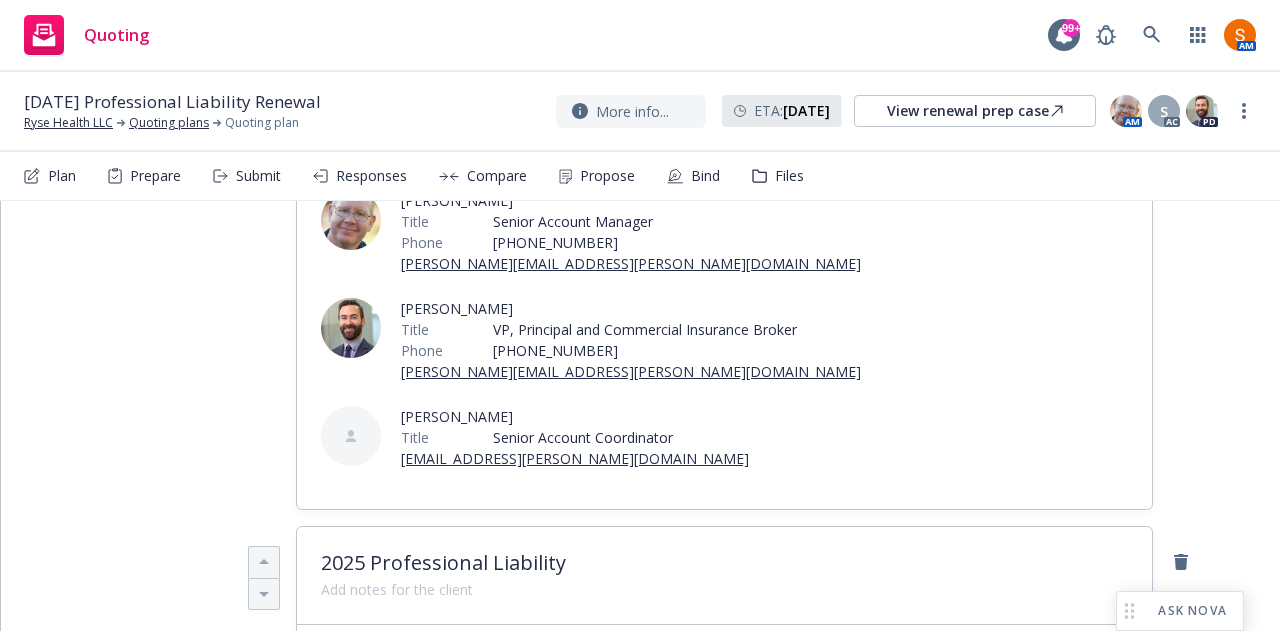 scroll, scrollTop: 0, scrollLeft: 0, axis: both 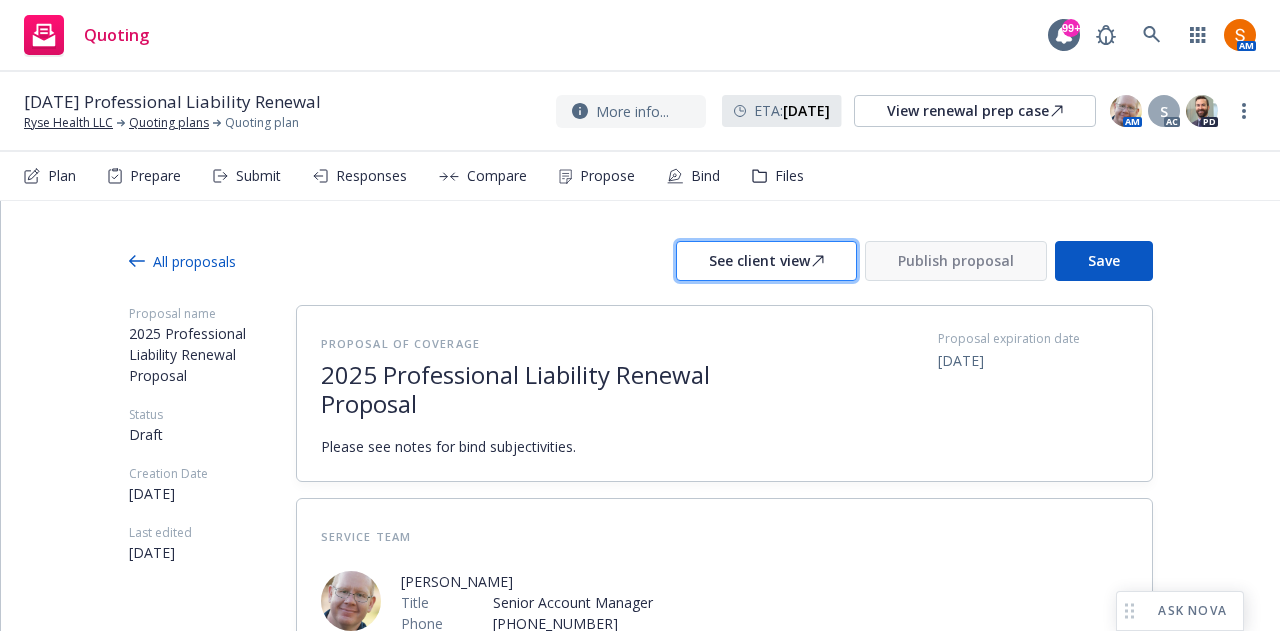 click on "See client view" at bounding box center (766, 261) 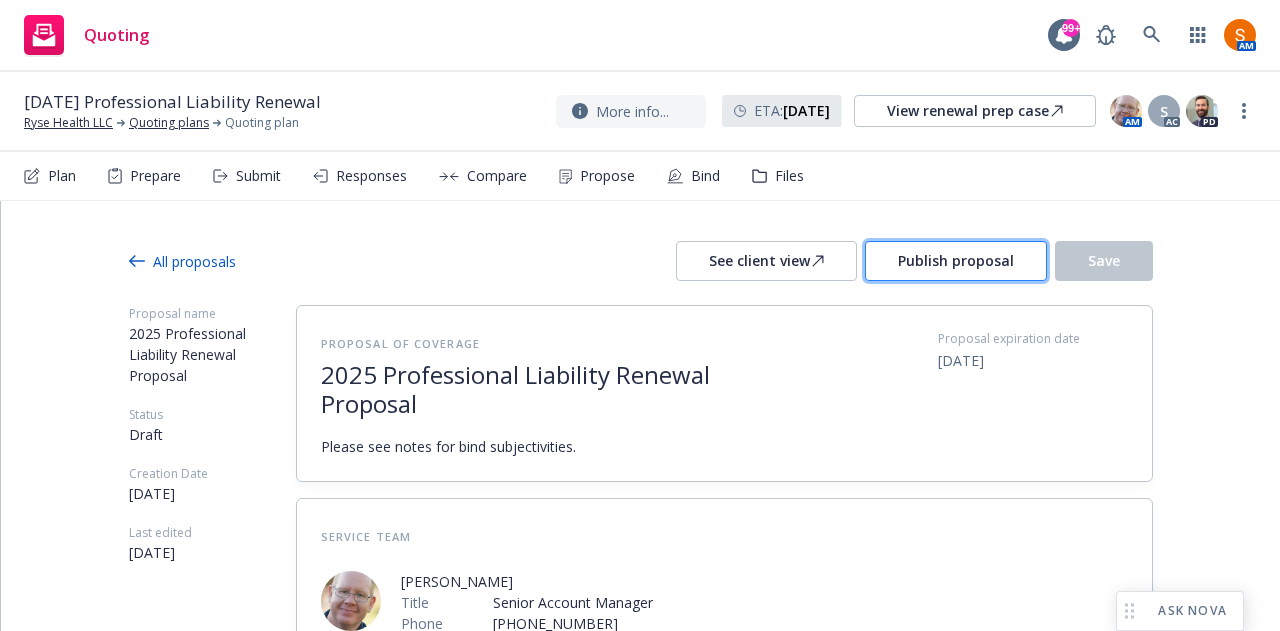 click on "Publish proposal" at bounding box center (956, 261) 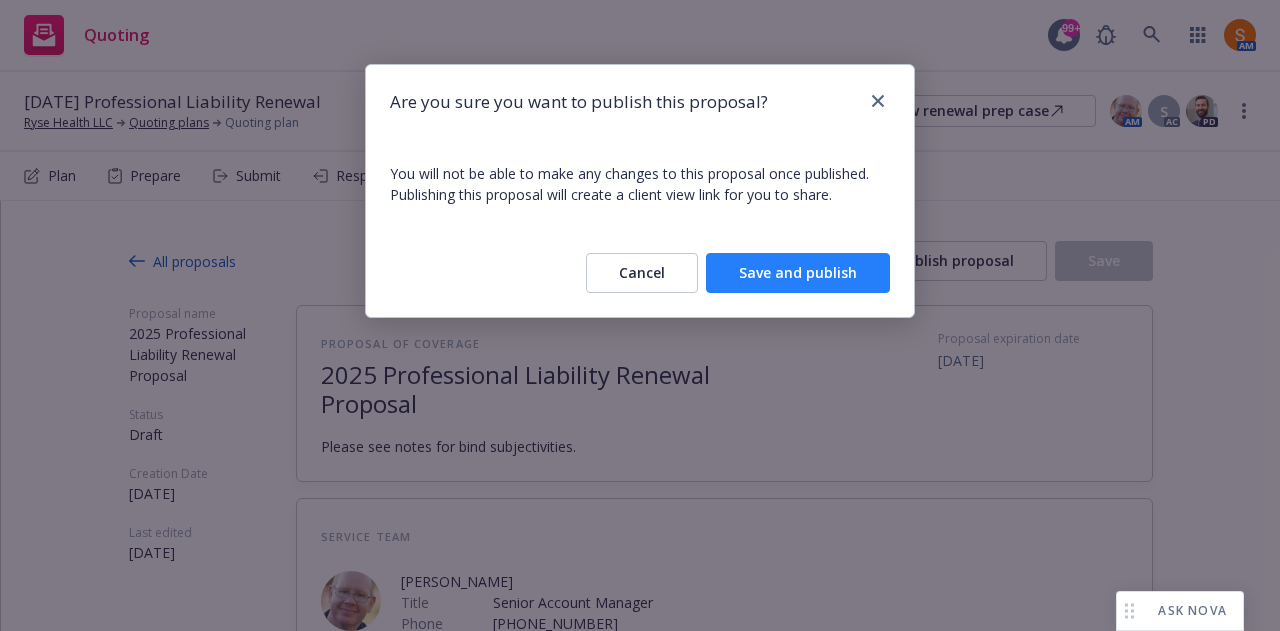 click on "Save and publish" at bounding box center (798, 273) 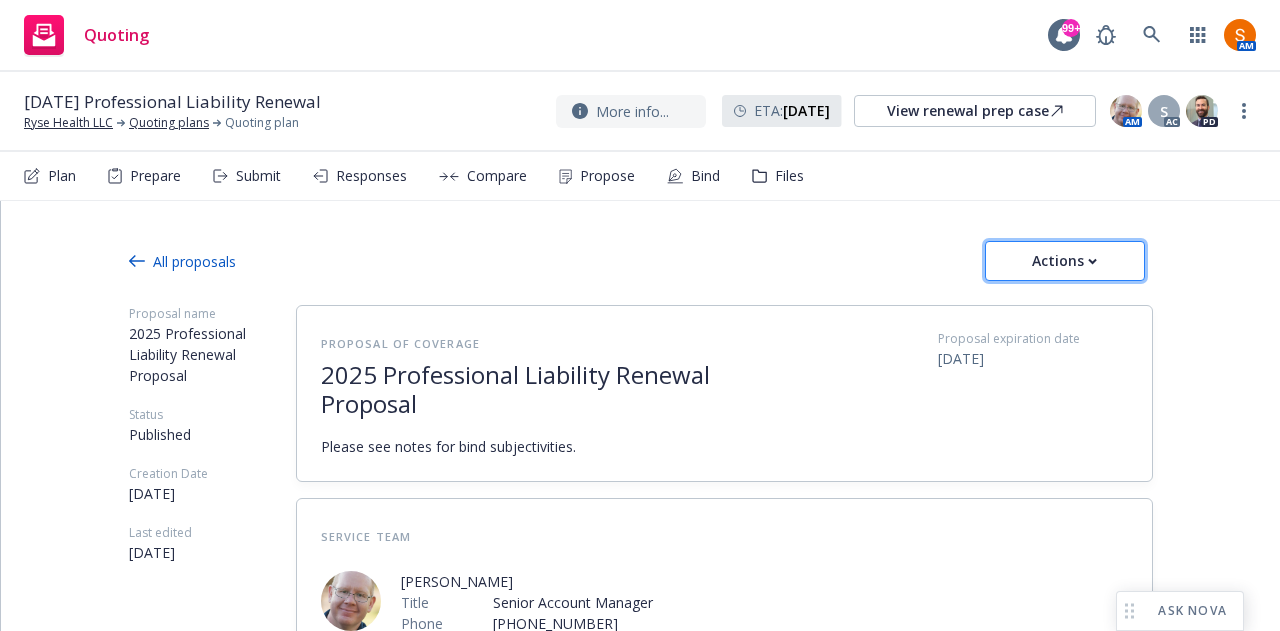 click 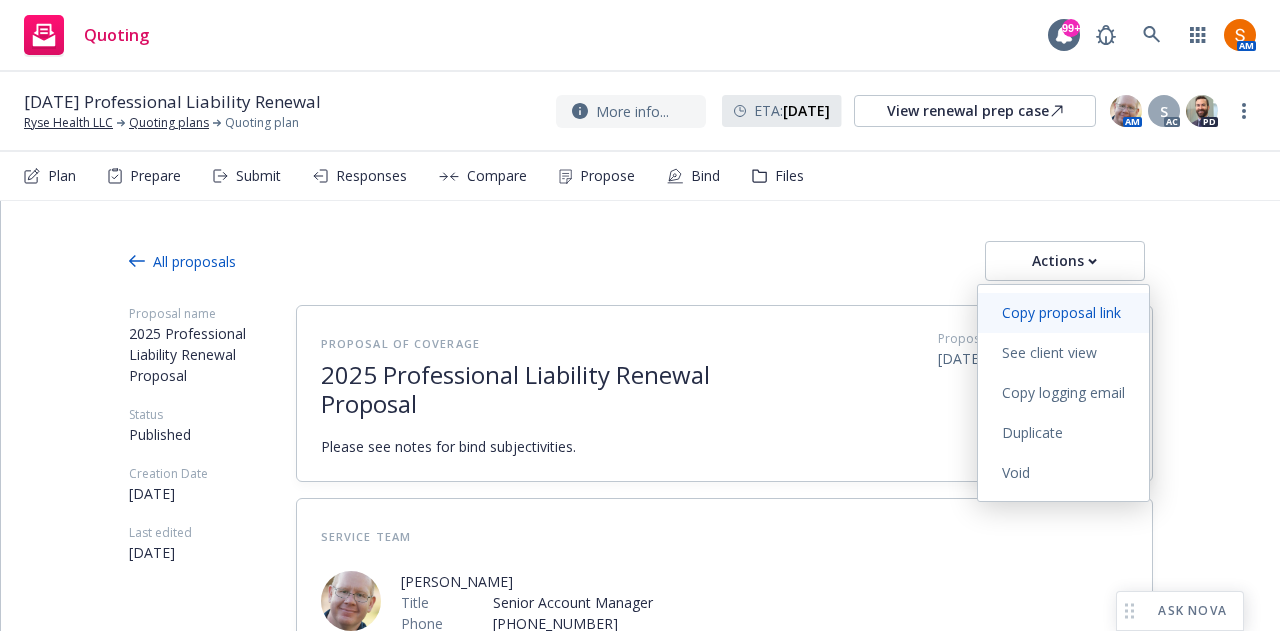 click on "Copy proposal link" at bounding box center [1061, 312] 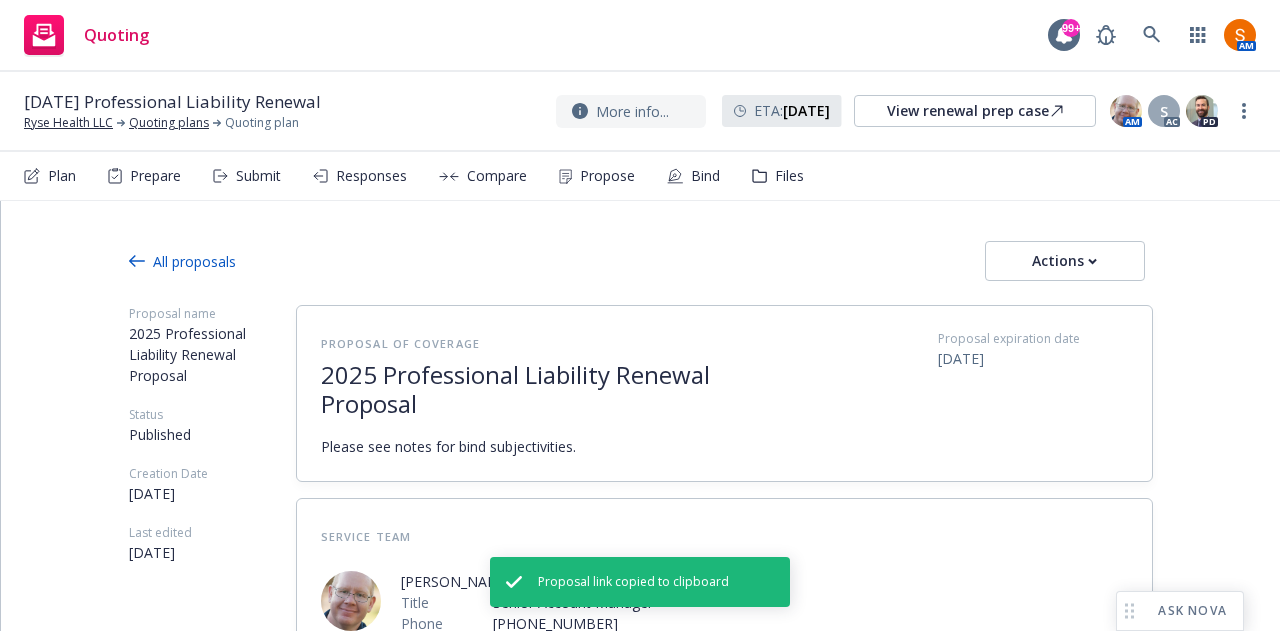 type on "x" 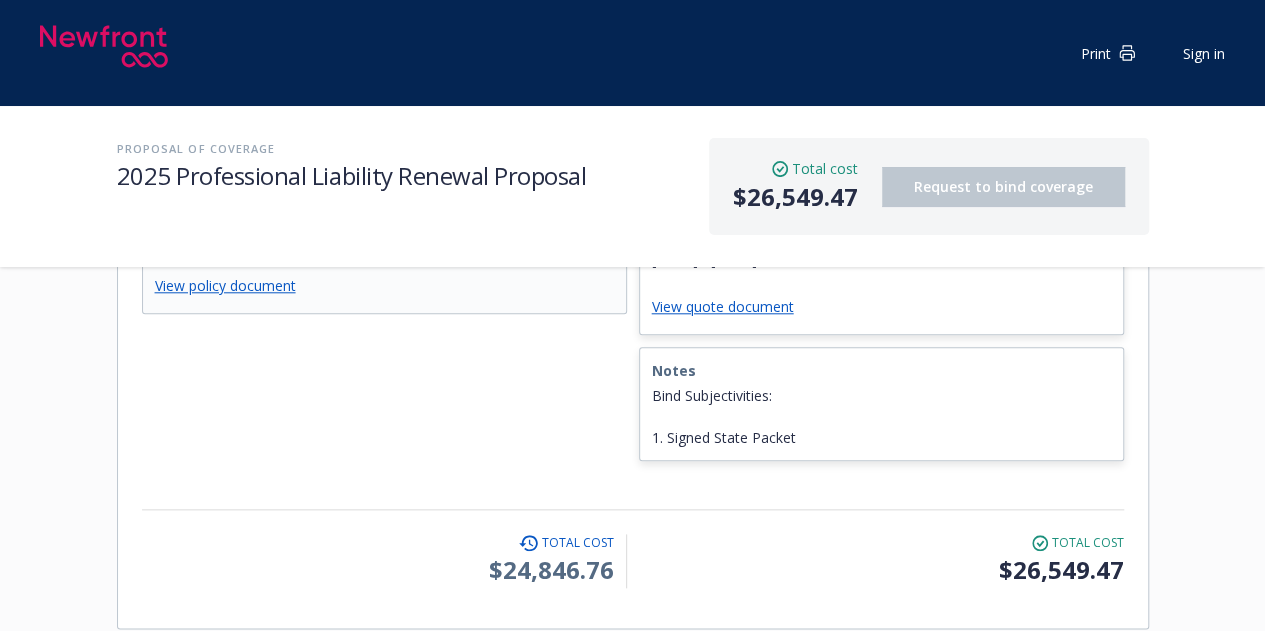 scroll, scrollTop: 840, scrollLeft: 0, axis: vertical 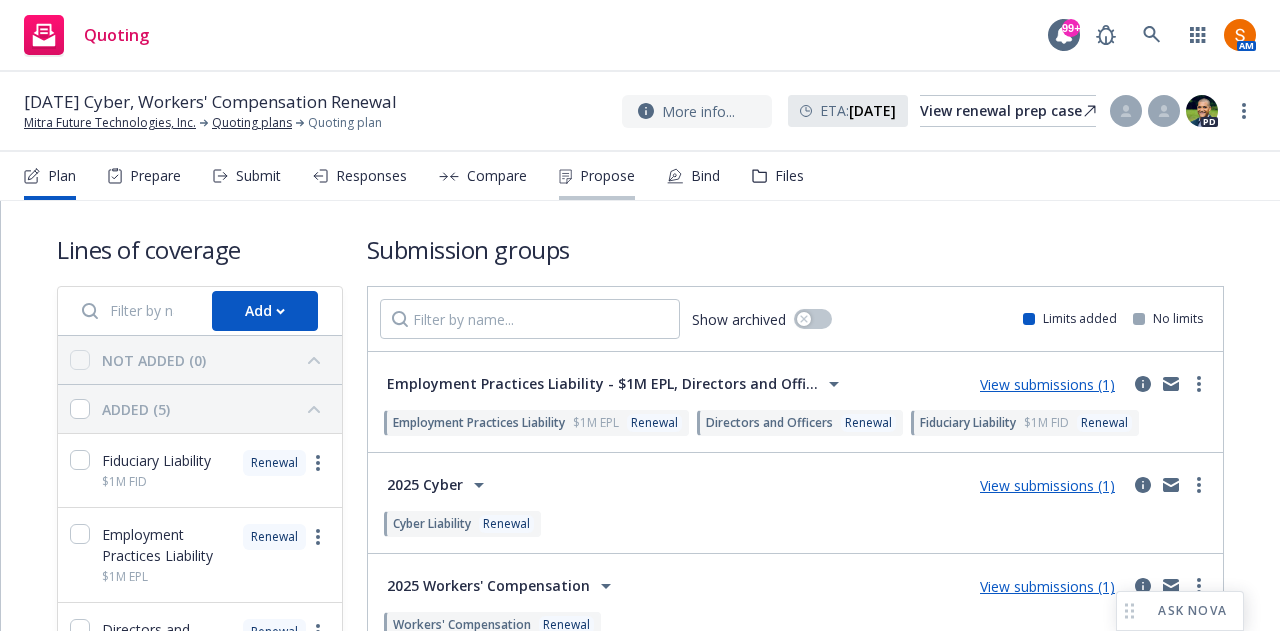 click on "Propose" at bounding box center [597, 176] 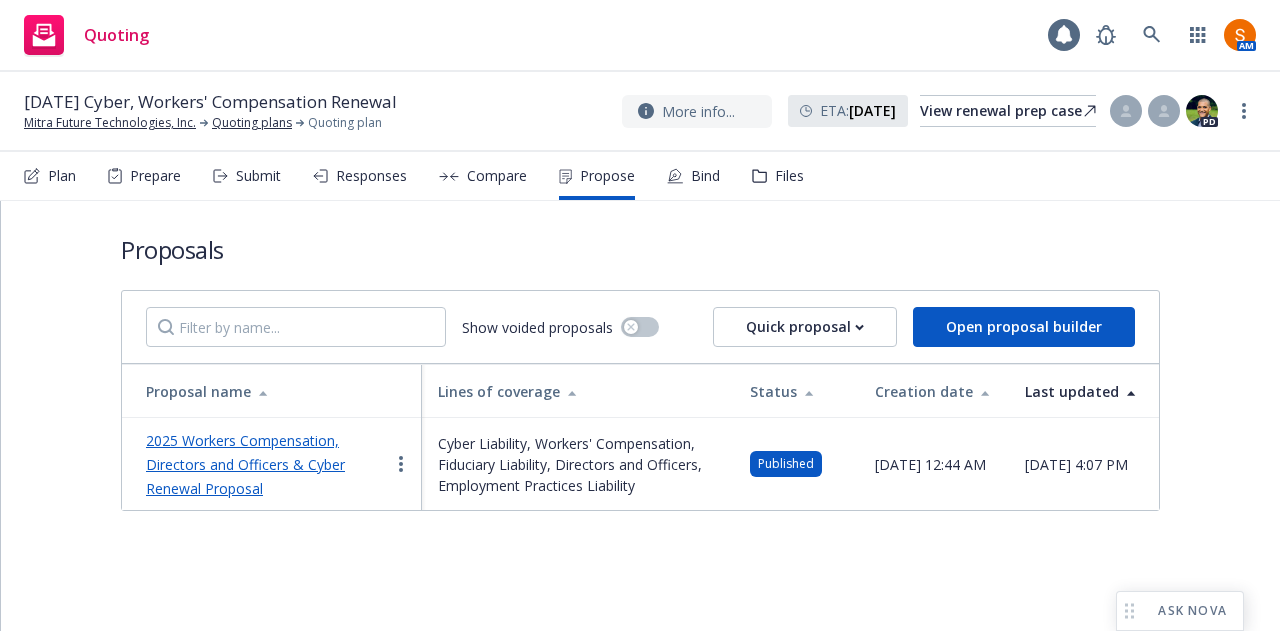 click on "Quoting AM 07/15/25 Cyber, Workers' Compensation Renewal Mitra Future Technologies, Inc. Quoting plans Quoting plan More info... ETA :  July 15, 2025 View renewal prep case PD Plan Prepare Submit Responses Compare Propose Bind Files Proposals Show voided proposals Quick proposal Open proposal builder Proposal name Lines of coverage Status Creation date Last updated 2025 Workers Compensation, Directors and Officers & Cyber Renewal Proposal Cyber Liability, Workers' Compensation, Fiduciary Liability, Directors and Officers, Employment Practices Liability Published Tuesday, June 17, 2025 at 12:44 AM Monday, July 7, 2025 at 4:07 PM   Mitra Future Technologies, Inc. | 07/15/25 Cyber, Workers' Compensation Renewal | Propose ASK NOVA" at bounding box center [640, 315] 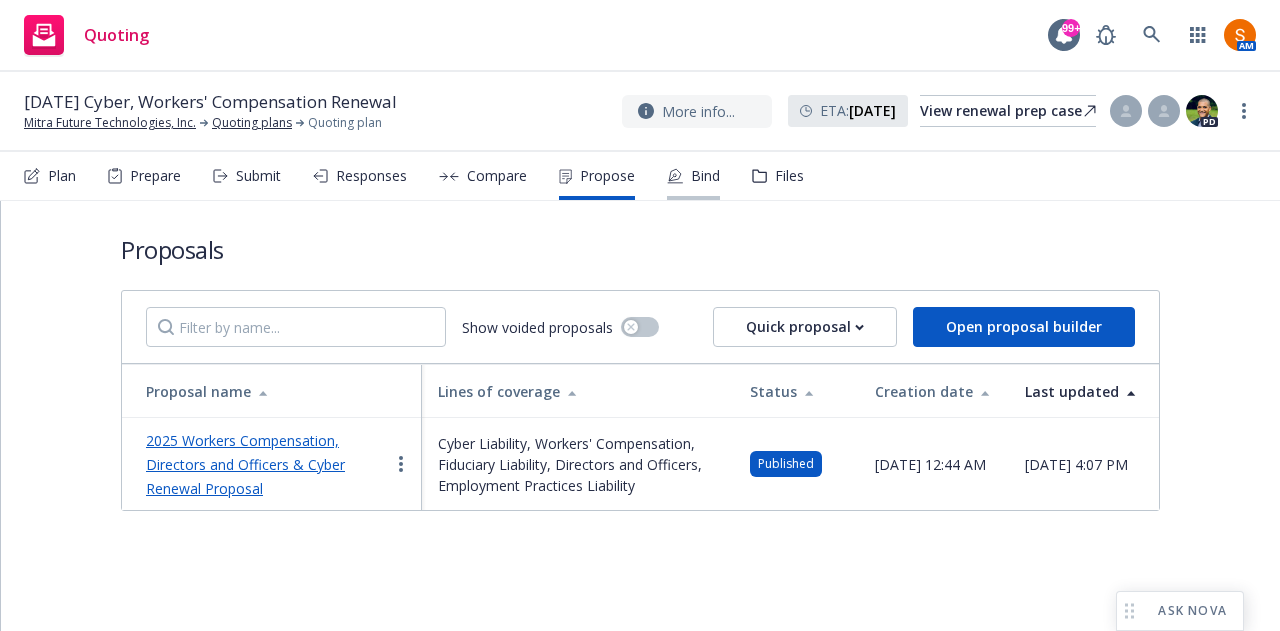 click 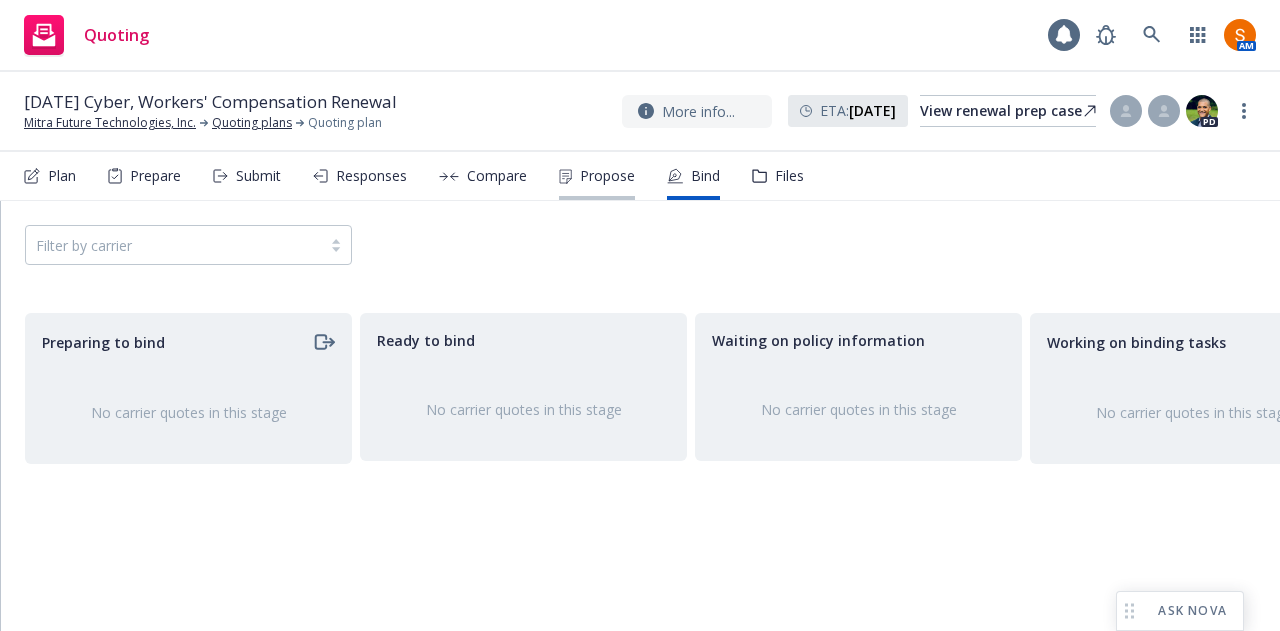 click on "Propose" at bounding box center [607, 176] 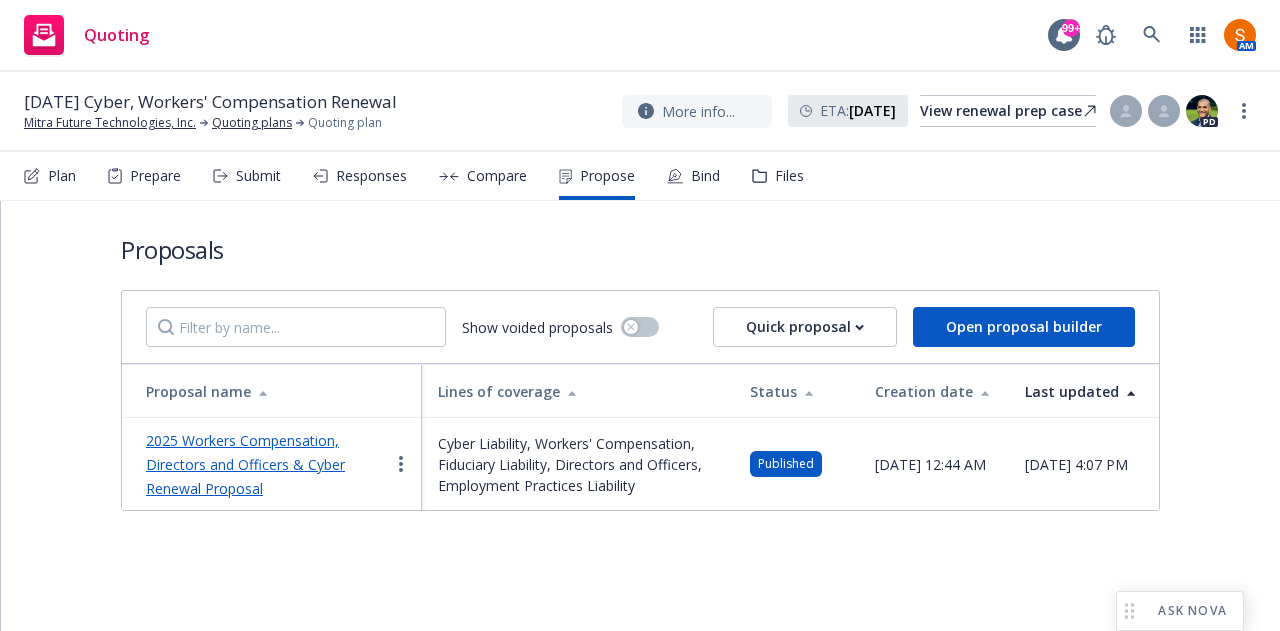 click on "2025 Workers Compensation, Directors and Officers & Cyber Renewal Proposal" at bounding box center (267, 464) 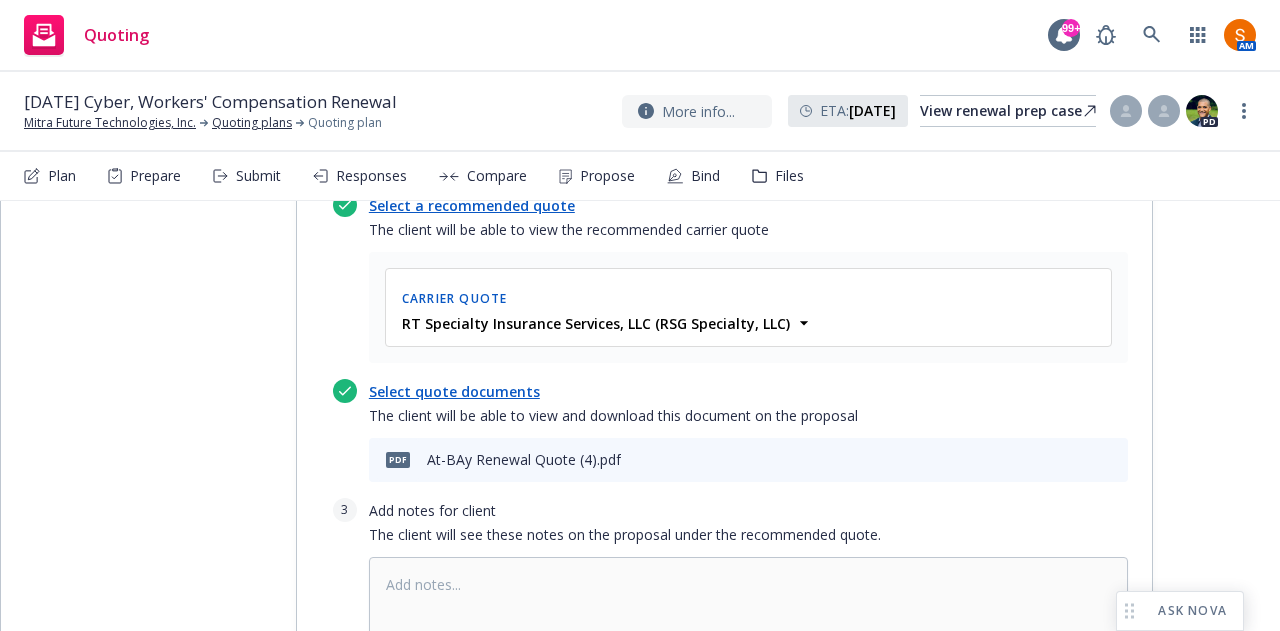 scroll, scrollTop: 3806, scrollLeft: 0, axis: vertical 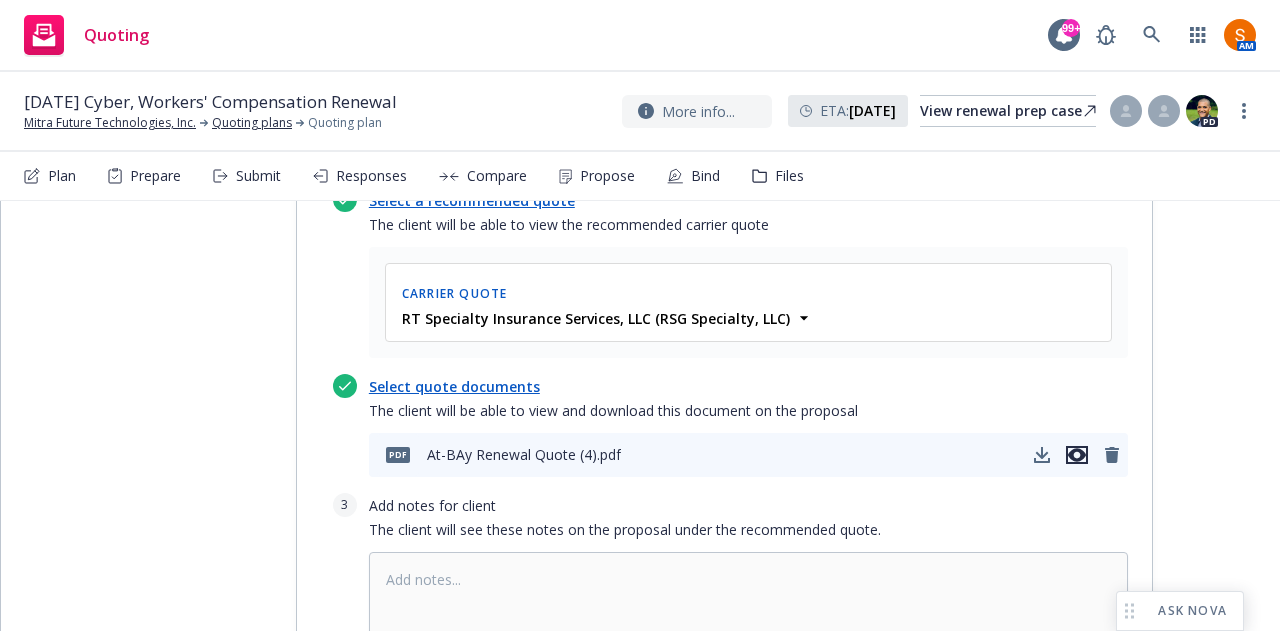 click 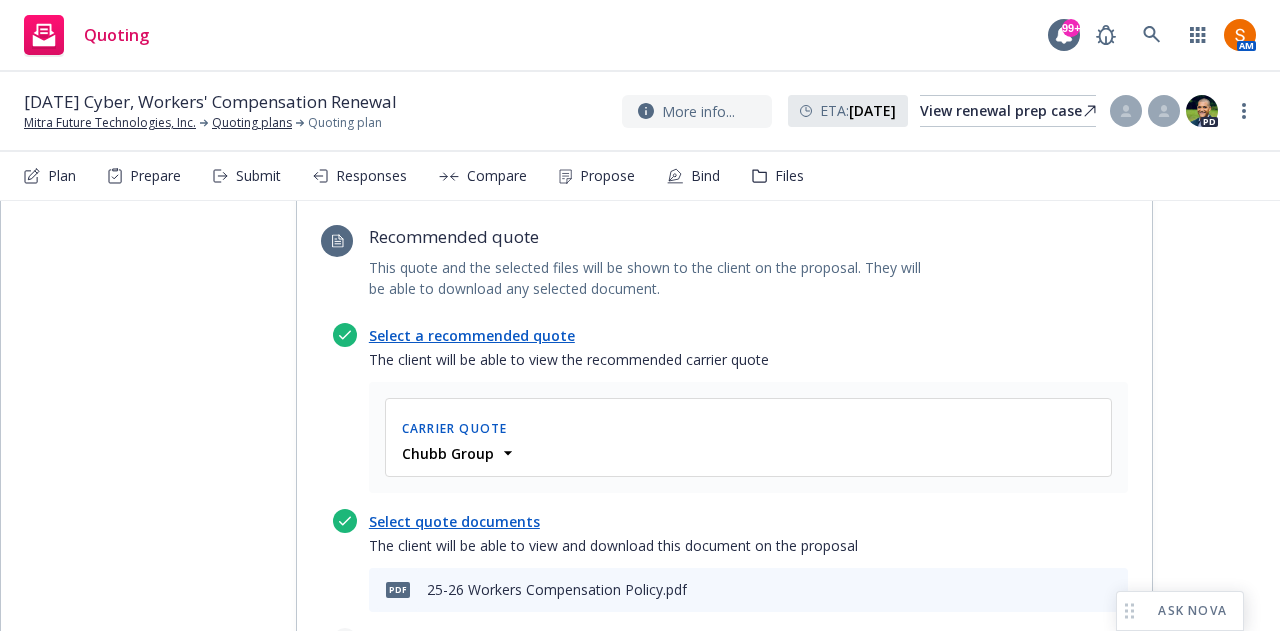 scroll, scrollTop: 668, scrollLeft: 0, axis: vertical 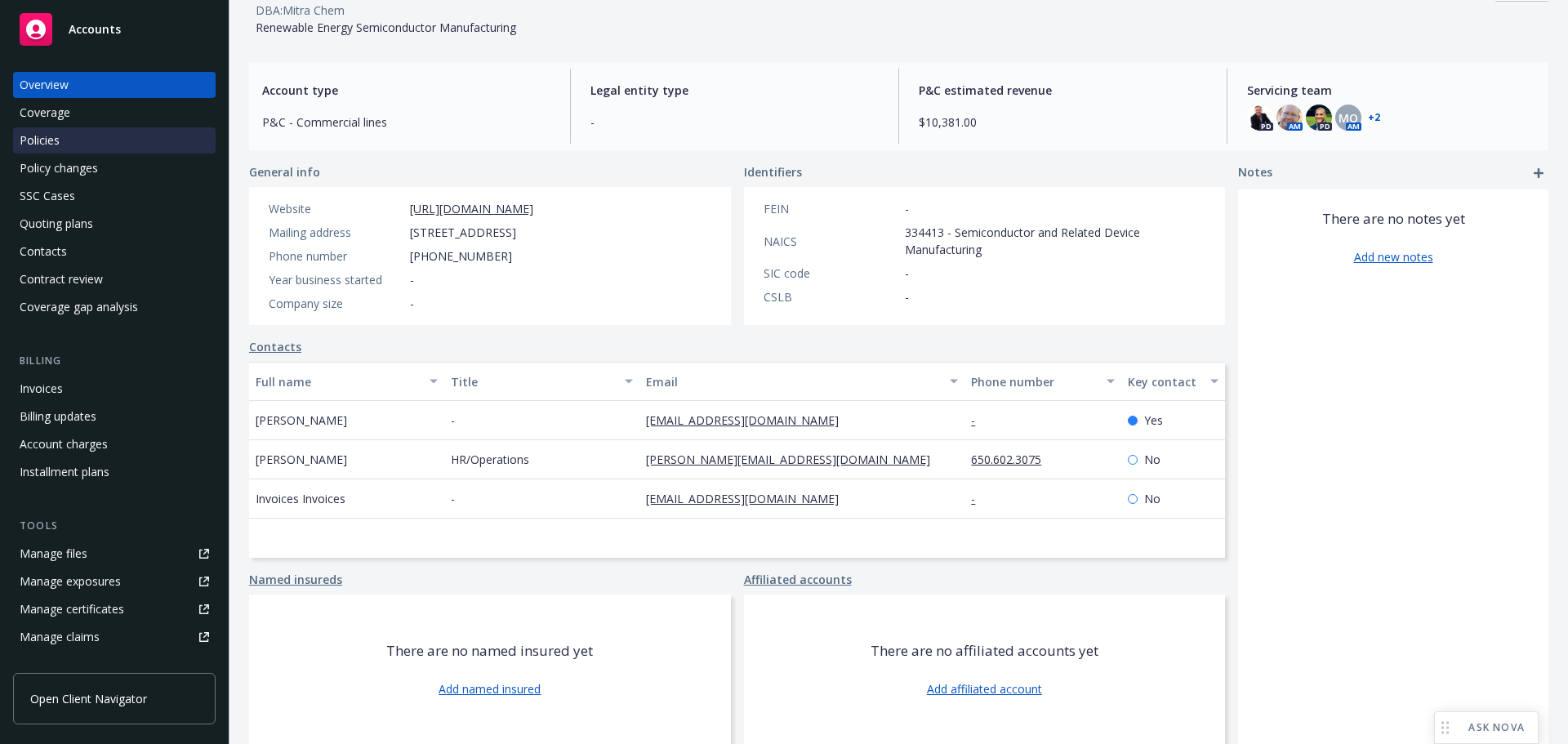 click on "Policies" at bounding box center (114, 140) 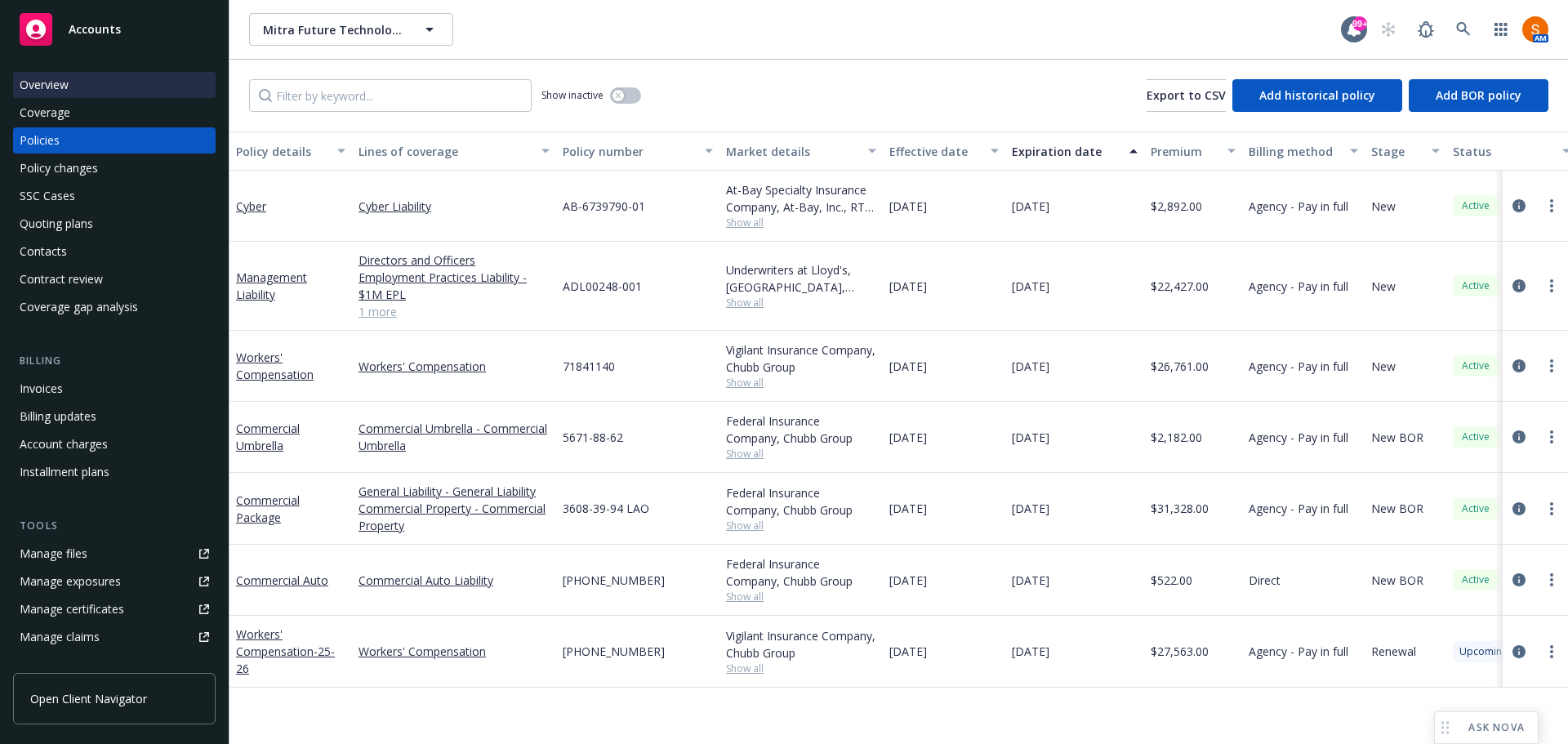 click on "Overview" at bounding box center [44, 85] 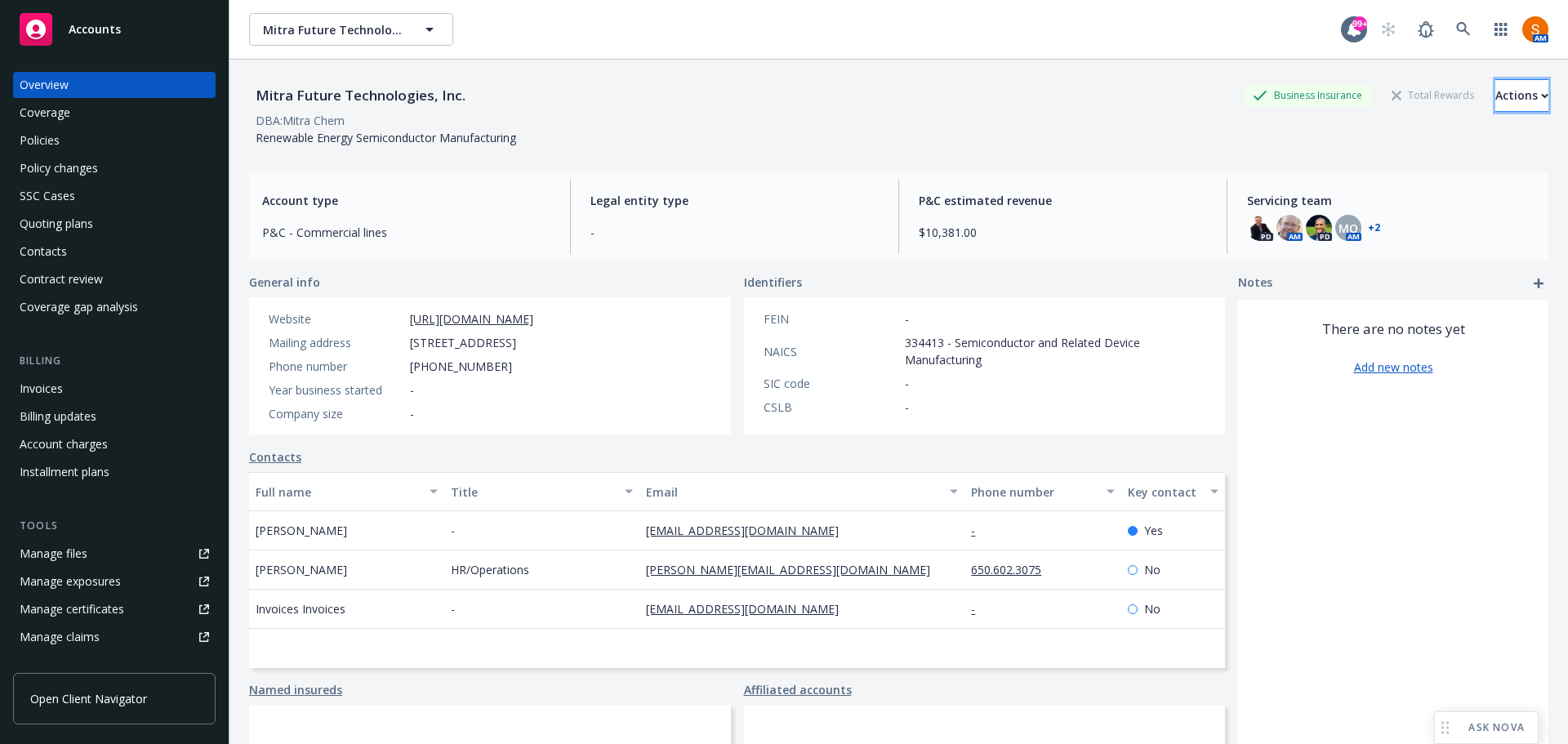 click on "Actions" at bounding box center (1521, 96) 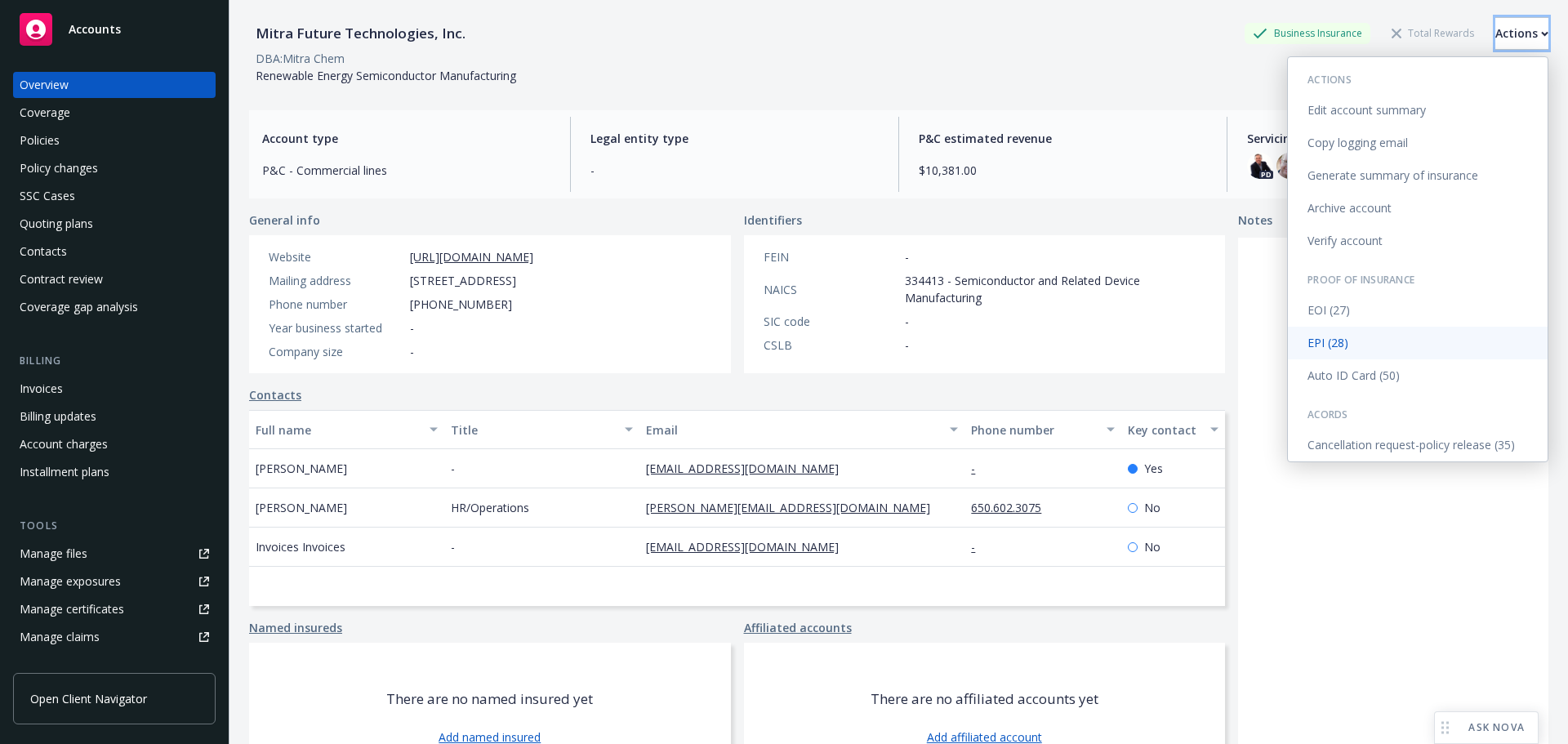 scroll, scrollTop: 63, scrollLeft: 0, axis: vertical 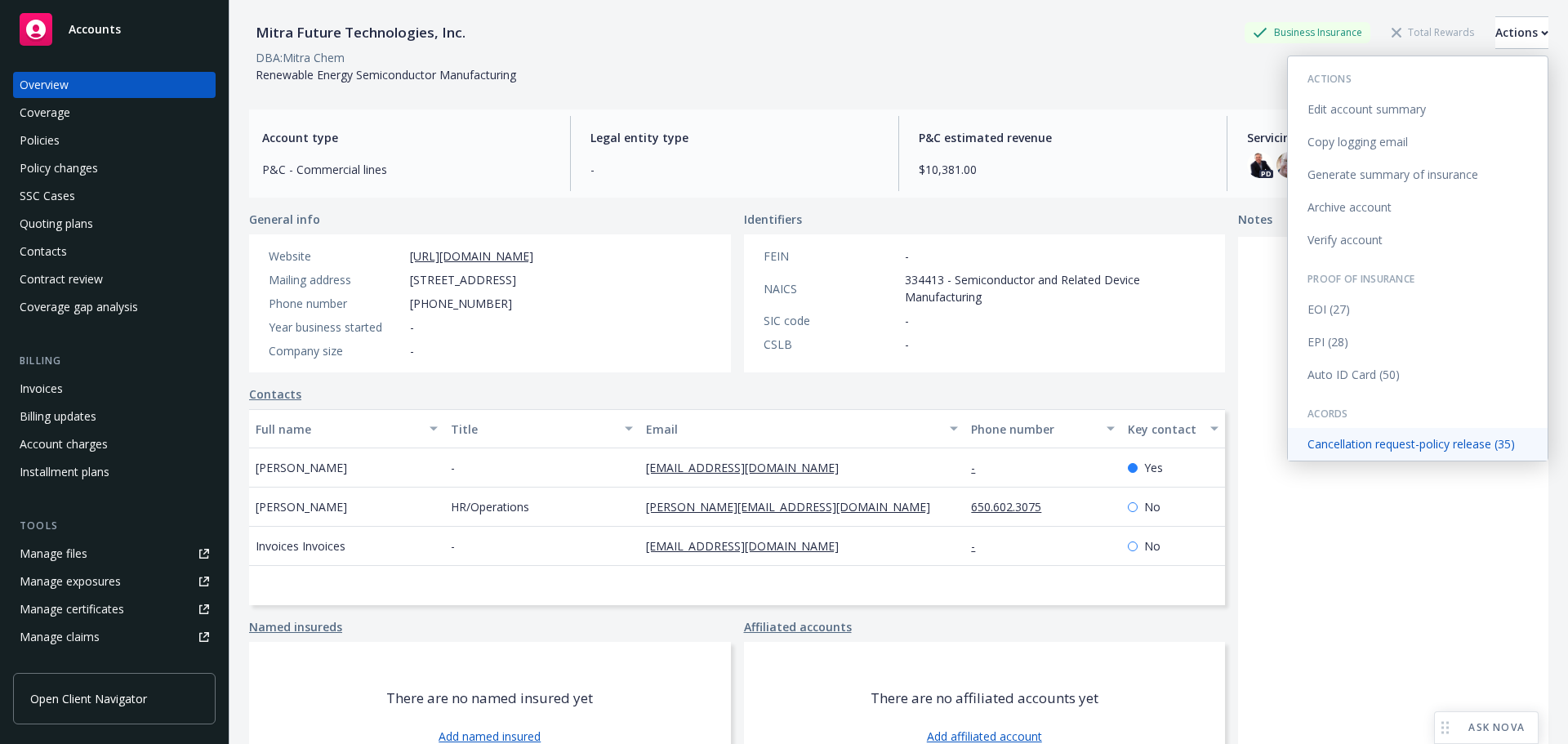 click on "Cancellation request-policy release (35)" at bounding box center (1418, 444) 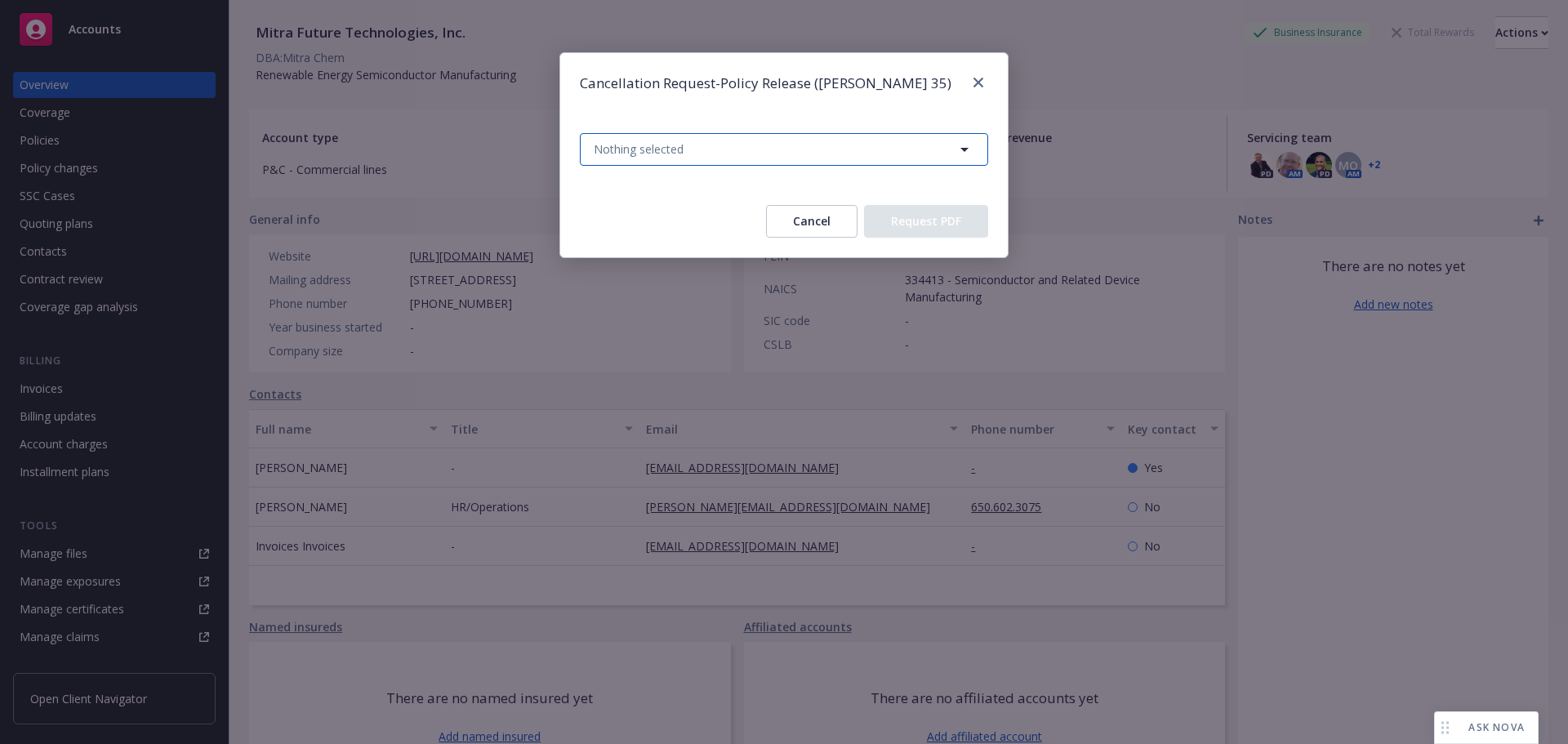 click on "Nothing selected" at bounding box center [784, 149] 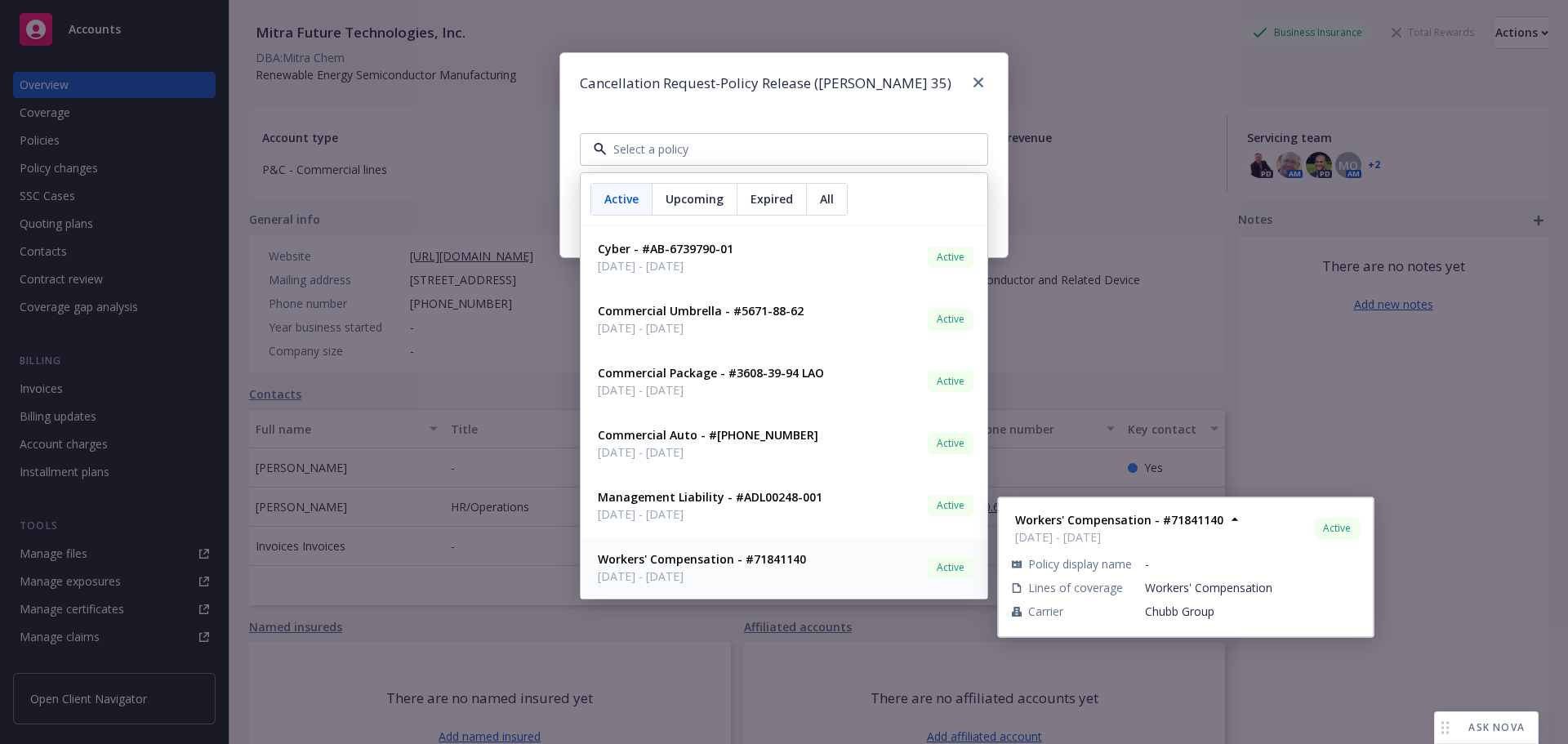 click on "07/15/2024 - 07/15/2025" at bounding box center [702, 576] 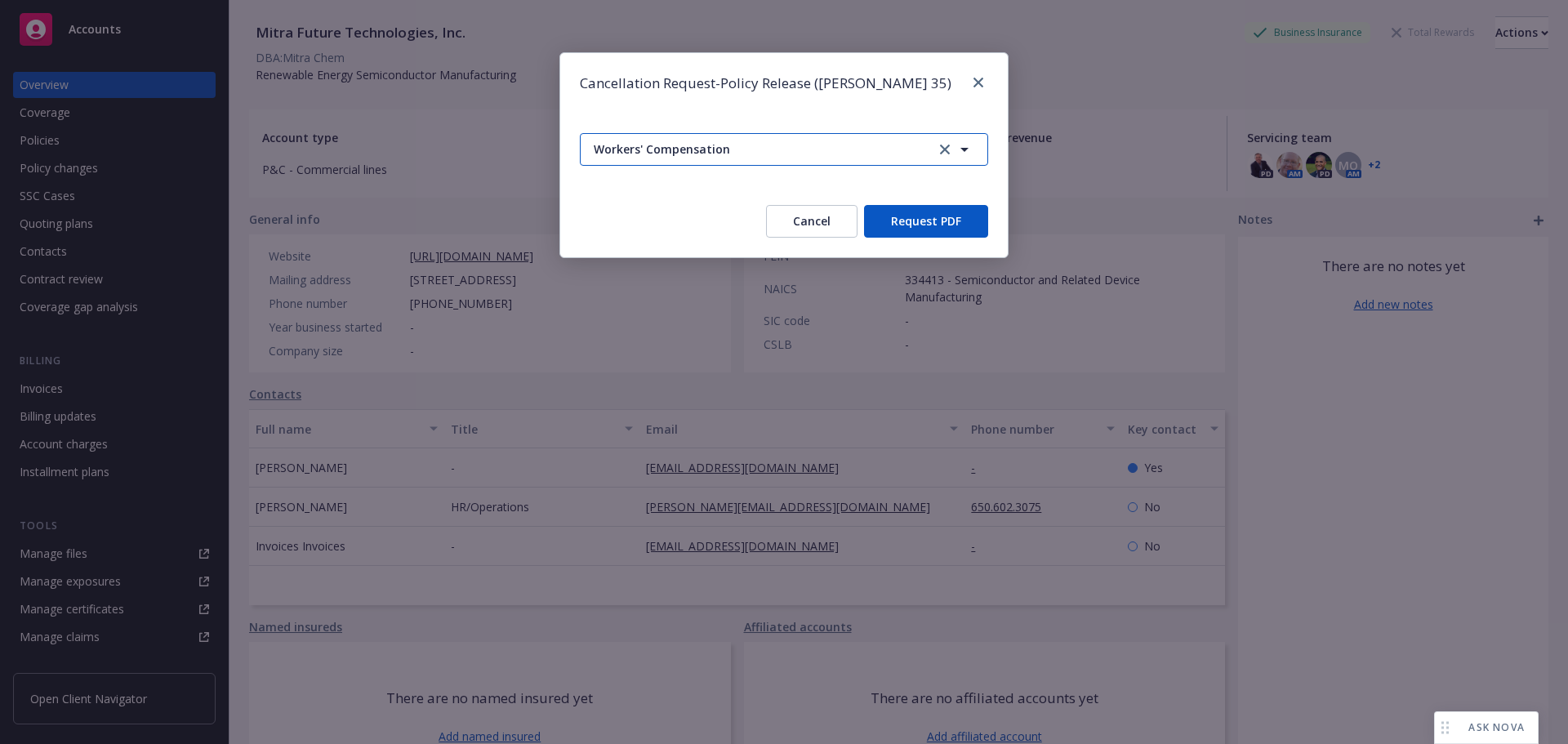 click on "Workers' Compensation" at bounding box center (784, 149) 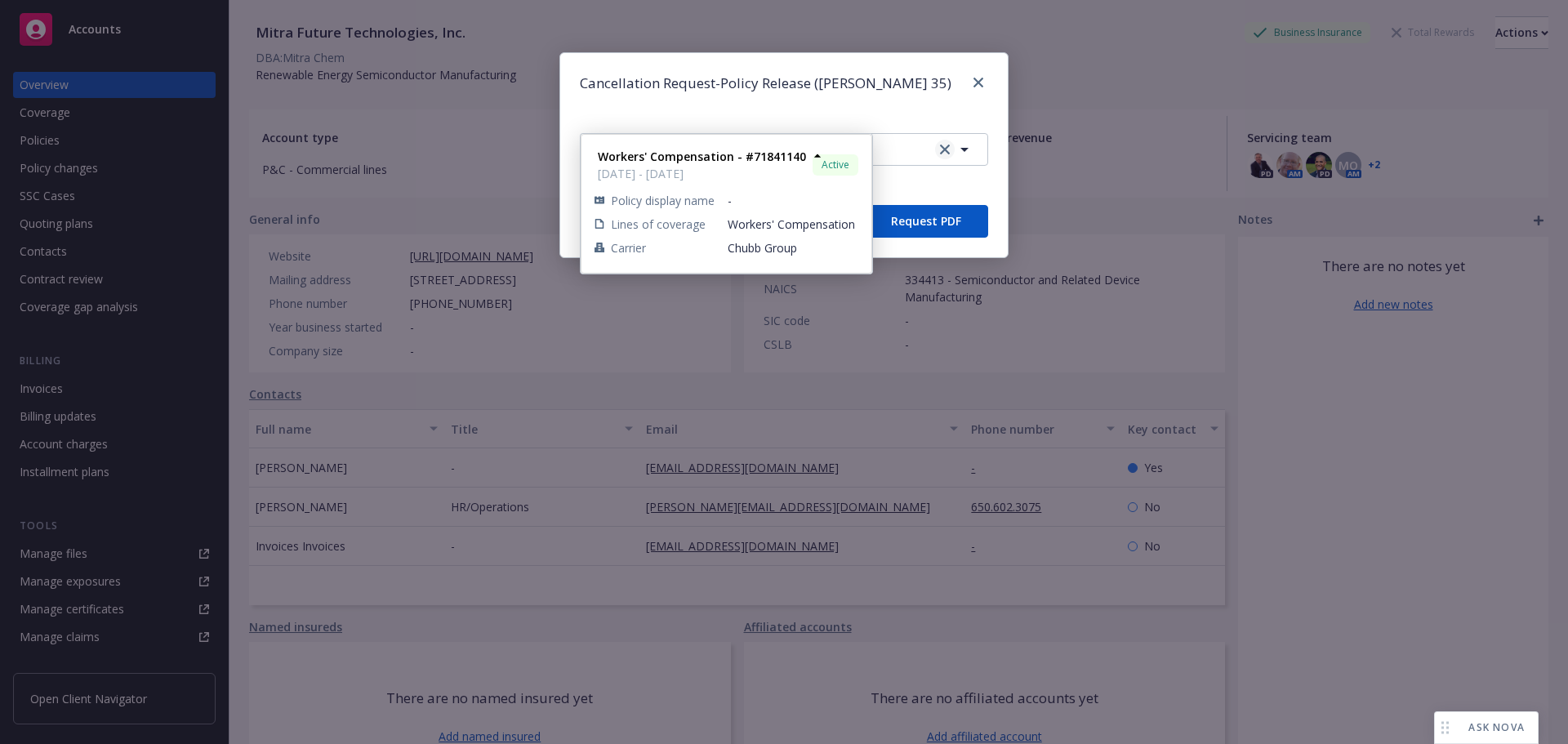 click 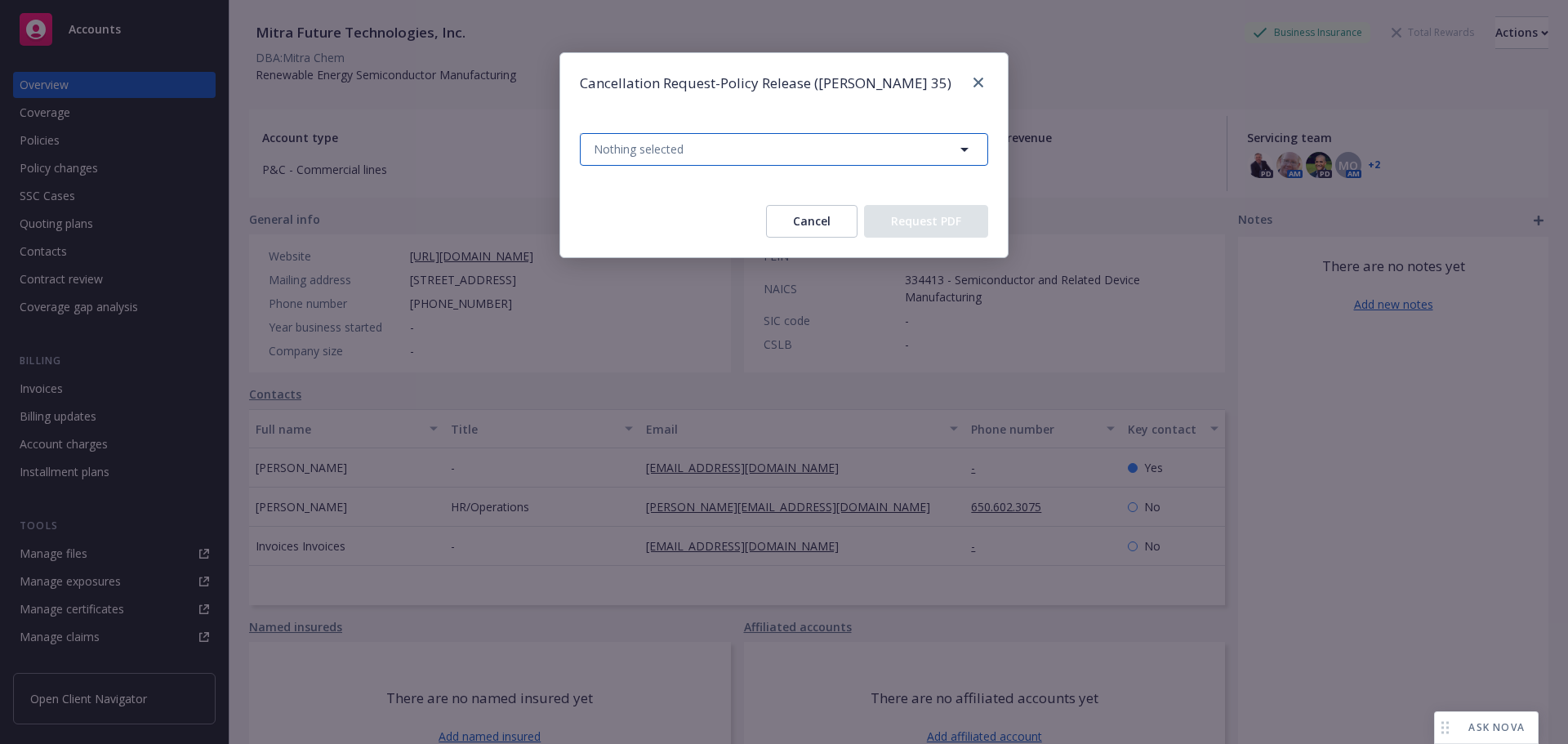 click on "Nothing selected" at bounding box center (784, 149) 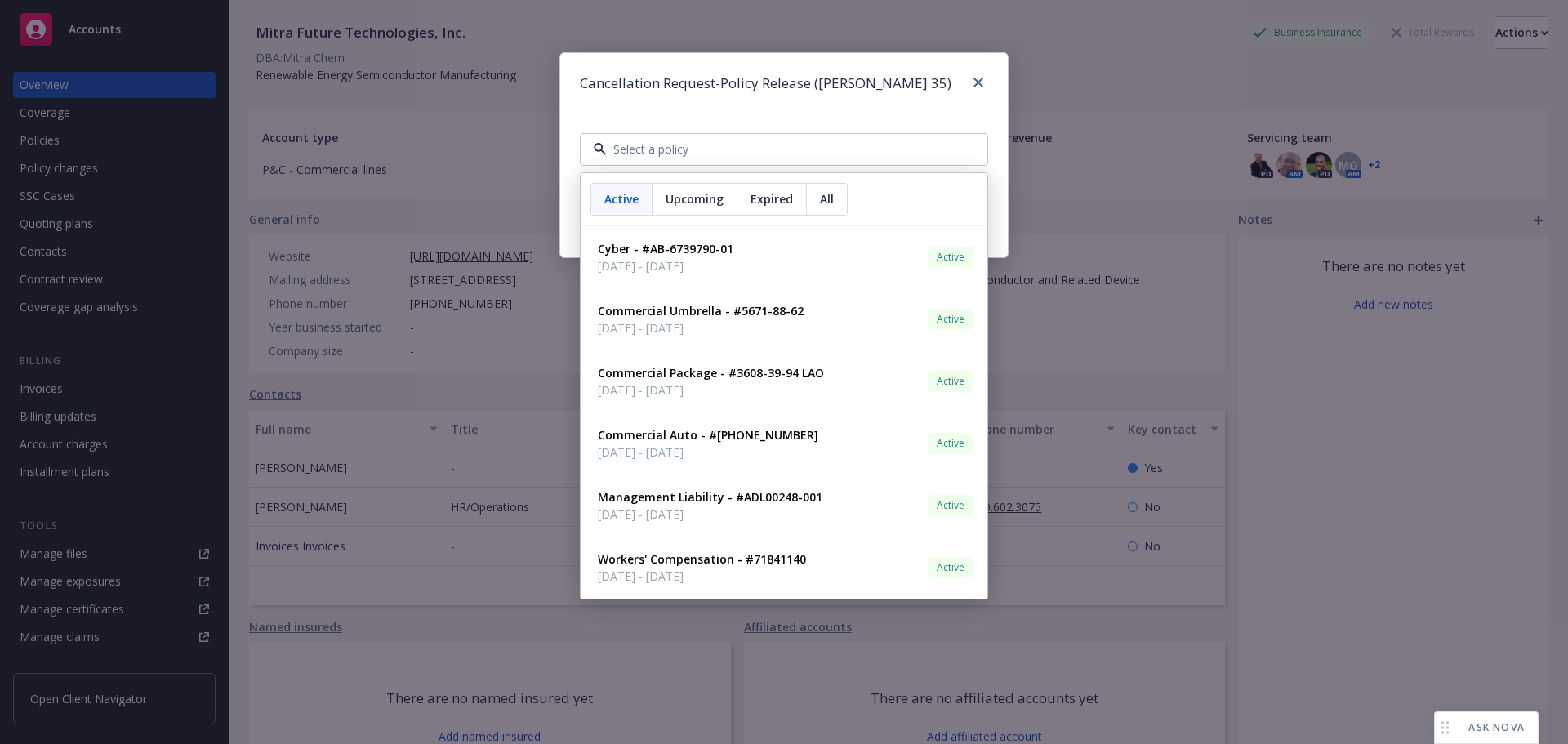 click on "Upcoming" at bounding box center (695, 199) 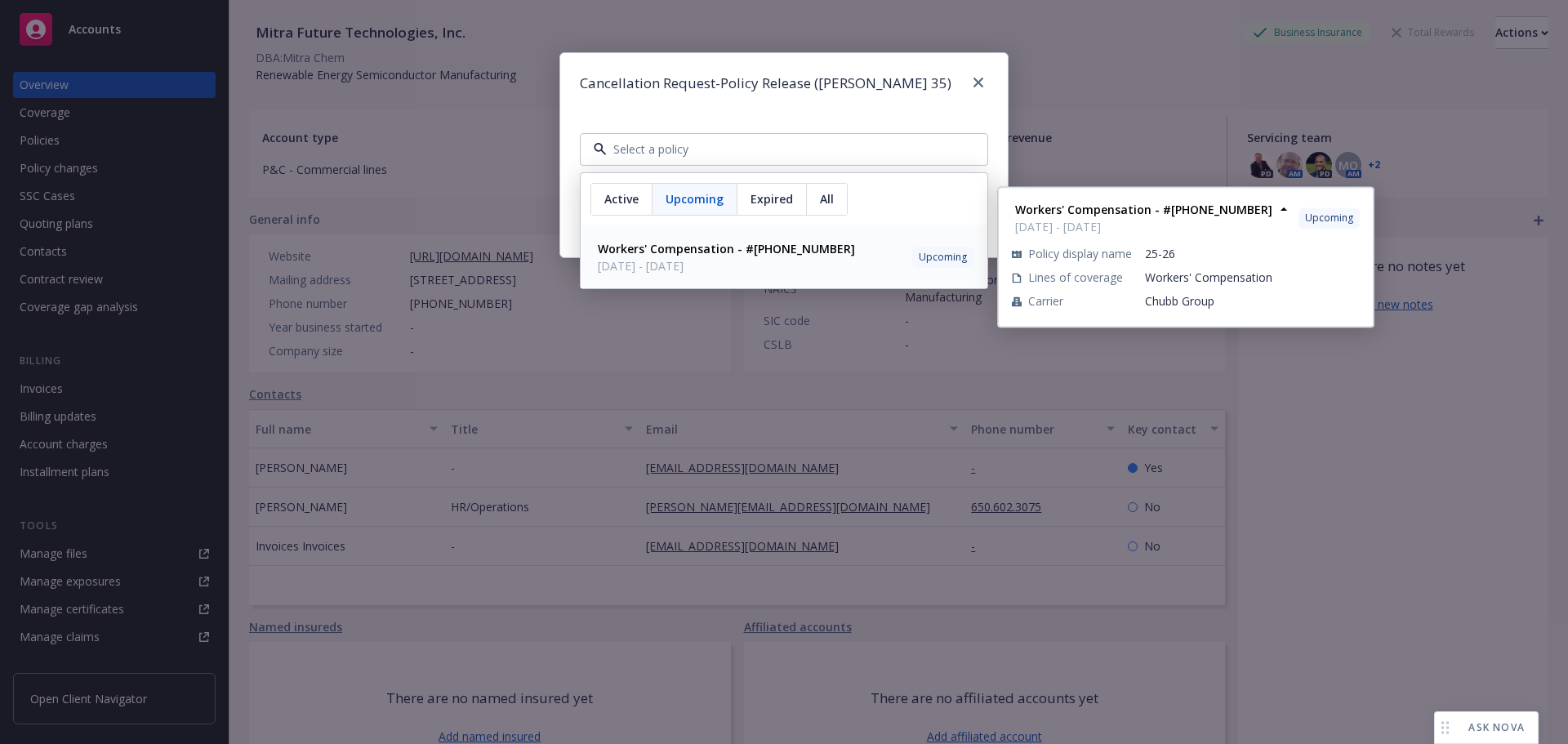 click on "Workers' Compensation - #(26)71841140" at bounding box center (726, 248) 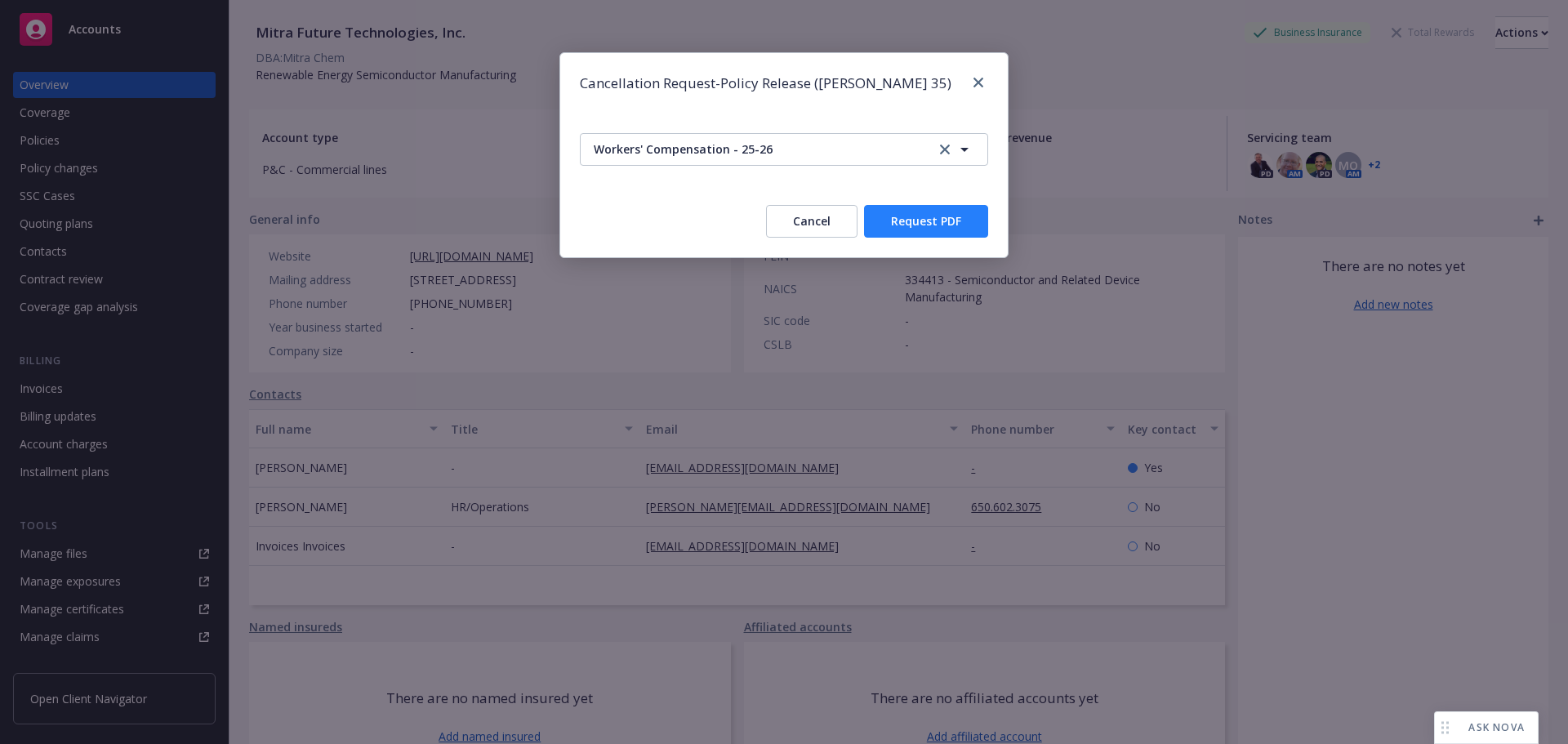 click on "Request PDF" at bounding box center [926, 221] 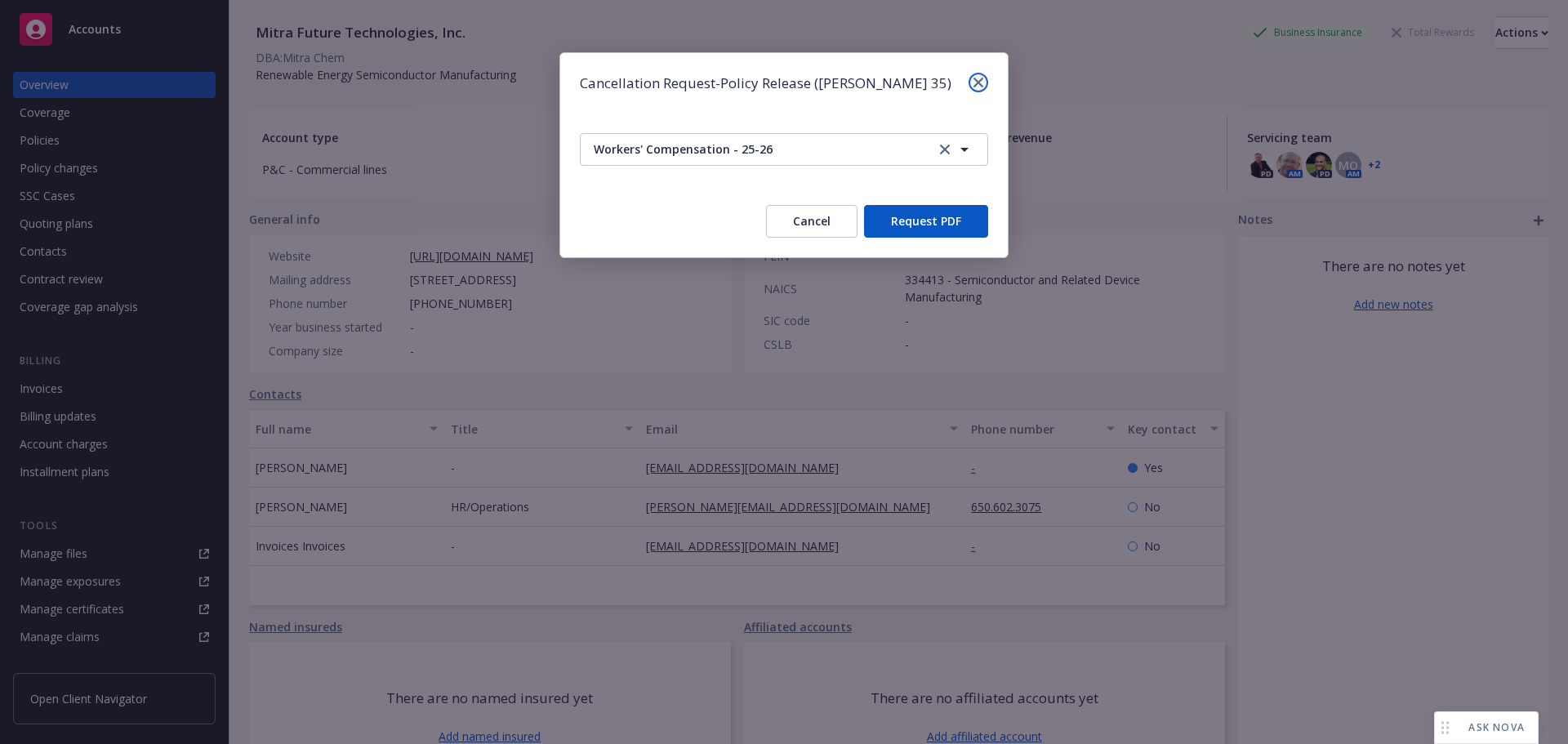 click 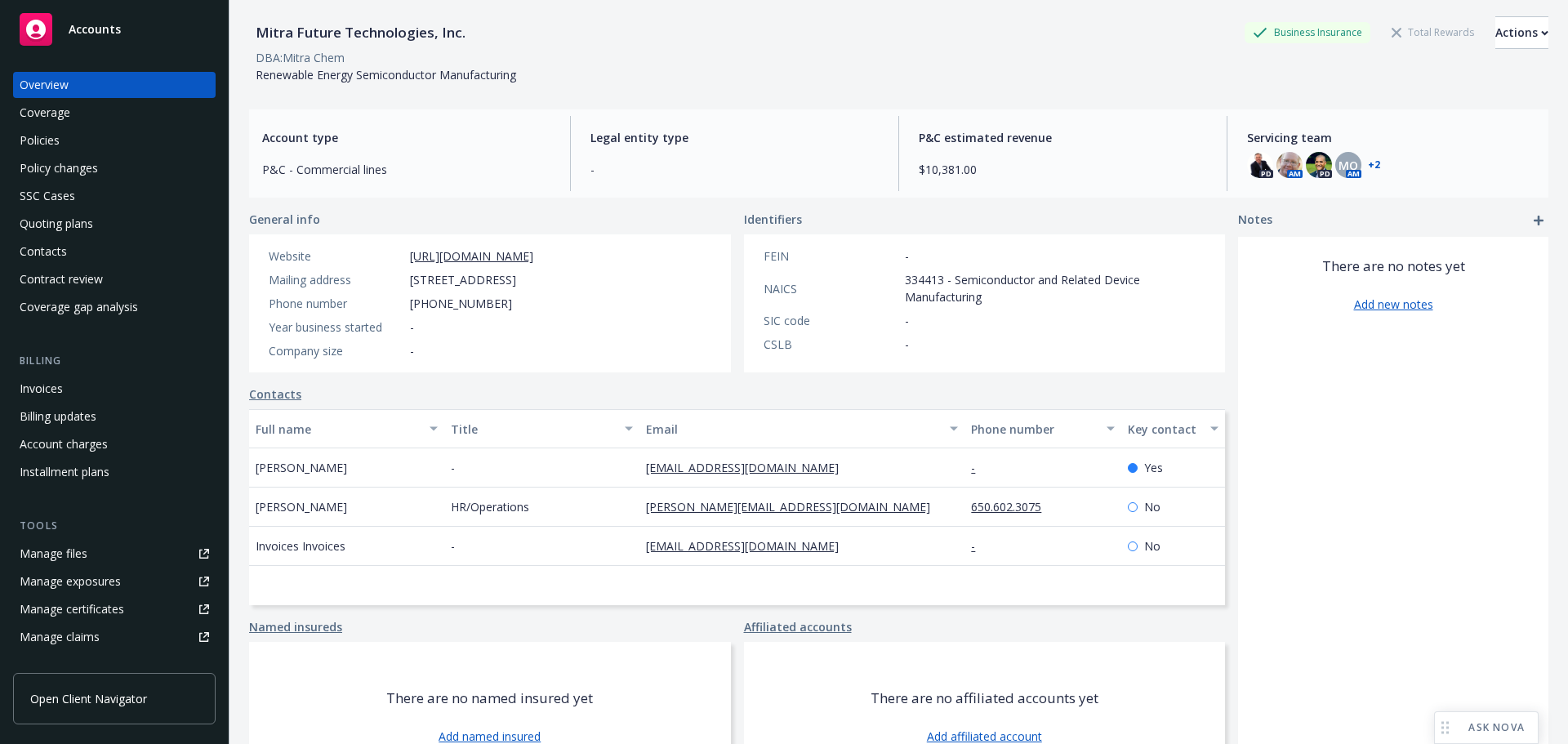 scroll, scrollTop: 0, scrollLeft: 0, axis: both 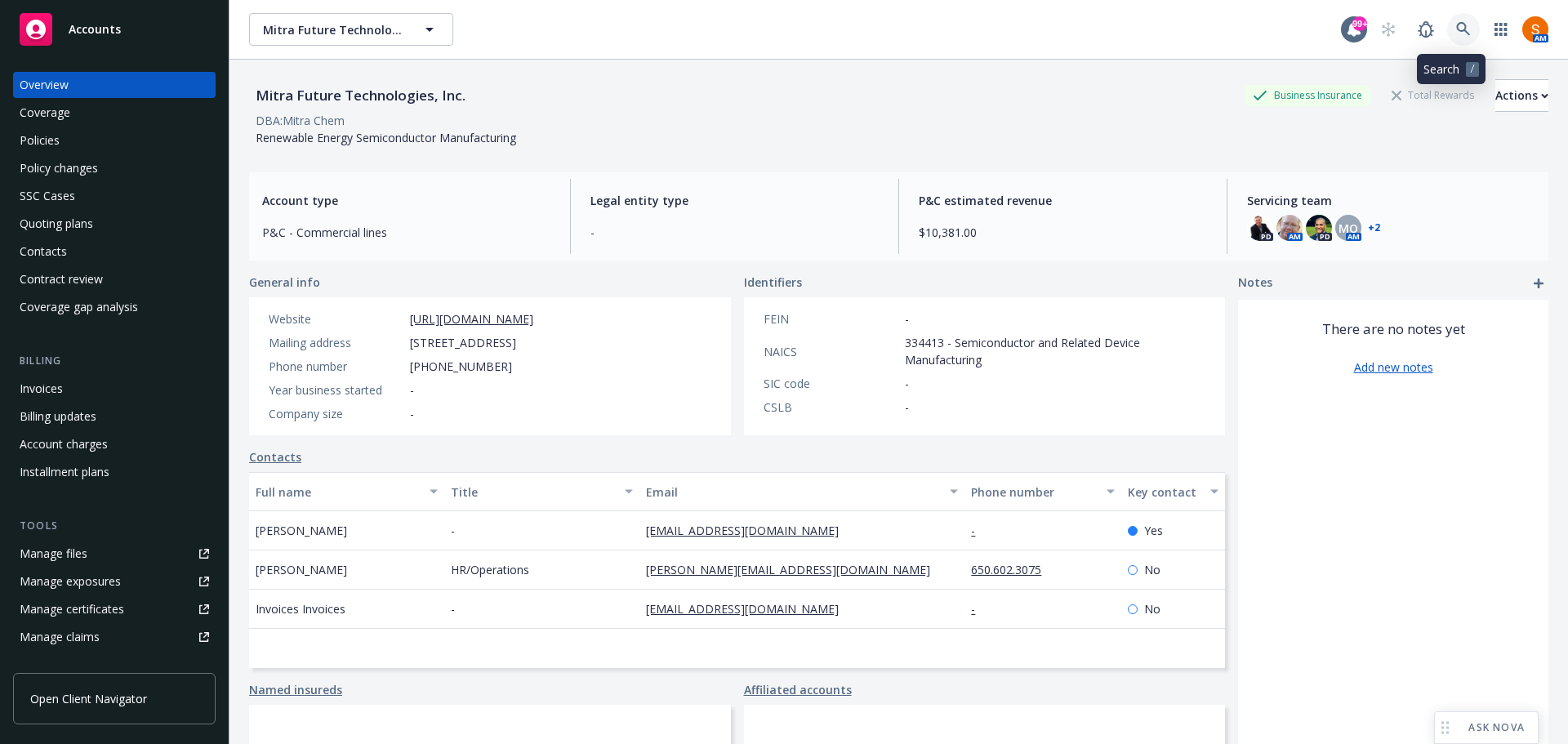 click 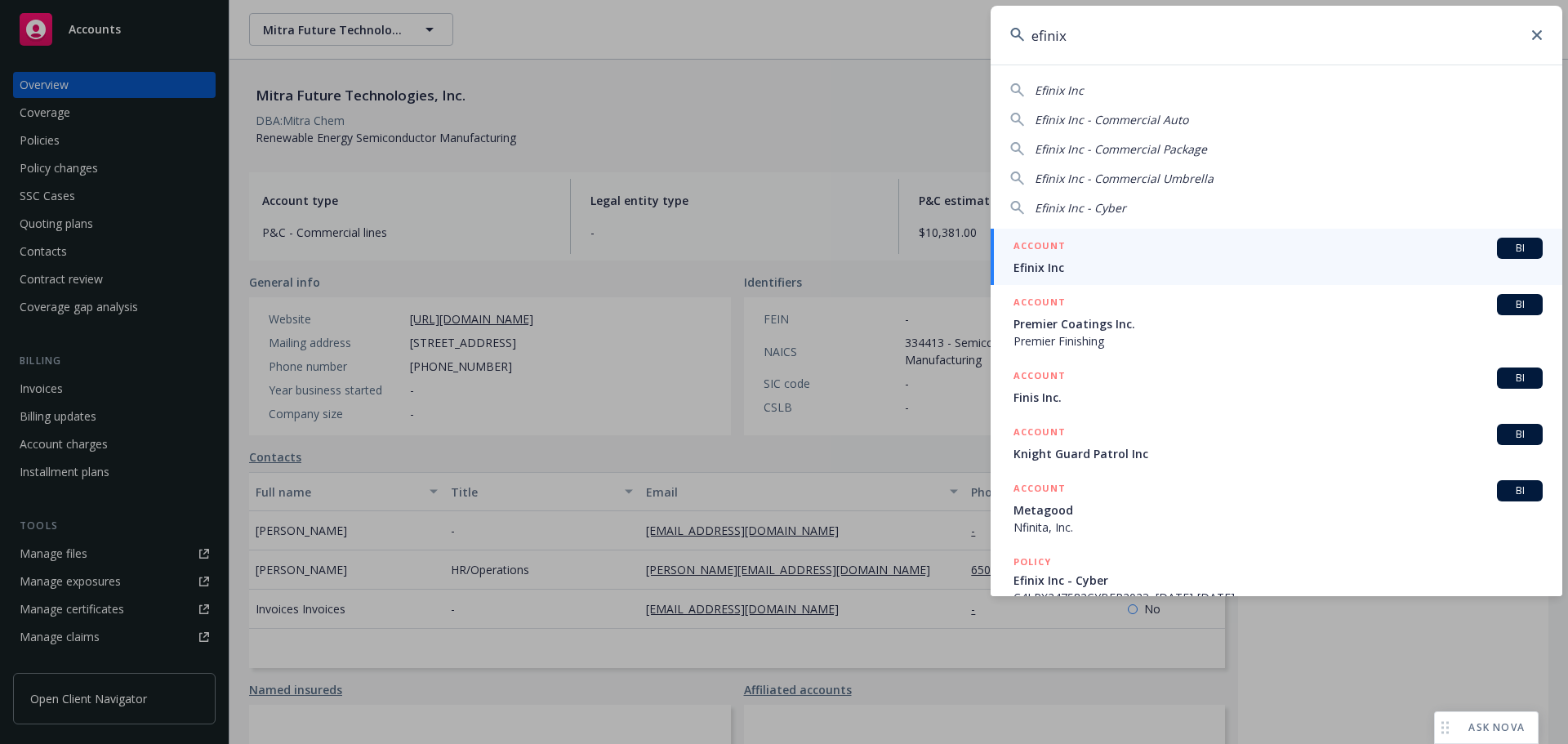 type on "efinix" 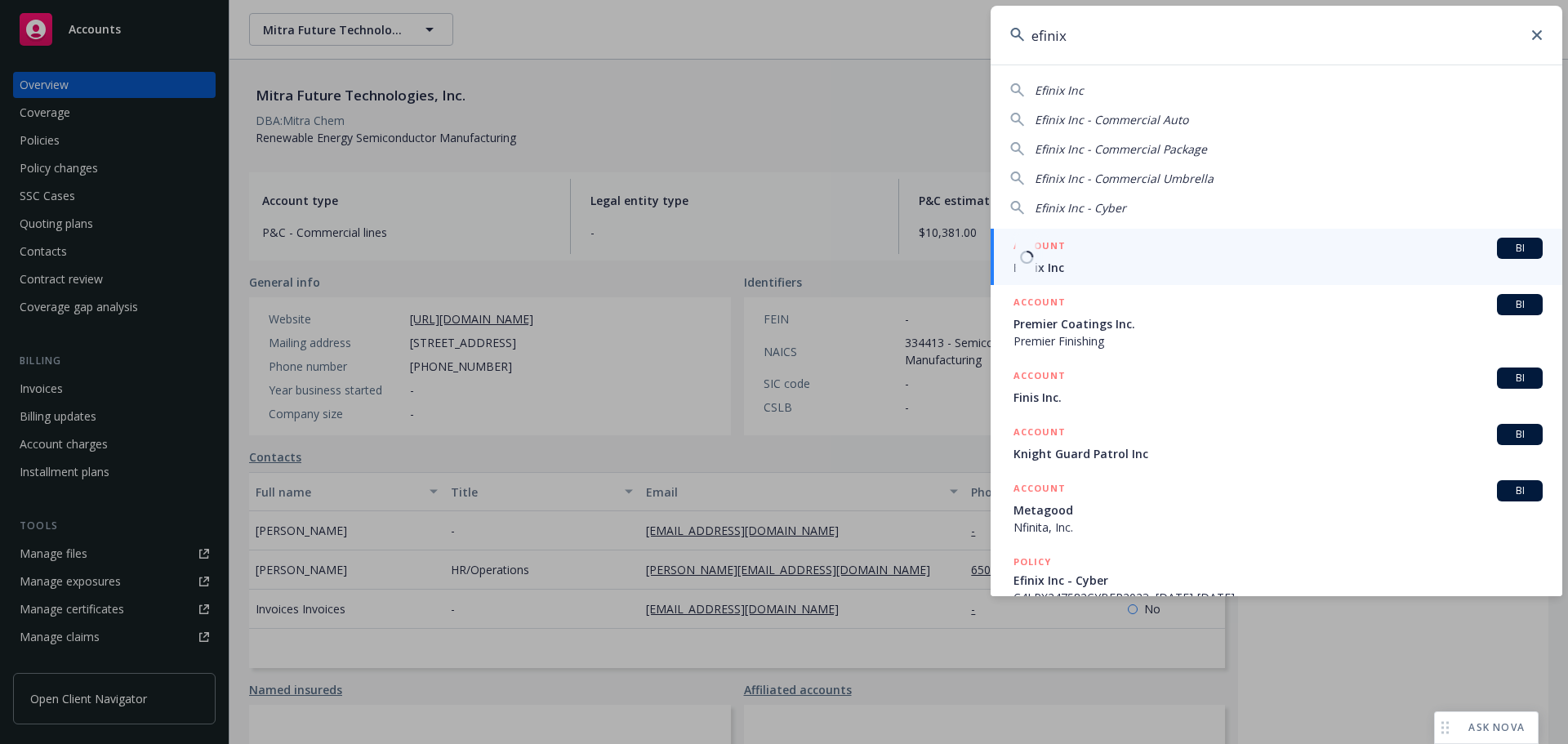 click on "Efinix Inc" at bounding box center [1278, 267] 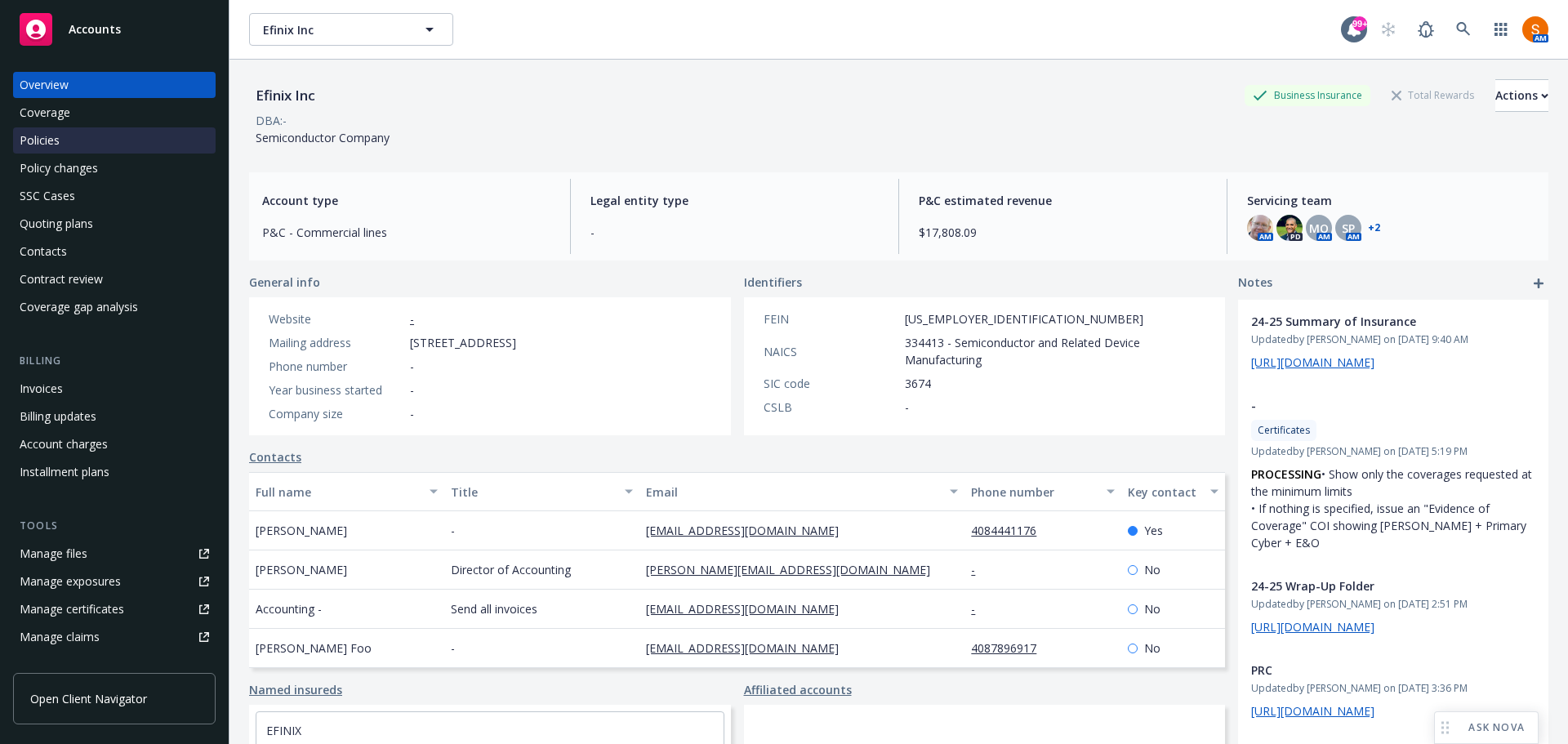 click on "Policies" at bounding box center (114, 140) 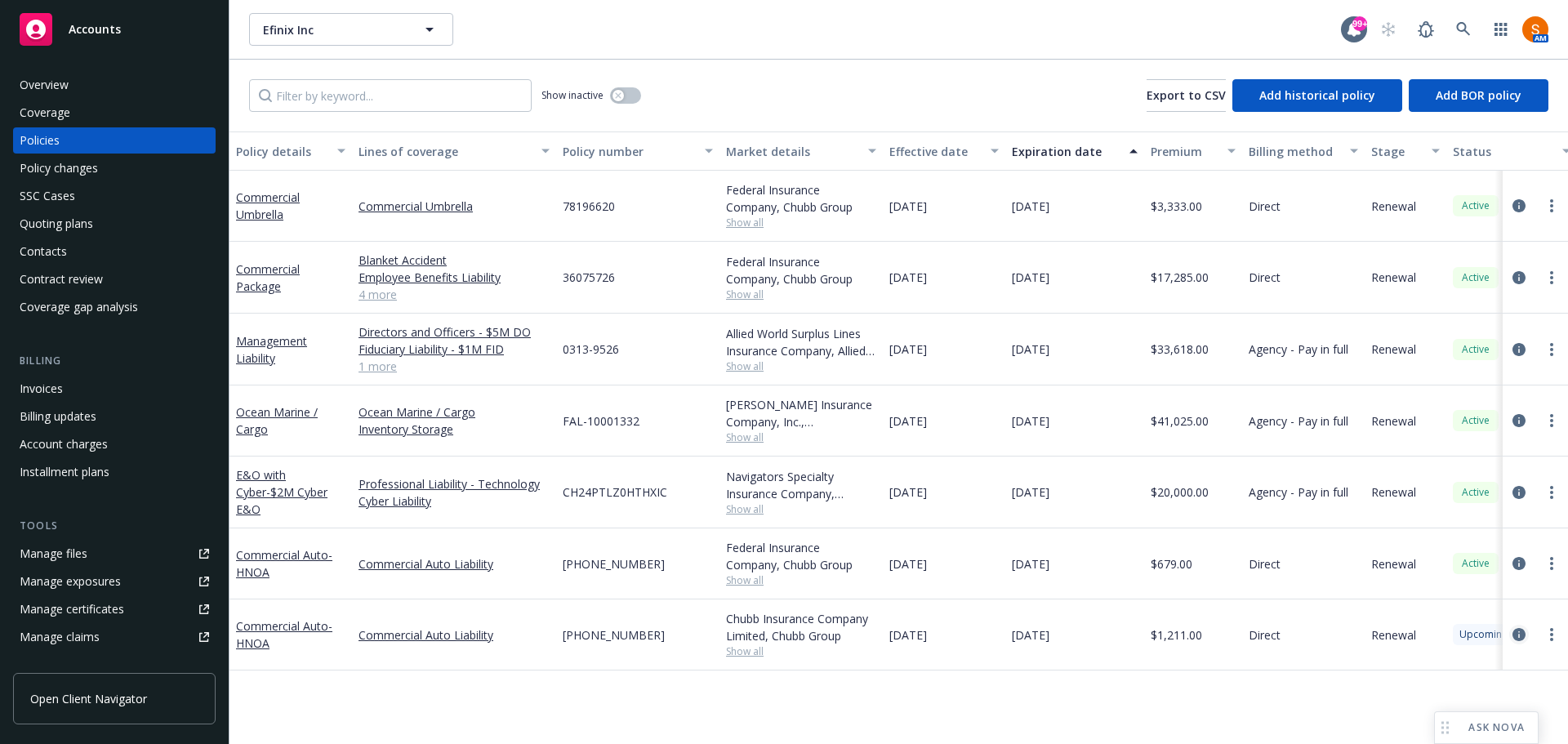 click 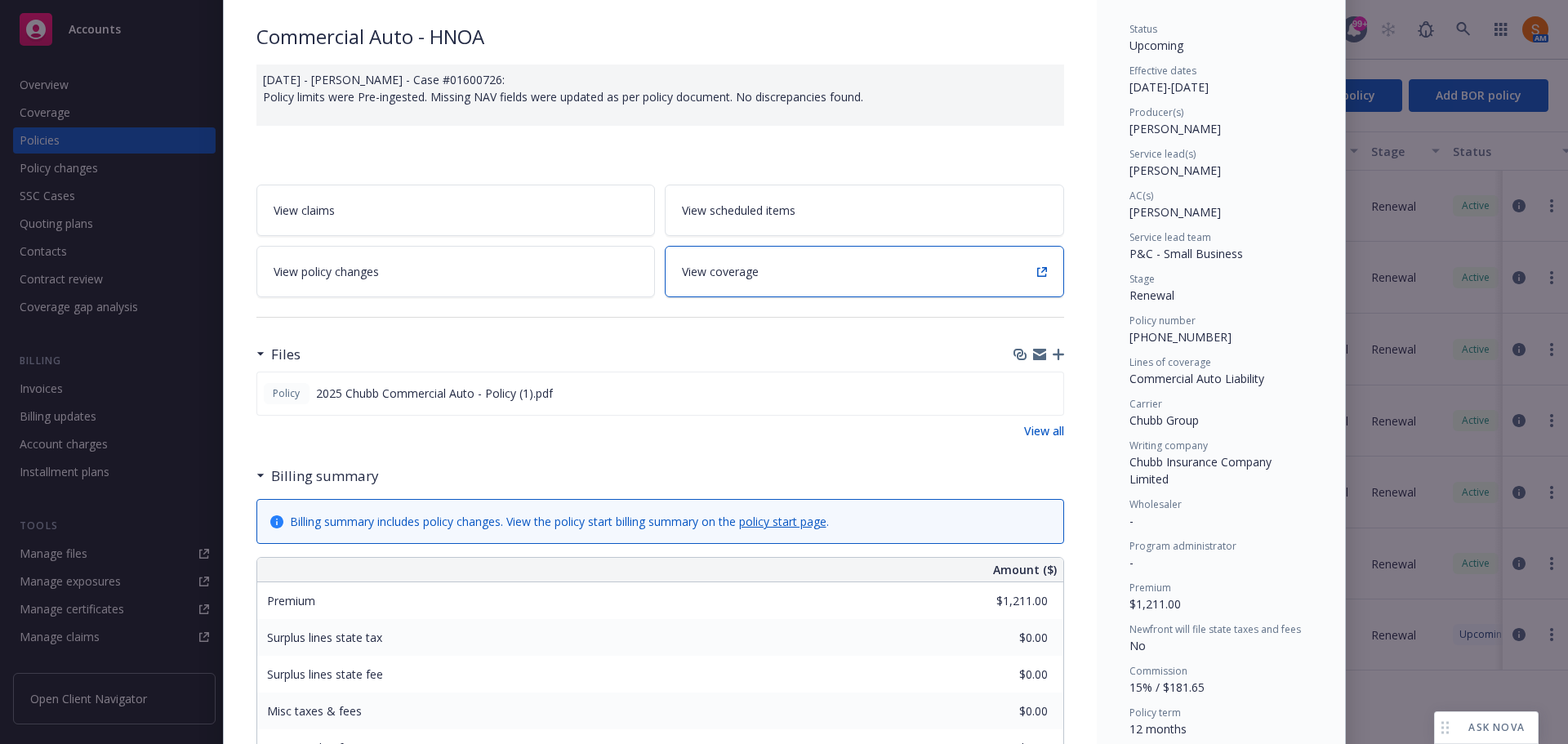 scroll, scrollTop: 0, scrollLeft: 0, axis: both 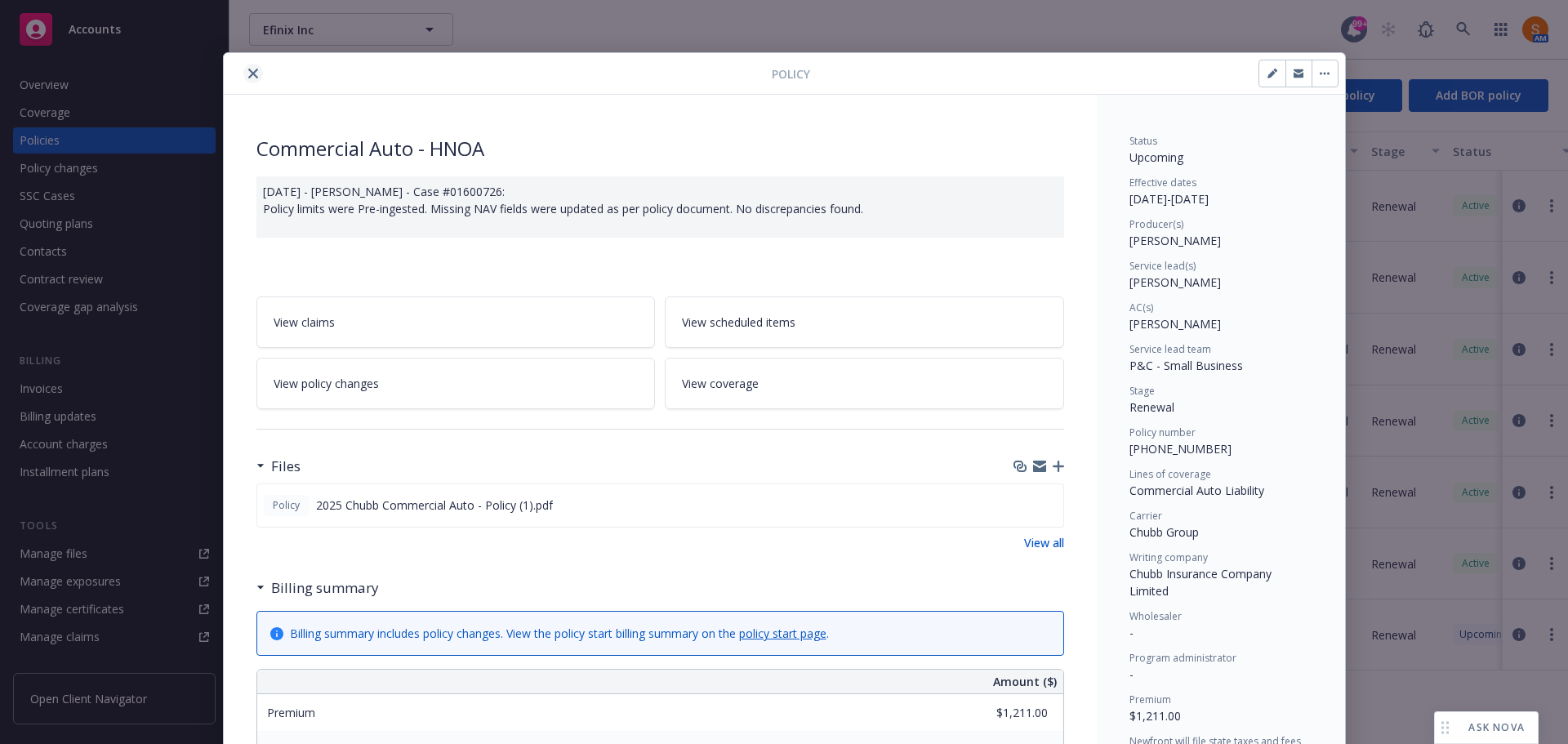 click 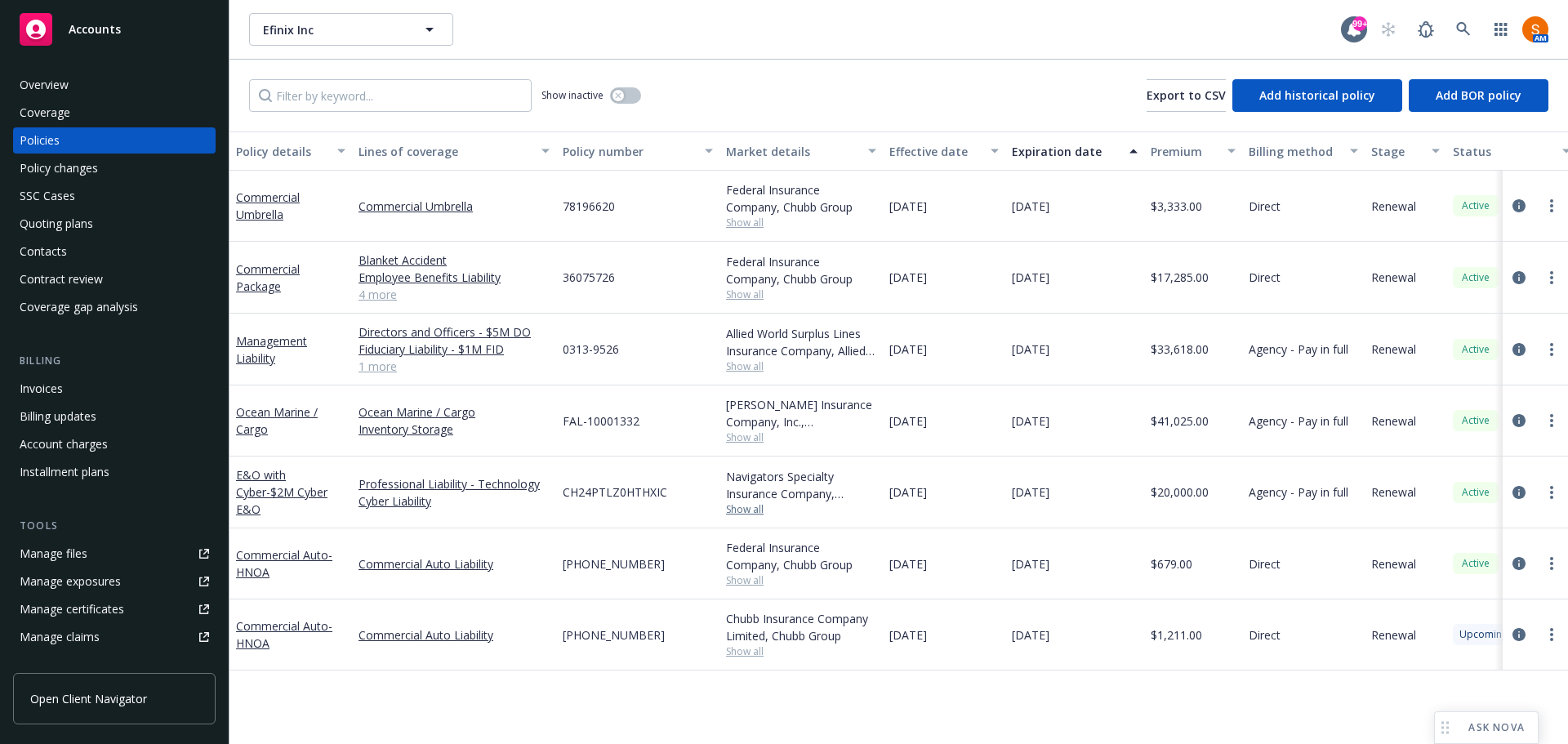 click on "Show all" at bounding box center (801, 510) 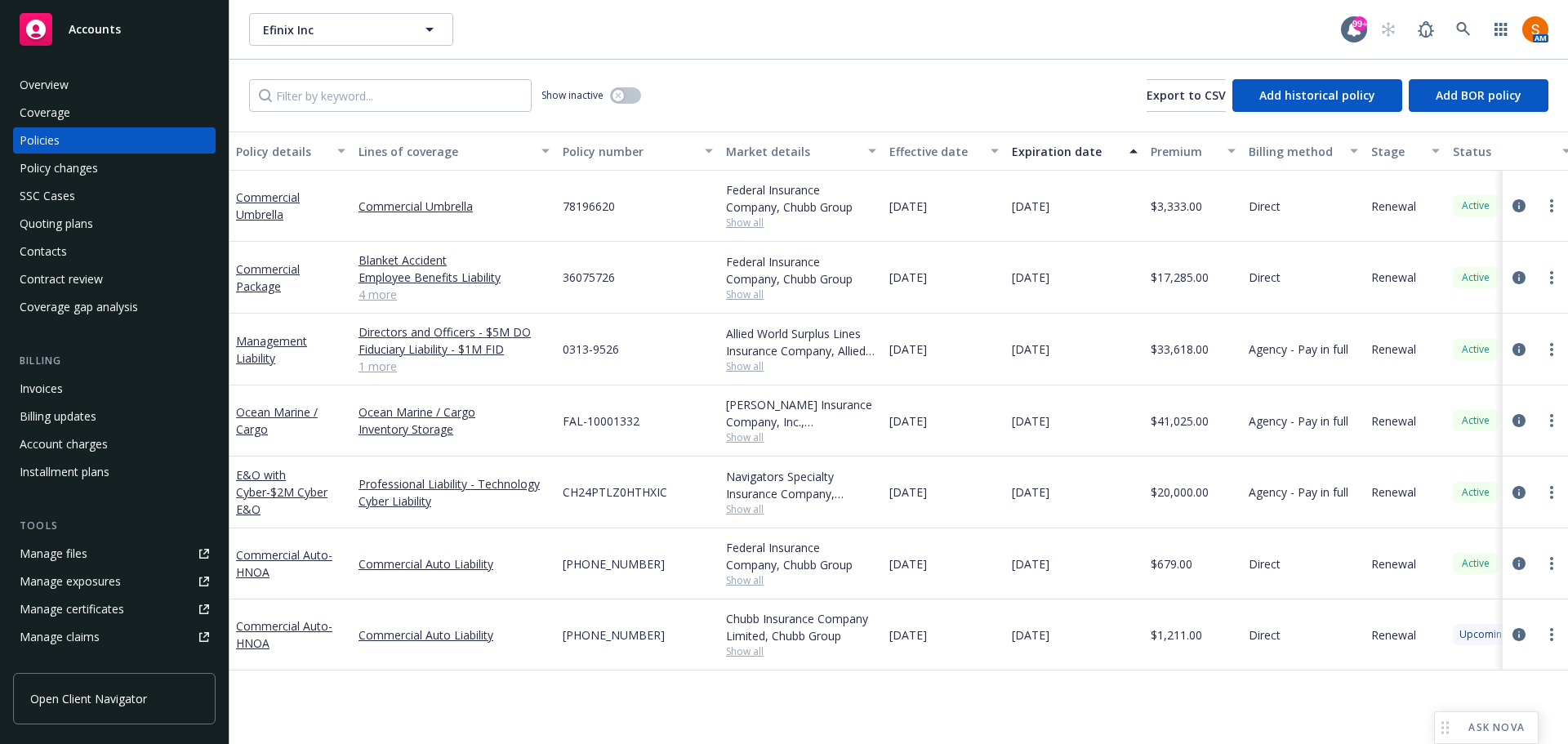 click on "08/01/2024" at bounding box center (944, 421) 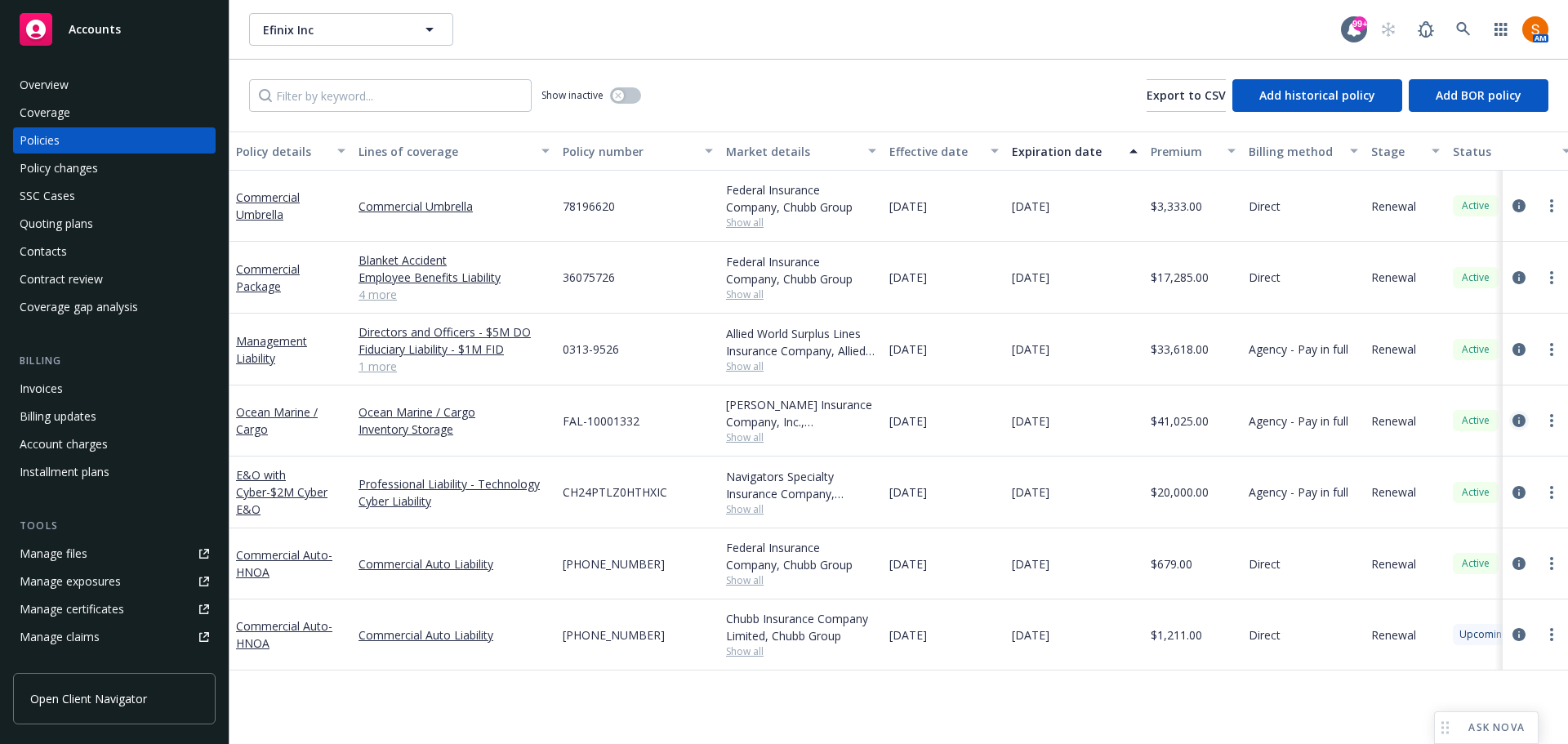 click 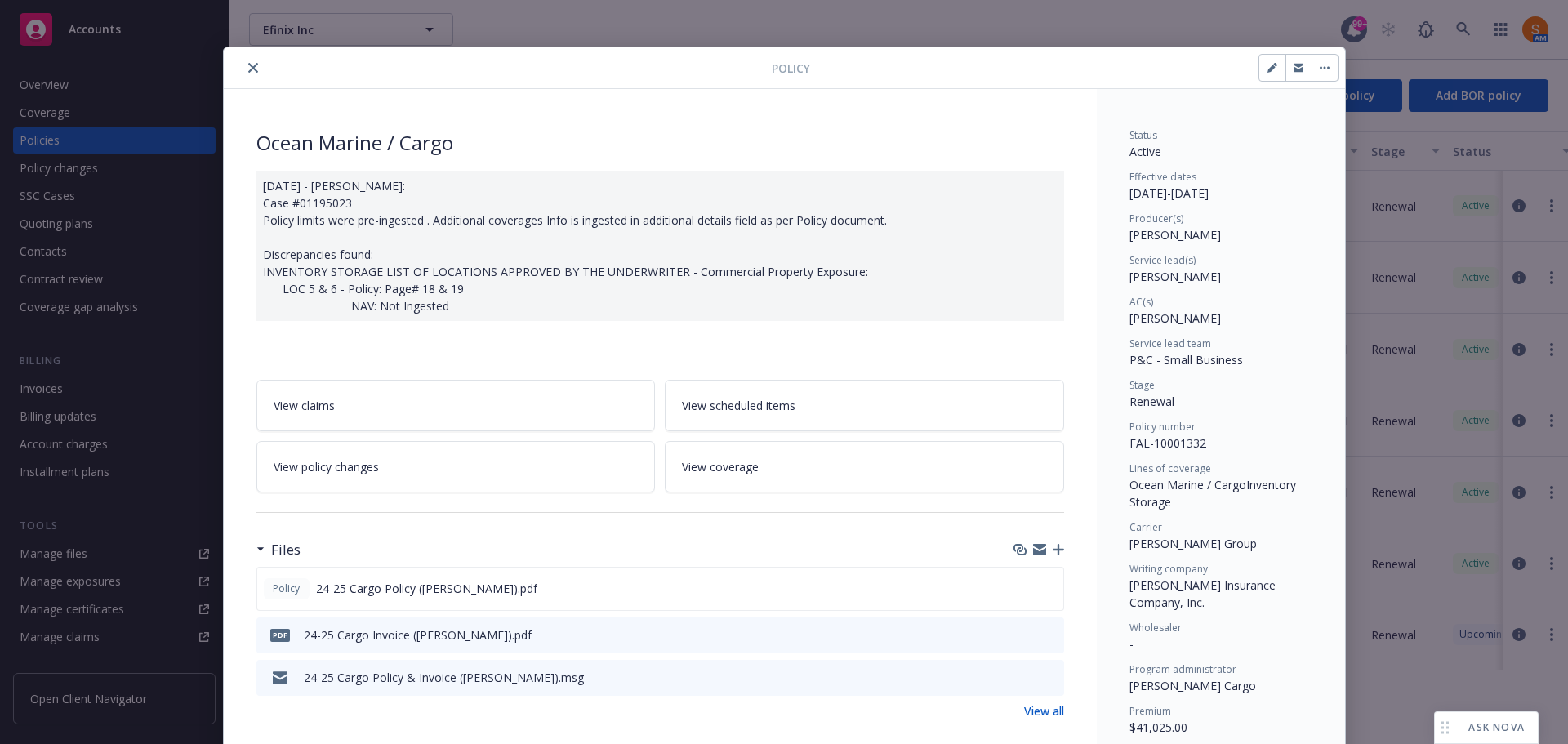 scroll, scrollTop: 0, scrollLeft: 0, axis: both 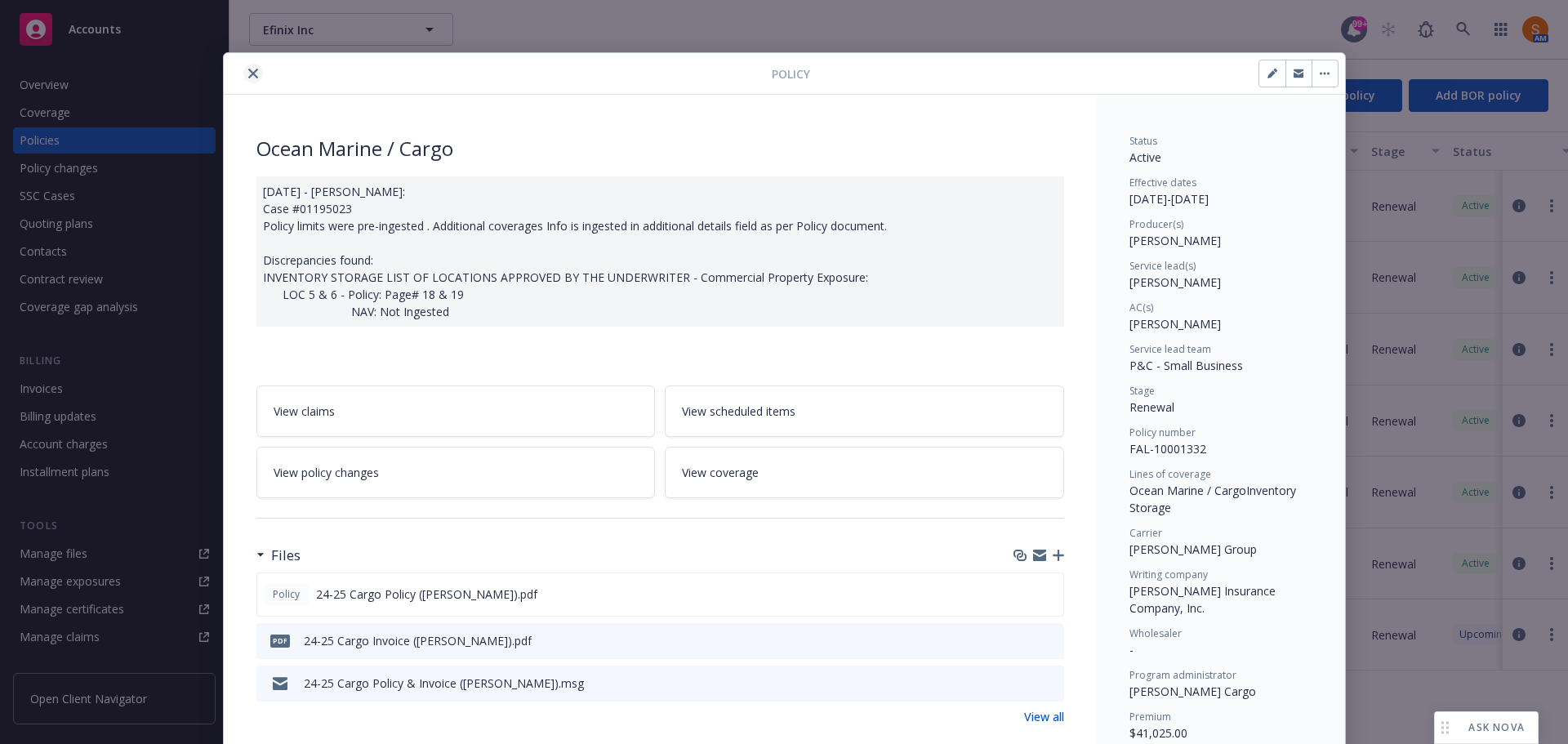 click 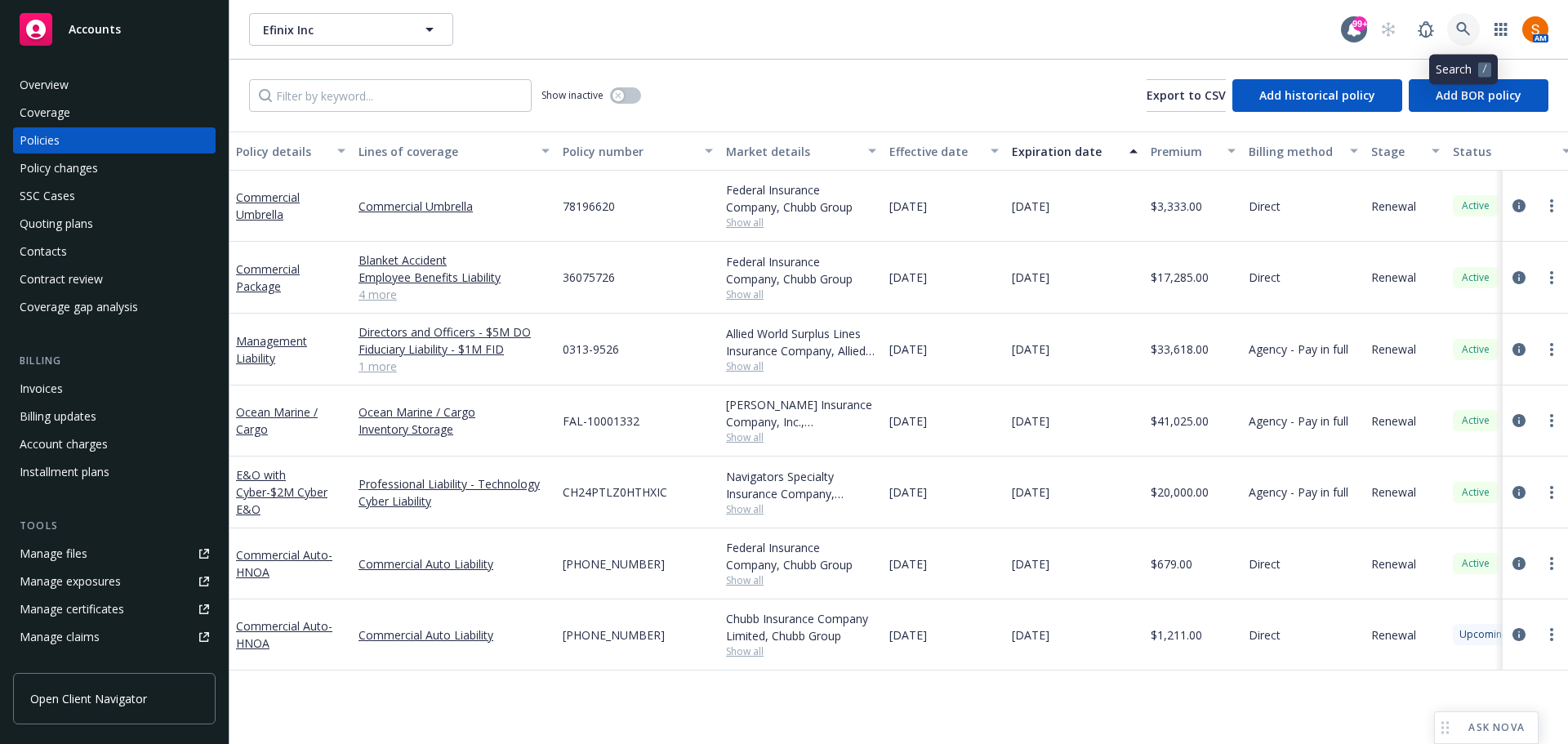 click 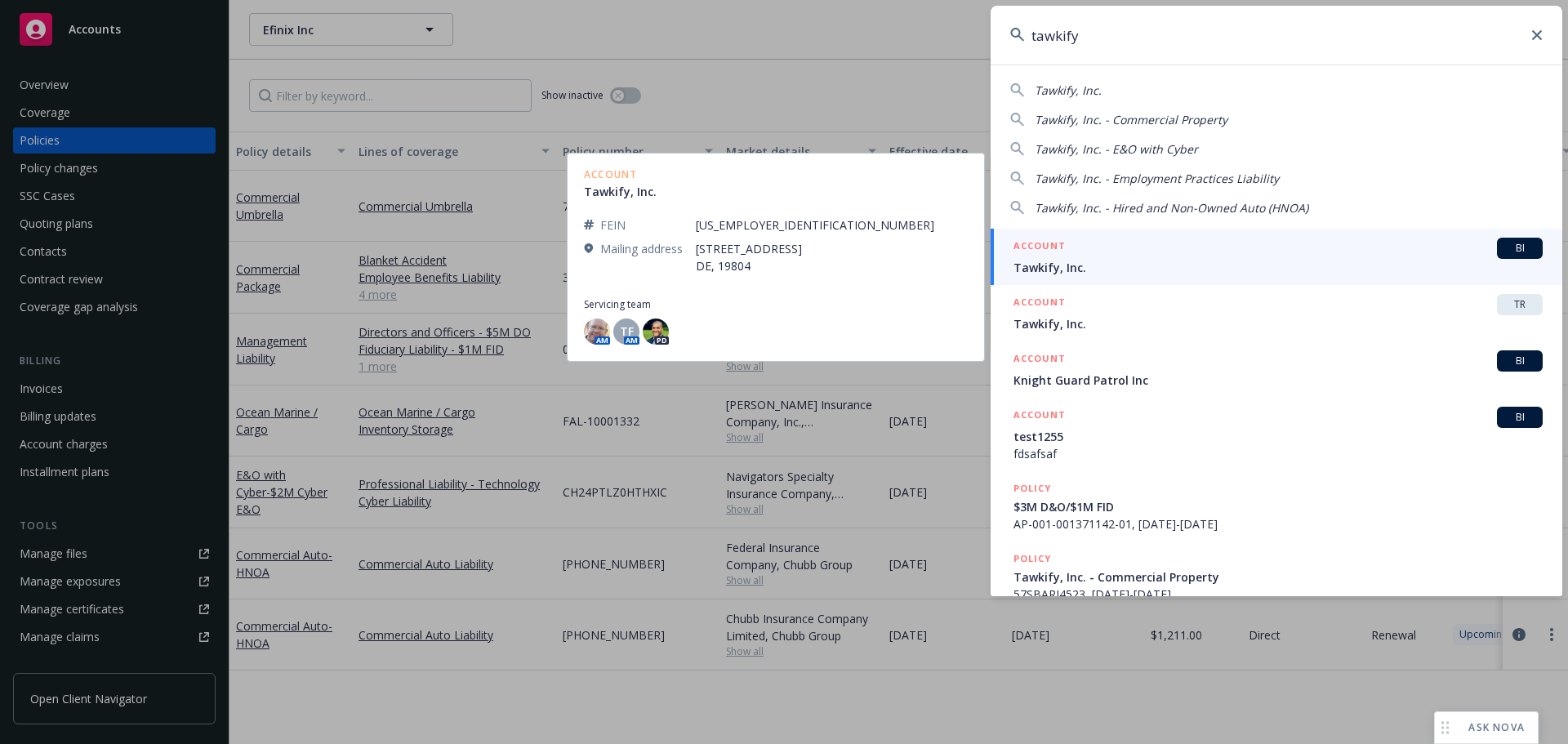 type on "tawkify" 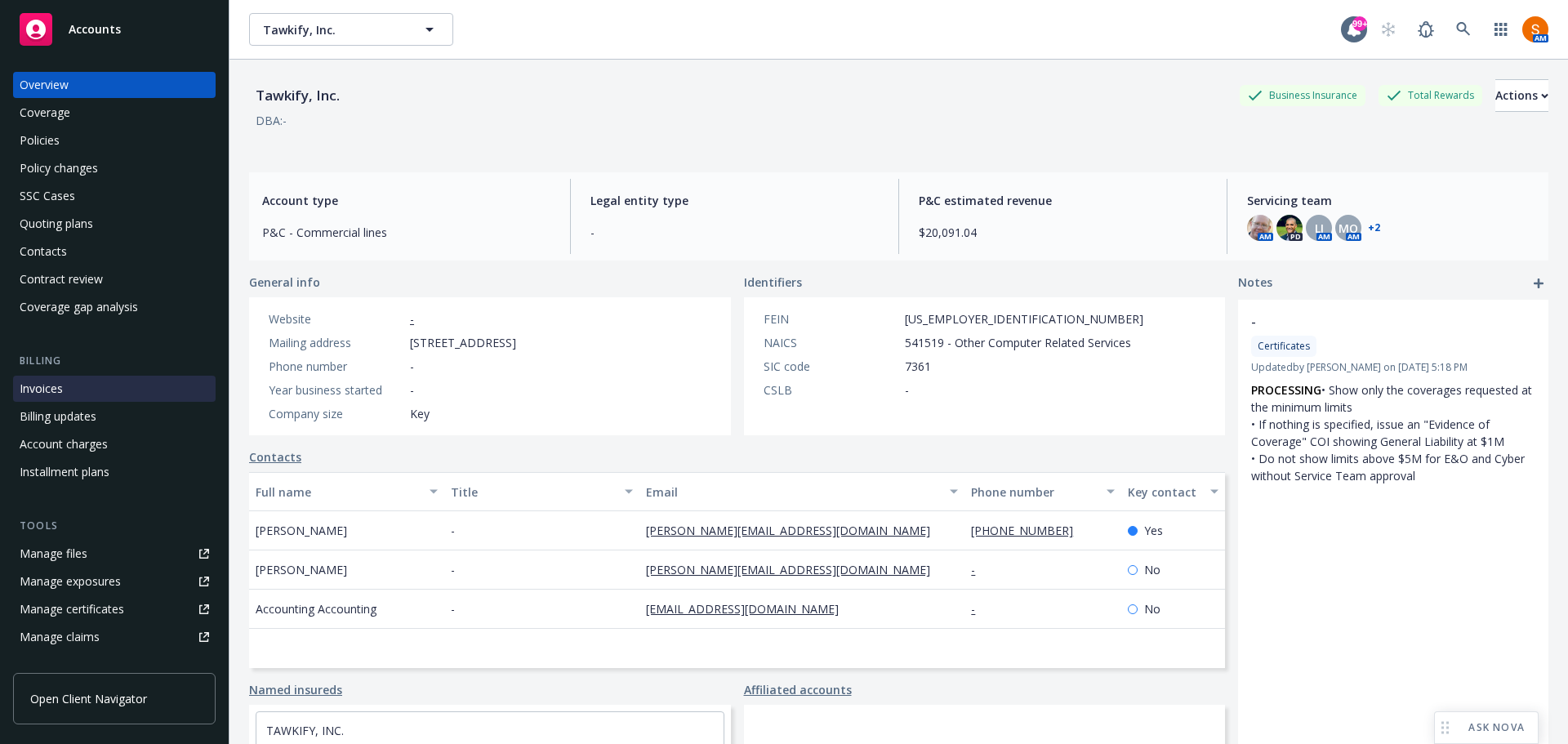 click on "Invoices" at bounding box center (114, 389) 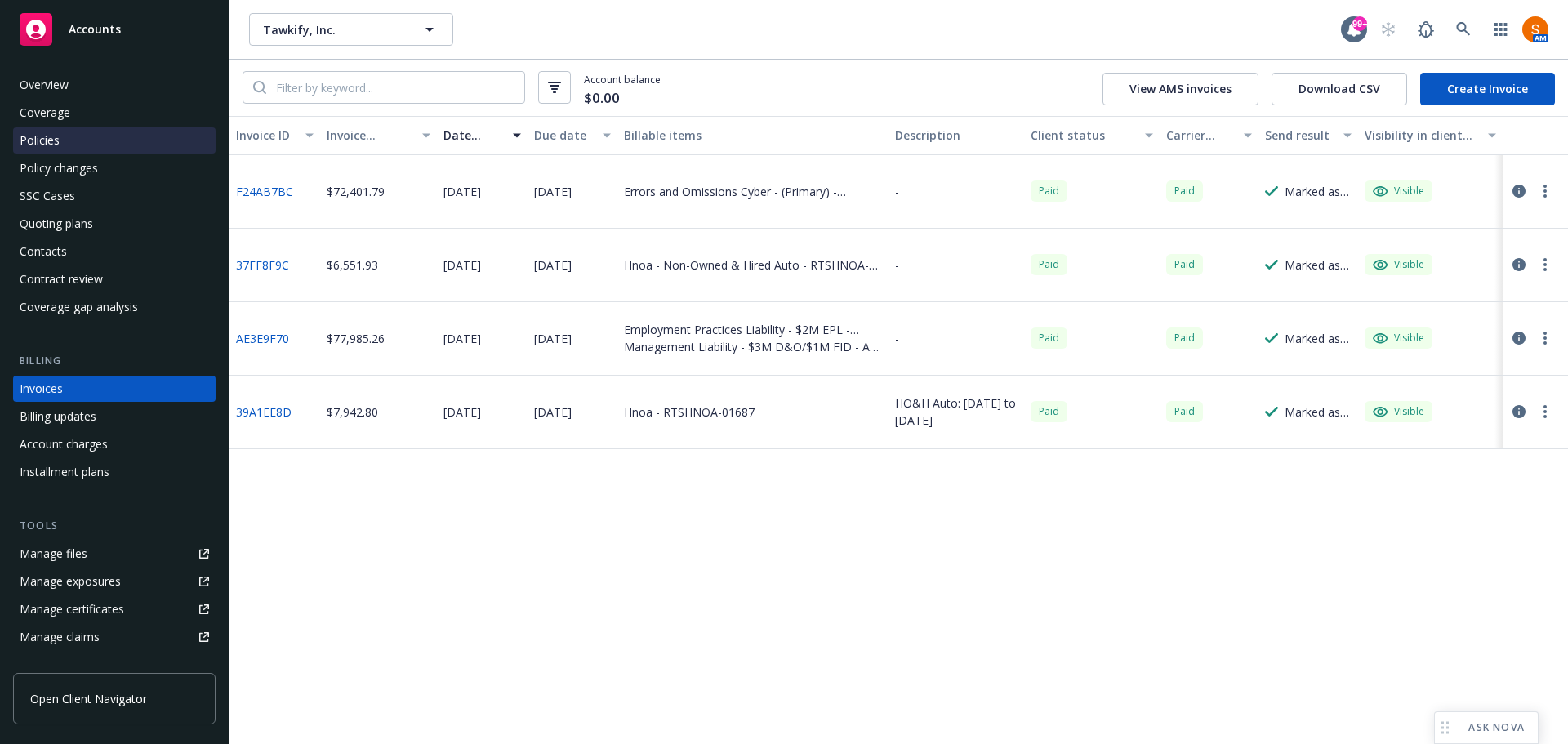 click on "Policies" at bounding box center (39, 140) 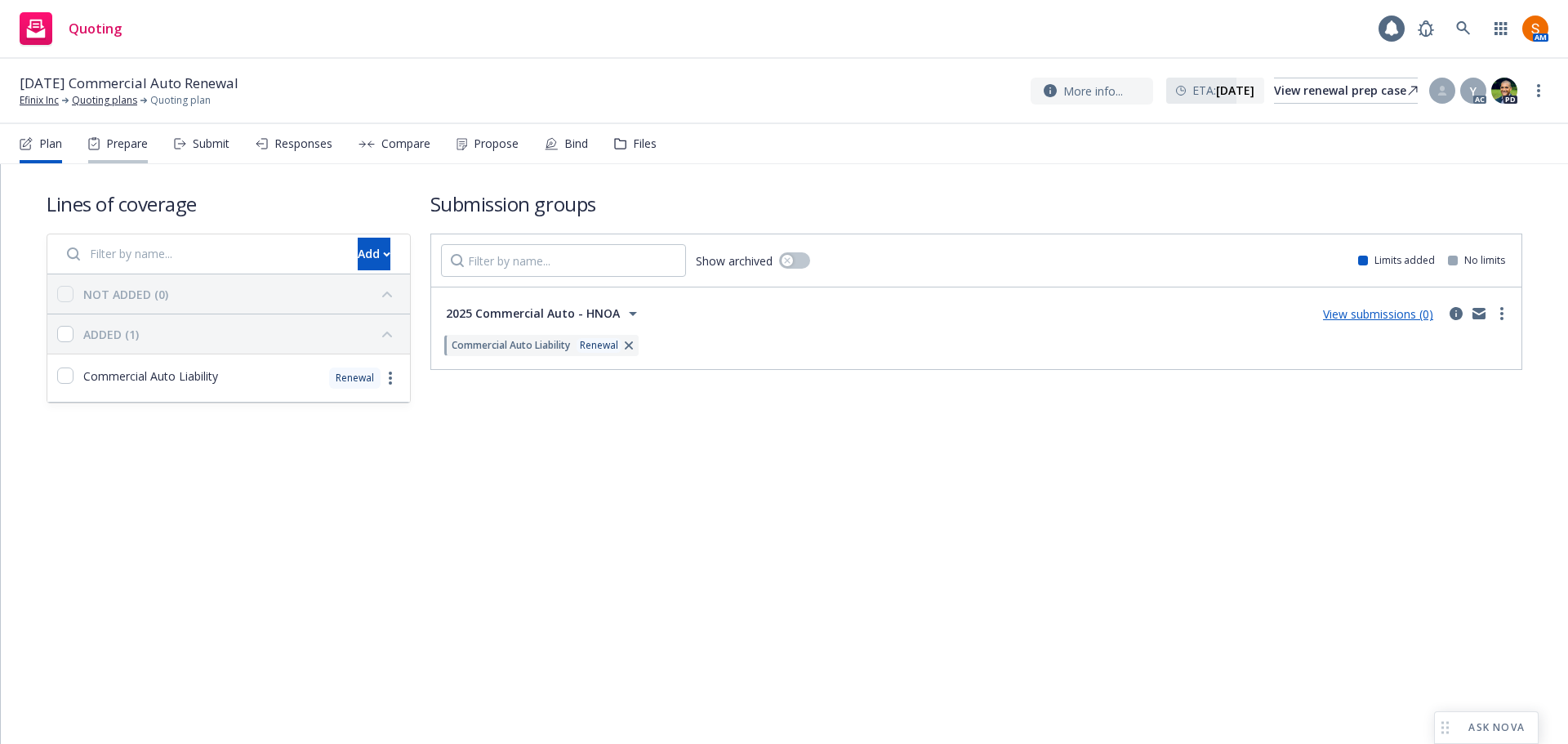 scroll, scrollTop: 0, scrollLeft: 0, axis: both 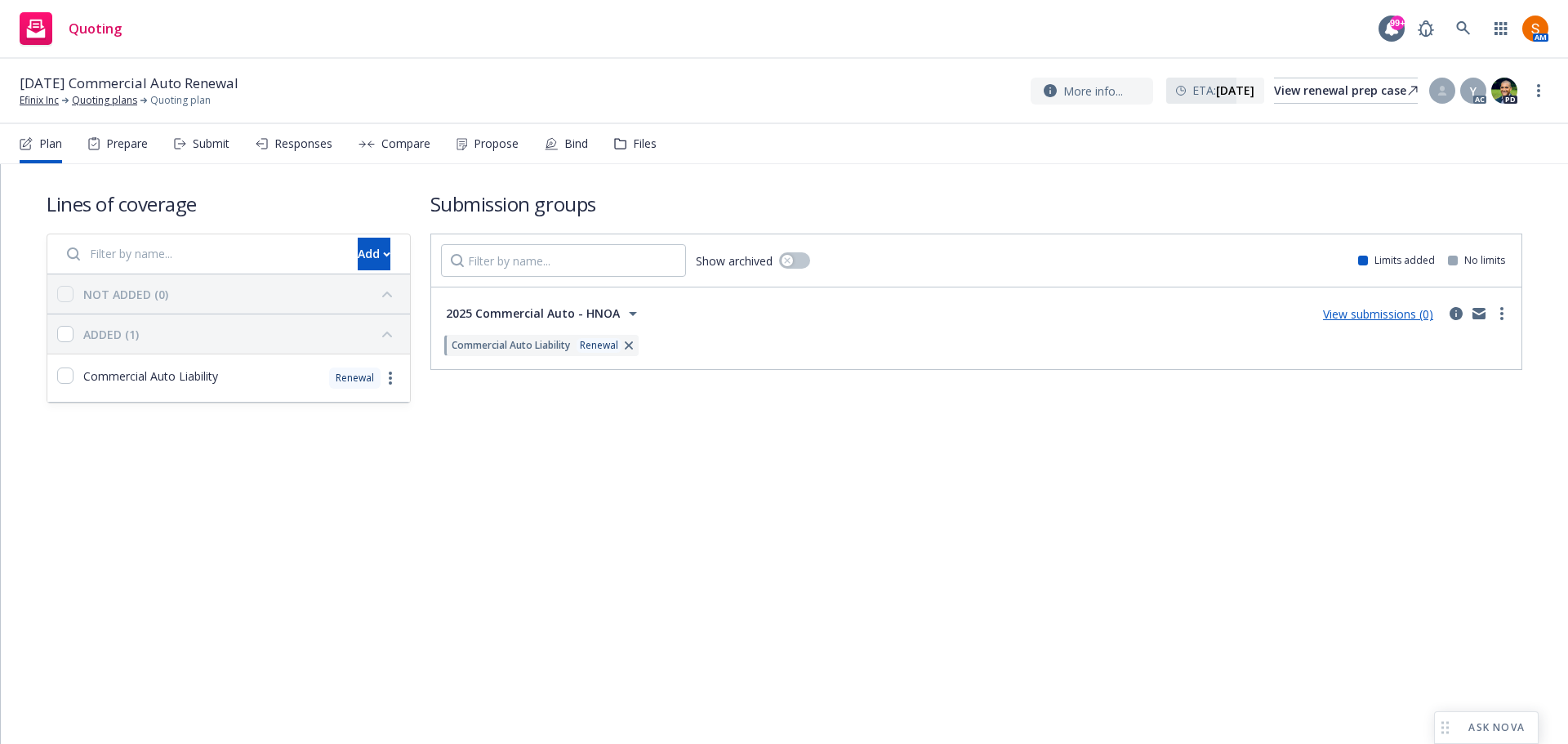 click on "2025 Commercial Auto - HNOA" at bounding box center [532, 314] 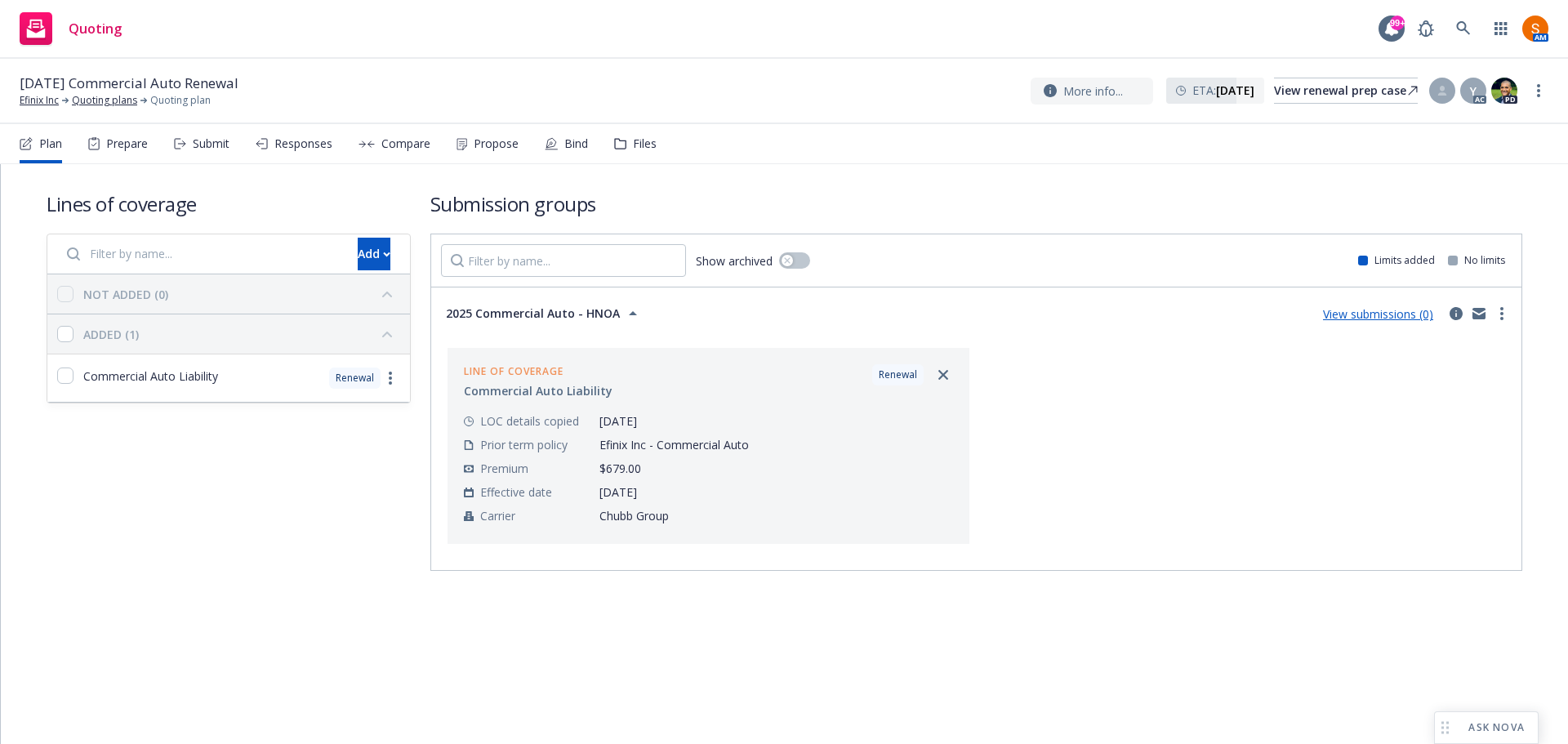 click on "2025 Commercial Auto - HNOA" at bounding box center (532, 314) 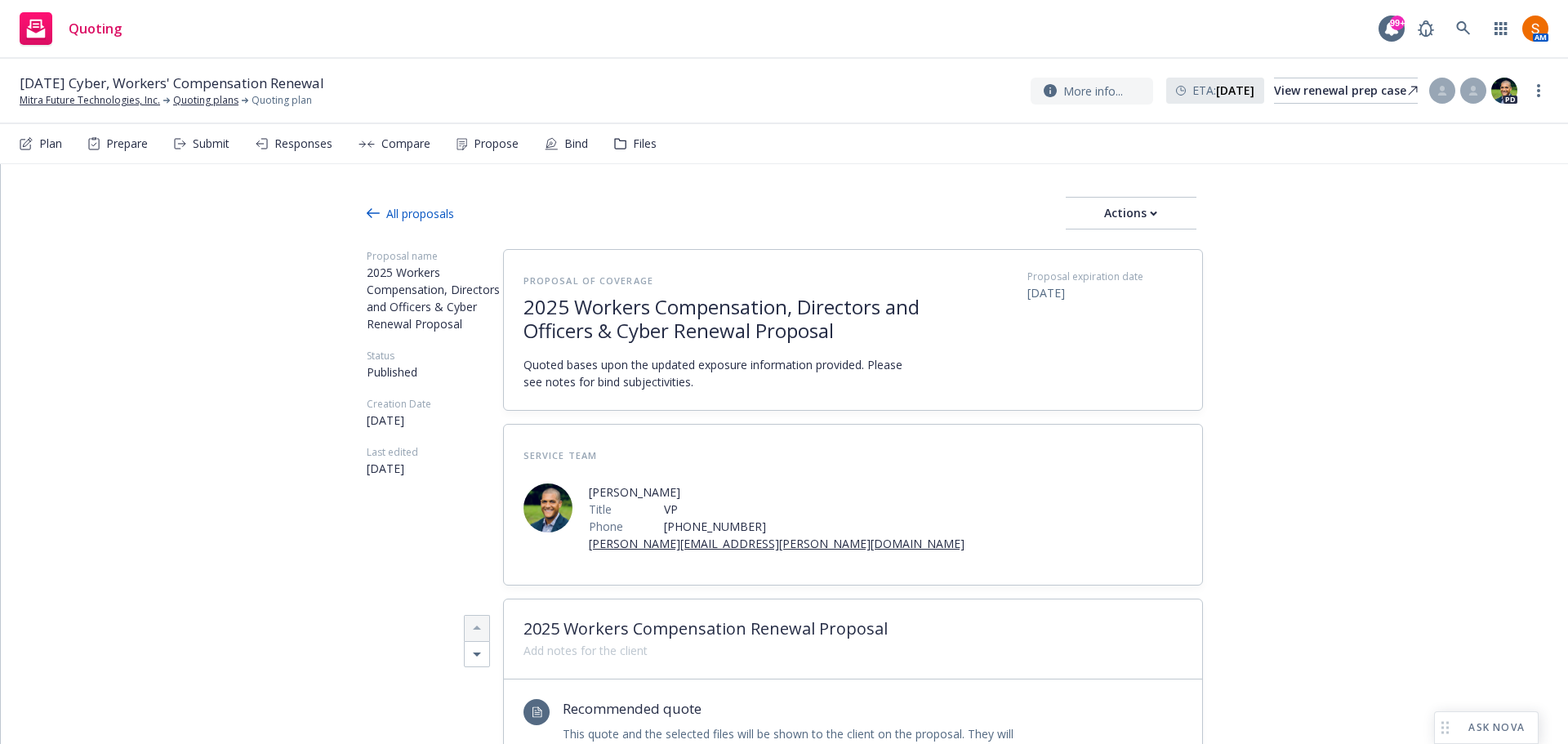 scroll, scrollTop: 0, scrollLeft: 0, axis: both 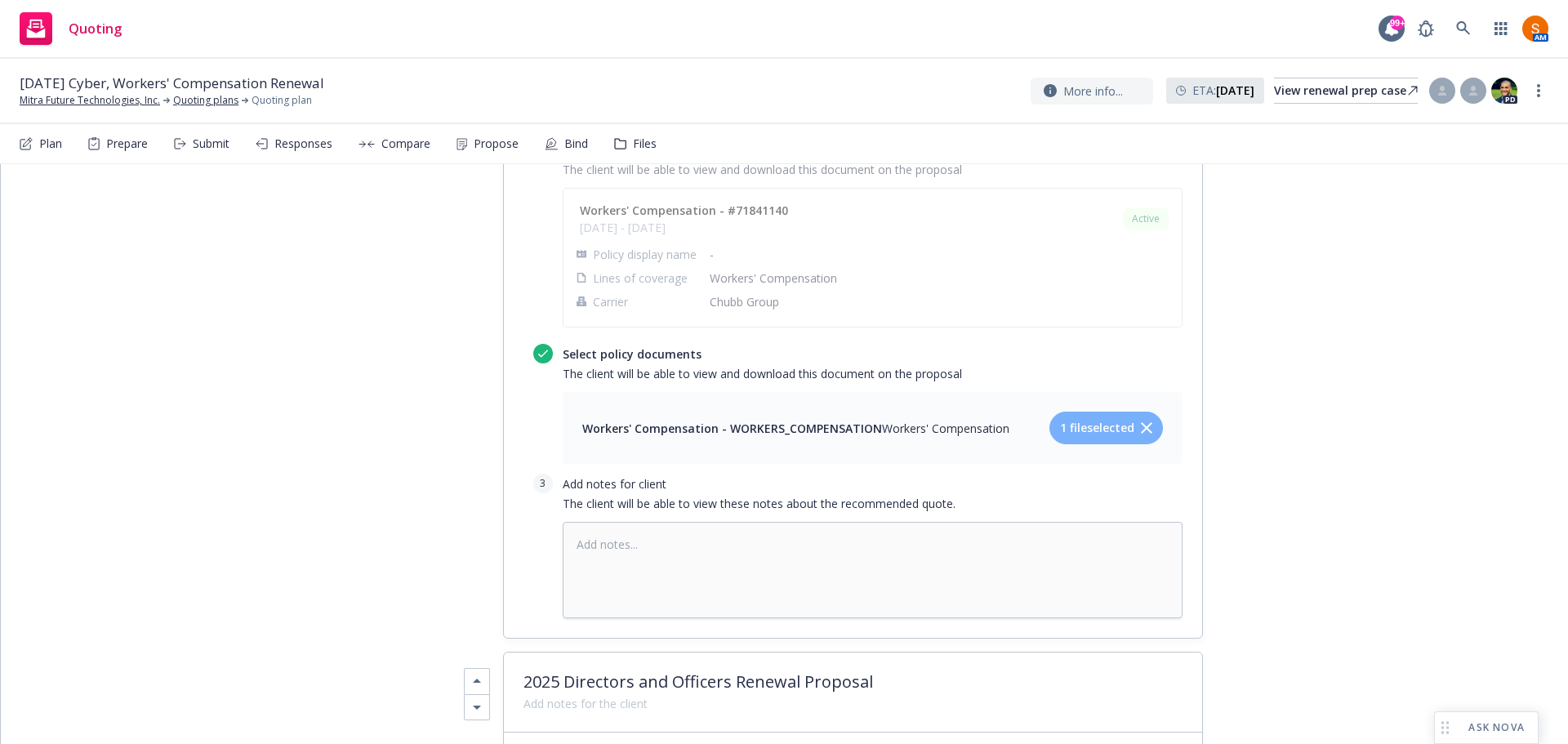 type on "x" 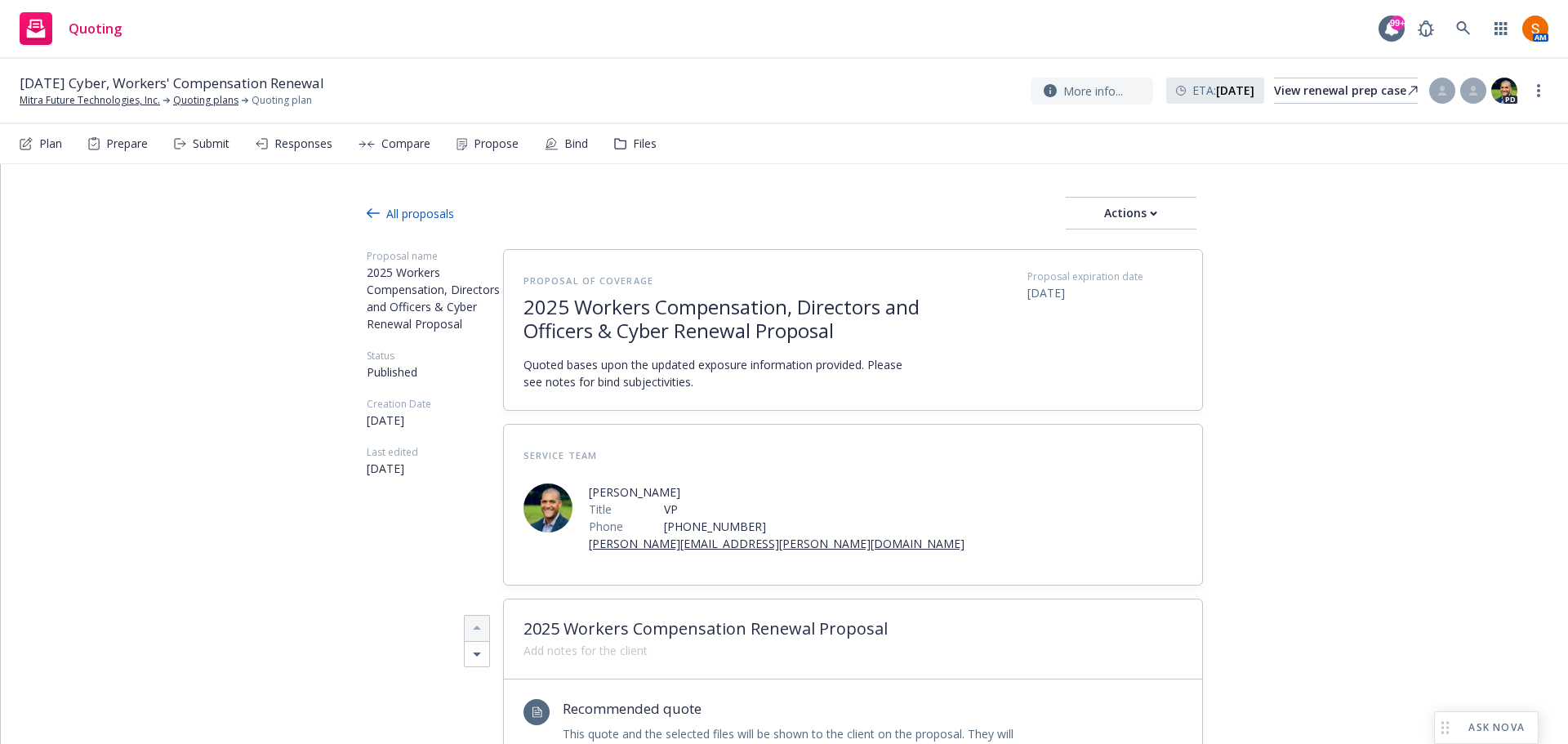scroll, scrollTop: 170, scrollLeft: 0, axis: vertical 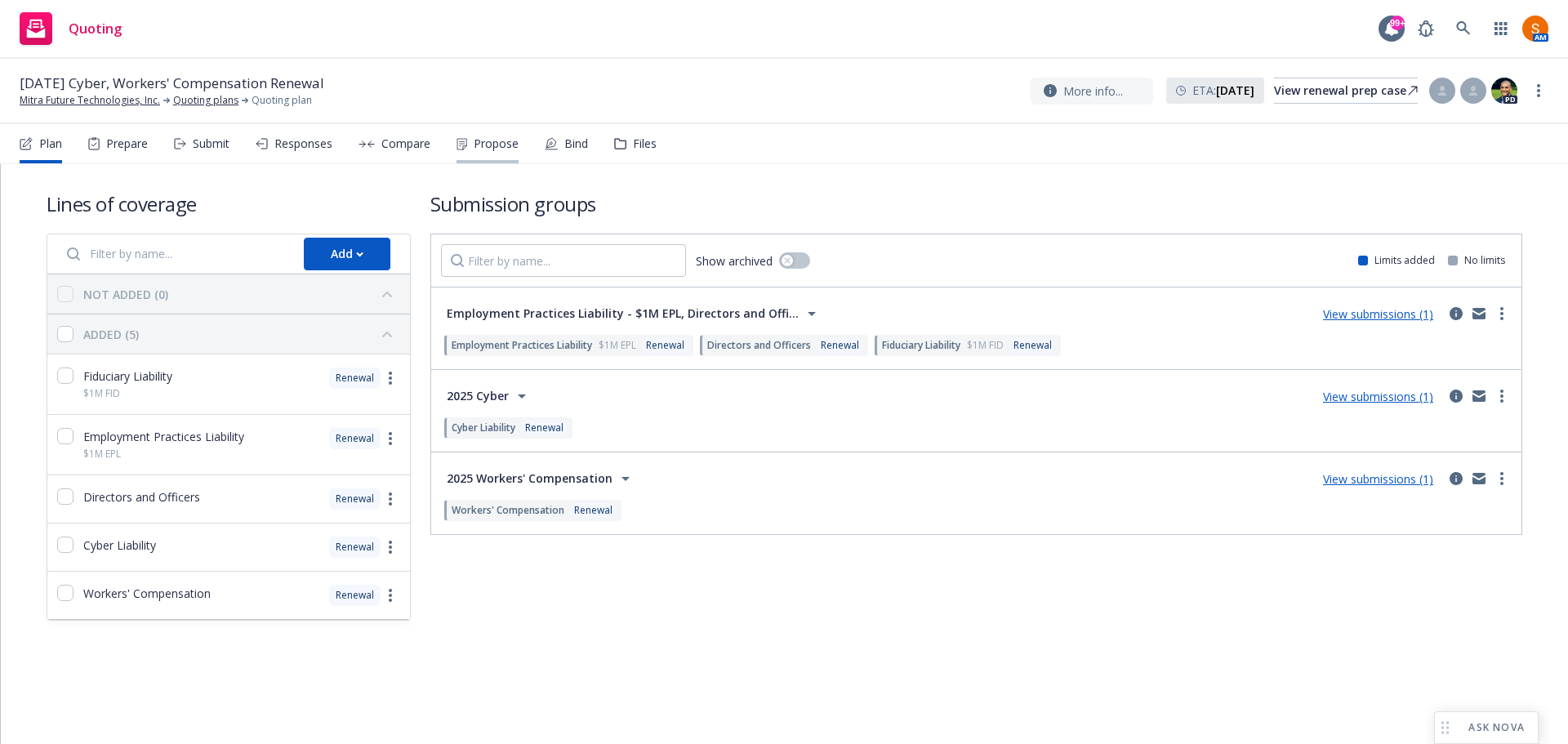 click on "Propose" at bounding box center (488, 144) 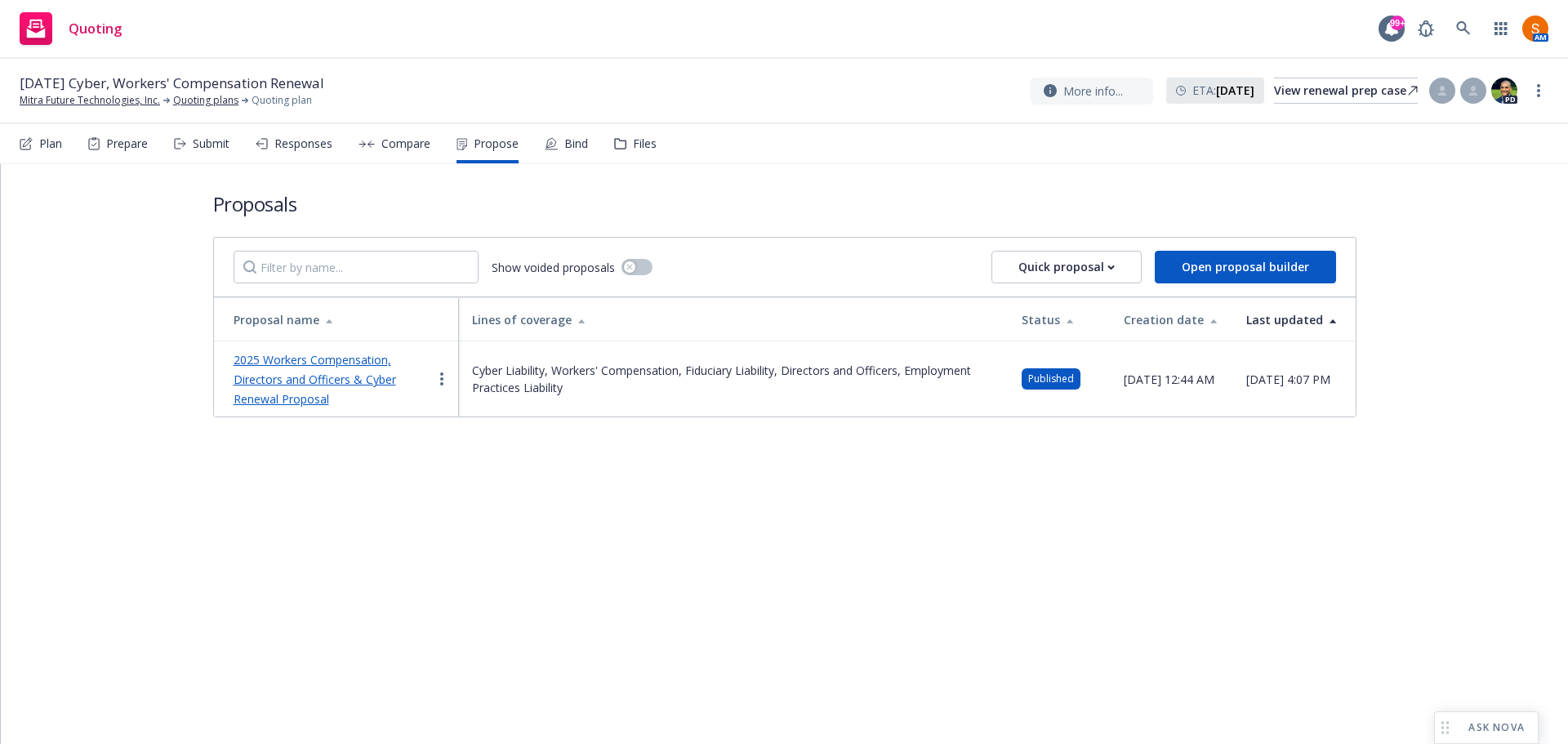 click on "2025 Workers Compensation, Directors and Officers & Cyber Renewal Proposal" at bounding box center [314, 379] 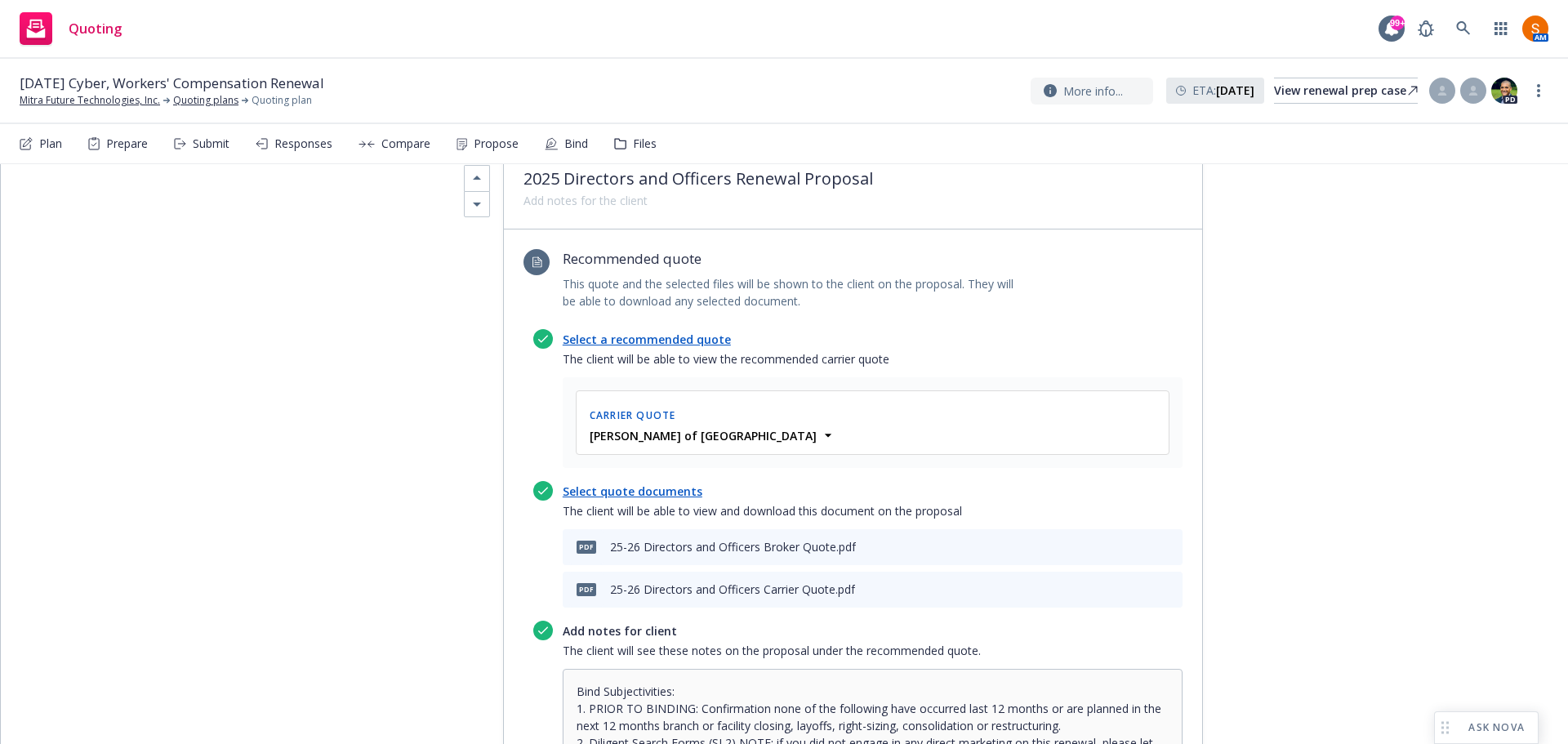 scroll, scrollTop: 1645, scrollLeft: 0, axis: vertical 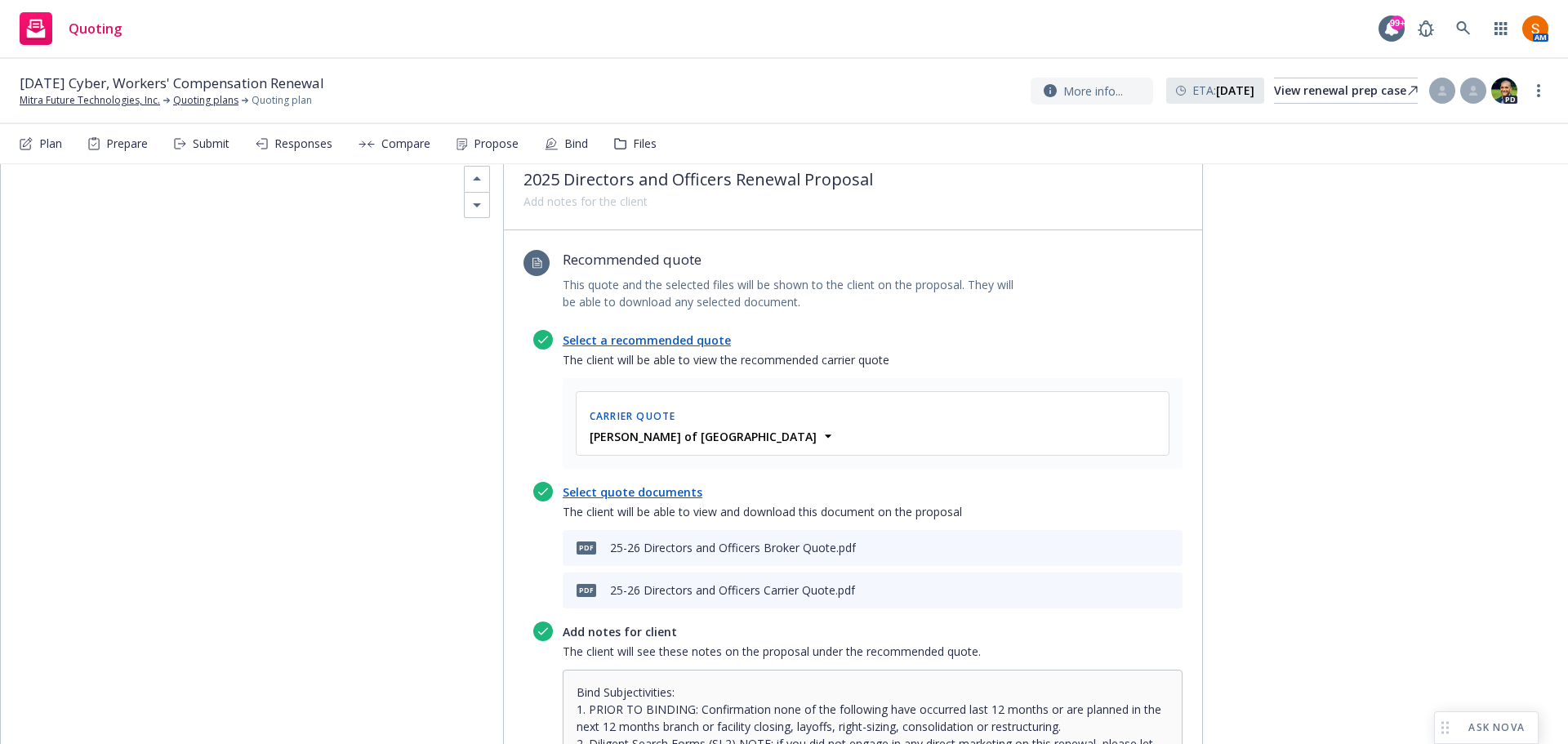 click on "Lloyd's of London" at bounding box center (872, 436) 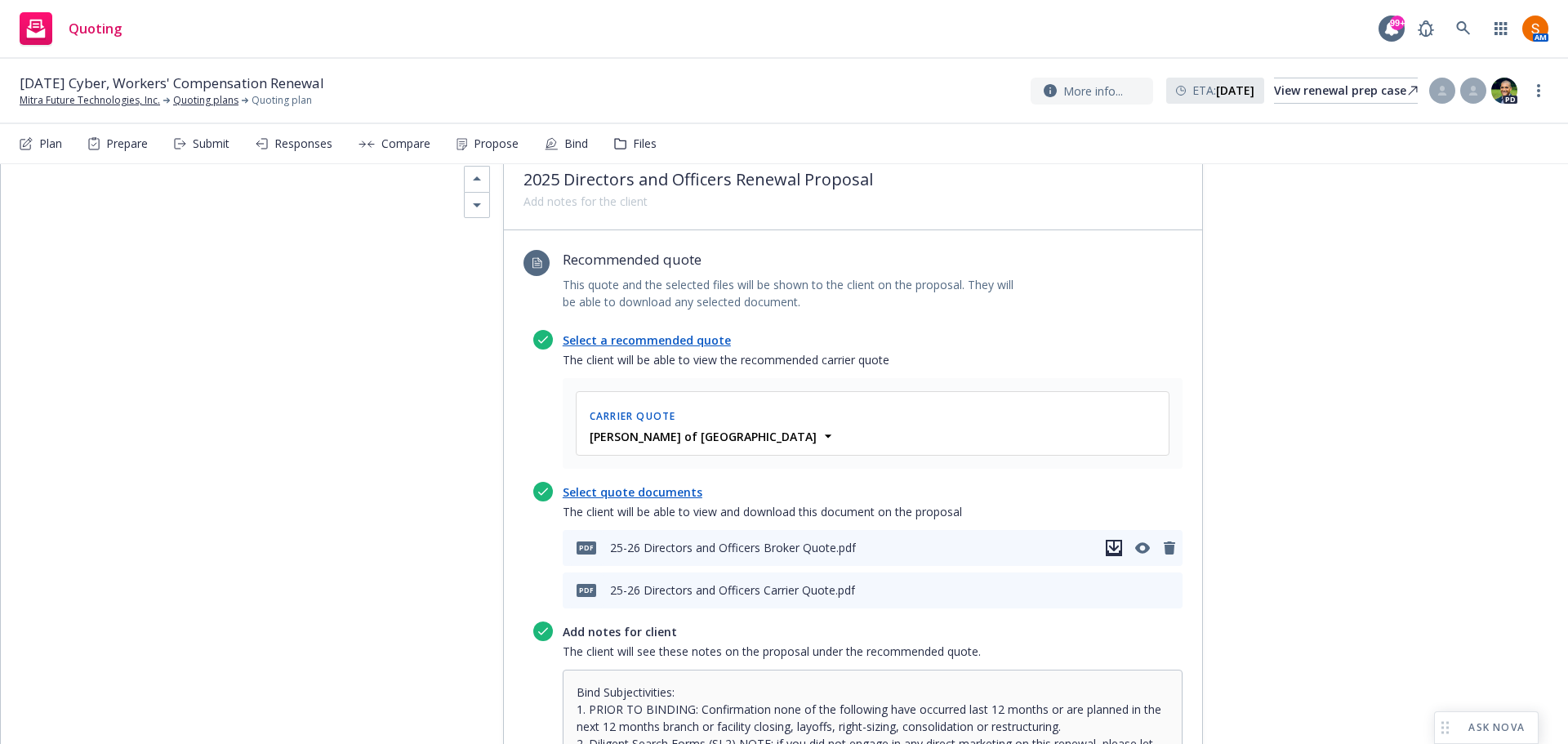 click 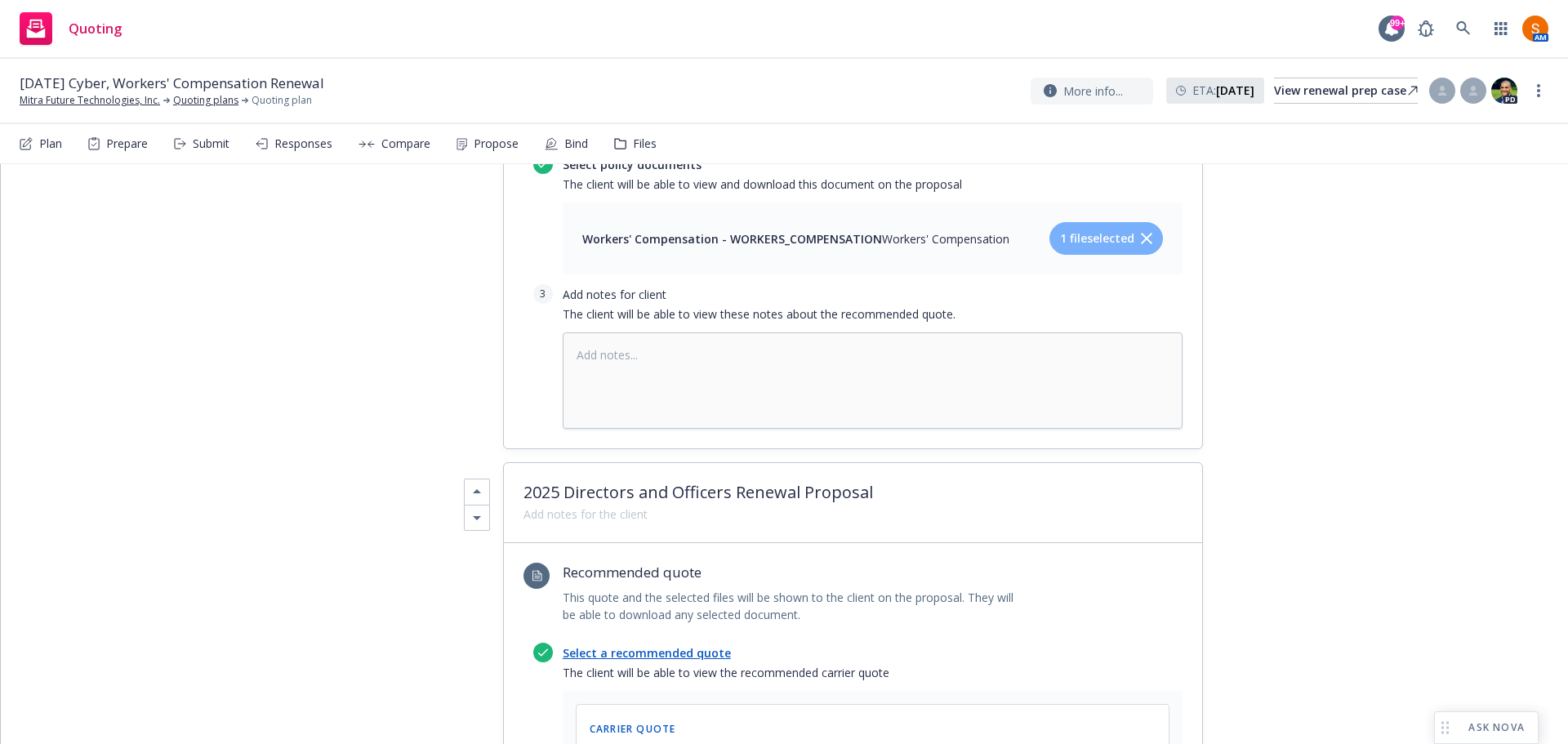 scroll, scrollTop: 1313, scrollLeft: 0, axis: vertical 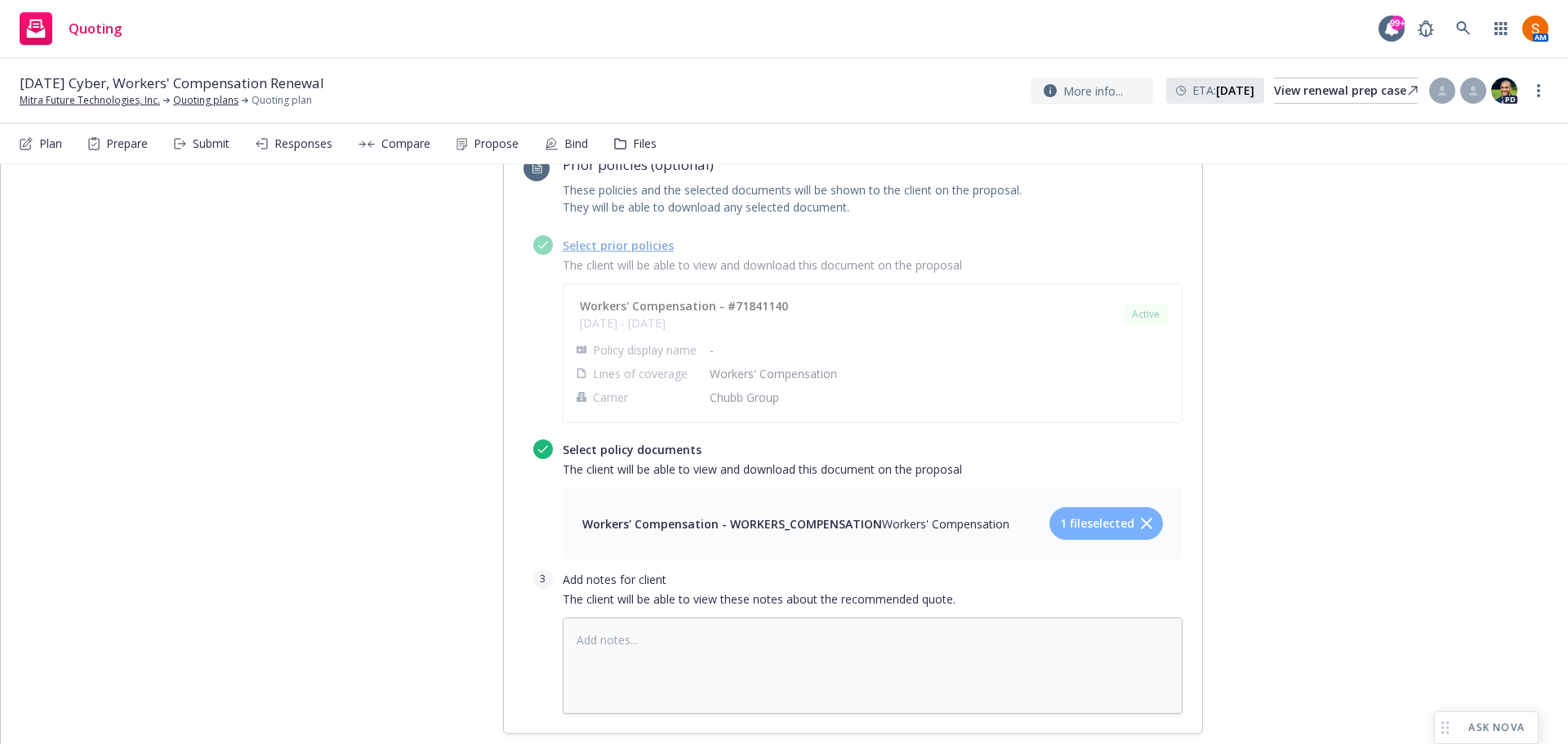 type on "x" 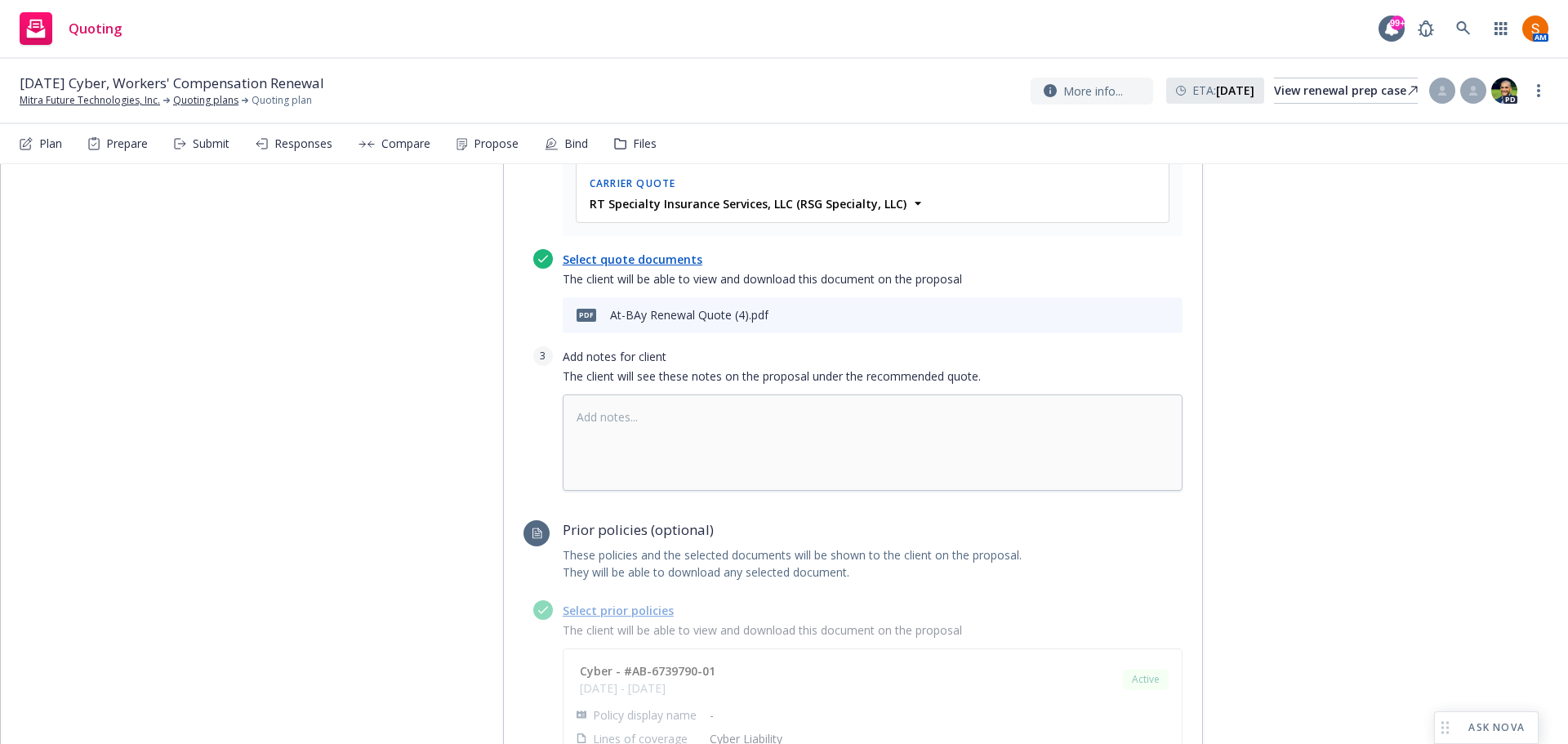 scroll, scrollTop: 3171, scrollLeft: 0, axis: vertical 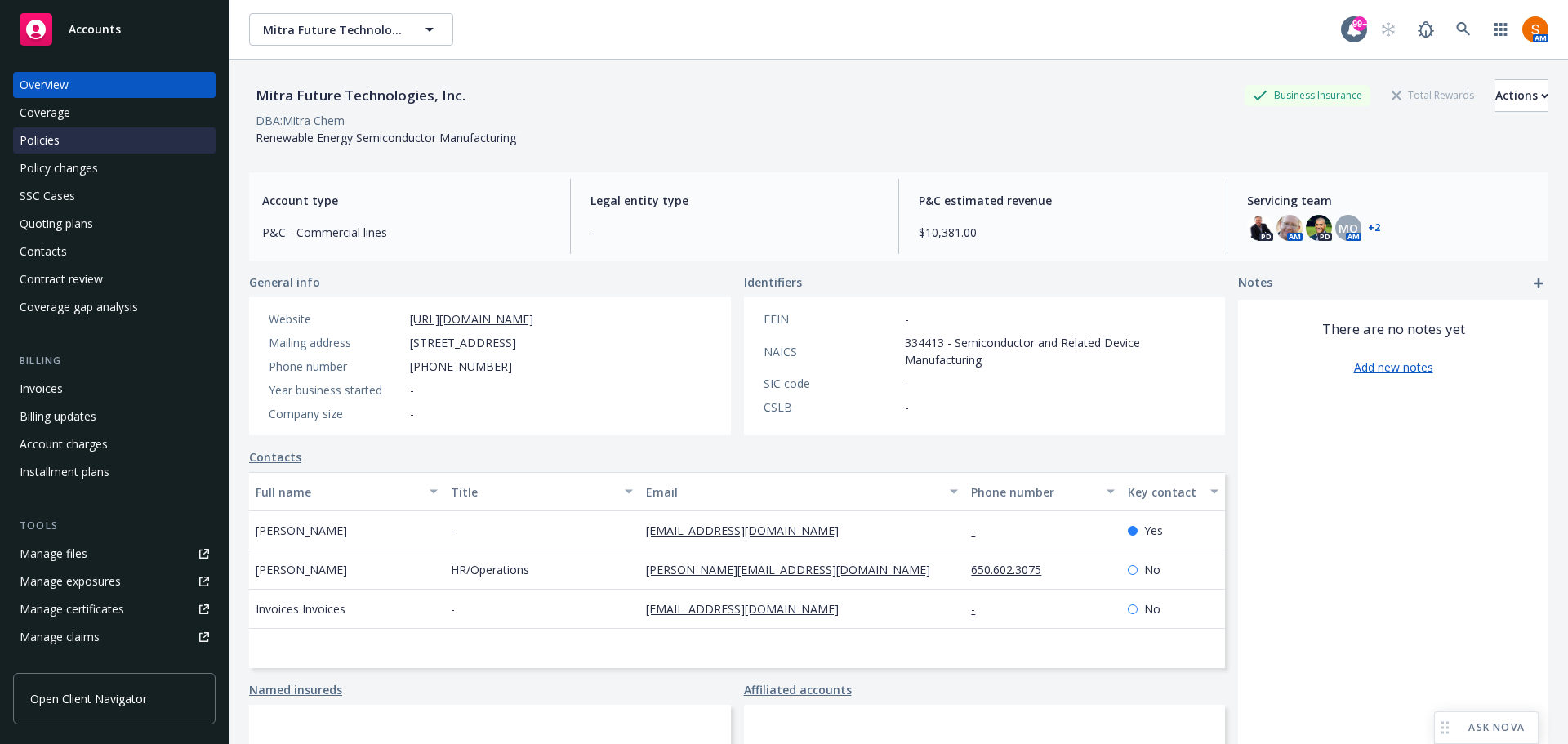 click on "Policies" at bounding box center (114, 140) 